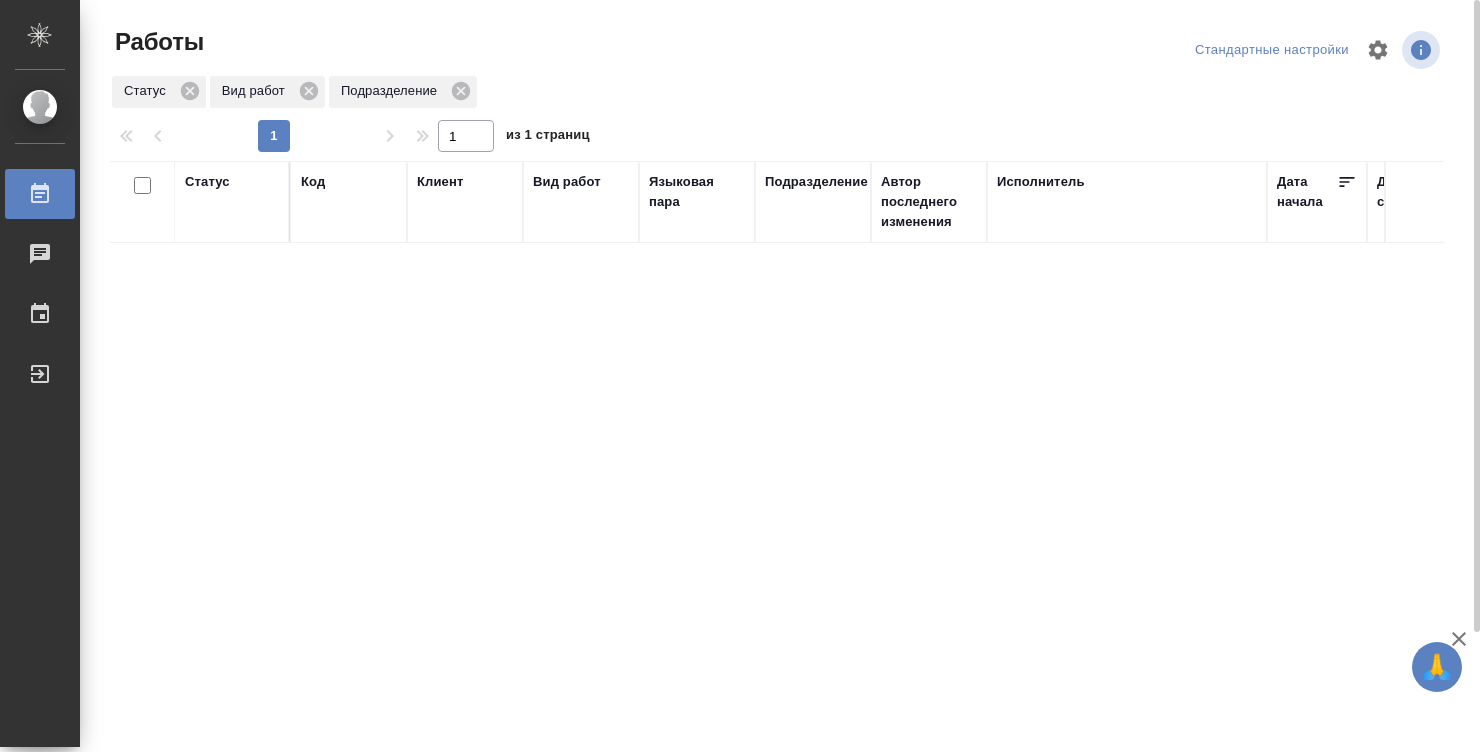 scroll, scrollTop: 0, scrollLeft: 0, axis: both 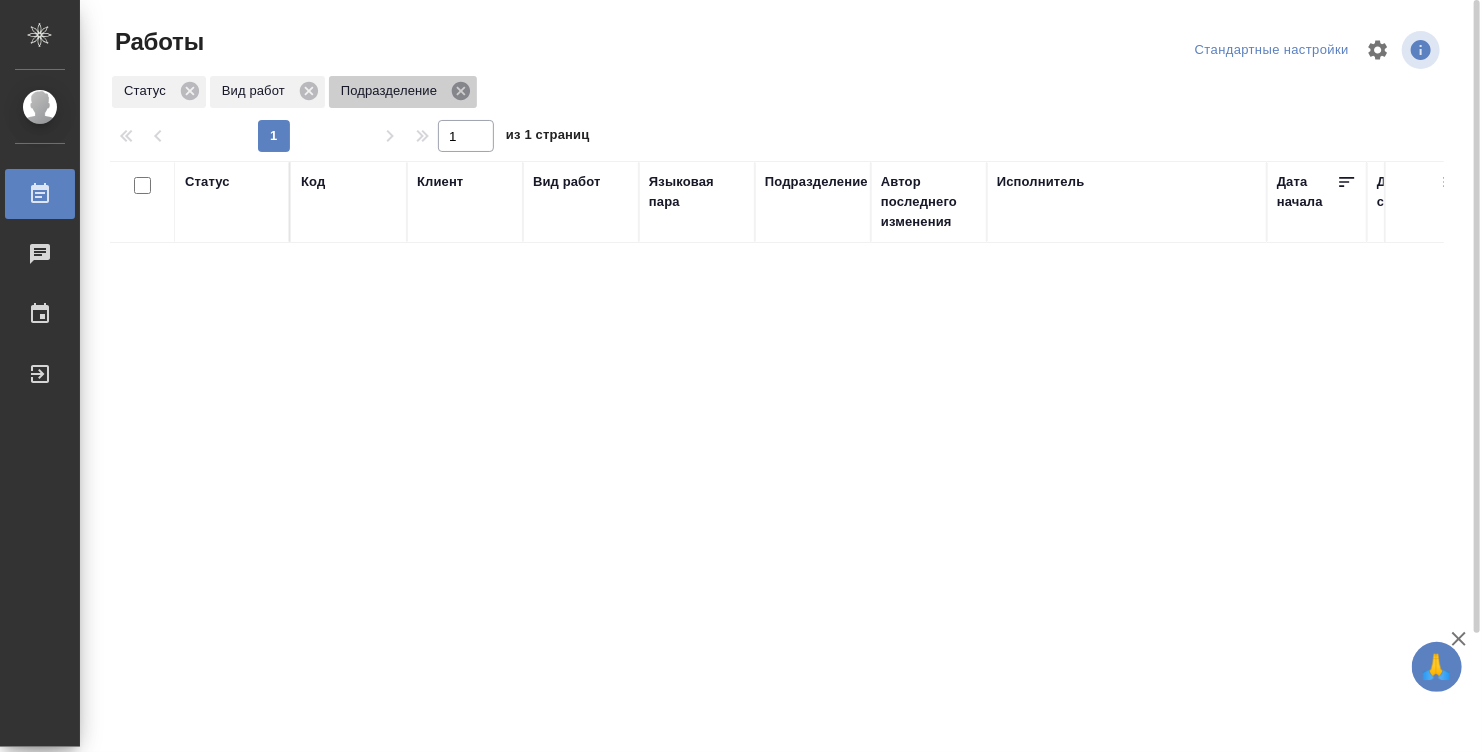 click 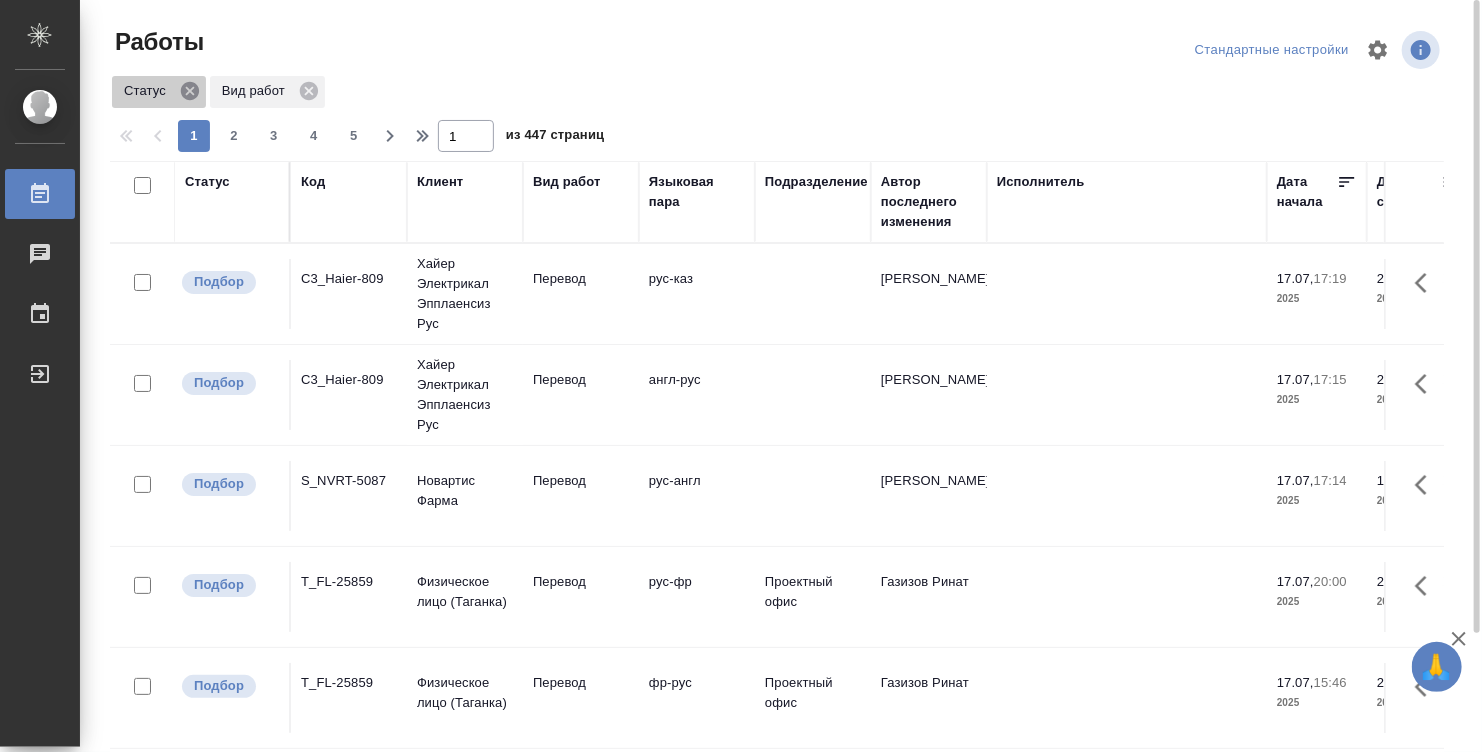 click 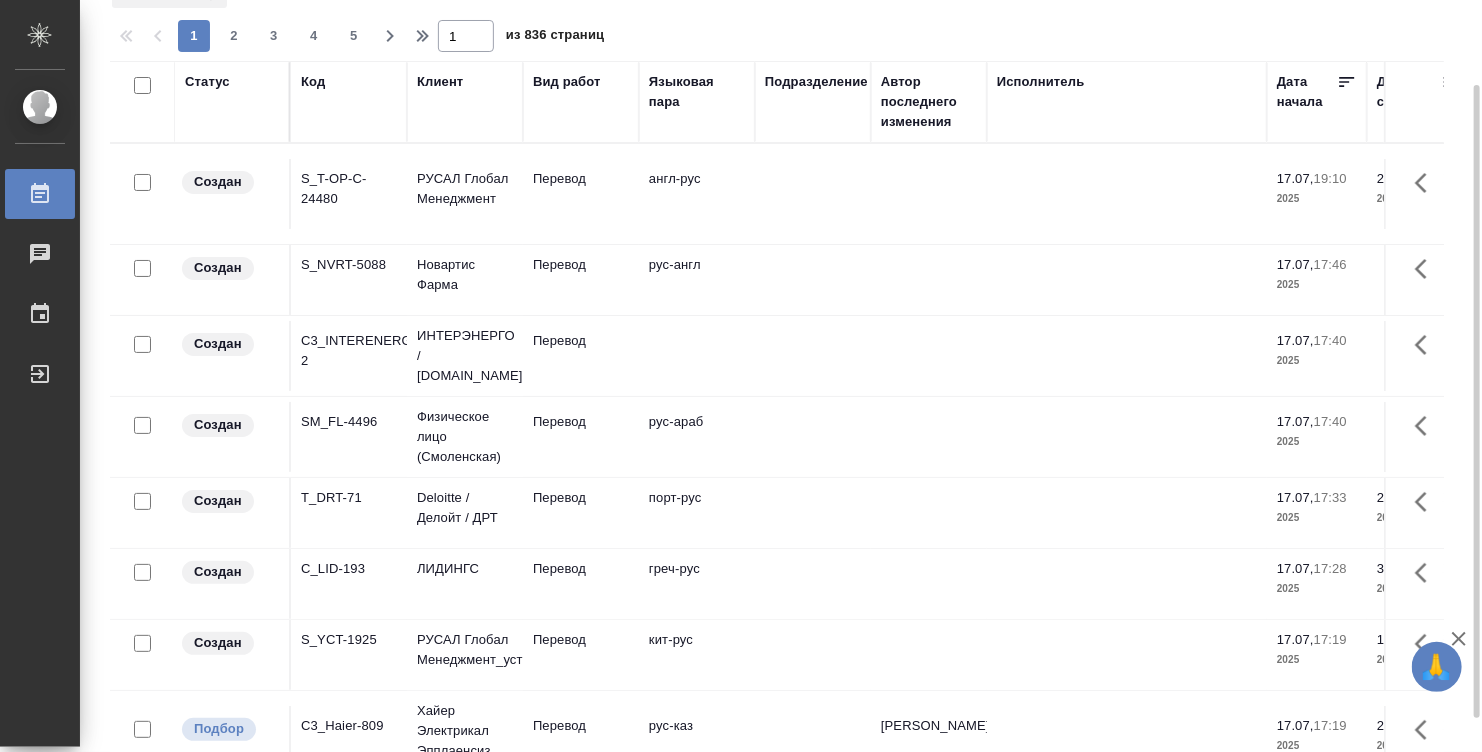 scroll, scrollTop: 140, scrollLeft: 0, axis: vertical 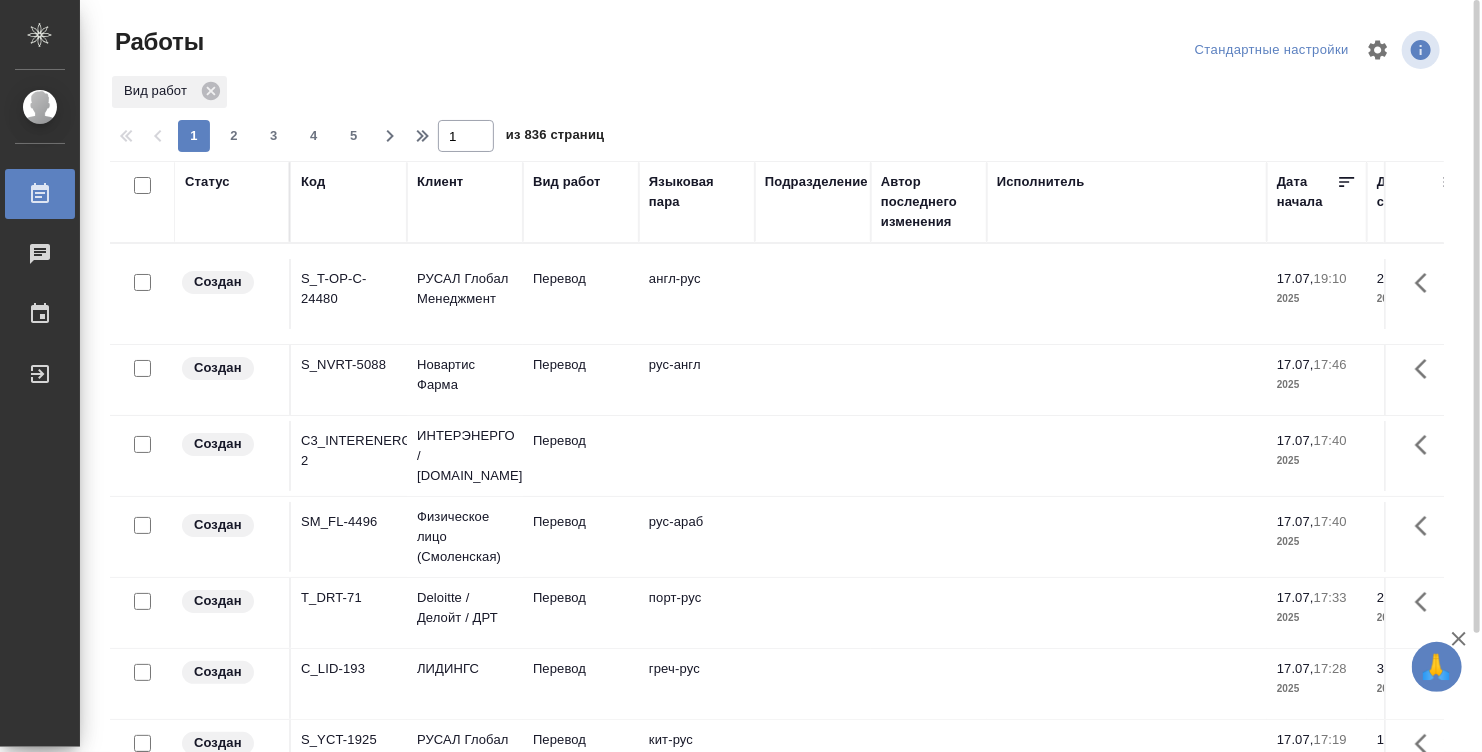 click on "Языковая пара" at bounding box center (697, 202) 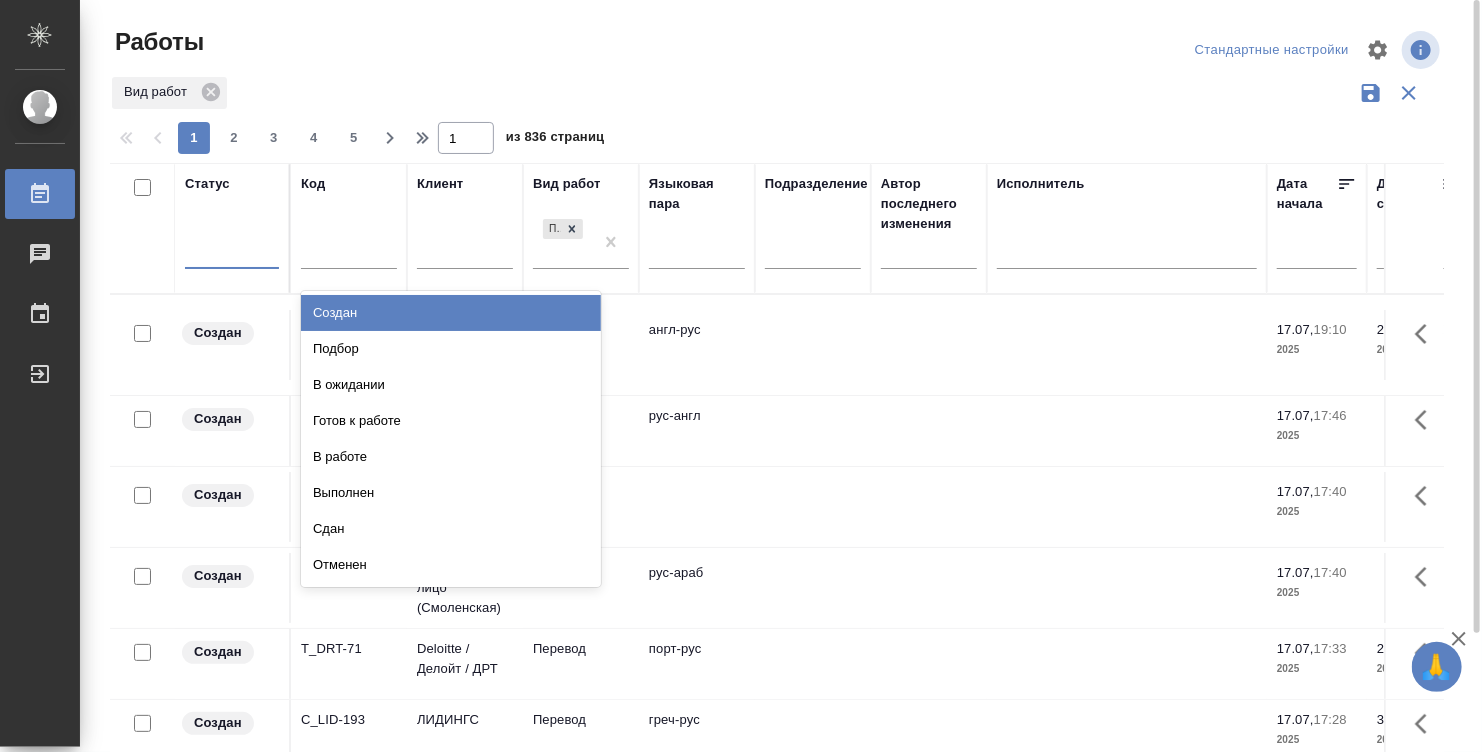 click at bounding box center [232, 249] 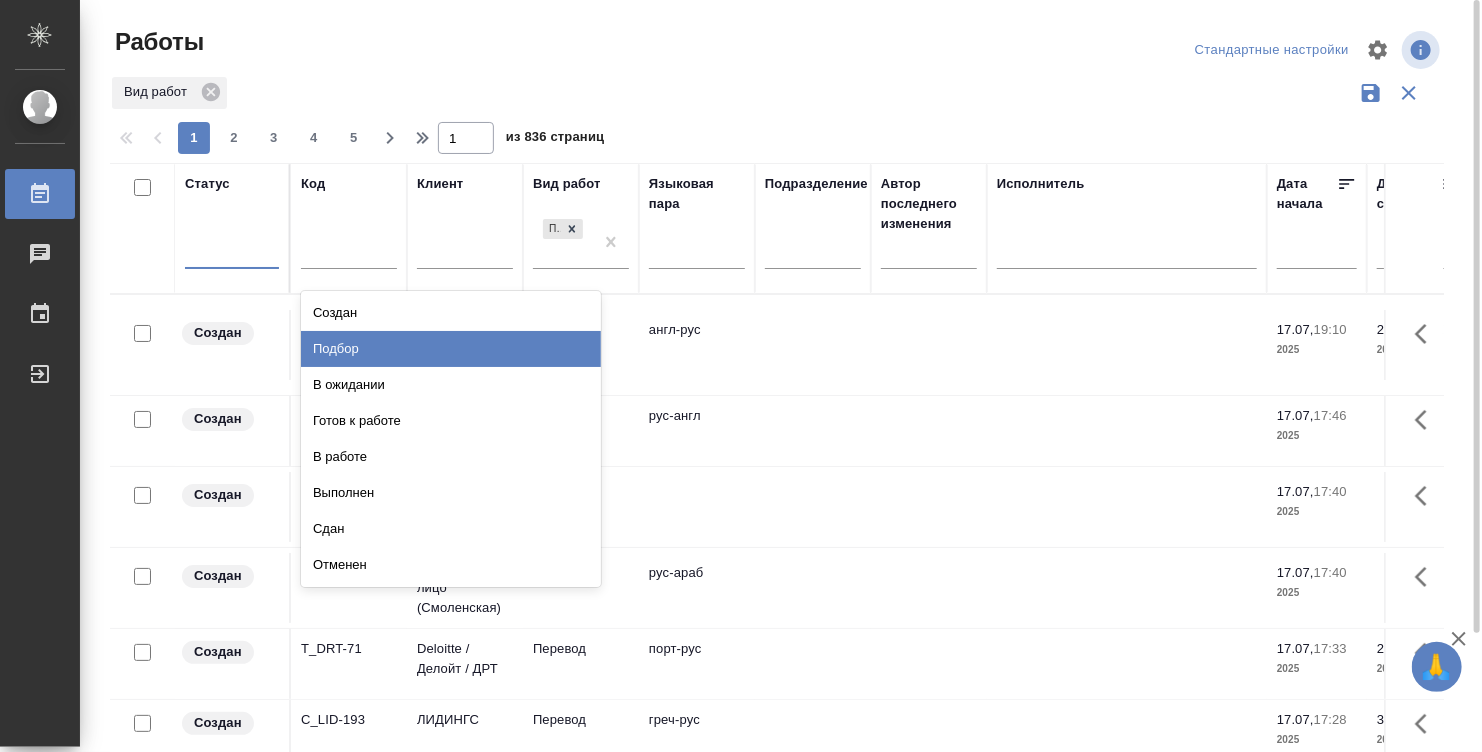 click on "Подбор" at bounding box center (451, 349) 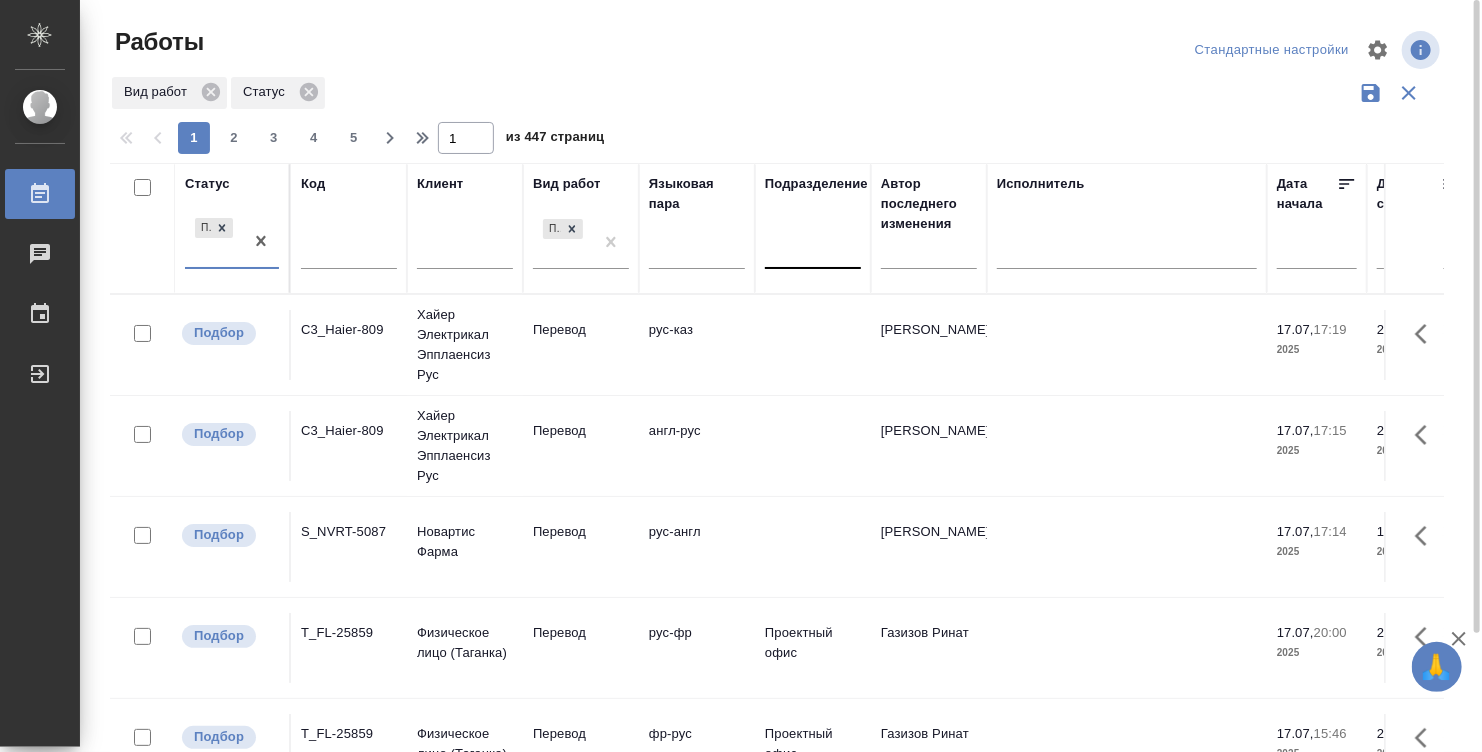 click at bounding box center [813, 249] 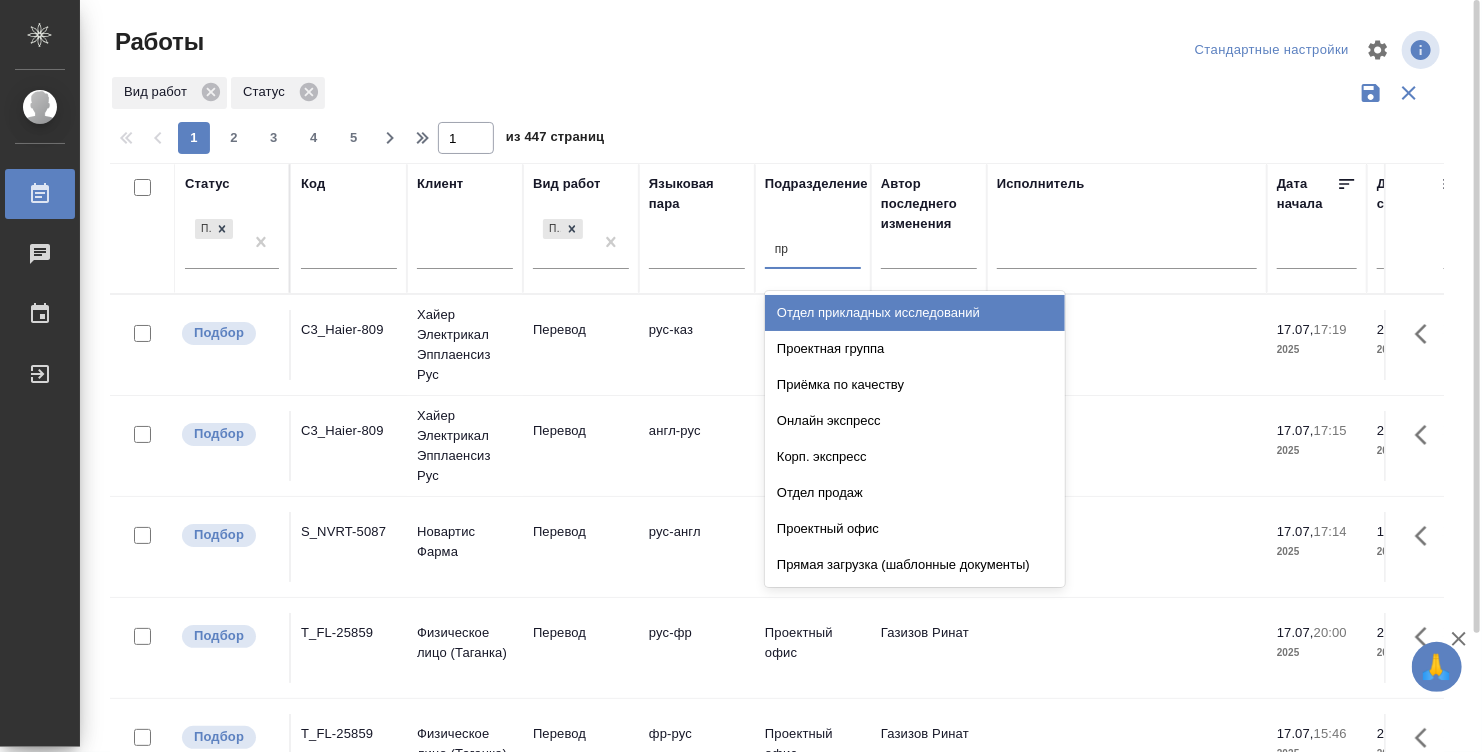 type on "пря" 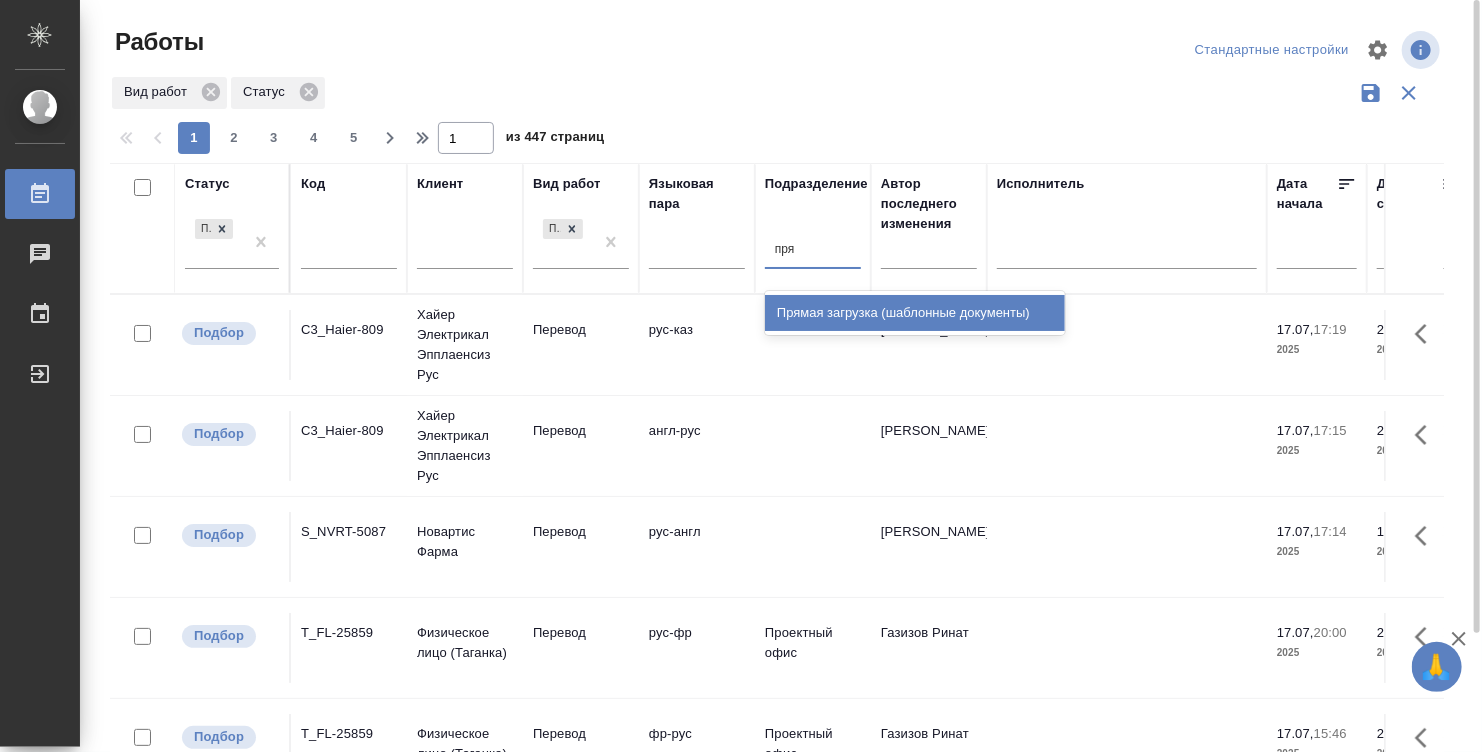 click on "Прямая загрузка (шаблонные документы)" at bounding box center [915, 313] 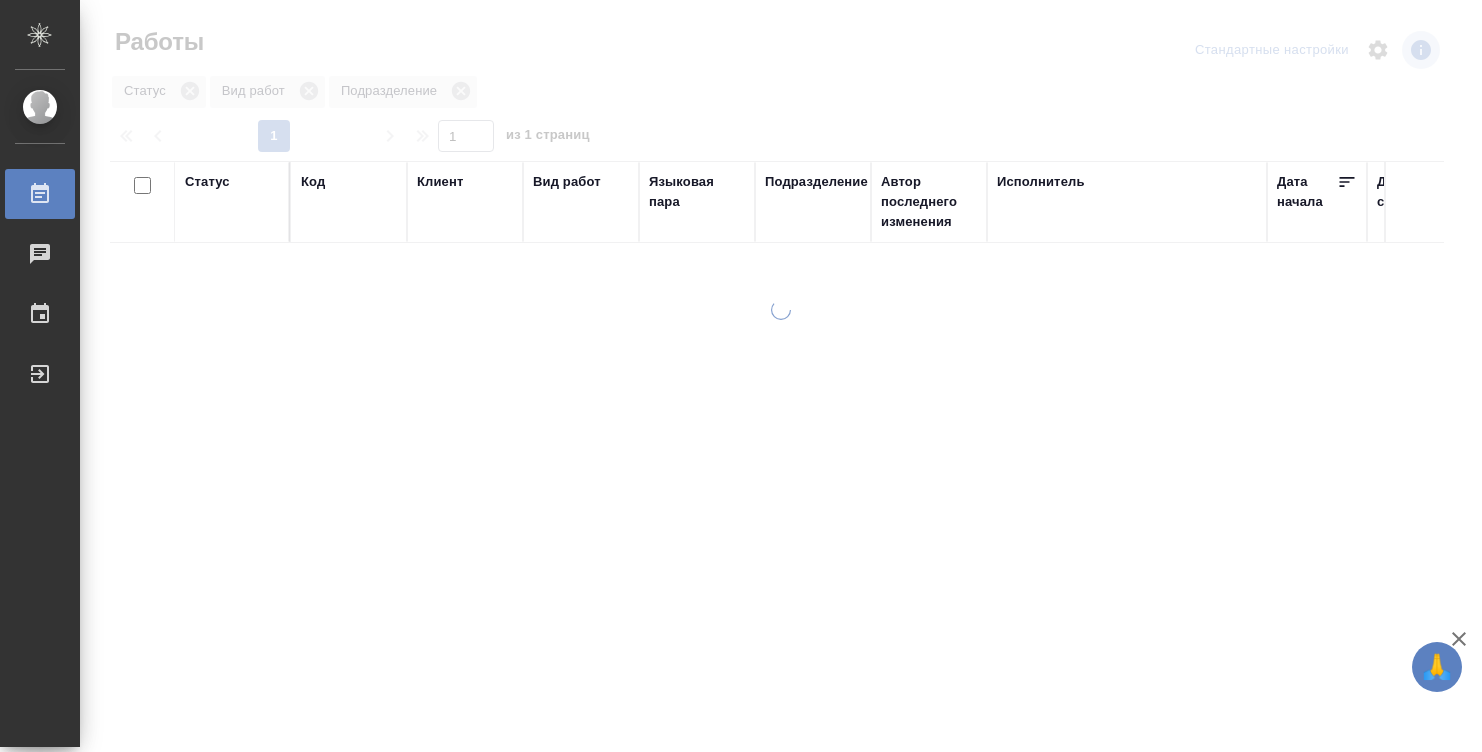 scroll, scrollTop: 0, scrollLeft: 0, axis: both 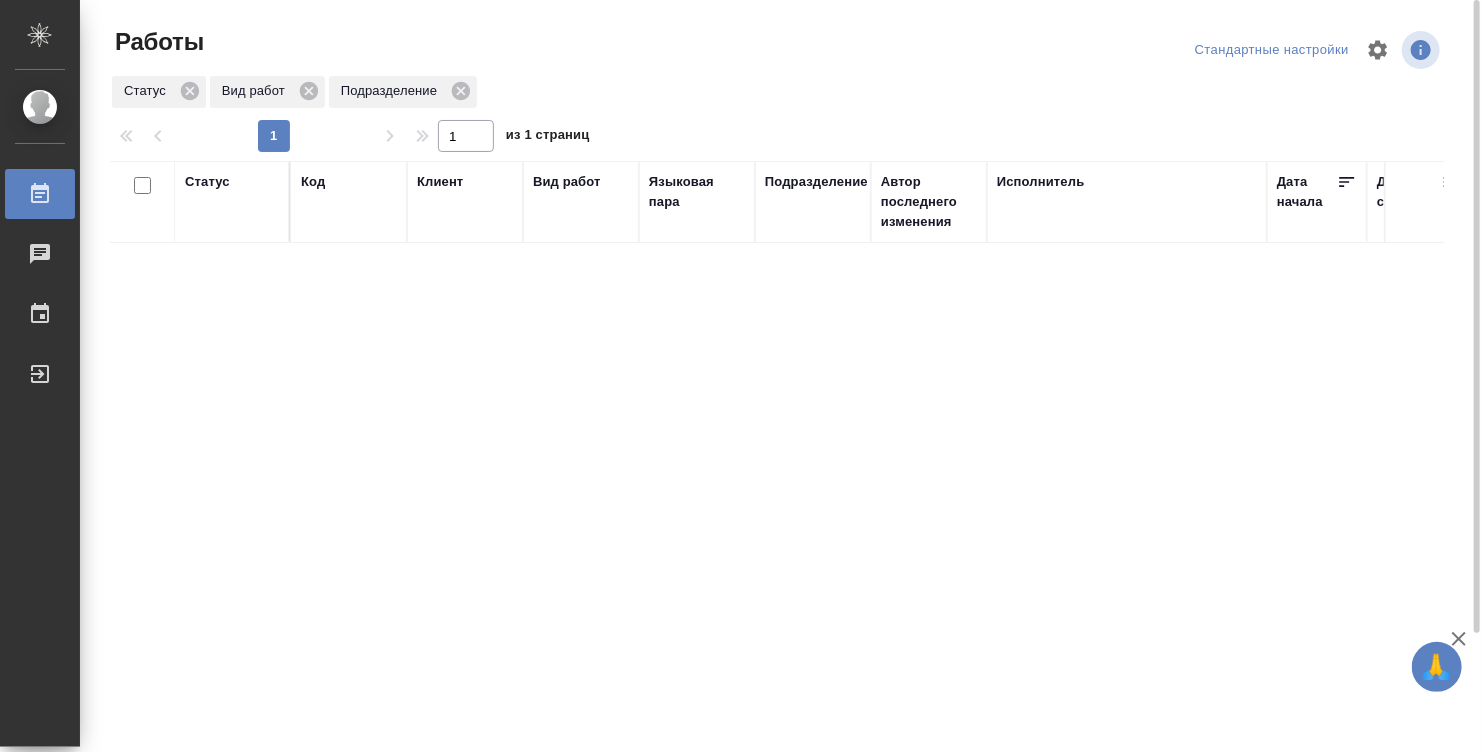 click on "Исполнитель" at bounding box center [1127, 202] 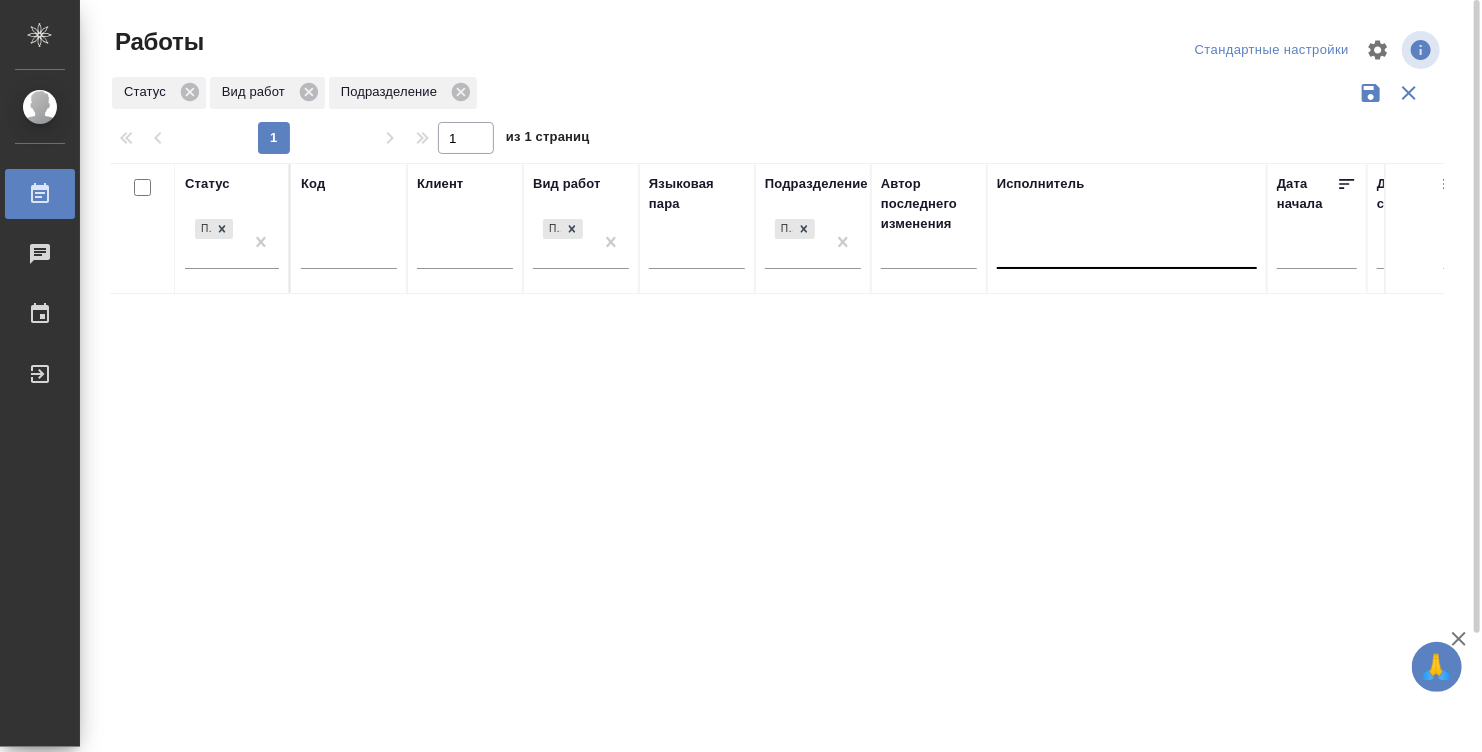 click at bounding box center [1127, 249] 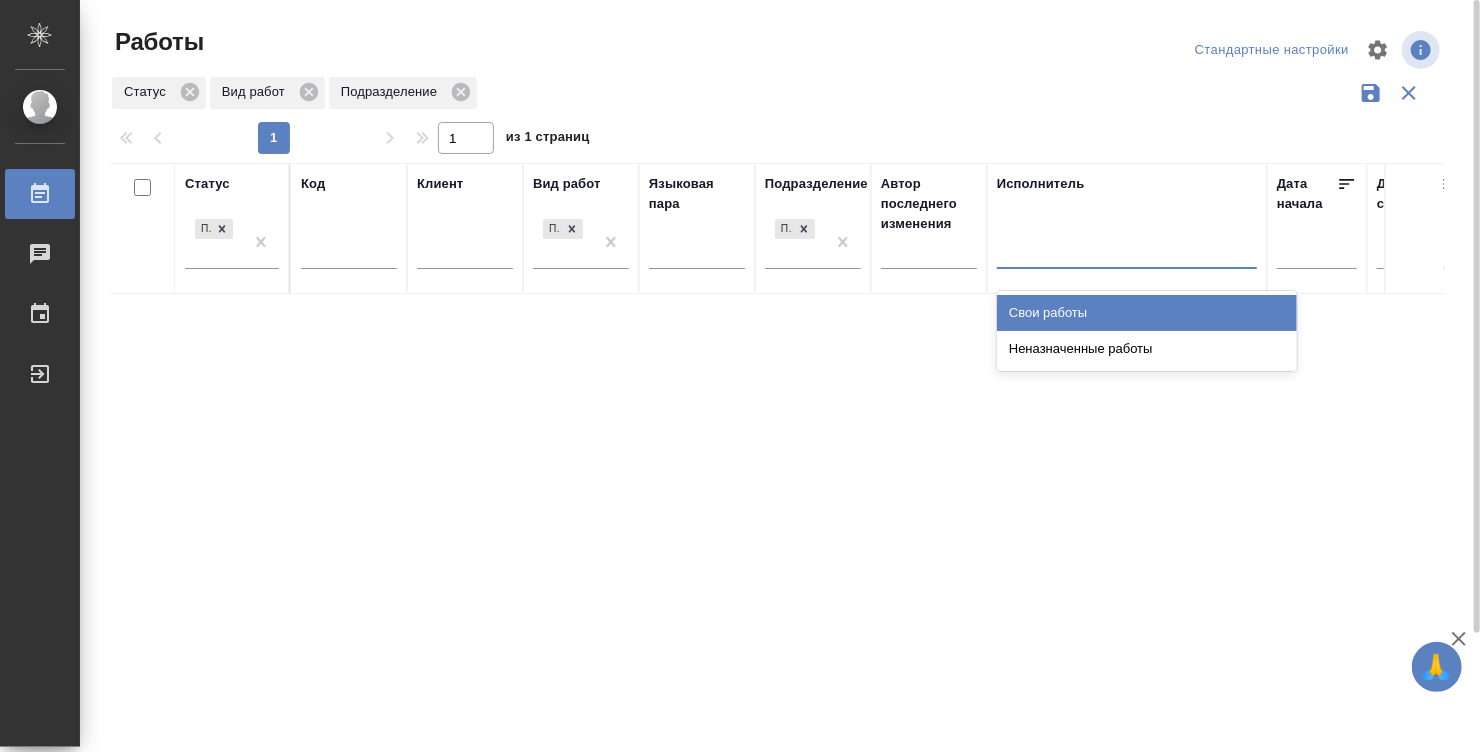 click on "Свои работы" at bounding box center [1147, 313] 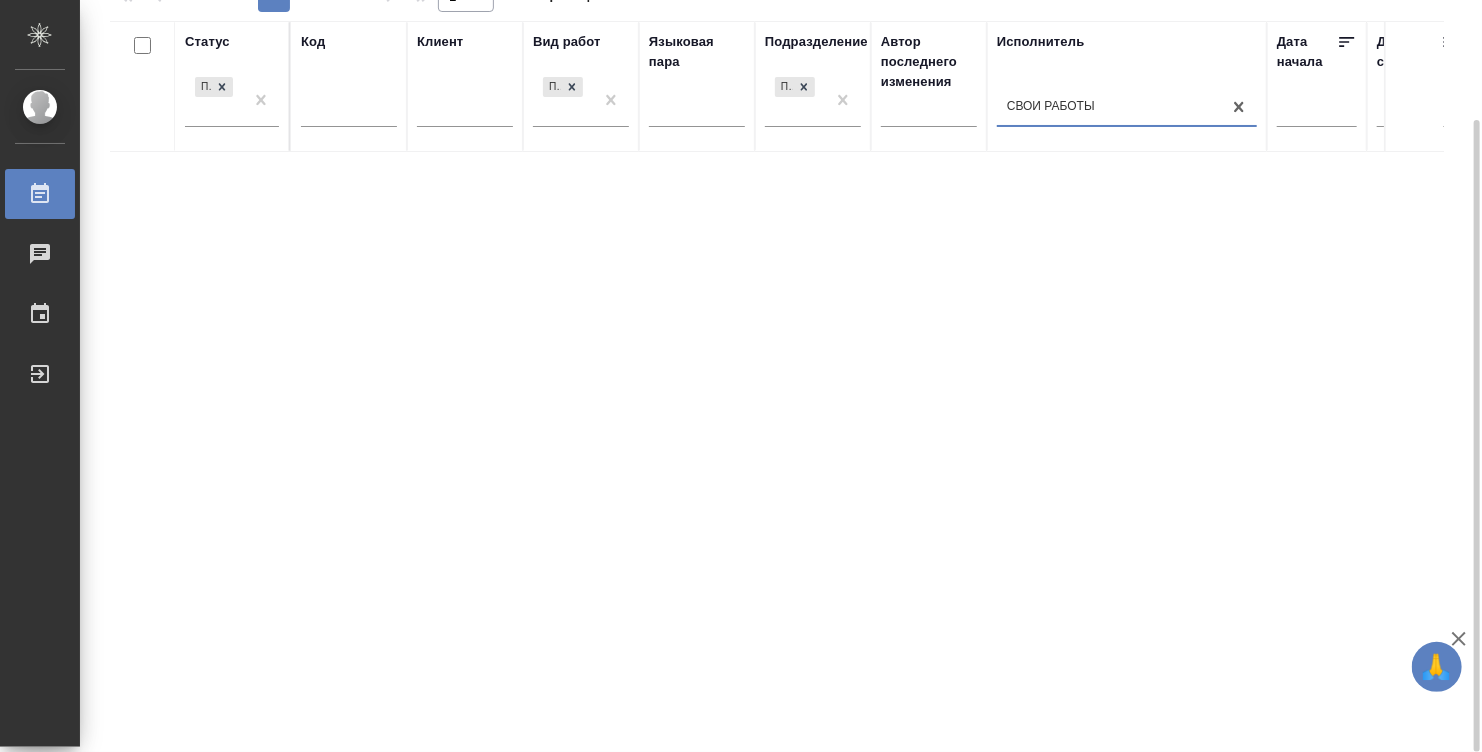scroll, scrollTop: 0, scrollLeft: 0, axis: both 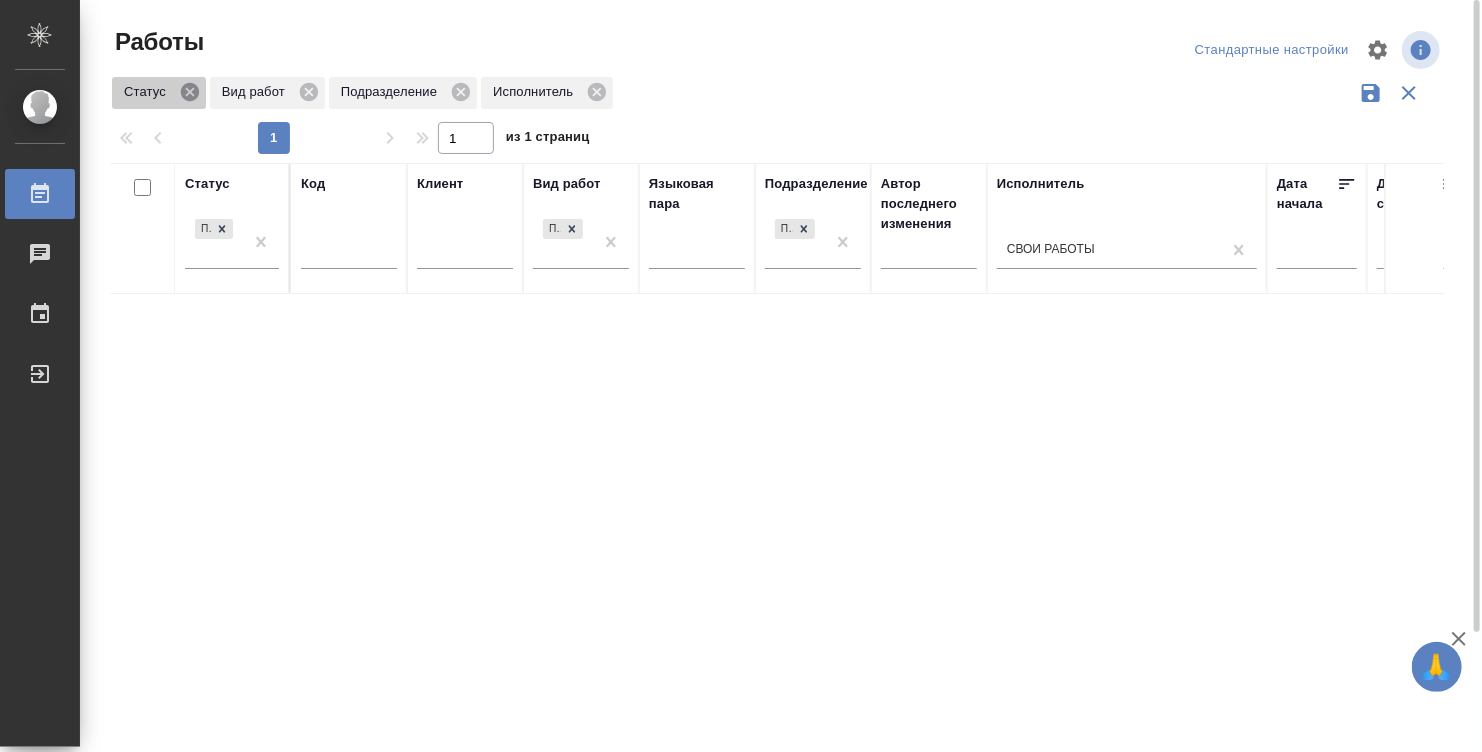 click 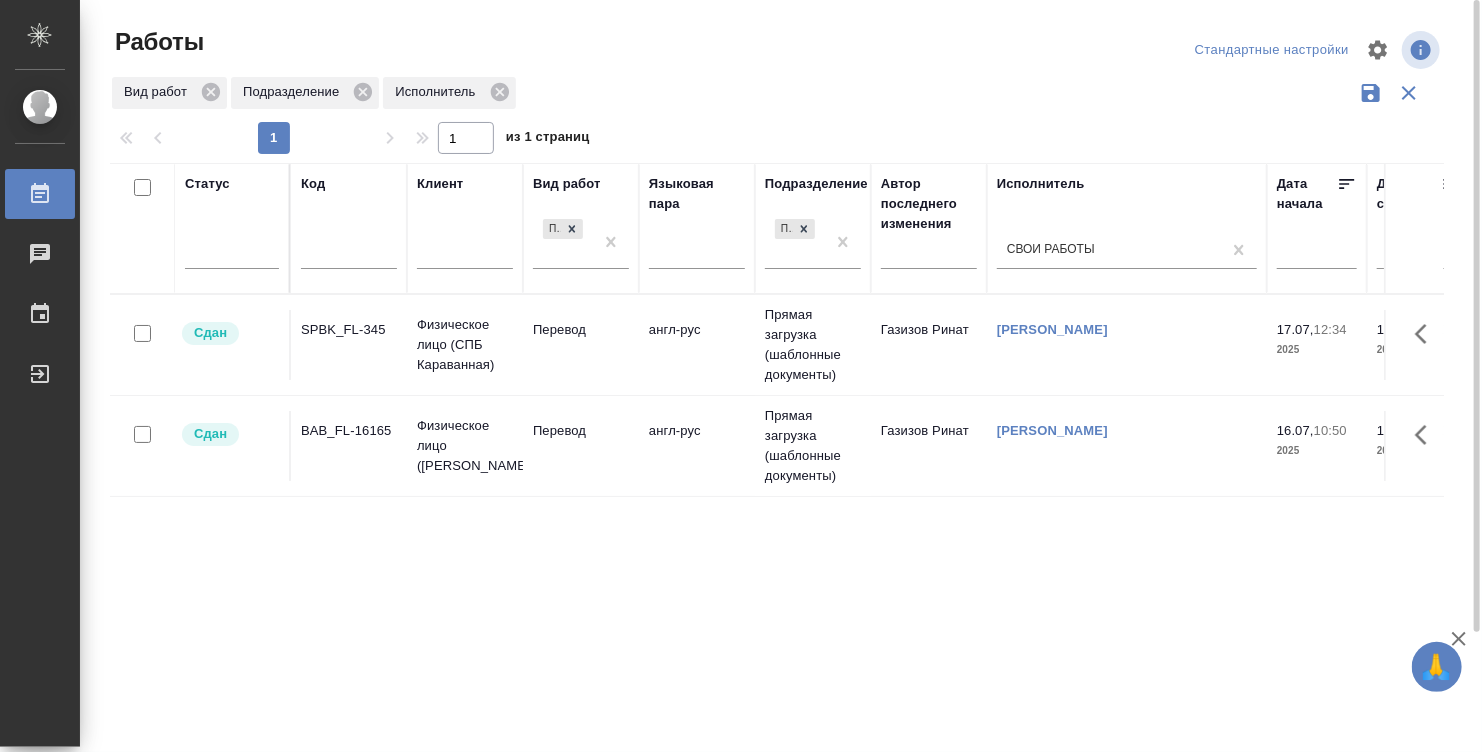 scroll, scrollTop: 142, scrollLeft: 0, axis: vertical 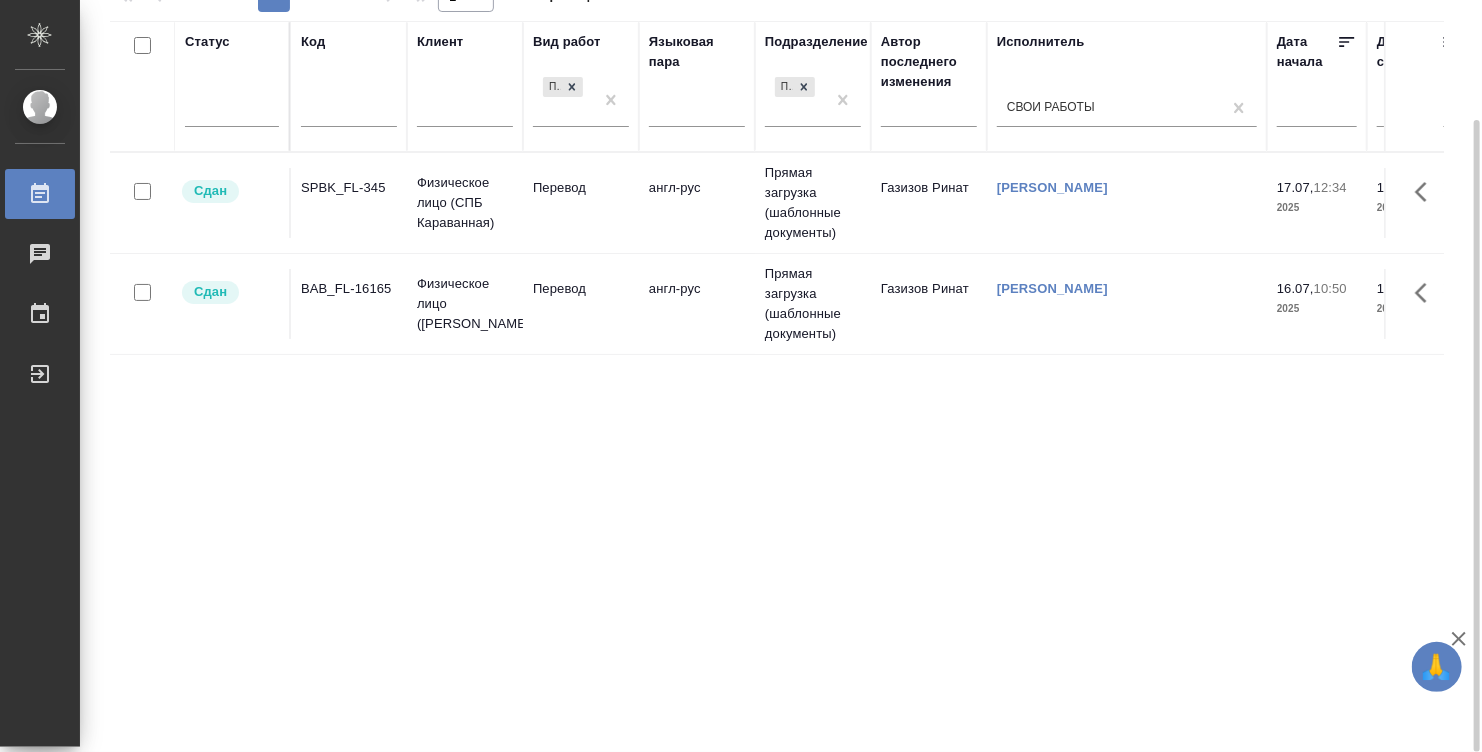 click on "Работы Стандартные настройки Вид работ Подразделение Исполнитель 1 1 из 1 страниц Статус   Код Клиент Вид работ Перевод Языковая пара   Подразделение Прямая загрузка (шаблонные документы) Автор последнего изменения Исполнитель Свои работы Дата начала Дата сдачи Ед. изм   Кол-во Цена Сумма Сумма, вошедшая в спецификацию Оценка   Автор оценки Проектные менеджеры   Клиентские менеджеры   Менеджеры верстки   Тематика   Комментарии по заказу Комментарии по работе   Сдан SPBK_FL-345 Физическое лицо (СПБ Караванная) Перевод англ-рус Газизов Ринат Денисова Элина 17.07,  12:34" at bounding box center (785, 305) 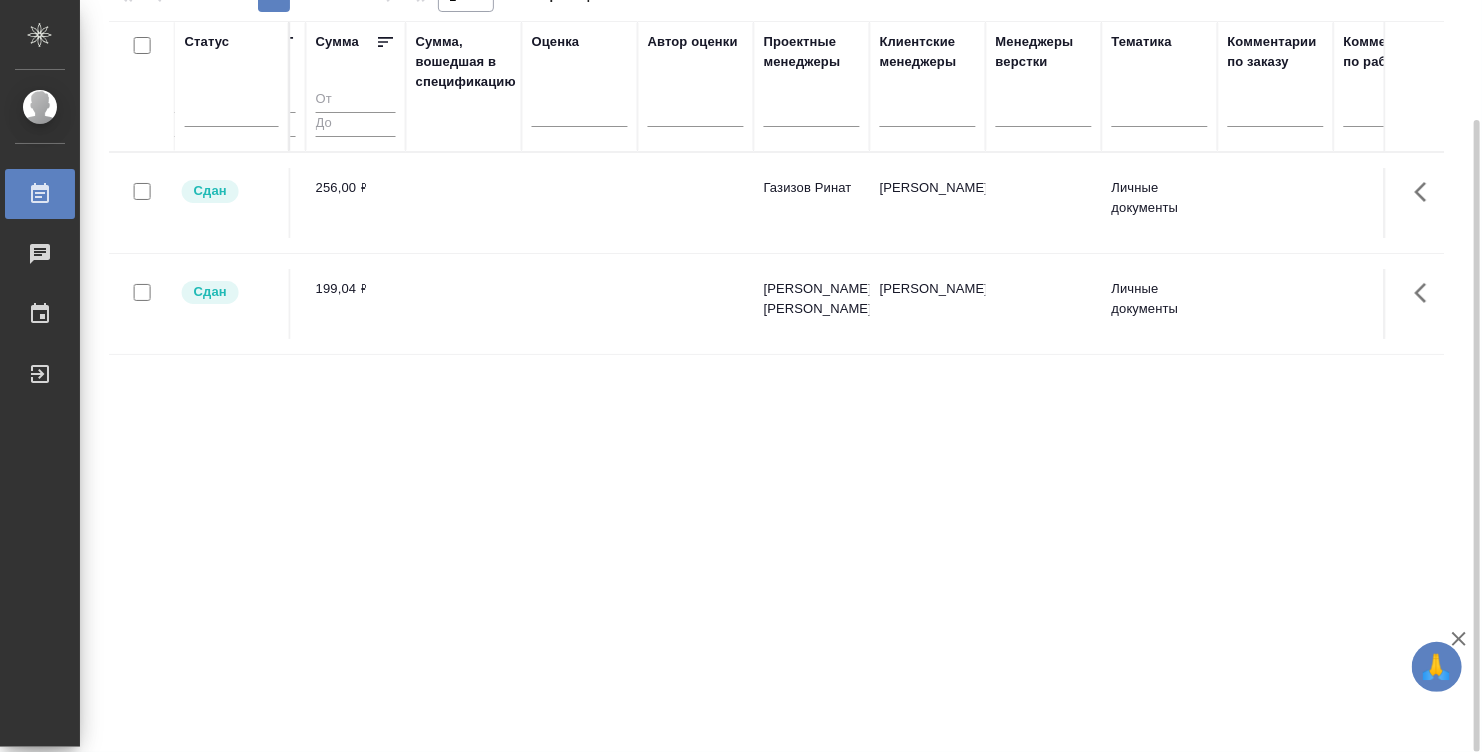 scroll, scrollTop: 0, scrollLeft: 1549, axis: horizontal 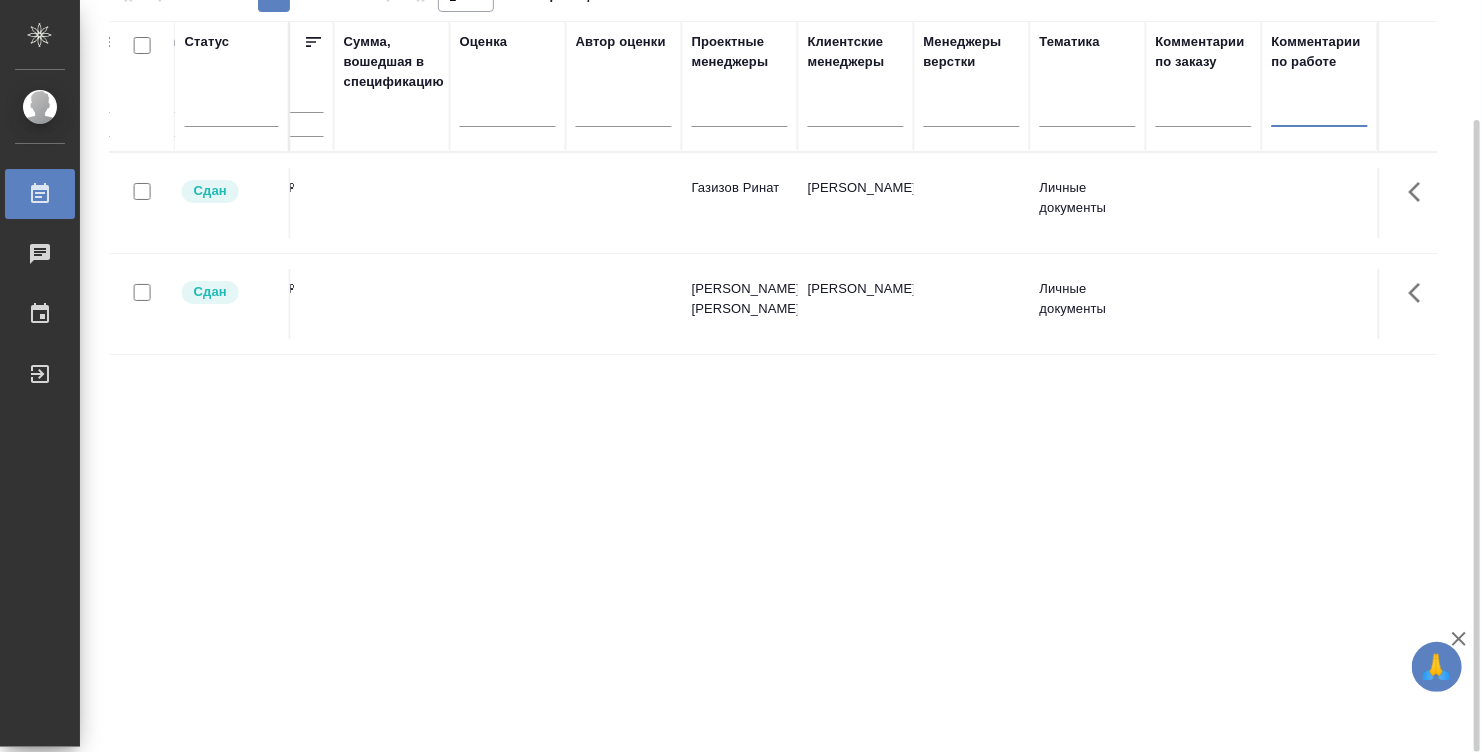 click at bounding box center [1320, 114] 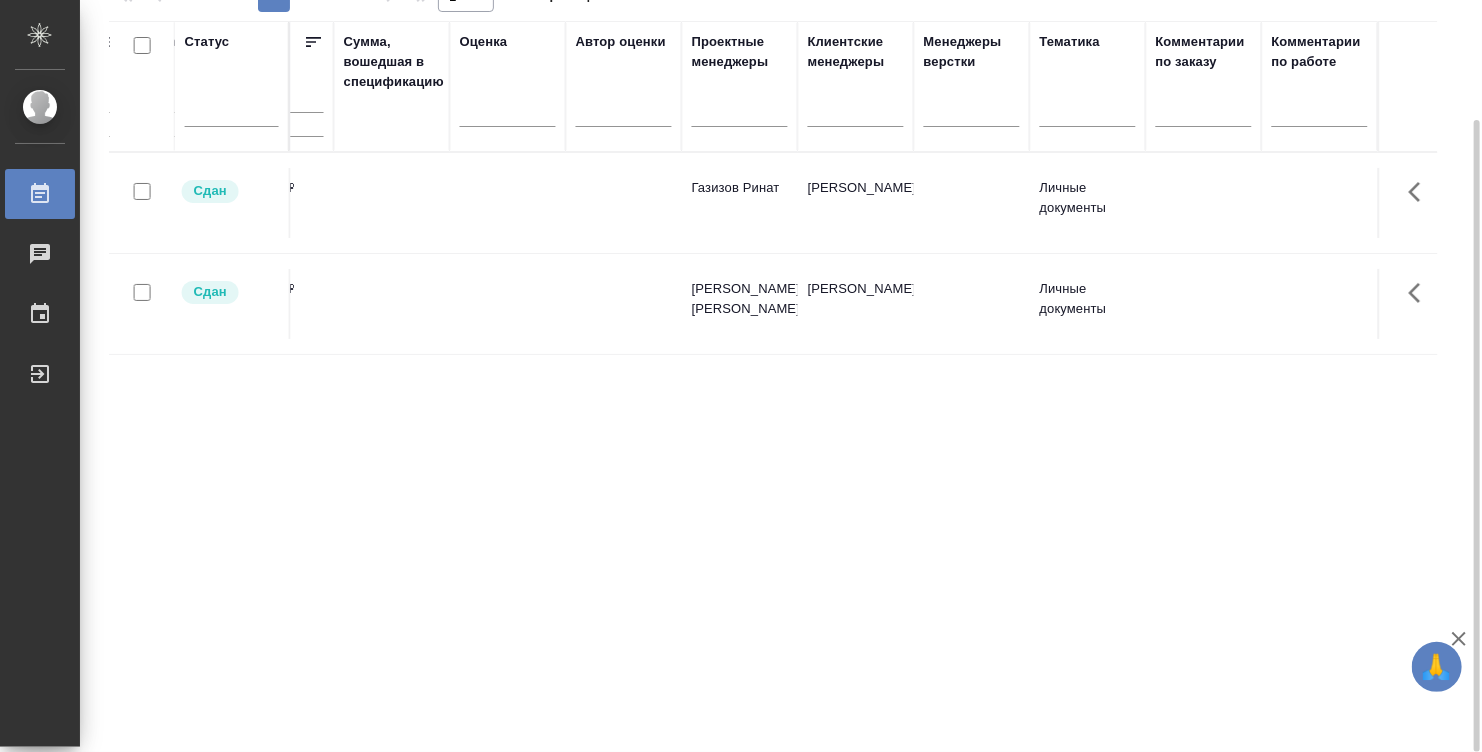 click on "Комментарии по работе" at bounding box center [1320, 52] 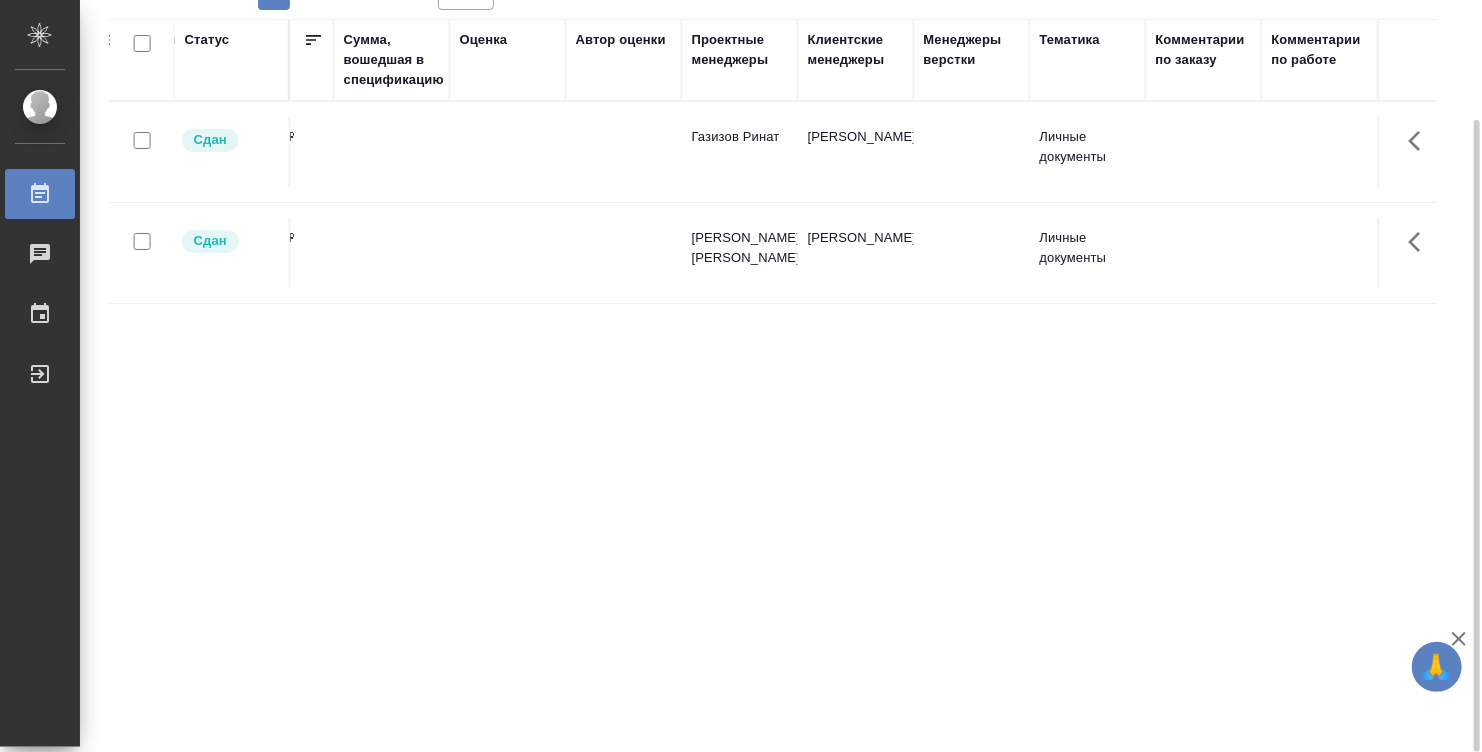 click on "Комментарии по работе" at bounding box center (1320, 50) 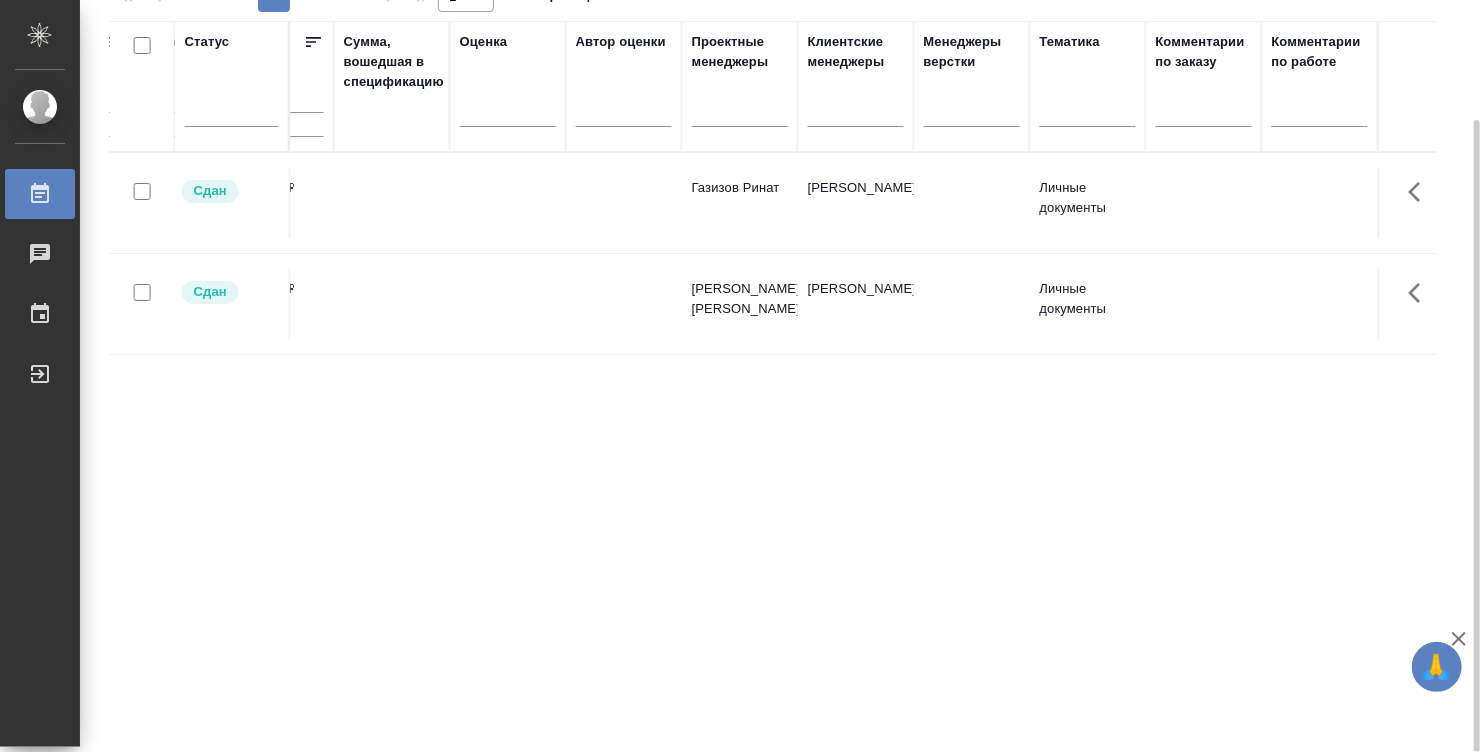 click at bounding box center (1320, 114) 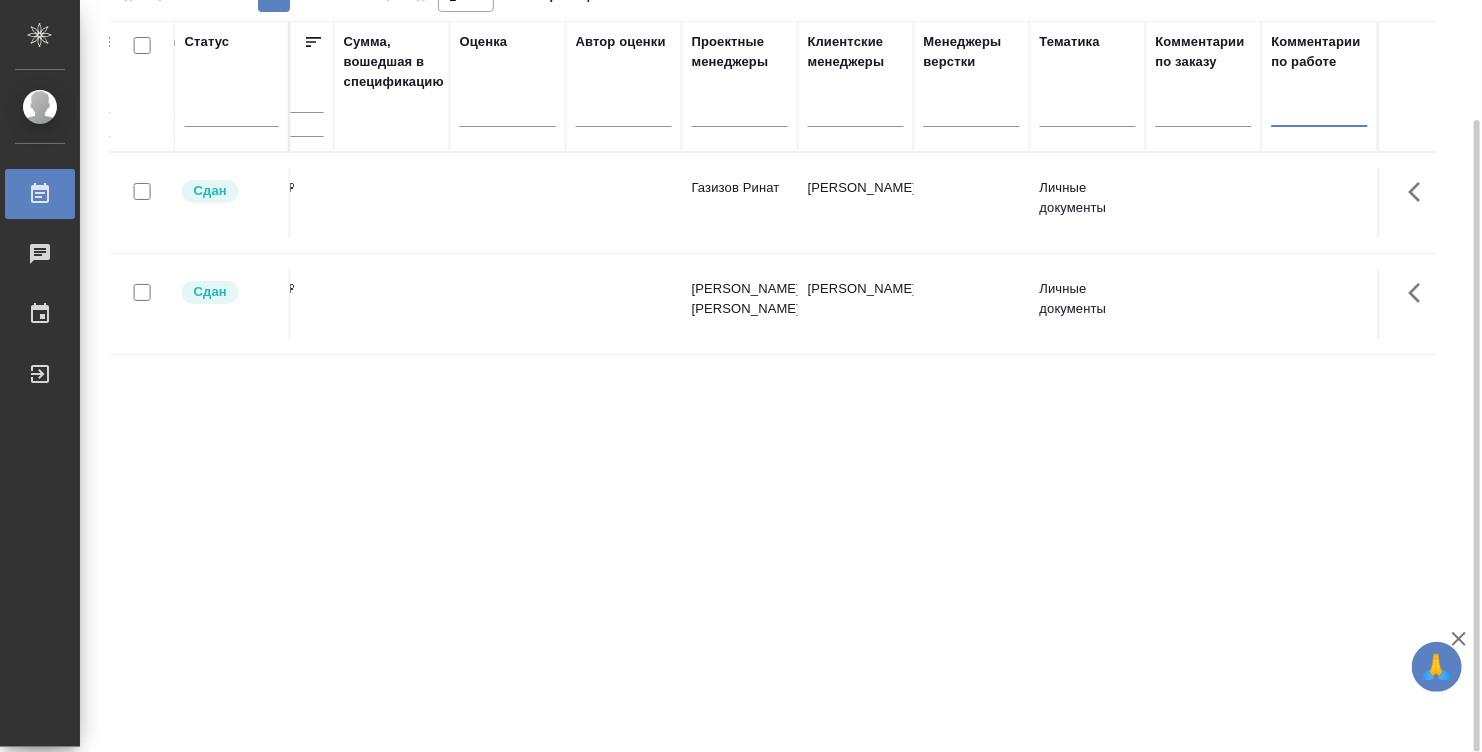 click at bounding box center (1204, 114) 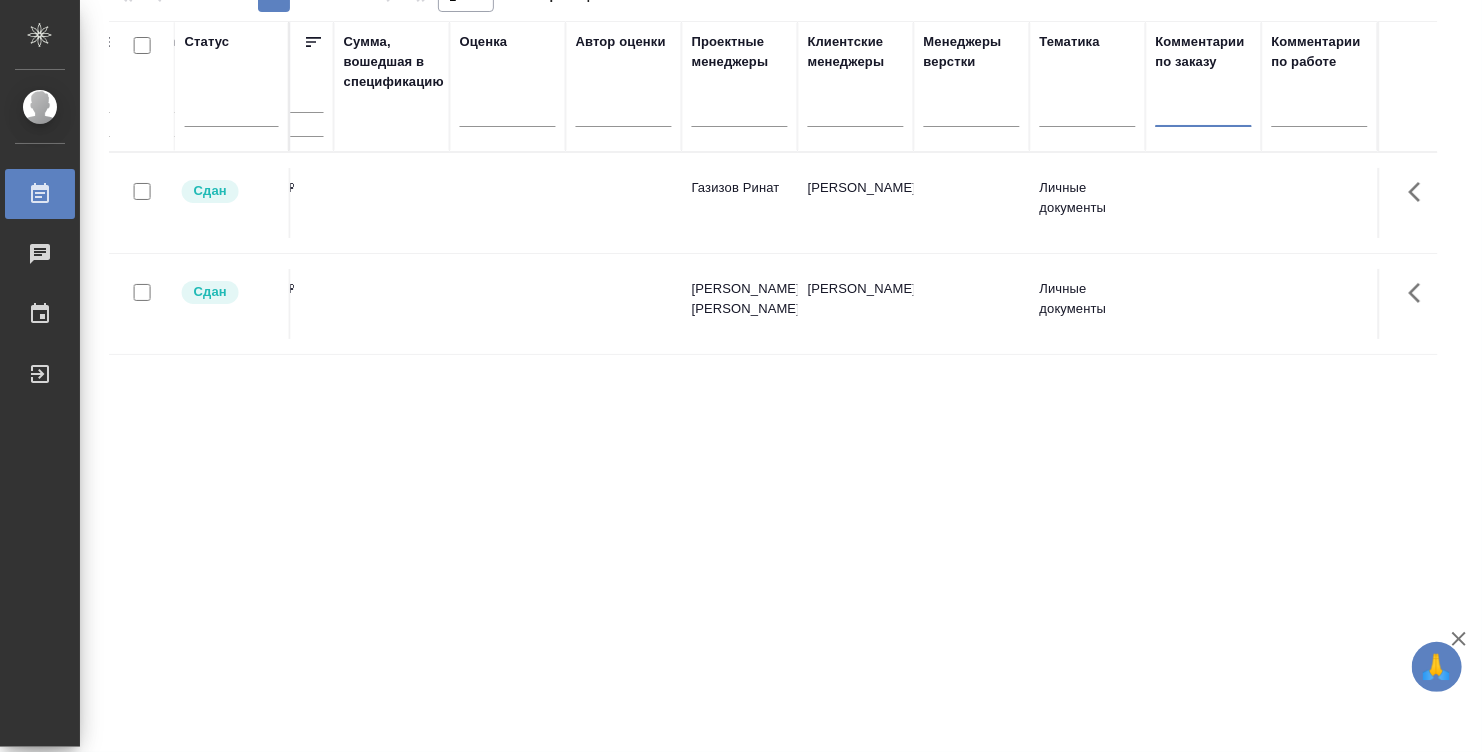 scroll, scrollTop: 0, scrollLeft: 0, axis: both 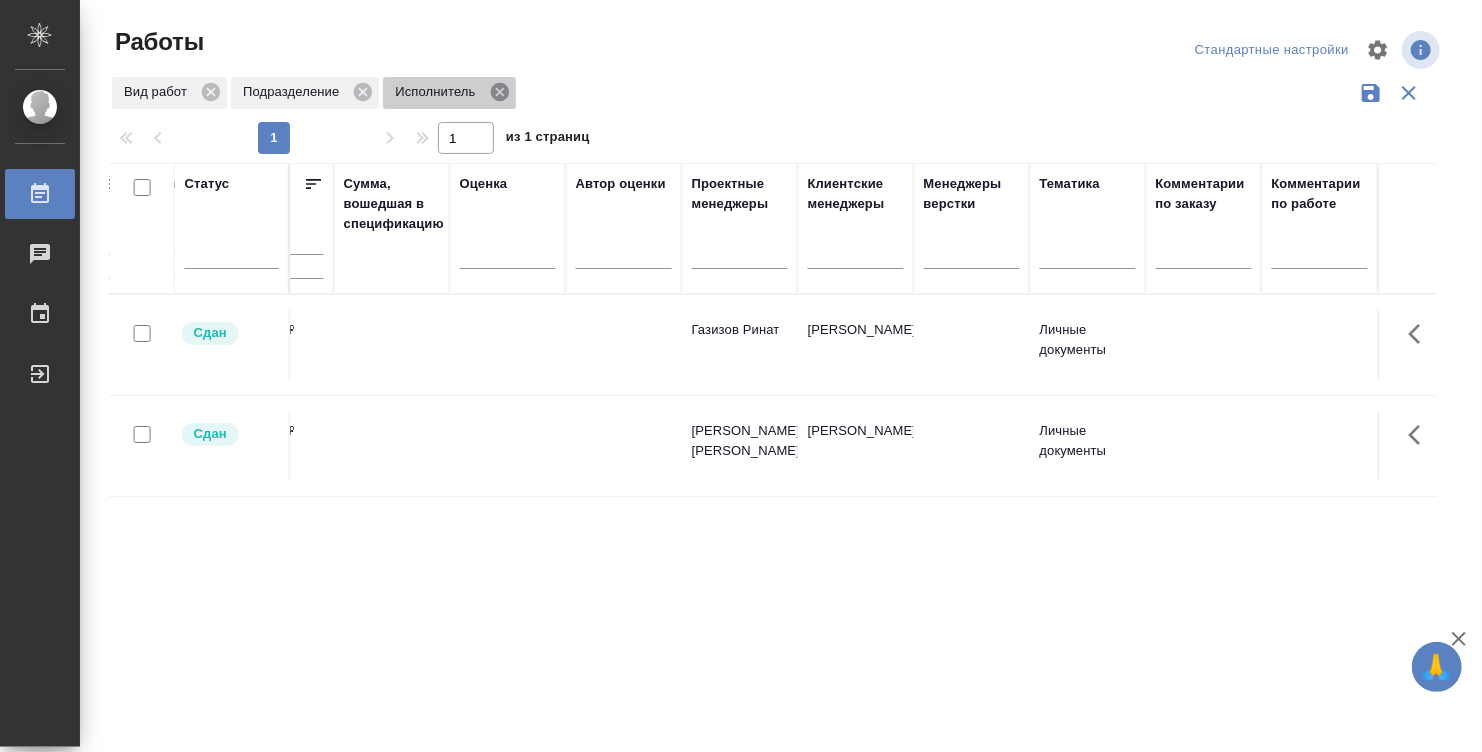 click 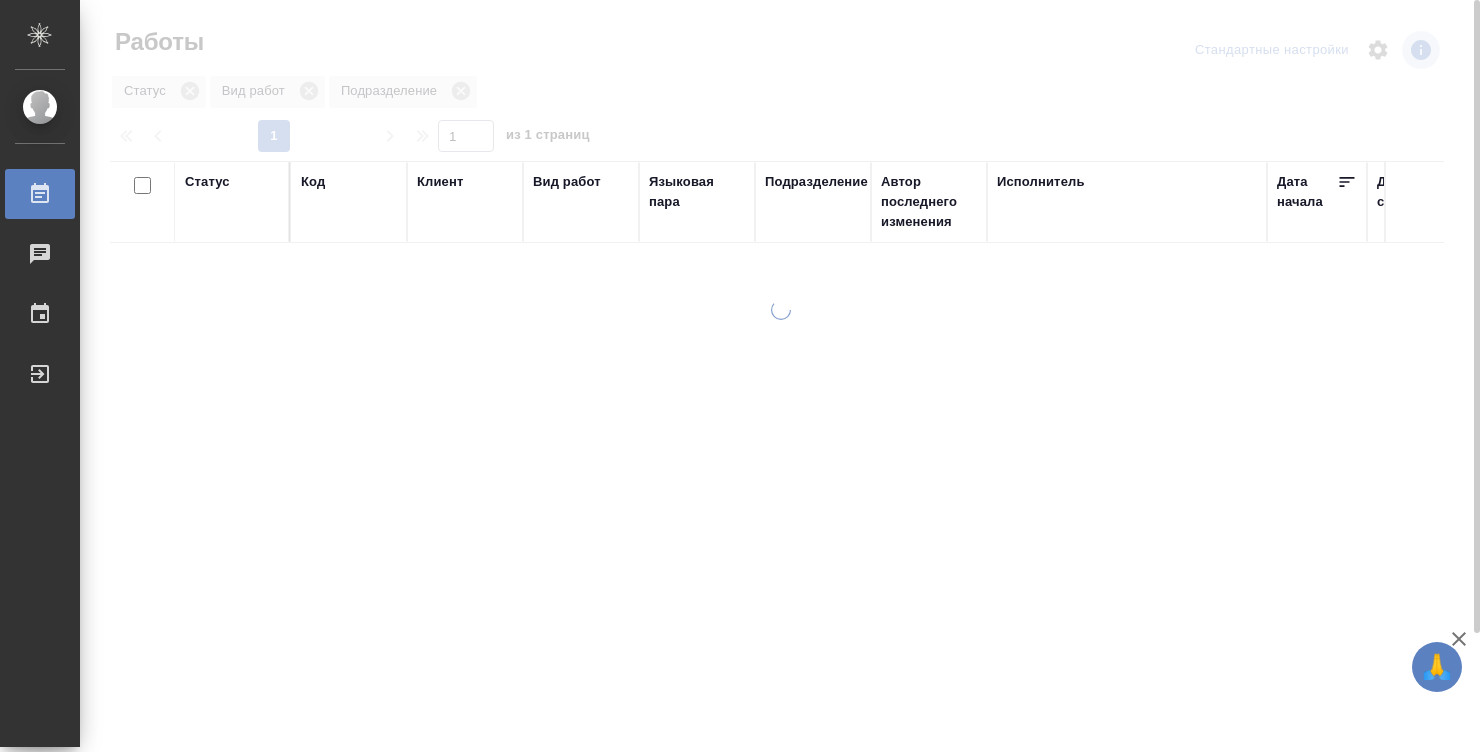 scroll, scrollTop: 0, scrollLeft: 0, axis: both 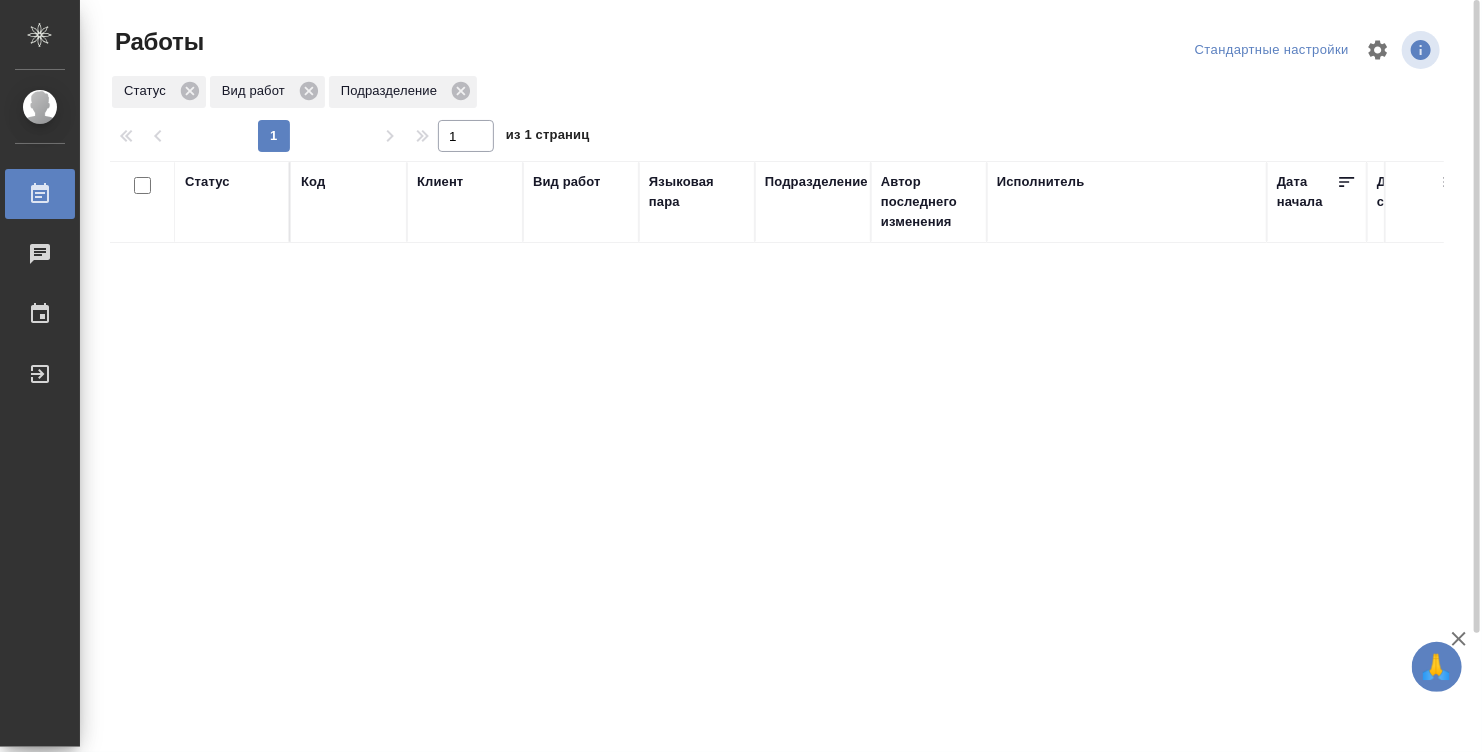 click on "Статус Код Клиент Вид работ Языковая пара Подразделение Автор последнего изменения Исполнитель Дата начала Дата сдачи Ед. изм Кол-во Цена Сумма Сумма, вошедшая в спецификацию Оценка Автор оценки Проектные менеджеры Клиентские менеджеры Менеджеры верстки Тематика Комментарии по заказу Комментарии по работе" at bounding box center [777, 521] 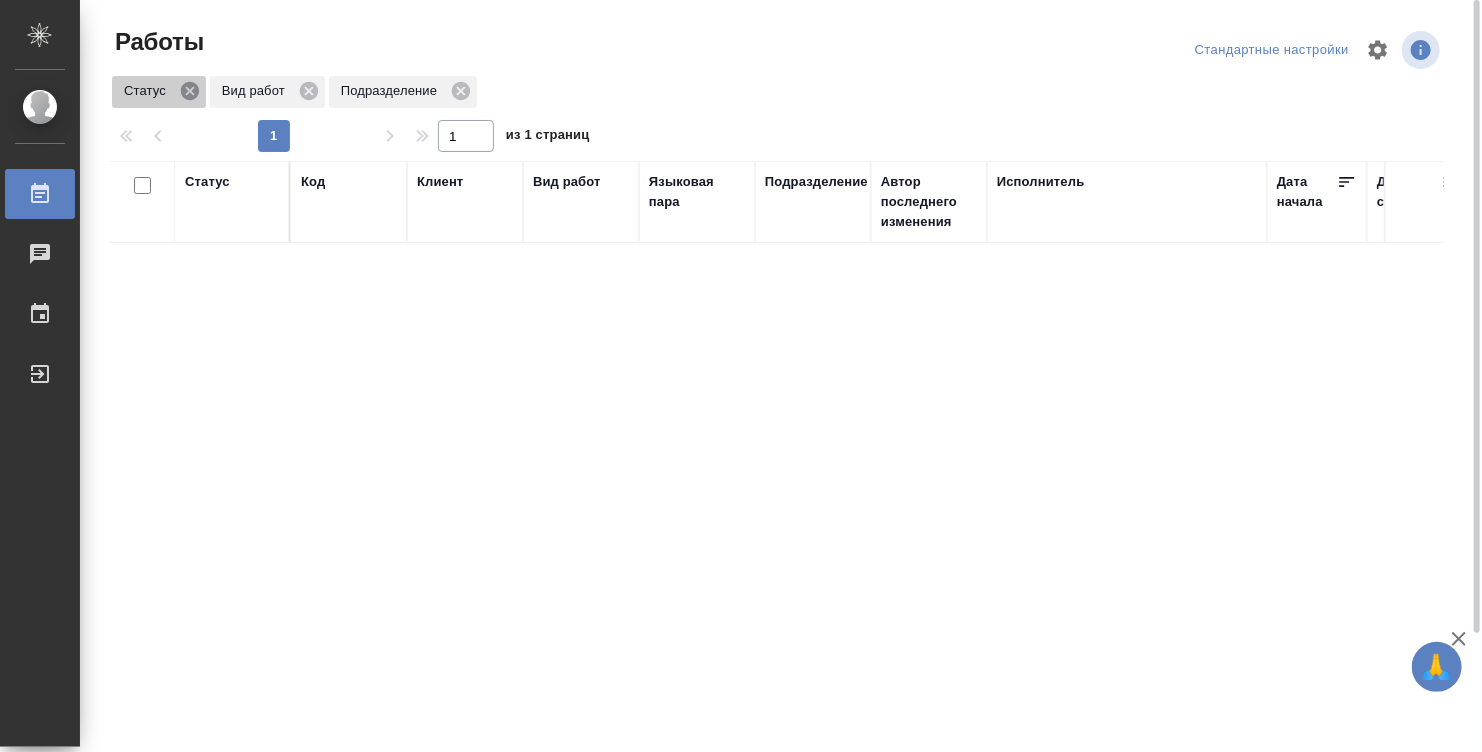 click 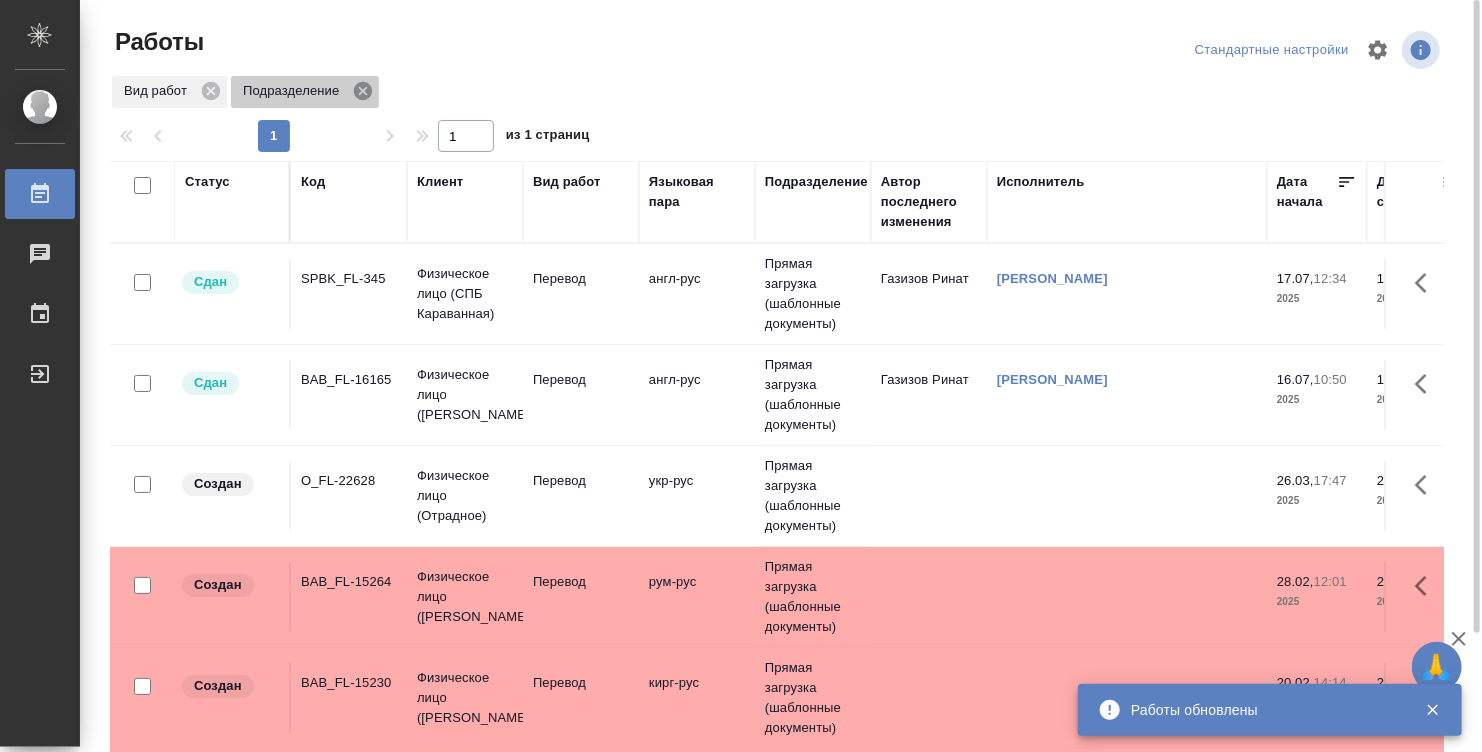 click 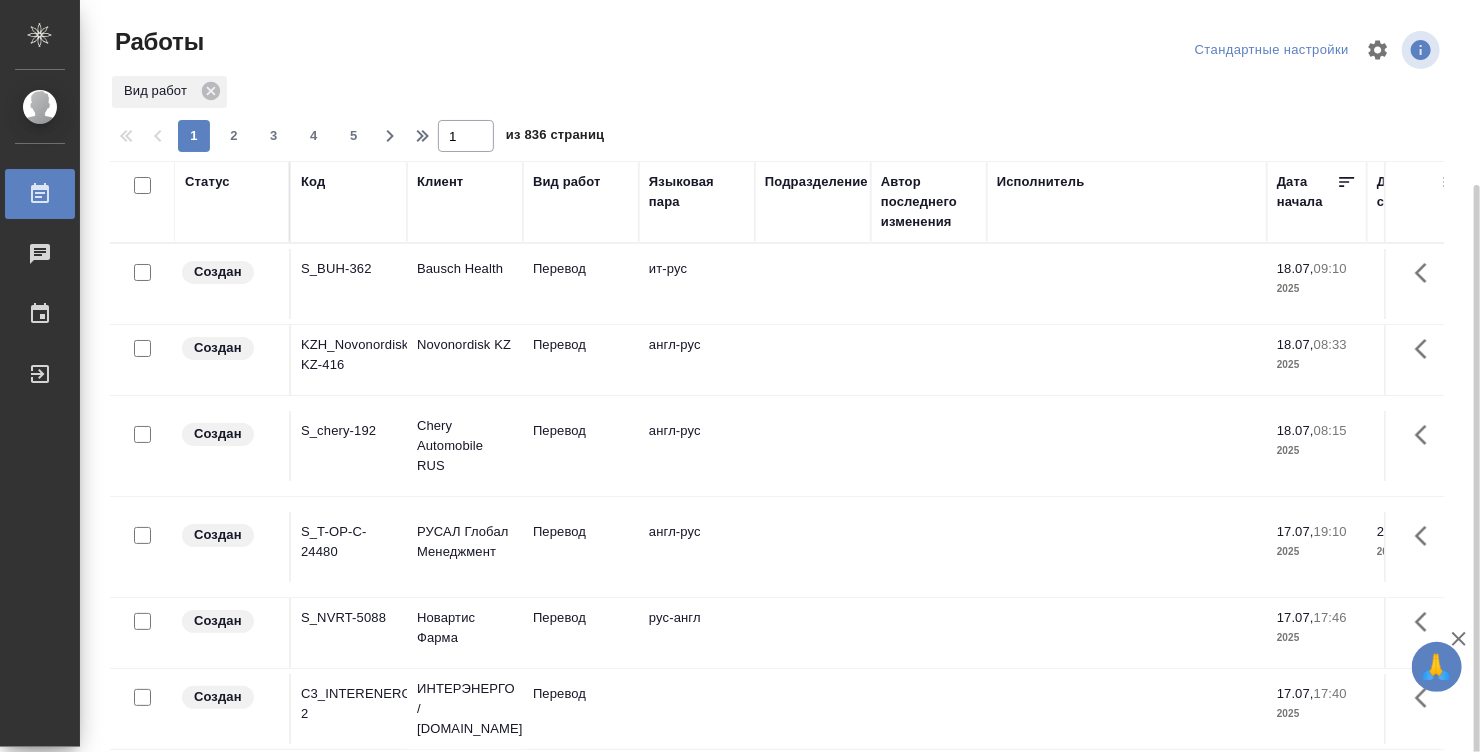 scroll, scrollTop: 140, scrollLeft: 0, axis: vertical 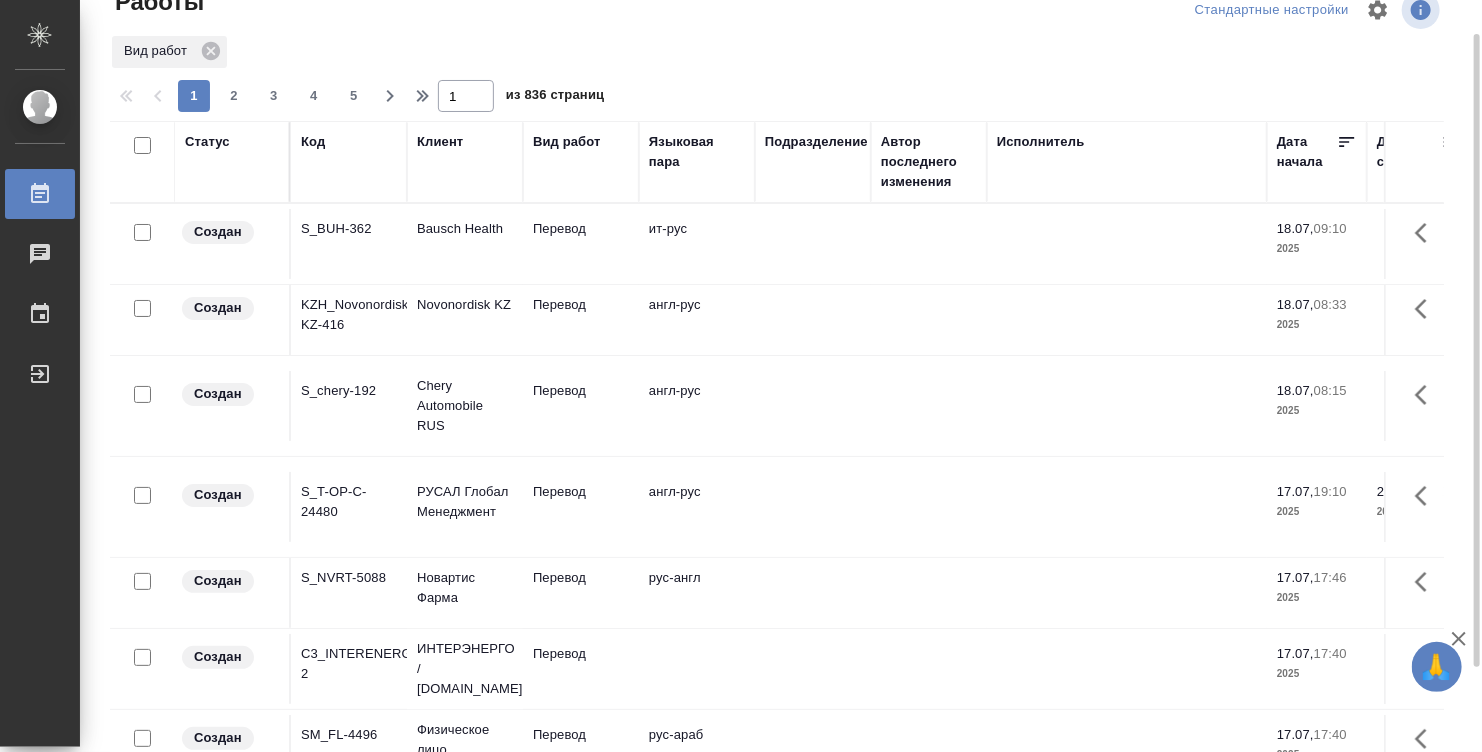 click on "Статус" at bounding box center (232, 162) 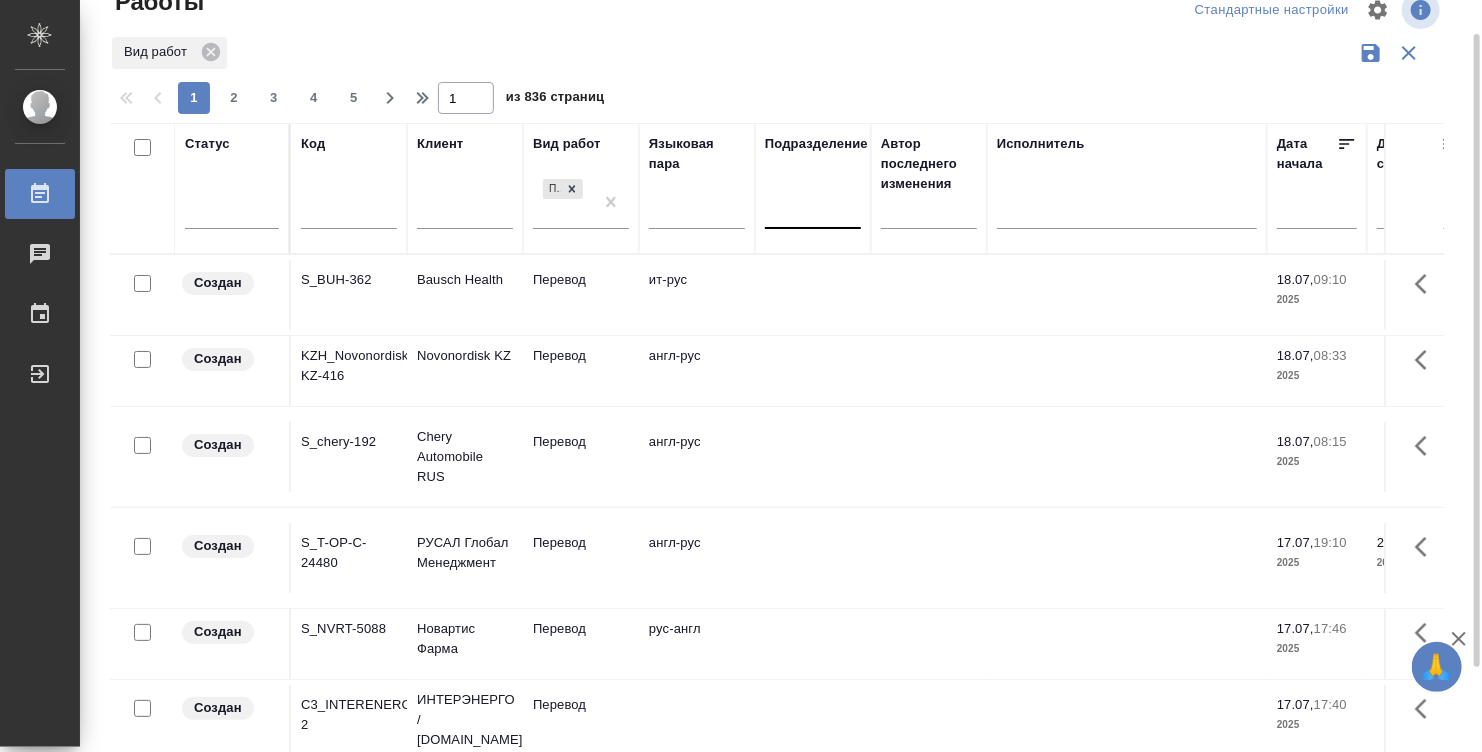 click at bounding box center [813, 209] 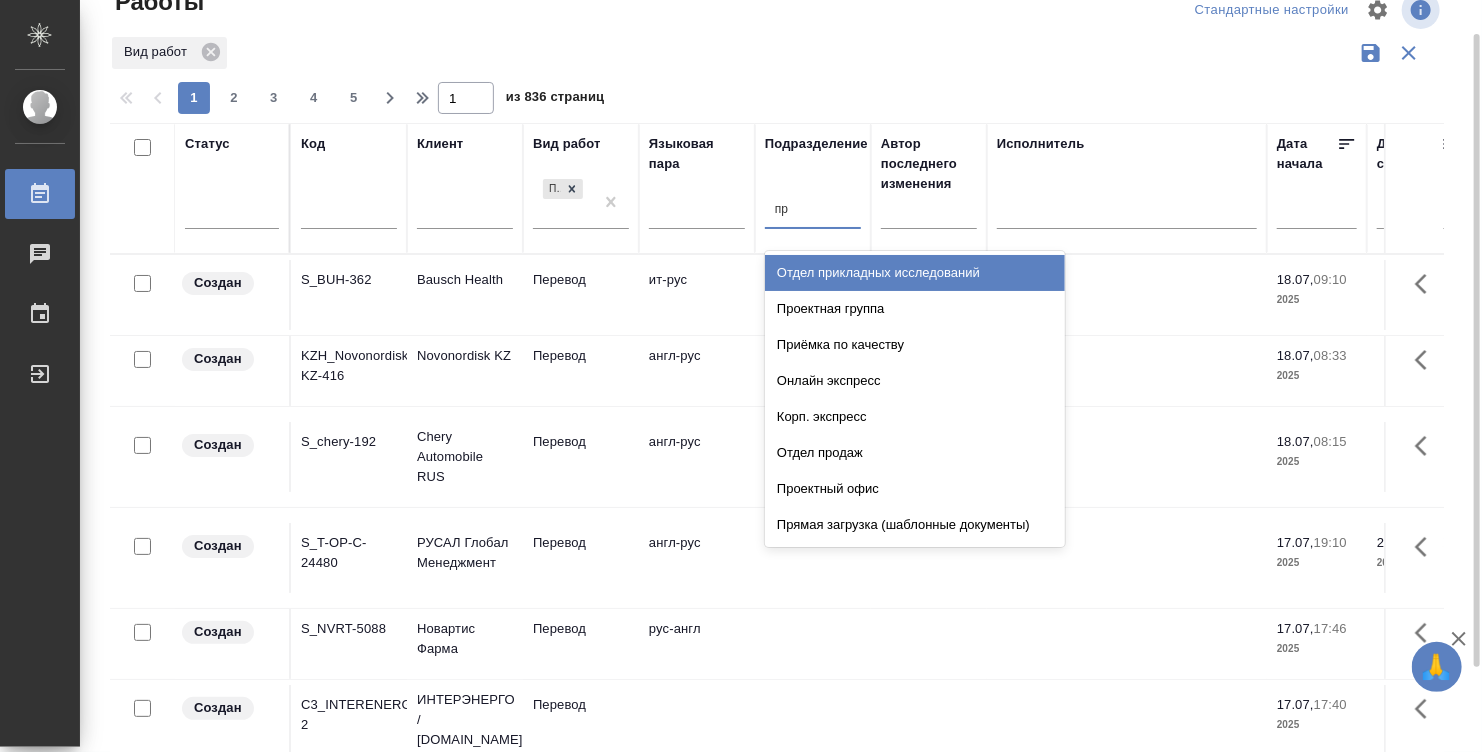 type on "пря" 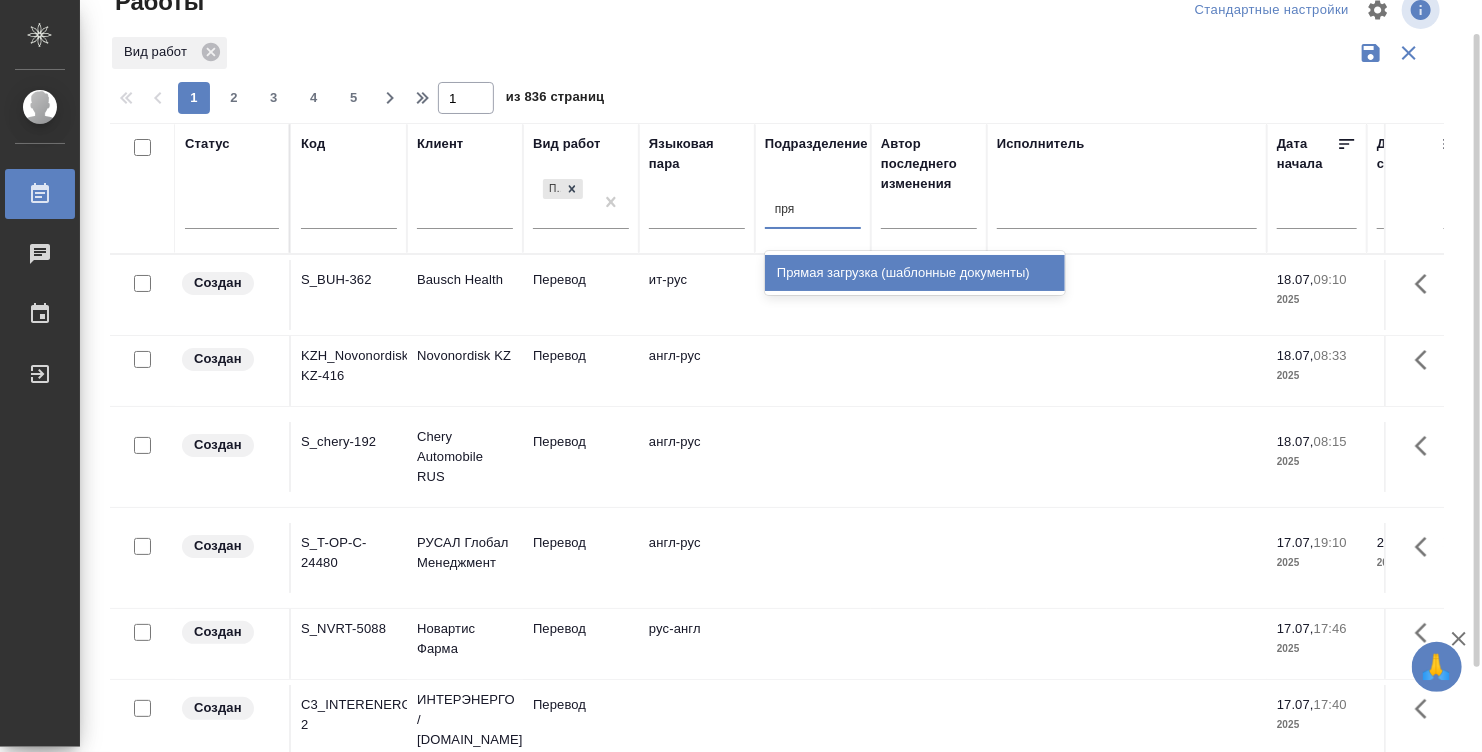 click on "Прямая загрузка (шаблонные документы)" at bounding box center (915, 273) 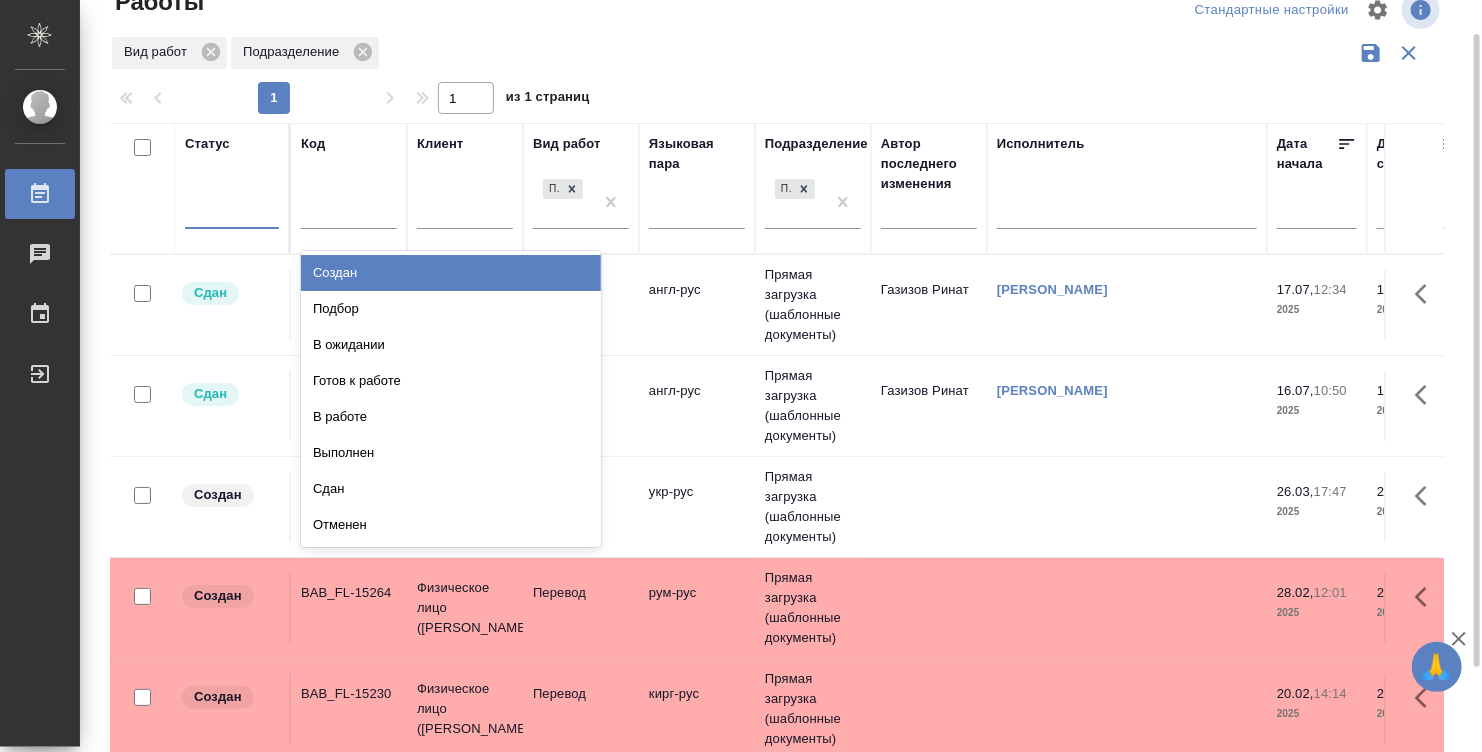 click at bounding box center (232, 209) 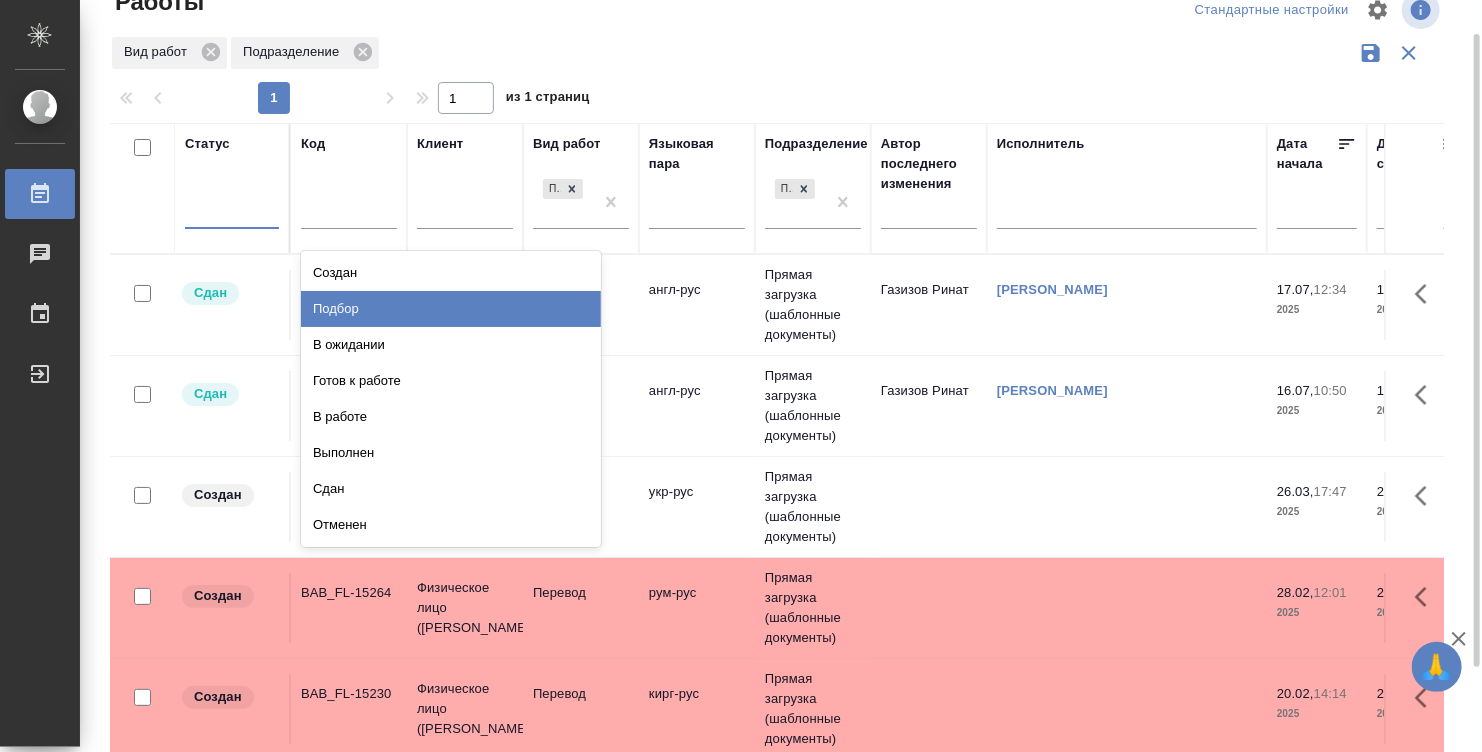 click on "Подбор" at bounding box center (451, 309) 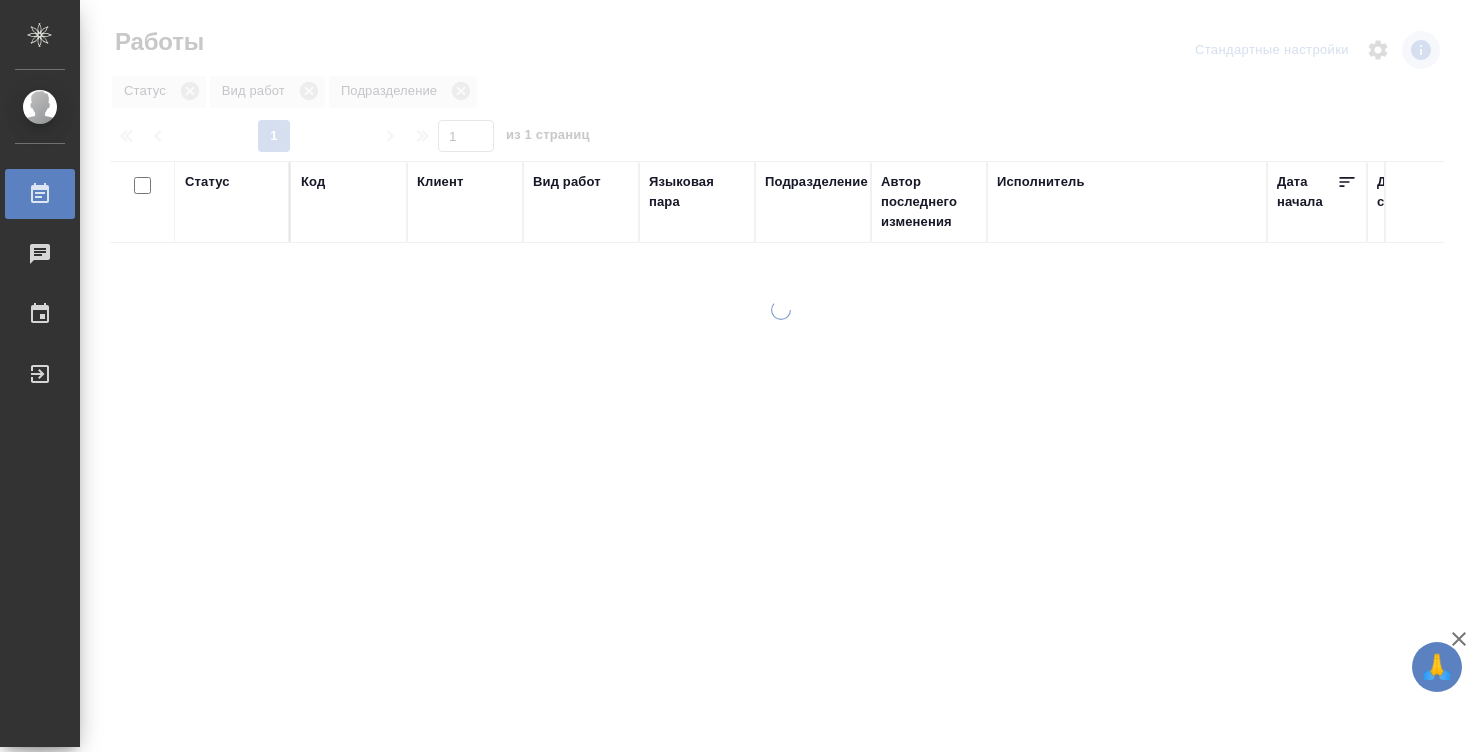 scroll, scrollTop: 0, scrollLeft: 0, axis: both 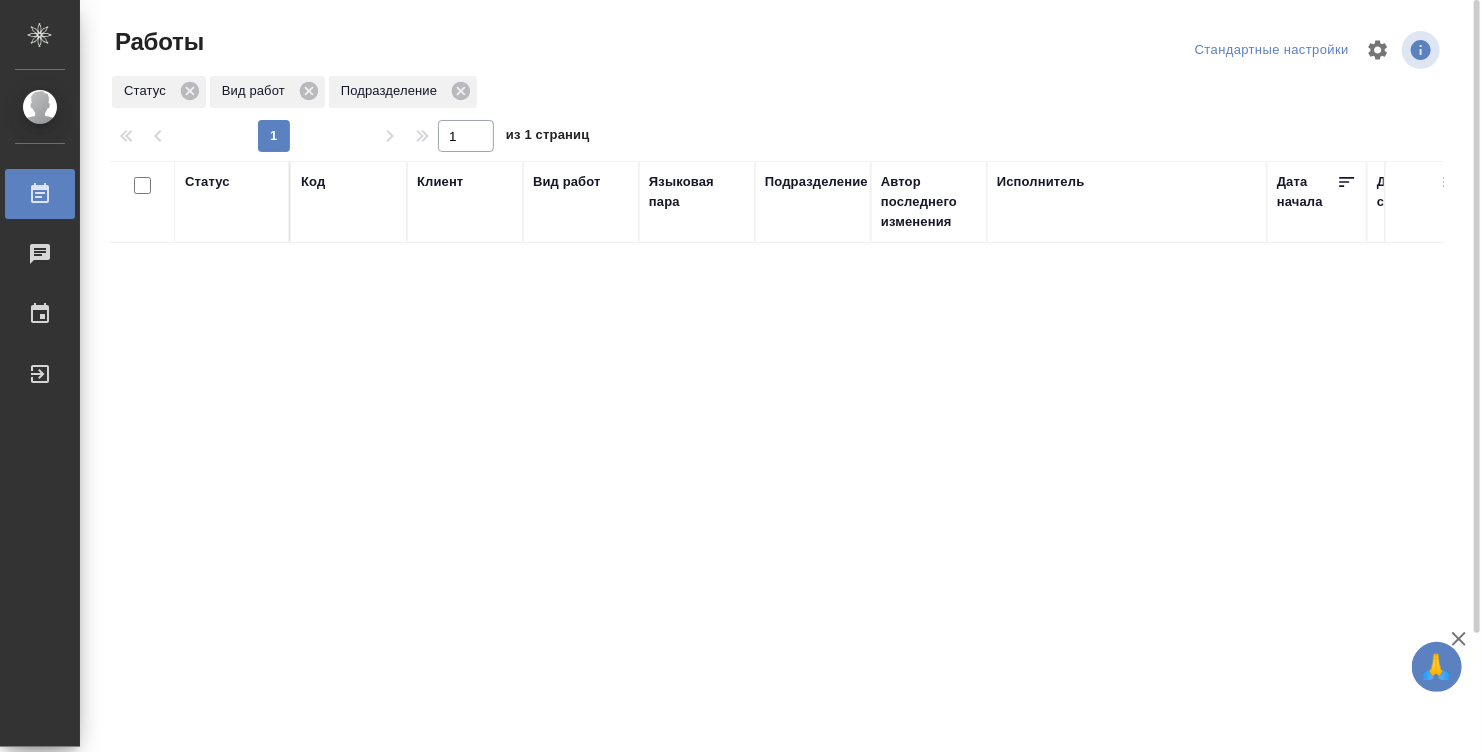 click on "Статус Код Клиент Вид работ Языковая пара Подразделение Автор последнего изменения Исполнитель Дата начала Дата сдачи Ед. изм Кол-во Цена [PERSON_NAME], вошедшая в спецификацию Оценка Автор оценки Проектные менеджеры Клиентские менеджеры Менеджеры верстки Тематика Комментарии по заказу Комментарии по работе" at bounding box center [777, 521] 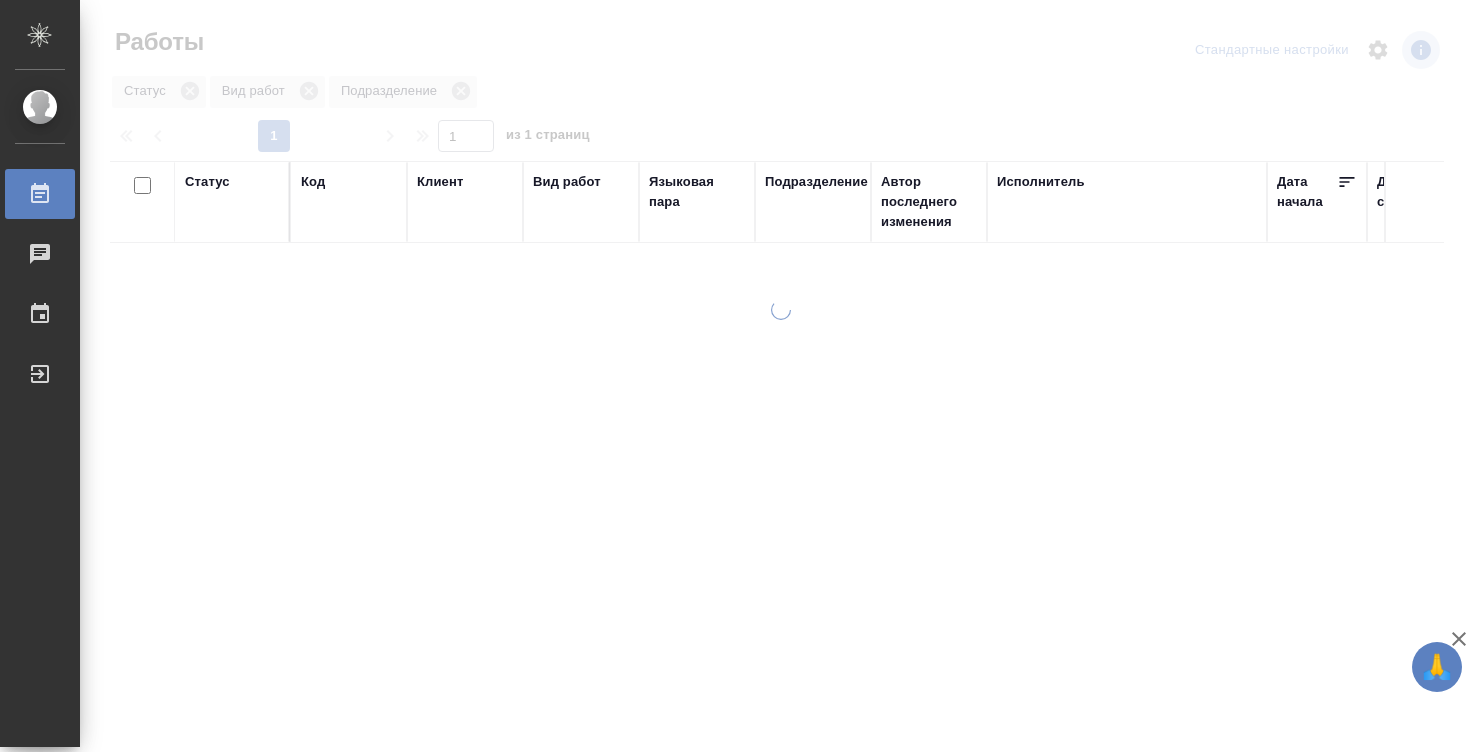scroll, scrollTop: 0, scrollLeft: 0, axis: both 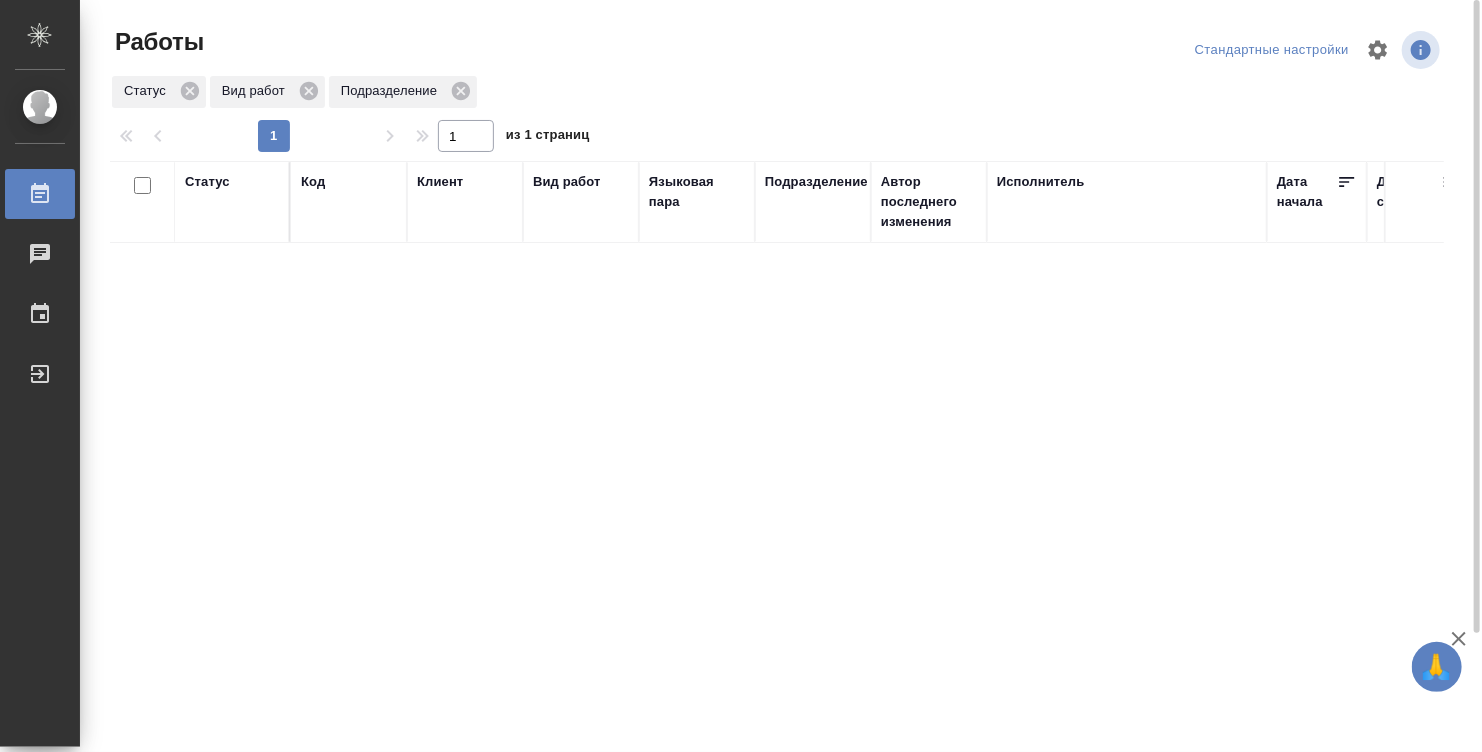 click on "Статус Код Клиент Вид работ Языковая пара Подразделение Автор последнего изменения Исполнитель Дата начала Дата сдачи Ед. изм Кол-во Цена [PERSON_NAME], вошедшая в спецификацию Оценка Автор оценки Проектные менеджеры Клиентские менеджеры Менеджеры верстки Тематика Комментарии по заказу Комментарии по работе" at bounding box center [777, 521] 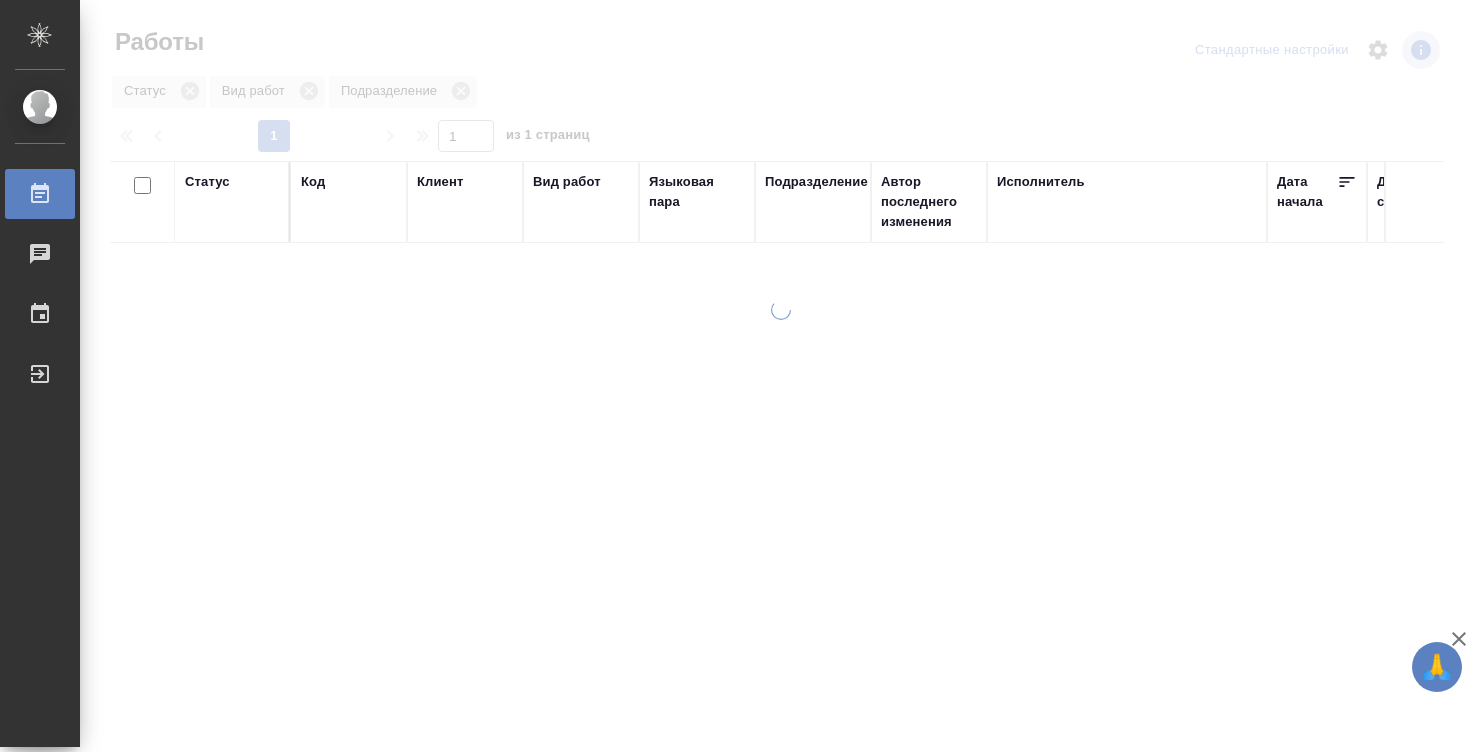 scroll, scrollTop: 0, scrollLeft: 0, axis: both 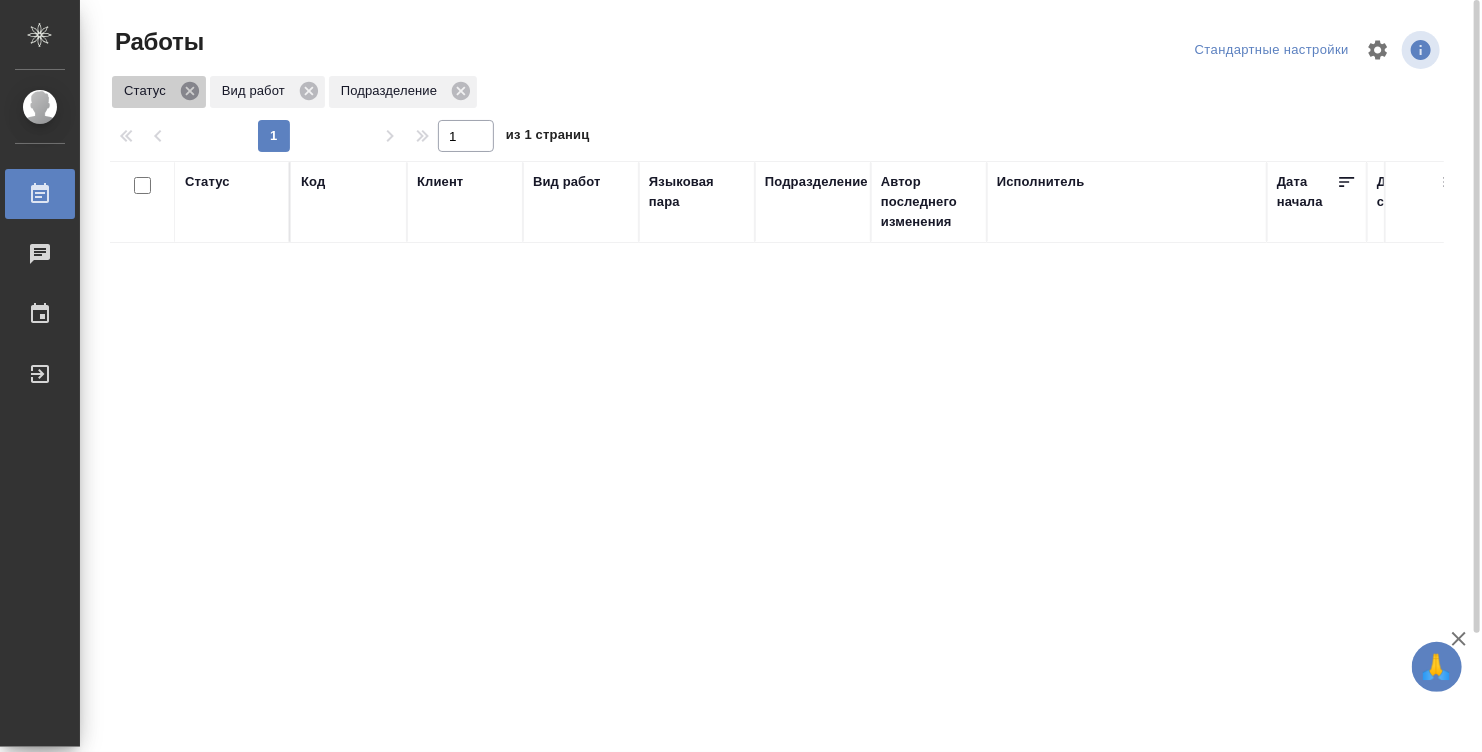 click 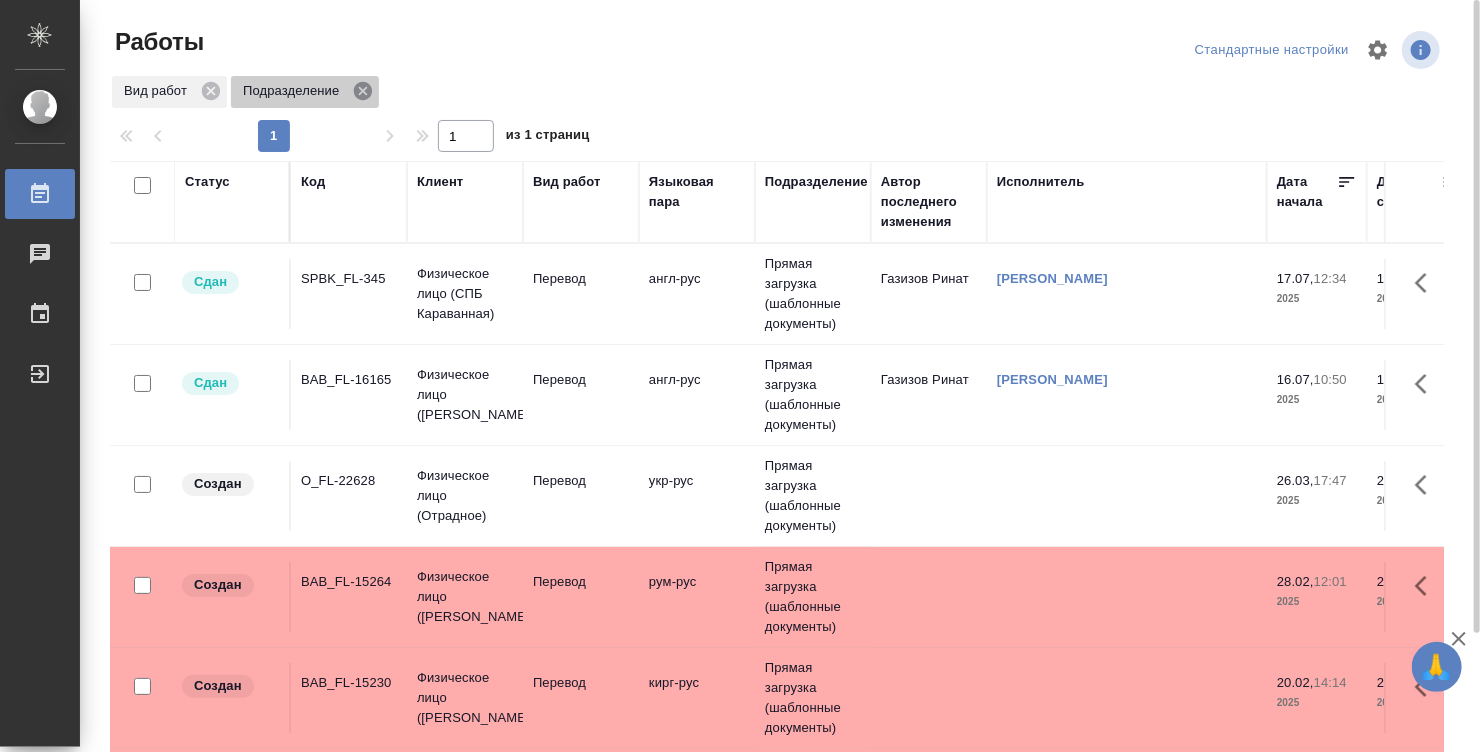 click 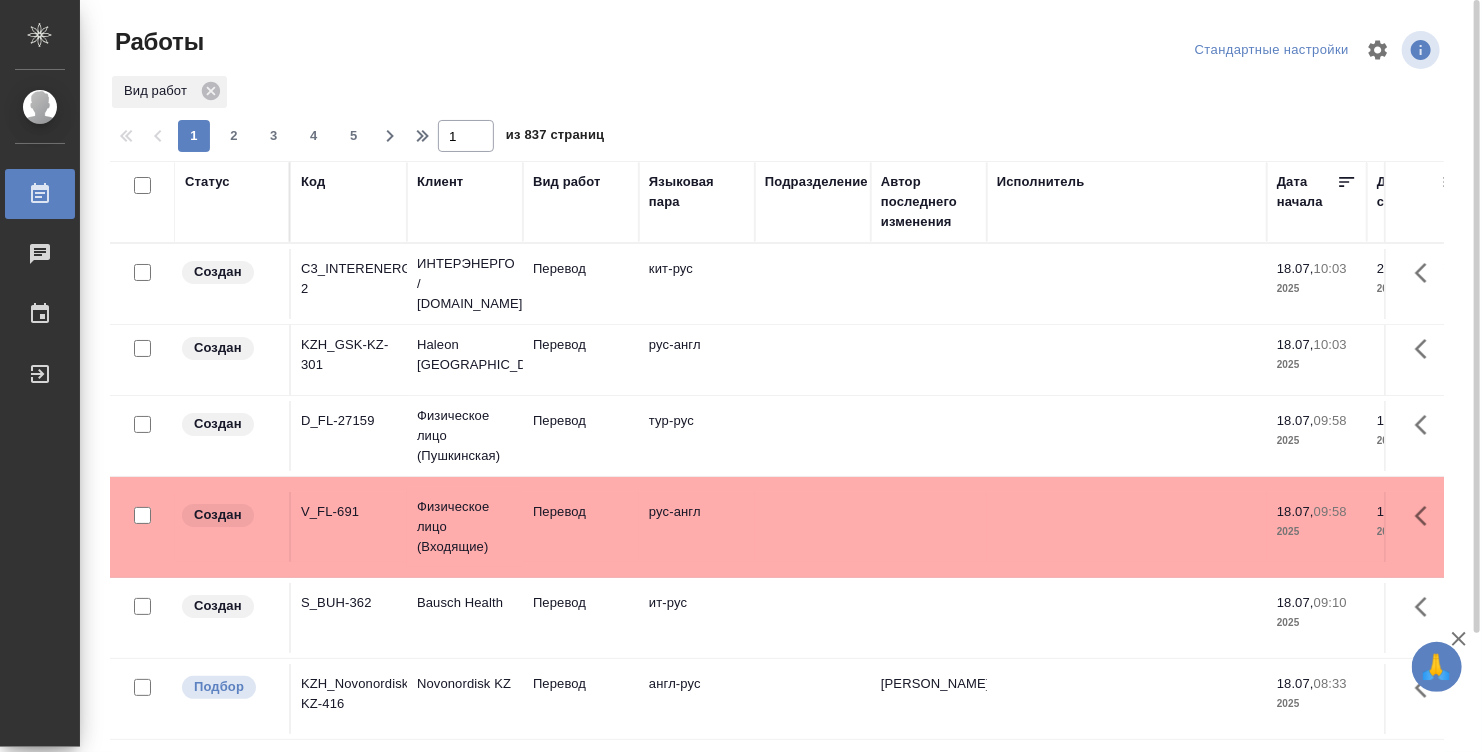 scroll, scrollTop: 140, scrollLeft: 0, axis: vertical 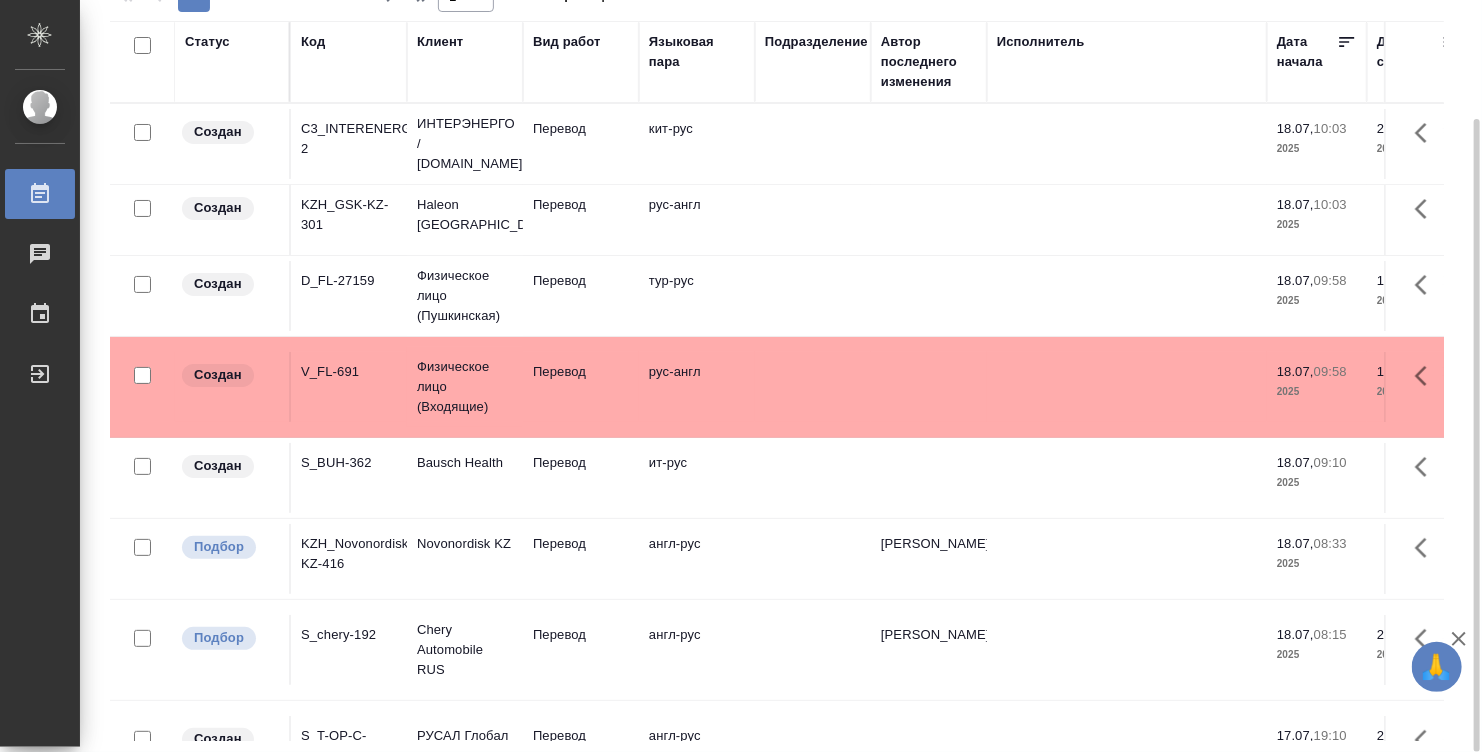 click on "Статус" at bounding box center (232, 62) 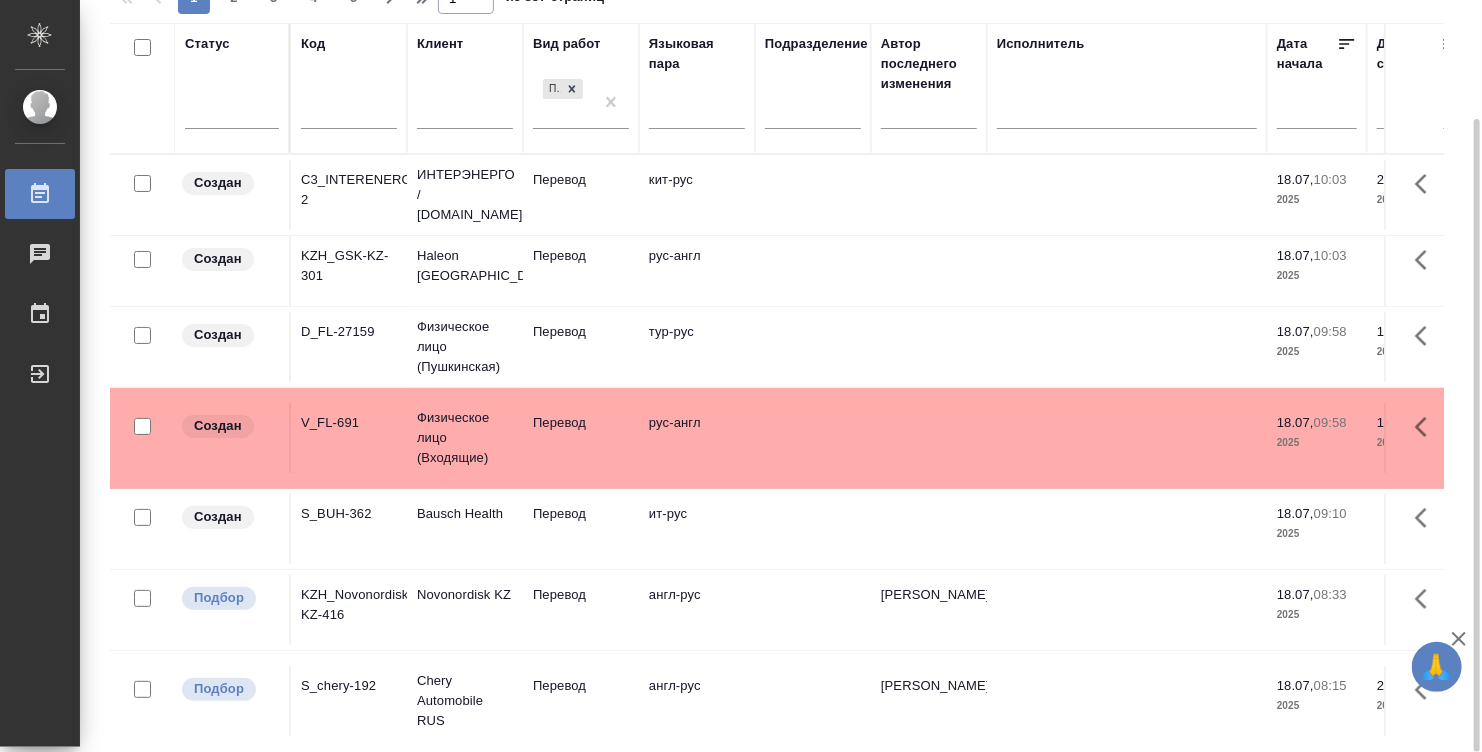 click on "Статус" at bounding box center (232, 88) 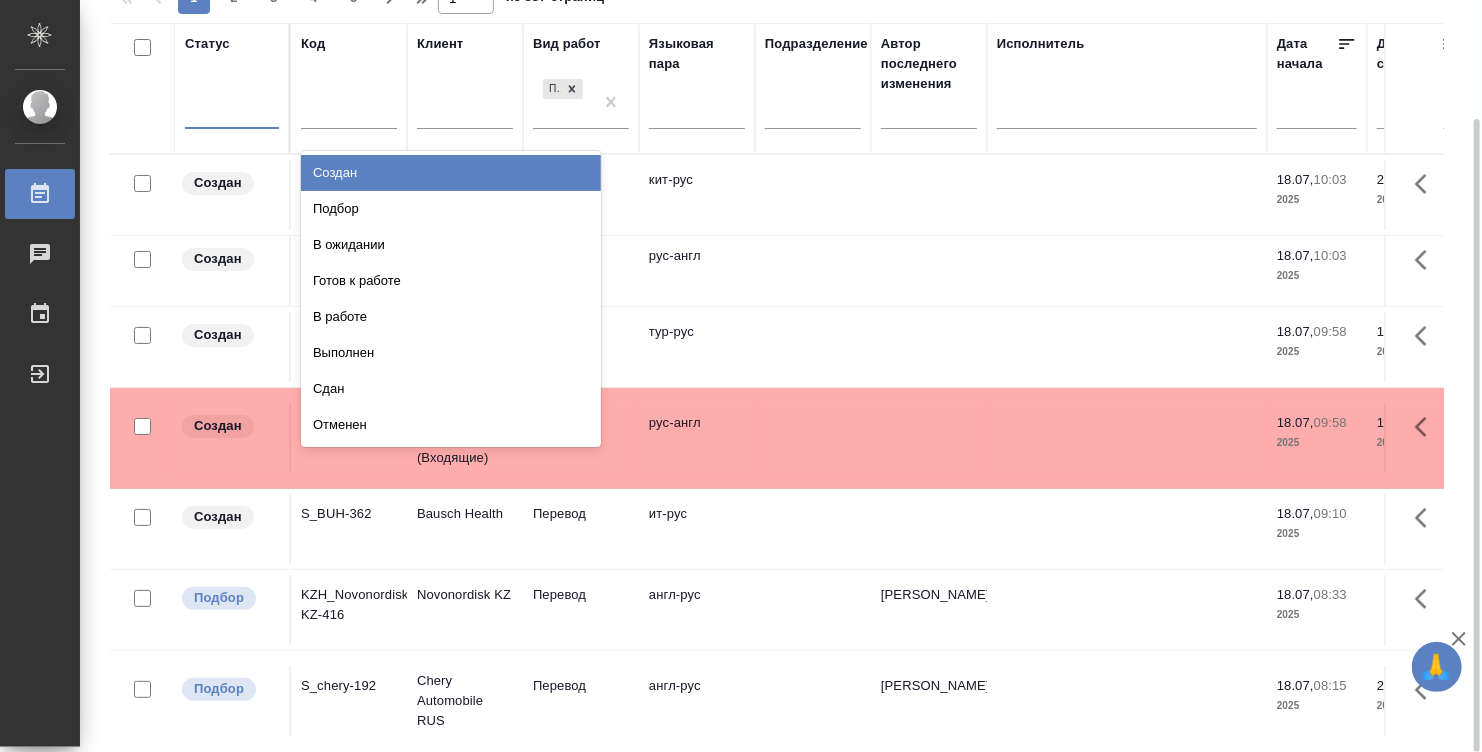 click at bounding box center [232, 109] 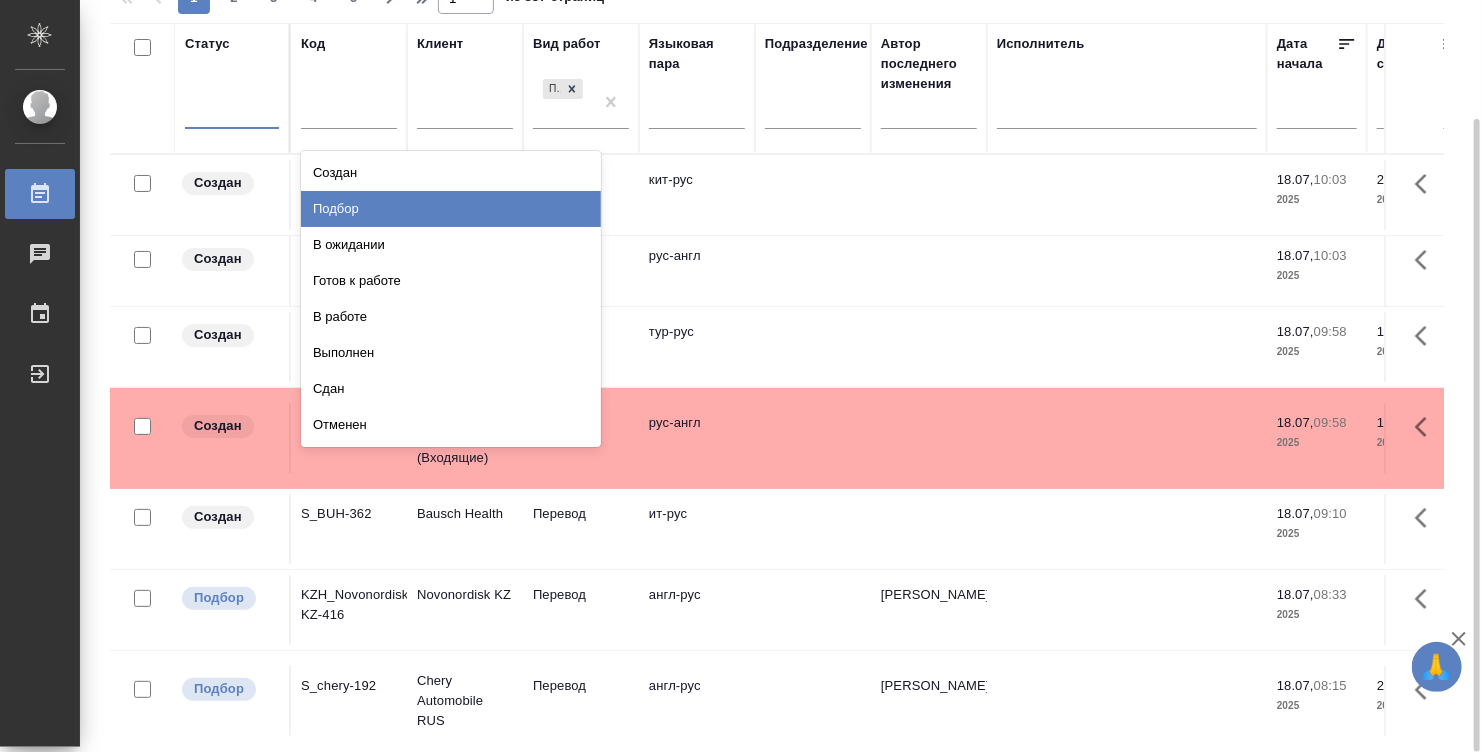 click on "Подбор" at bounding box center (451, 209) 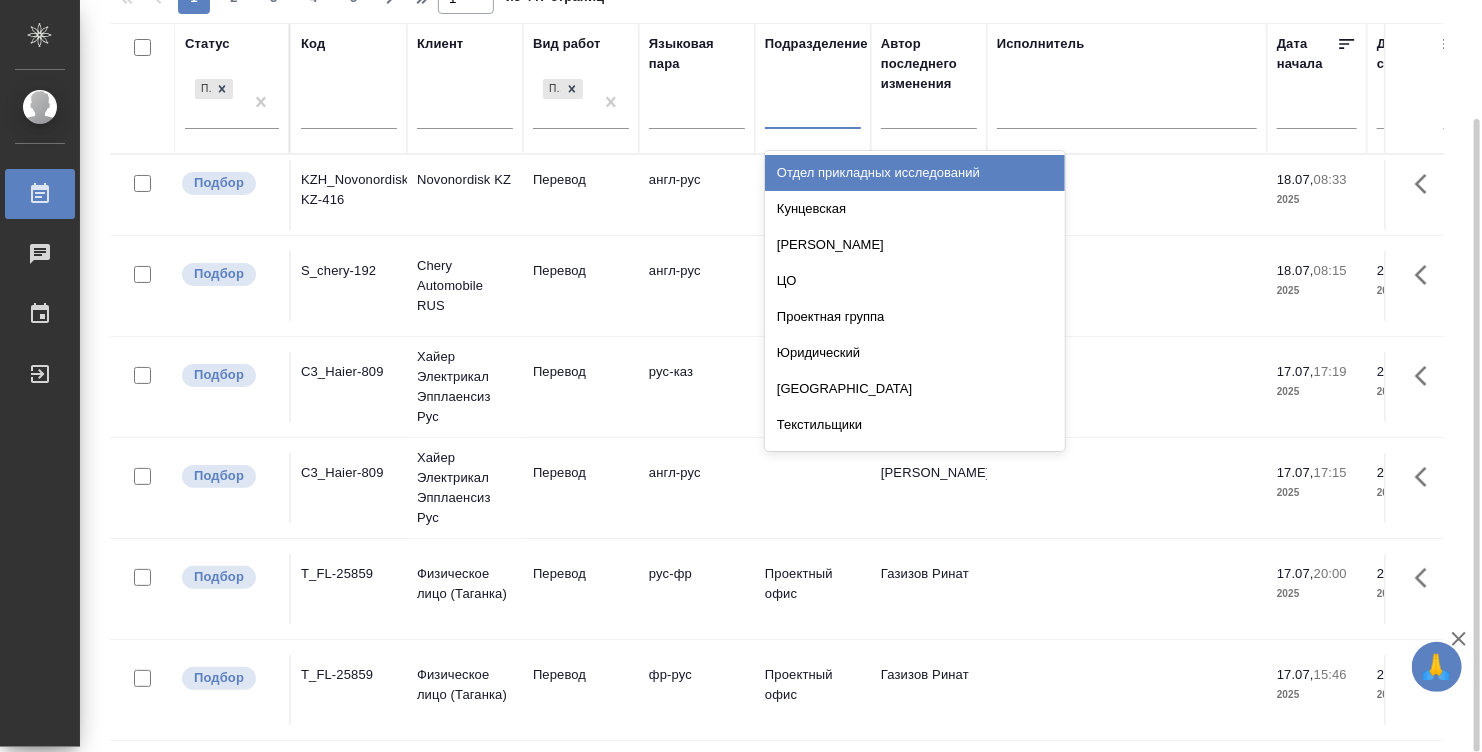 click at bounding box center (813, 109) 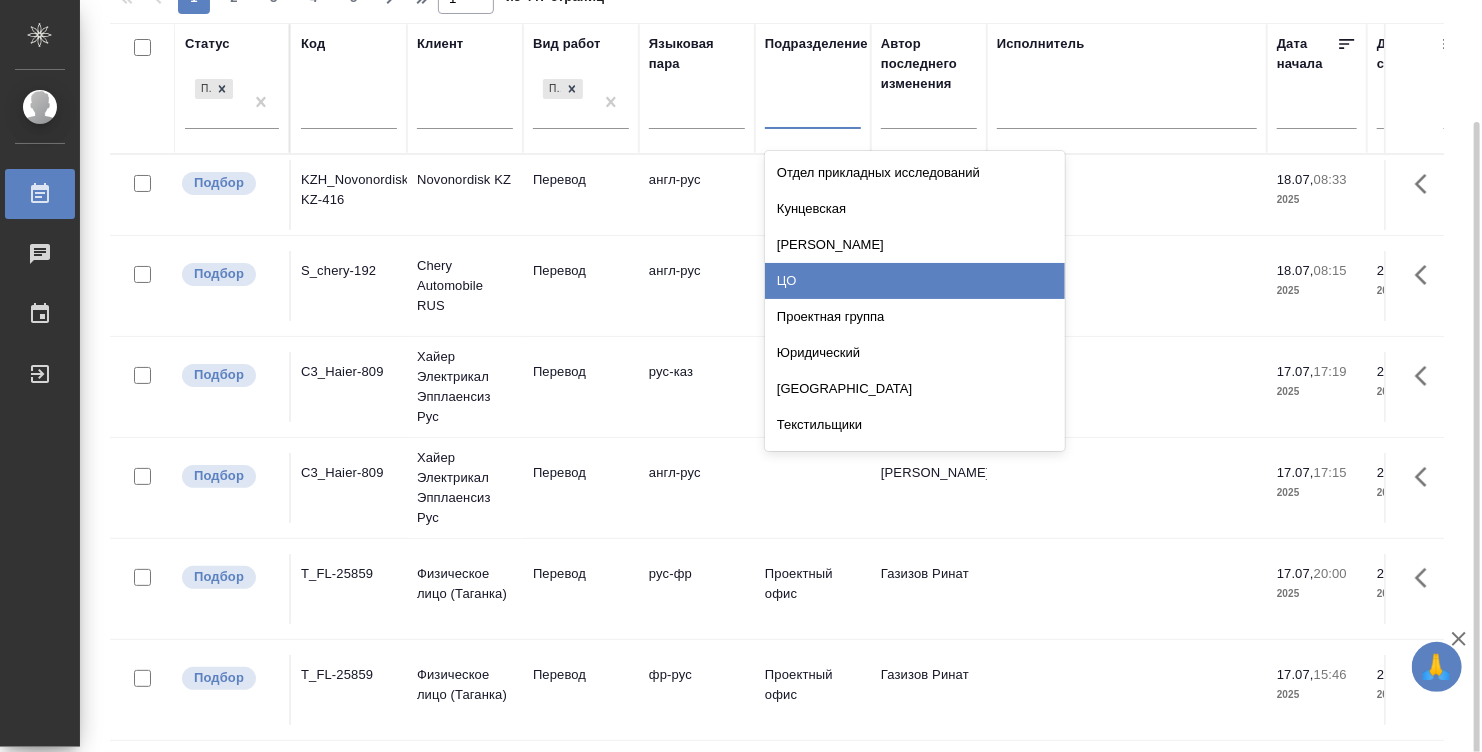 scroll, scrollTop: 142, scrollLeft: 0, axis: vertical 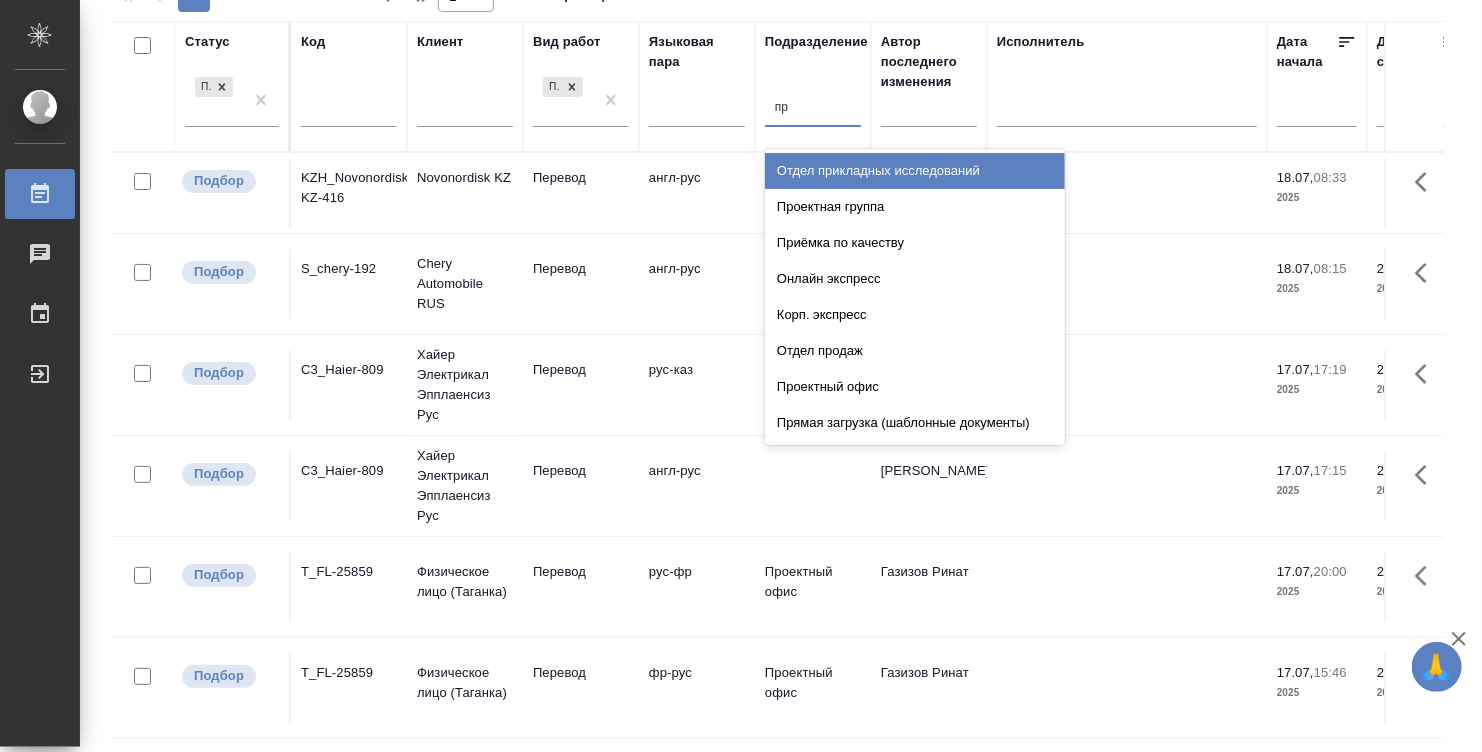 type on "пря" 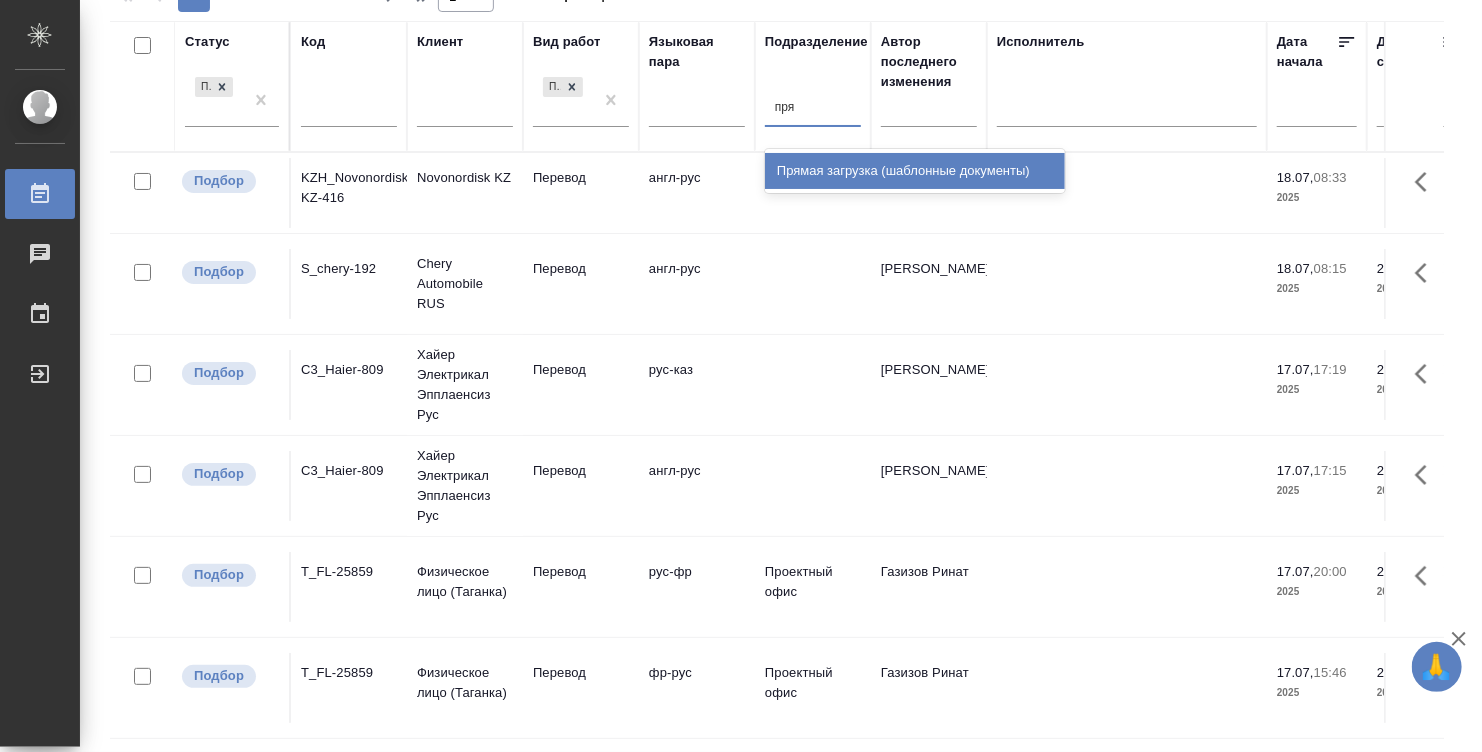click on "Прямая загрузка (шаблонные документы)" at bounding box center (915, 171) 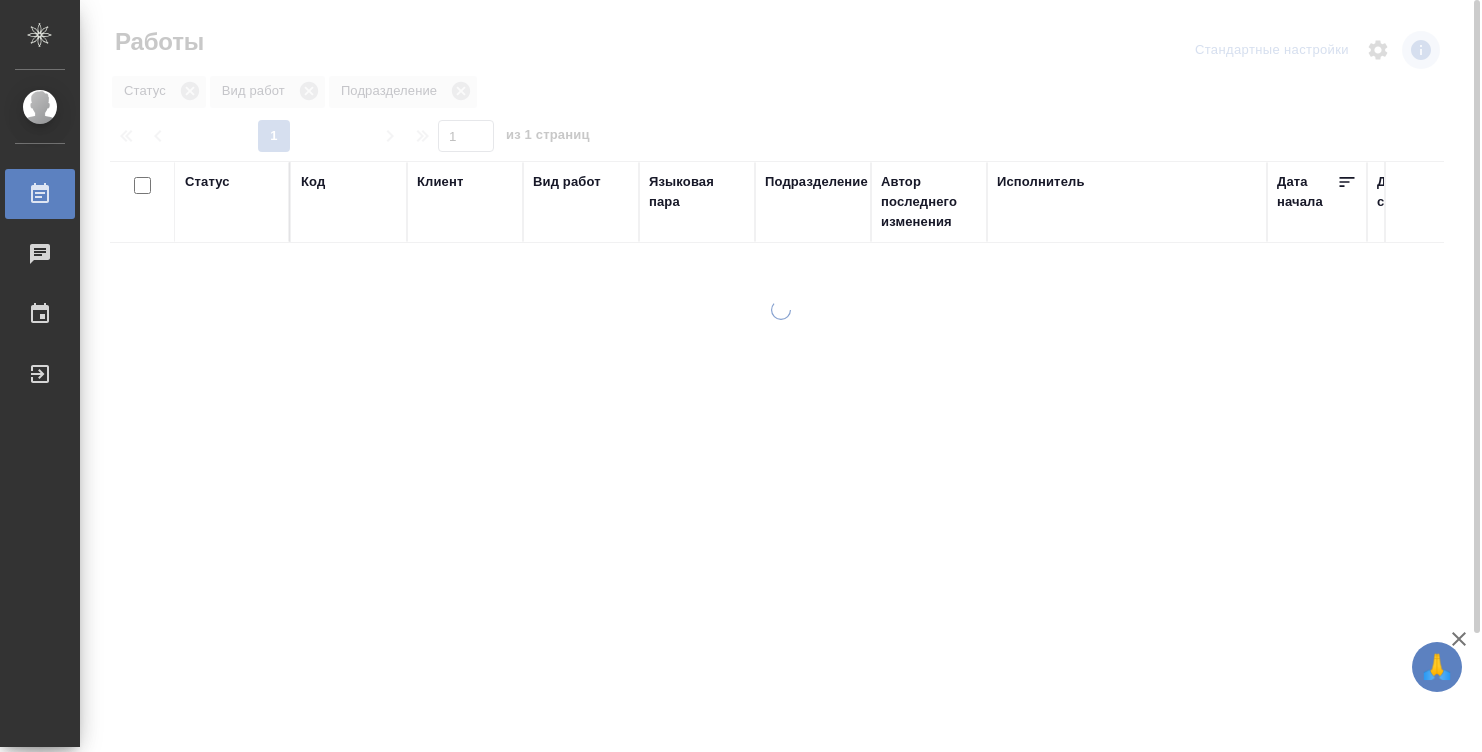 scroll, scrollTop: 0, scrollLeft: 0, axis: both 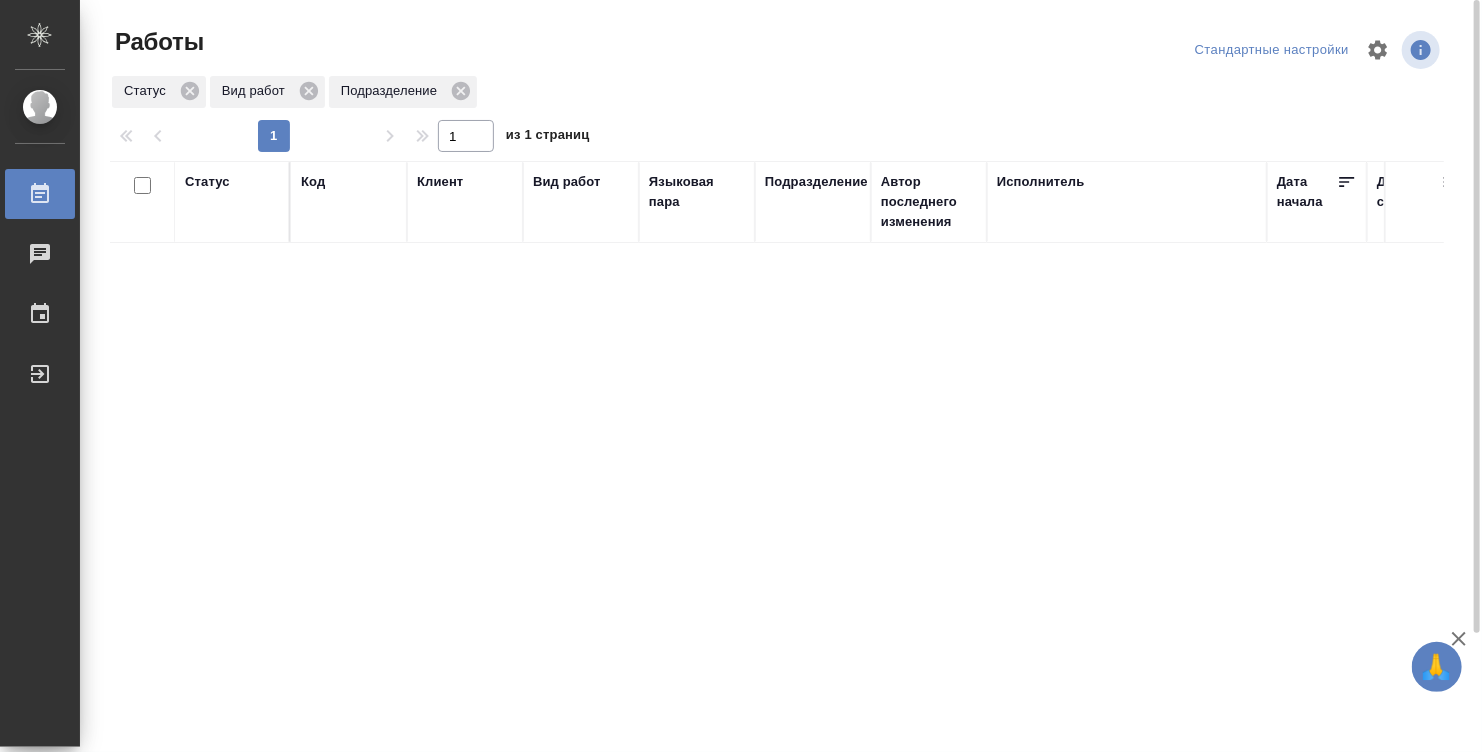 click on "Статус Код Клиент Вид работ Языковая пара Подразделение Автор последнего изменения Исполнитель Дата начала Дата сдачи Ед. изм Кол-во Цена Сумма Сумма, вошедшая в спецификацию Оценка Автор оценки Проектные менеджеры Клиентские менеджеры Менеджеры верстки Тематика Комментарии по заказу Комментарии по работе" at bounding box center [777, 521] 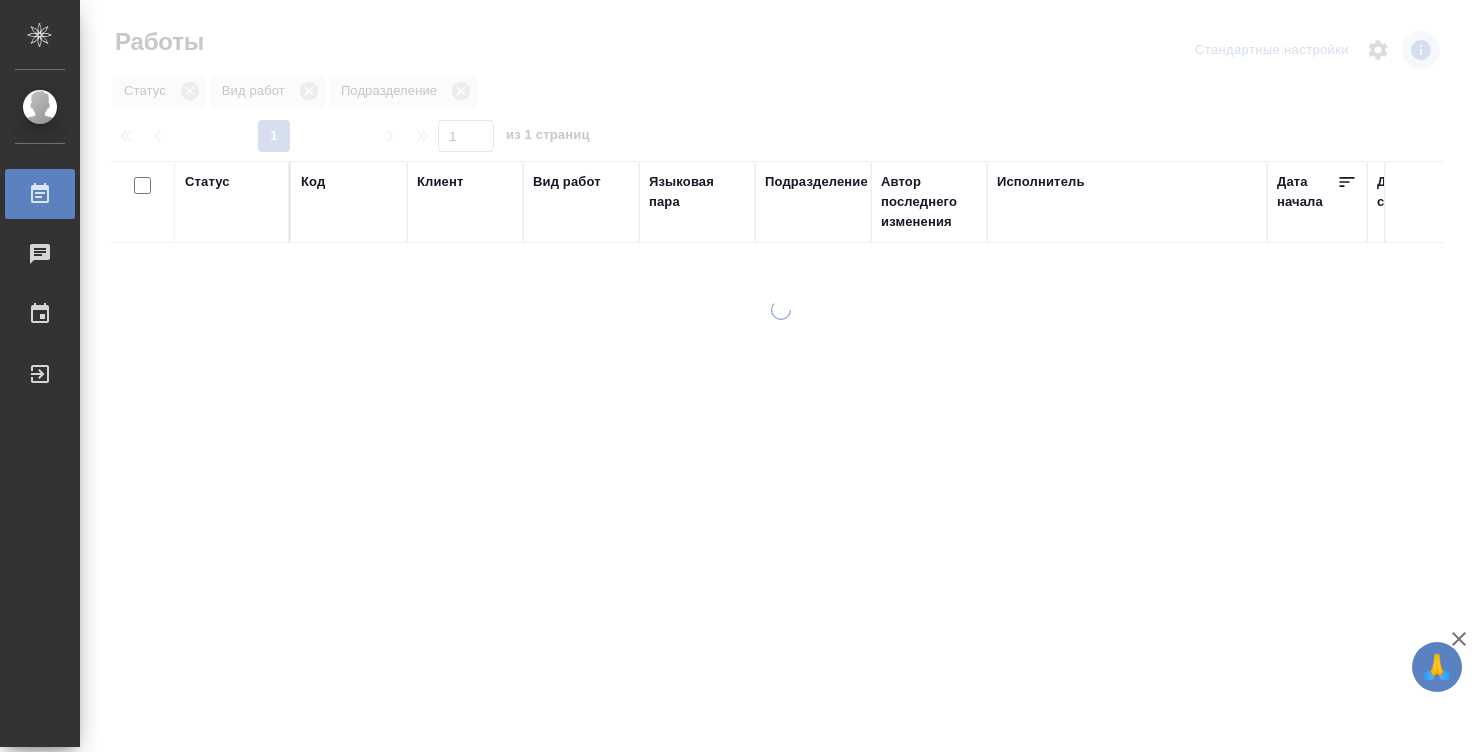 scroll, scrollTop: 0, scrollLeft: 0, axis: both 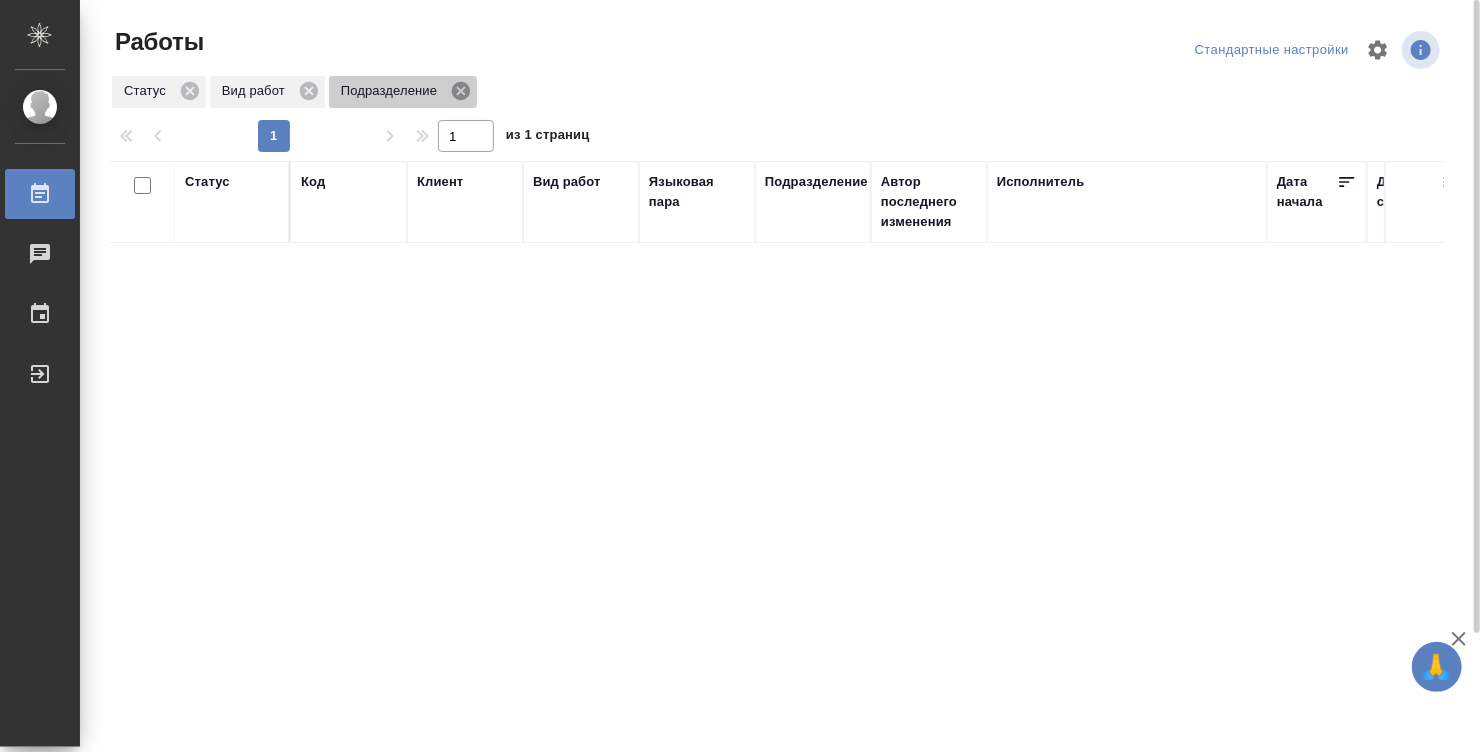 click 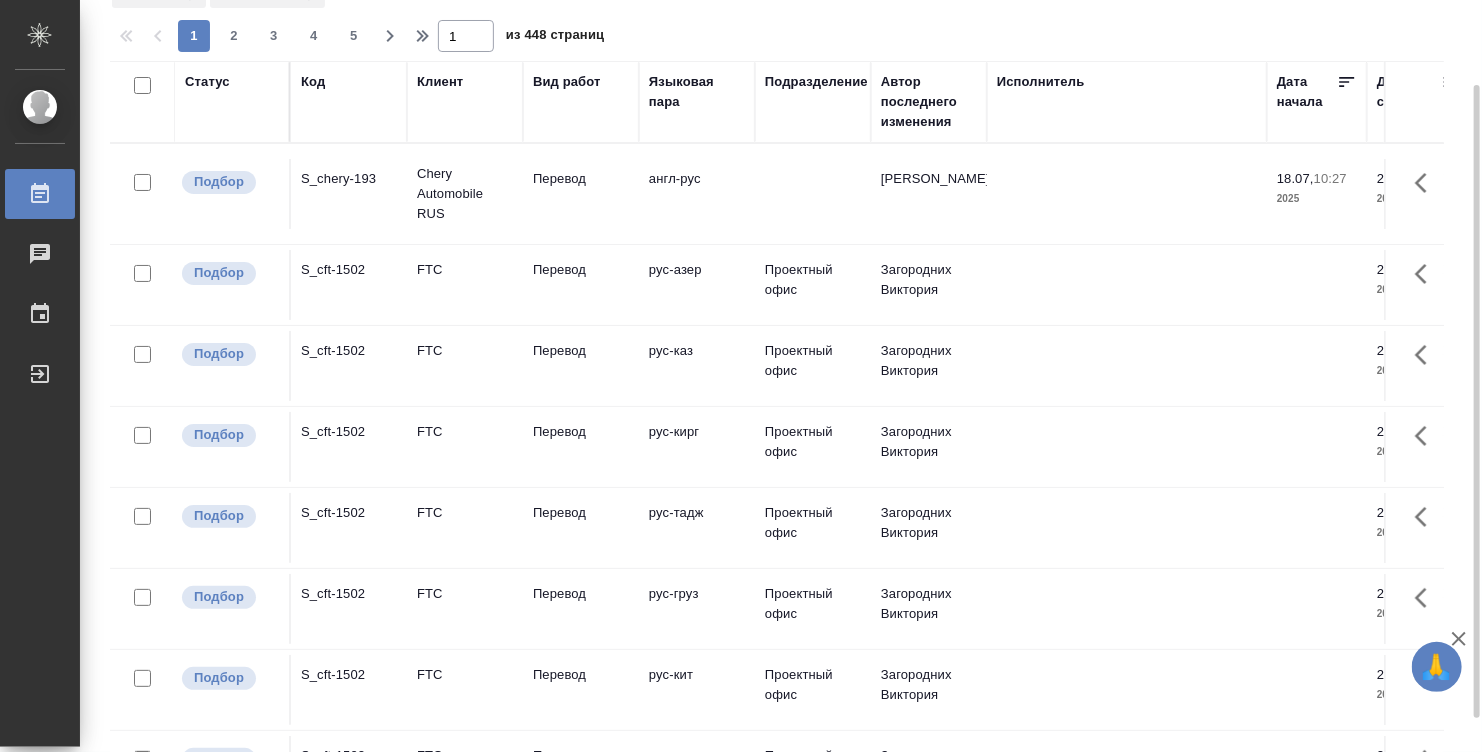 scroll, scrollTop: 140, scrollLeft: 0, axis: vertical 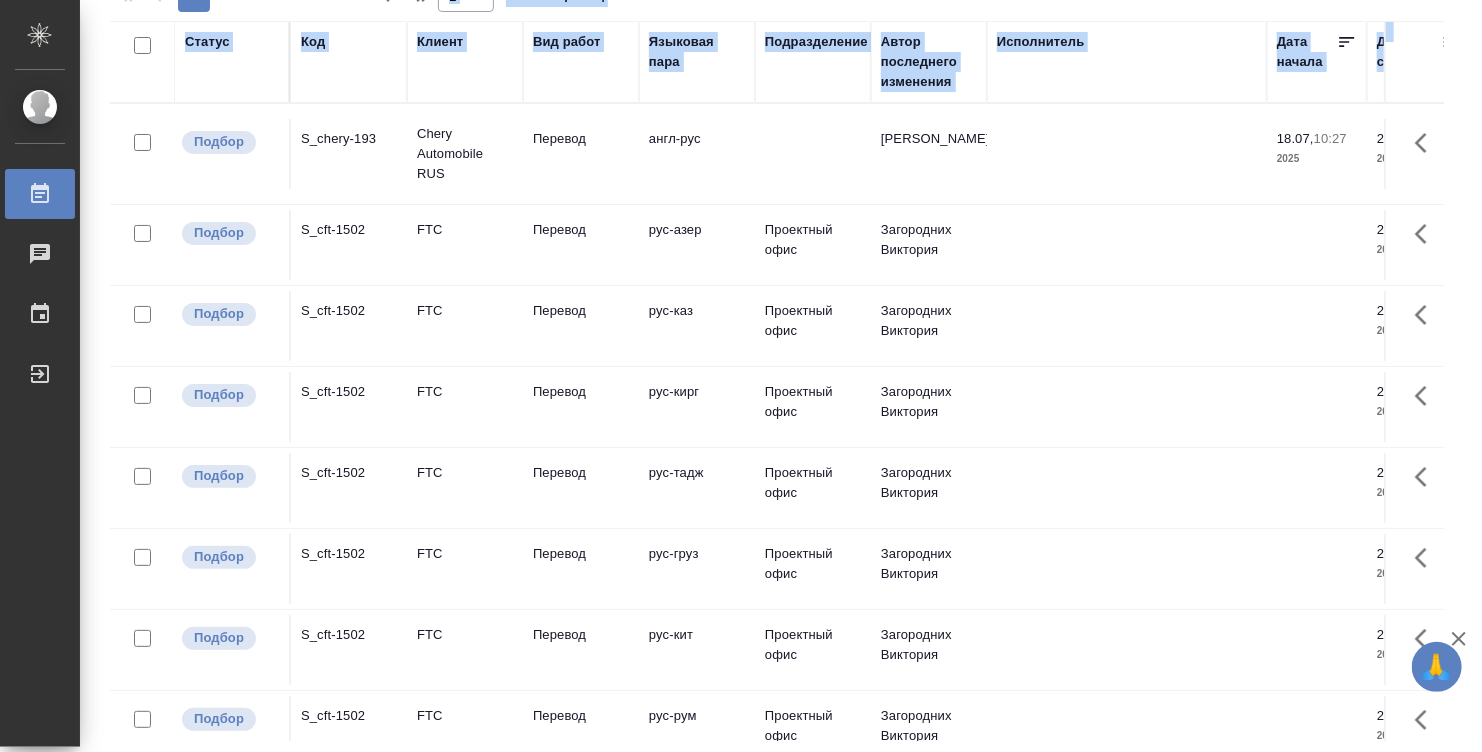 drag, startPoint x: 1481, startPoint y: 155, endPoint x: 1473, endPoint y: -38, distance: 193.16573 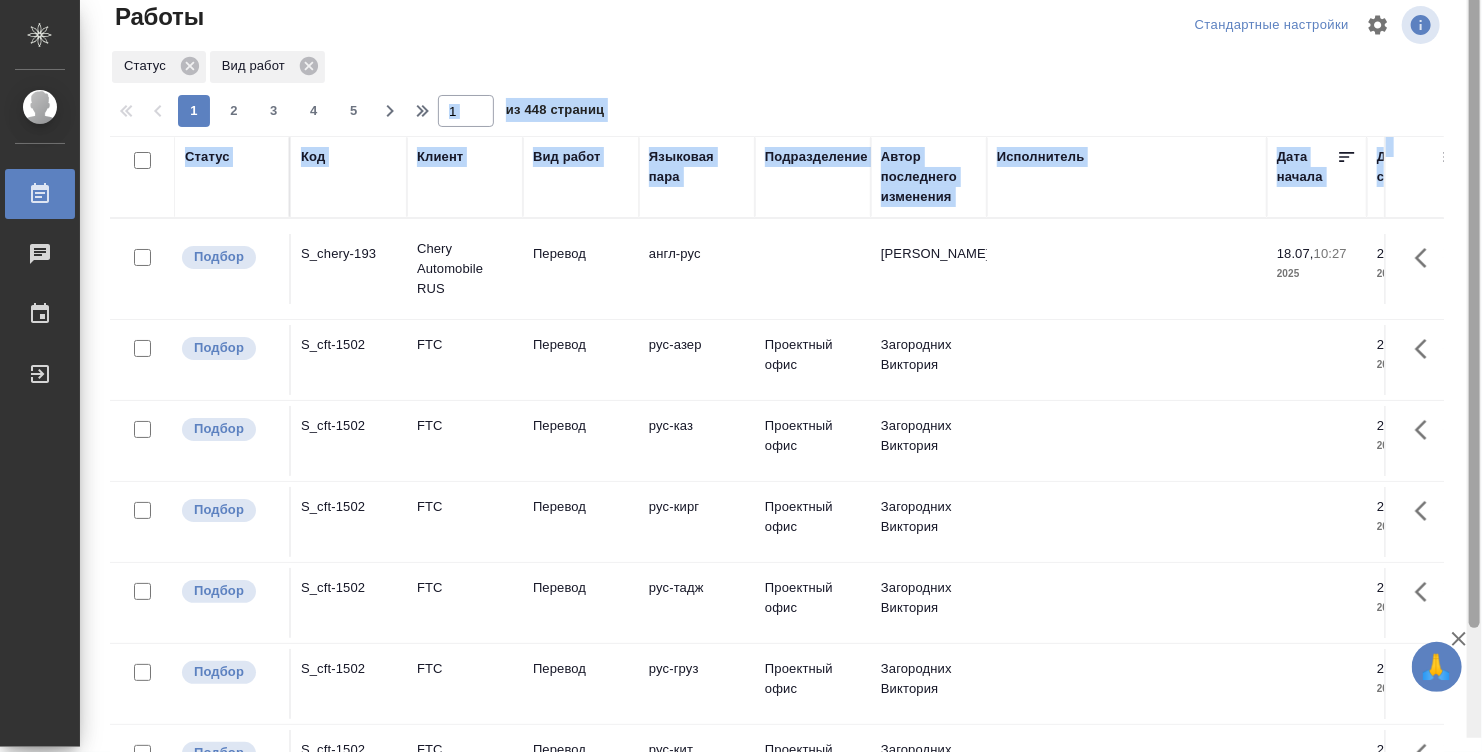 scroll, scrollTop: 0, scrollLeft: 0, axis: both 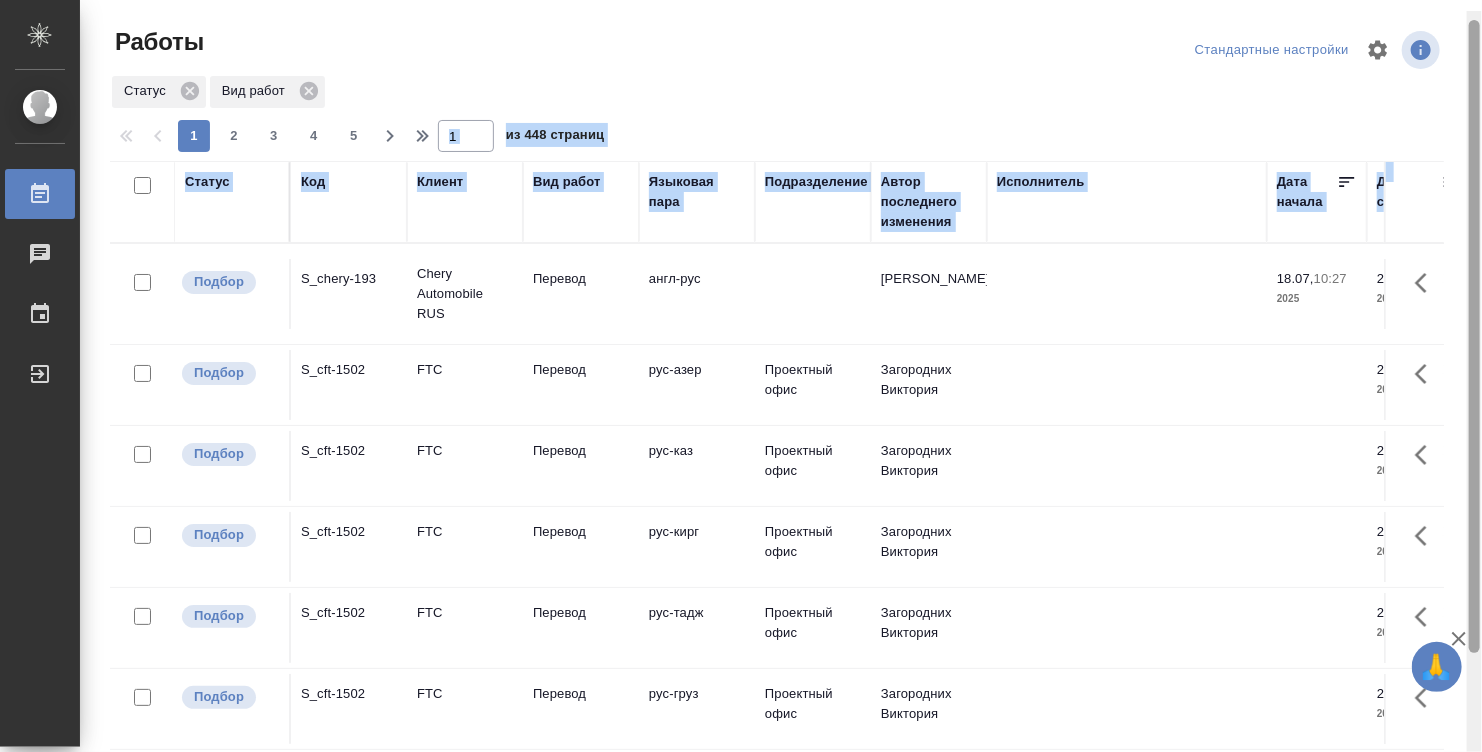 drag, startPoint x: 1470, startPoint y: 130, endPoint x: 1473, endPoint y: -10, distance: 140.03214 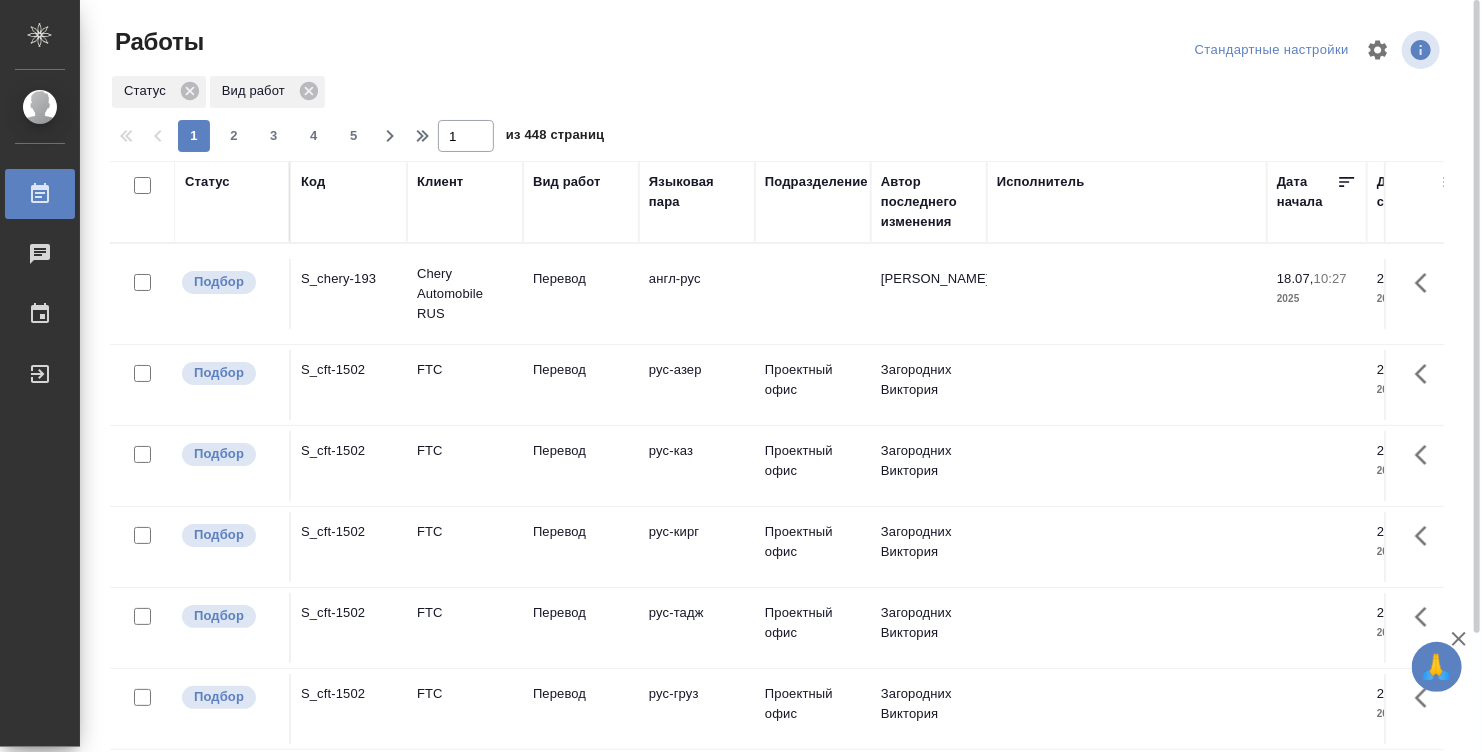 click at bounding box center [785, 50] 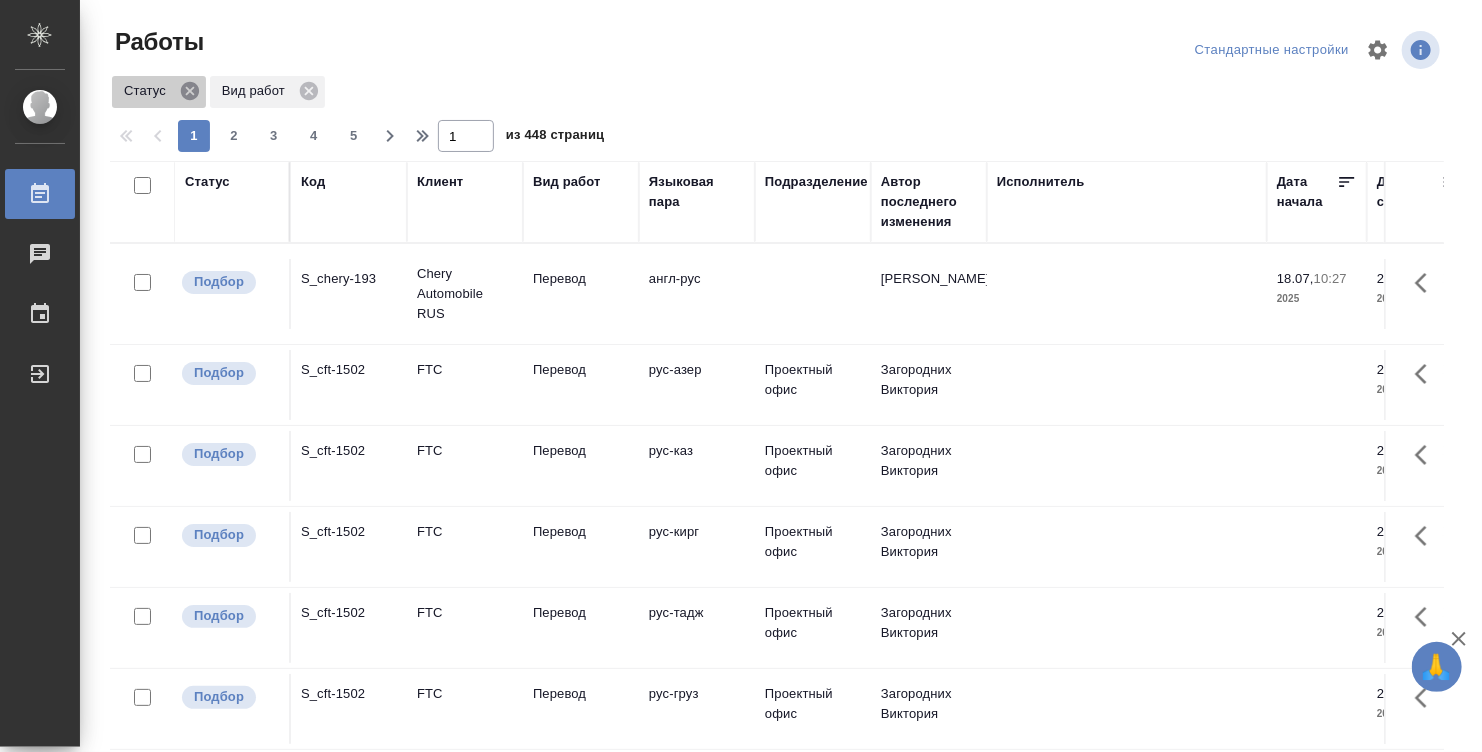 click 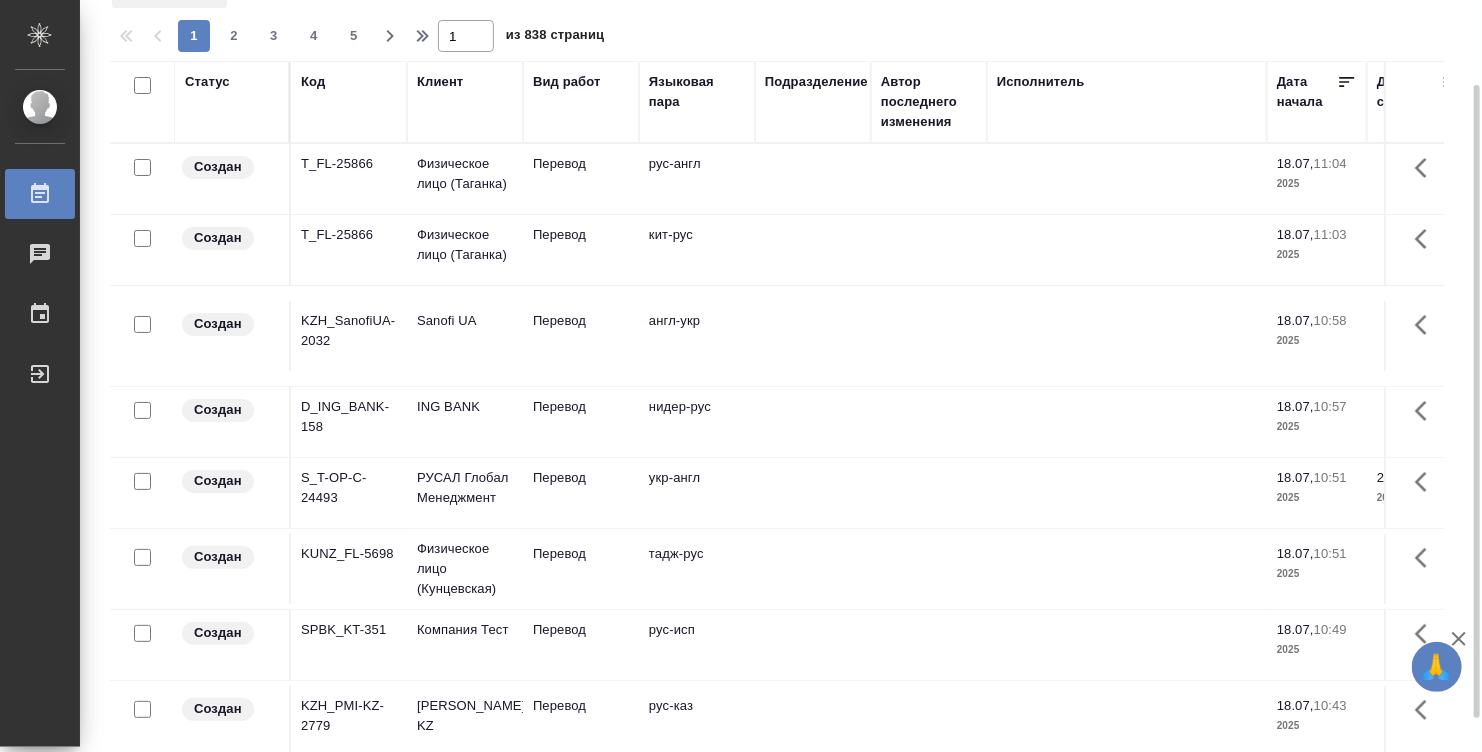 scroll, scrollTop: 140, scrollLeft: 0, axis: vertical 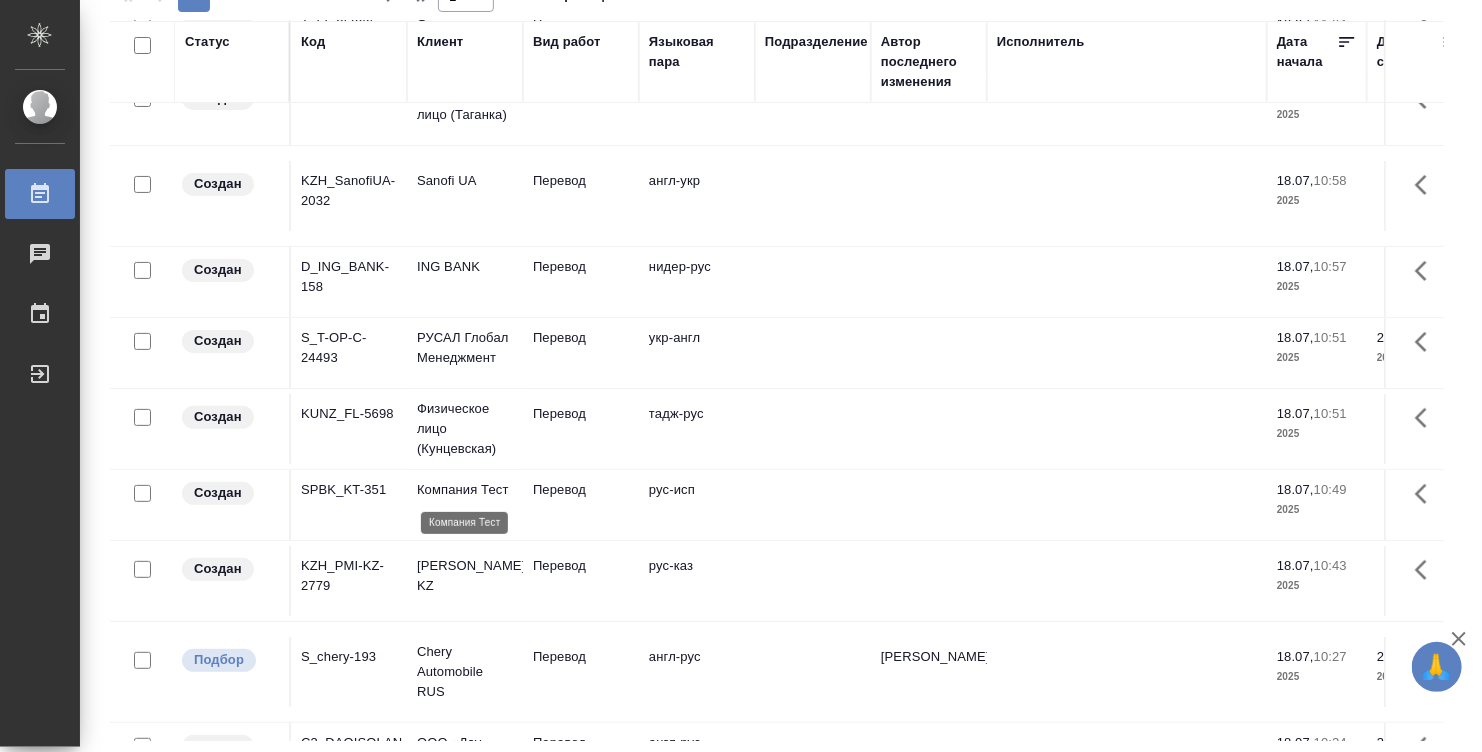 click on "Компания Тест" at bounding box center (465, 490) 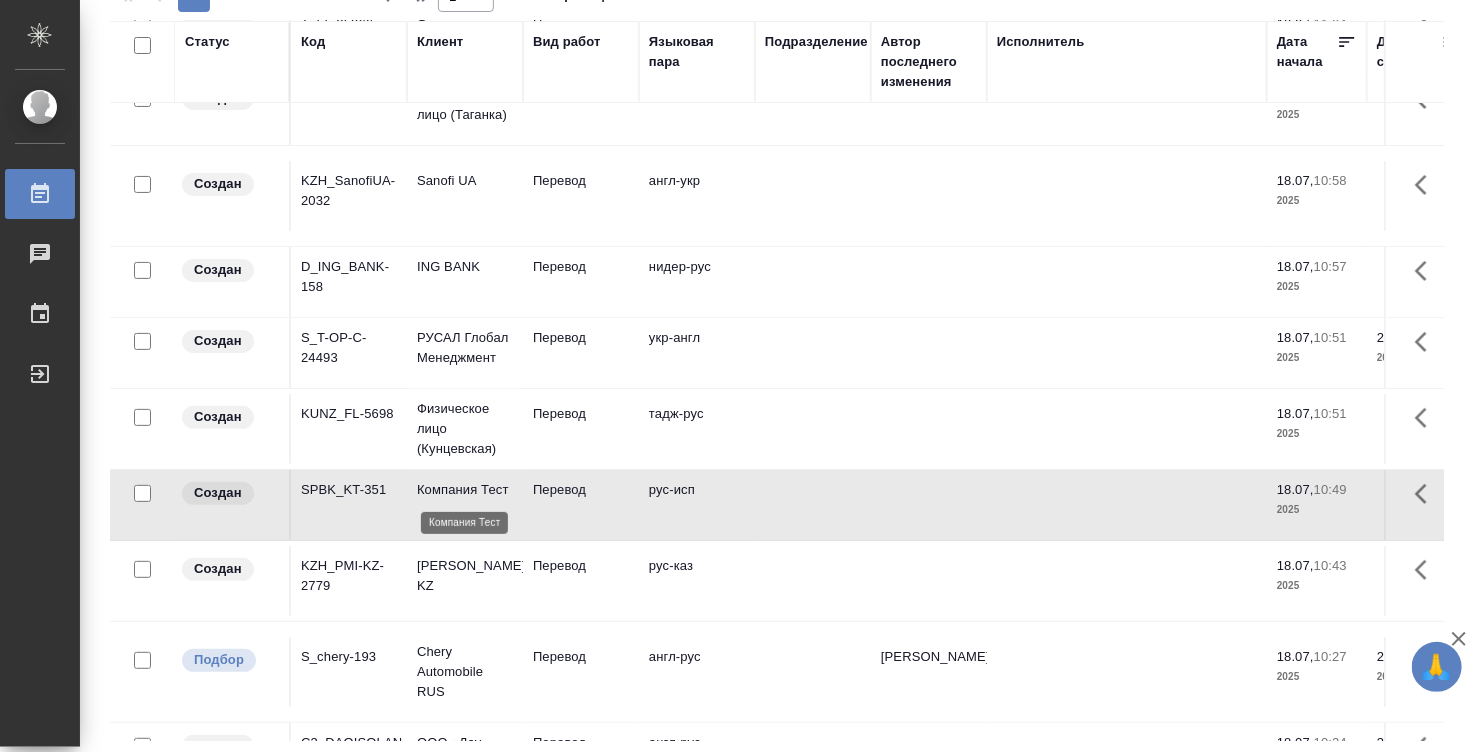 click on "Компания Тест" at bounding box center (465, 490) 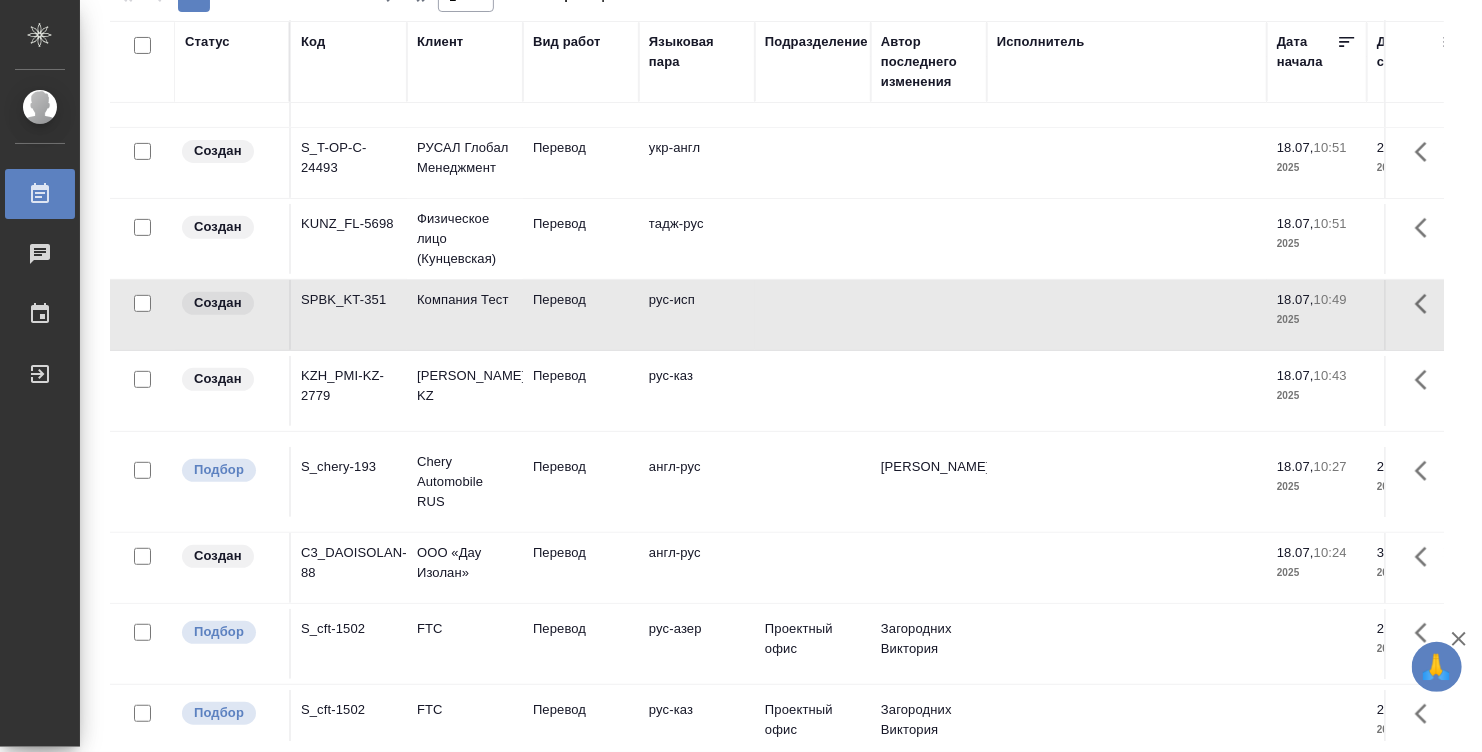 scroll, scrollTop: 300, scrollLeft: 0, axis: vertical 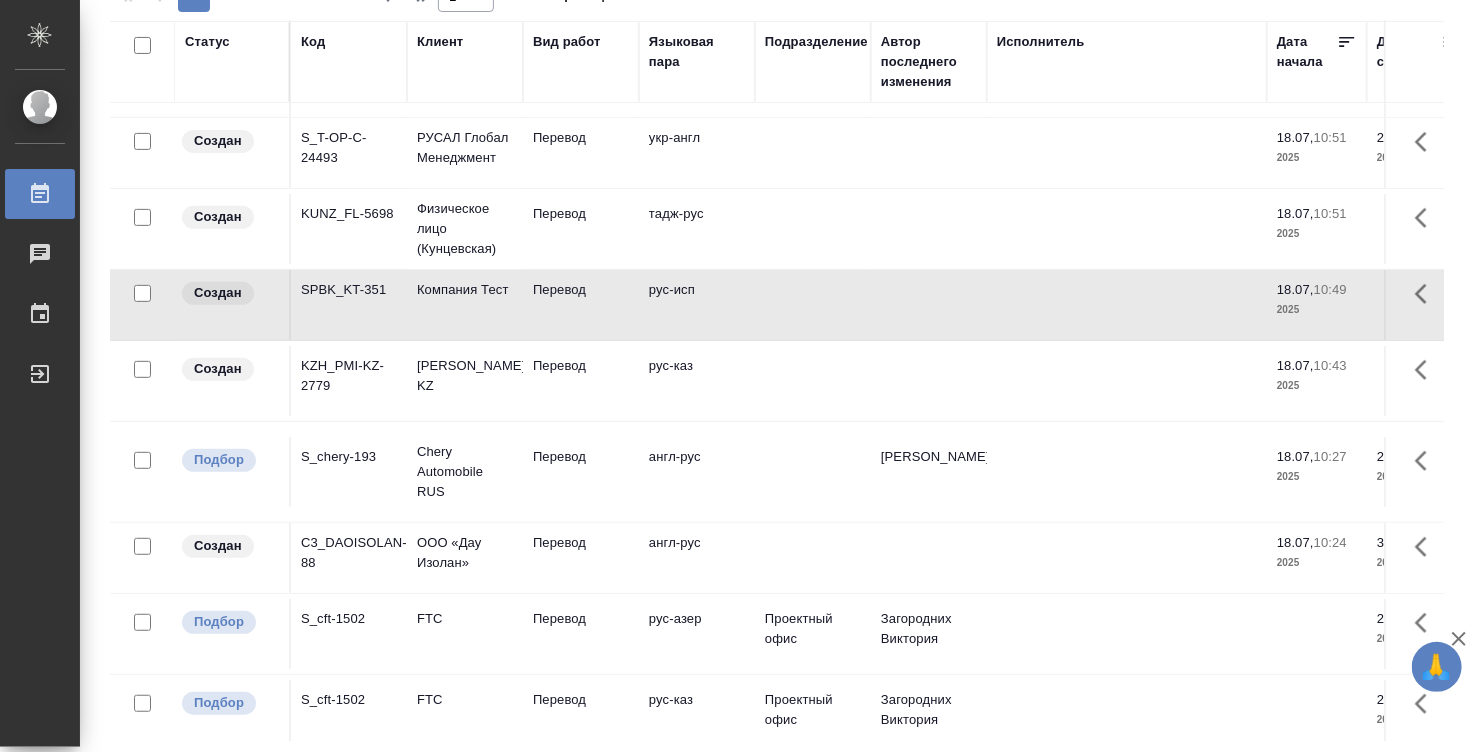 click on "Перевод" at bounding box center (581, -161) 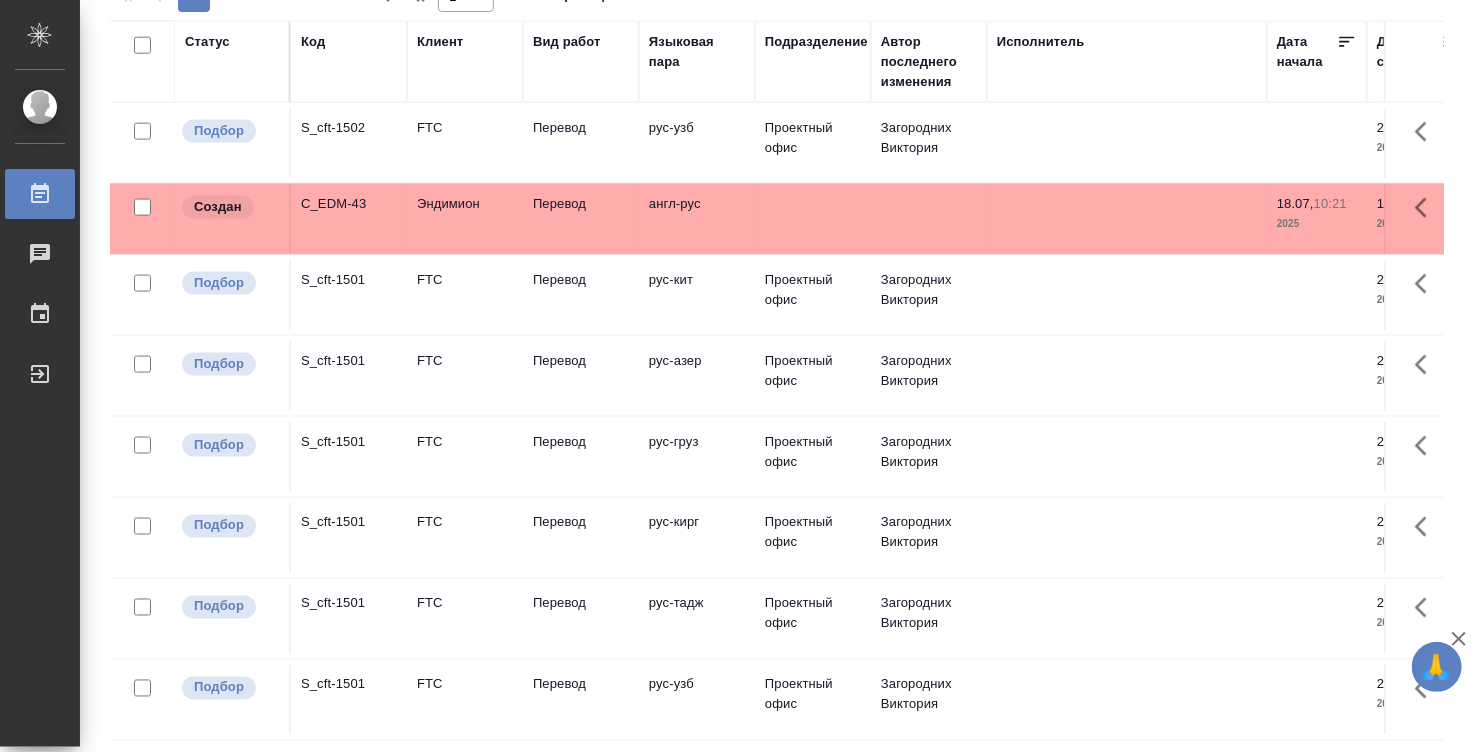 scroll, scrollTop: 1367, scrollLeft: 0, axis: vertical 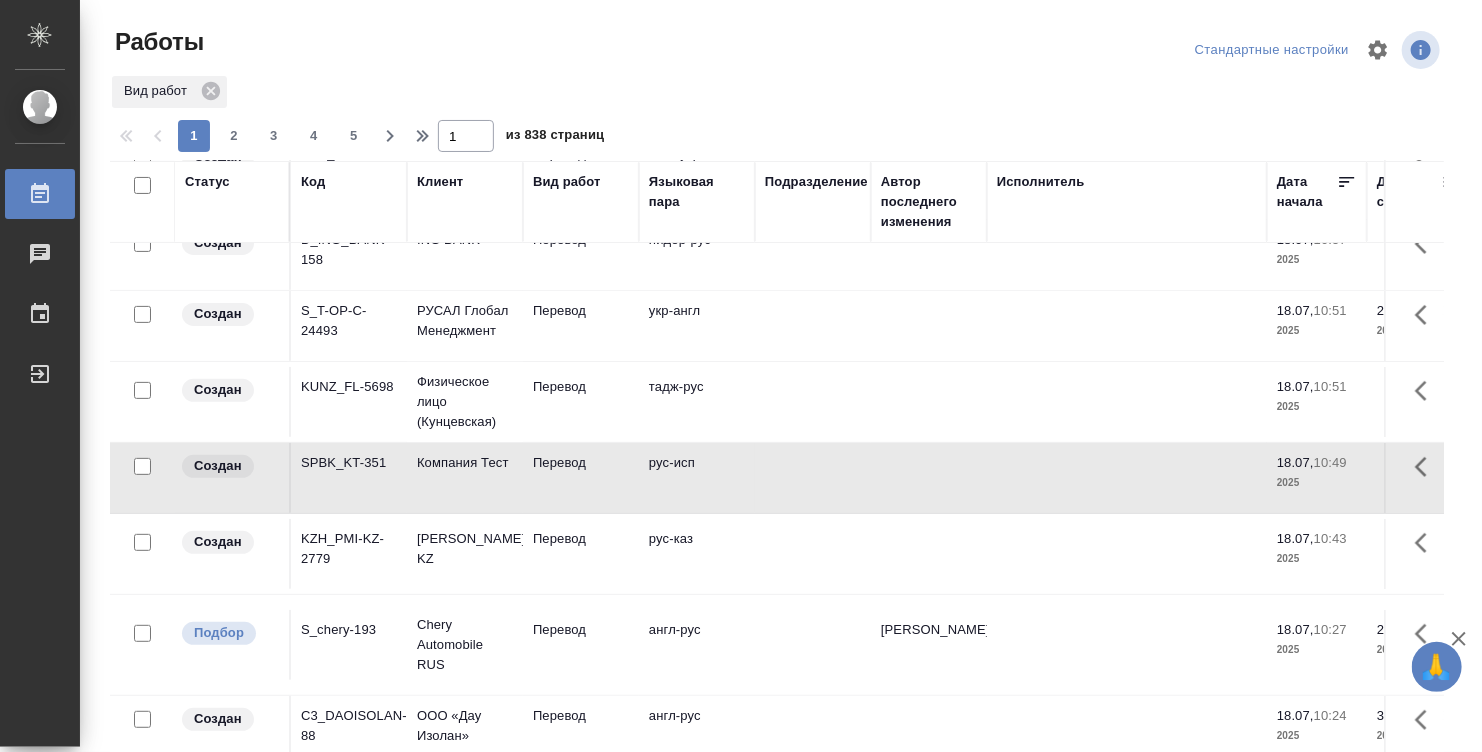 click on "Статус" at bounding box center [207, 182] 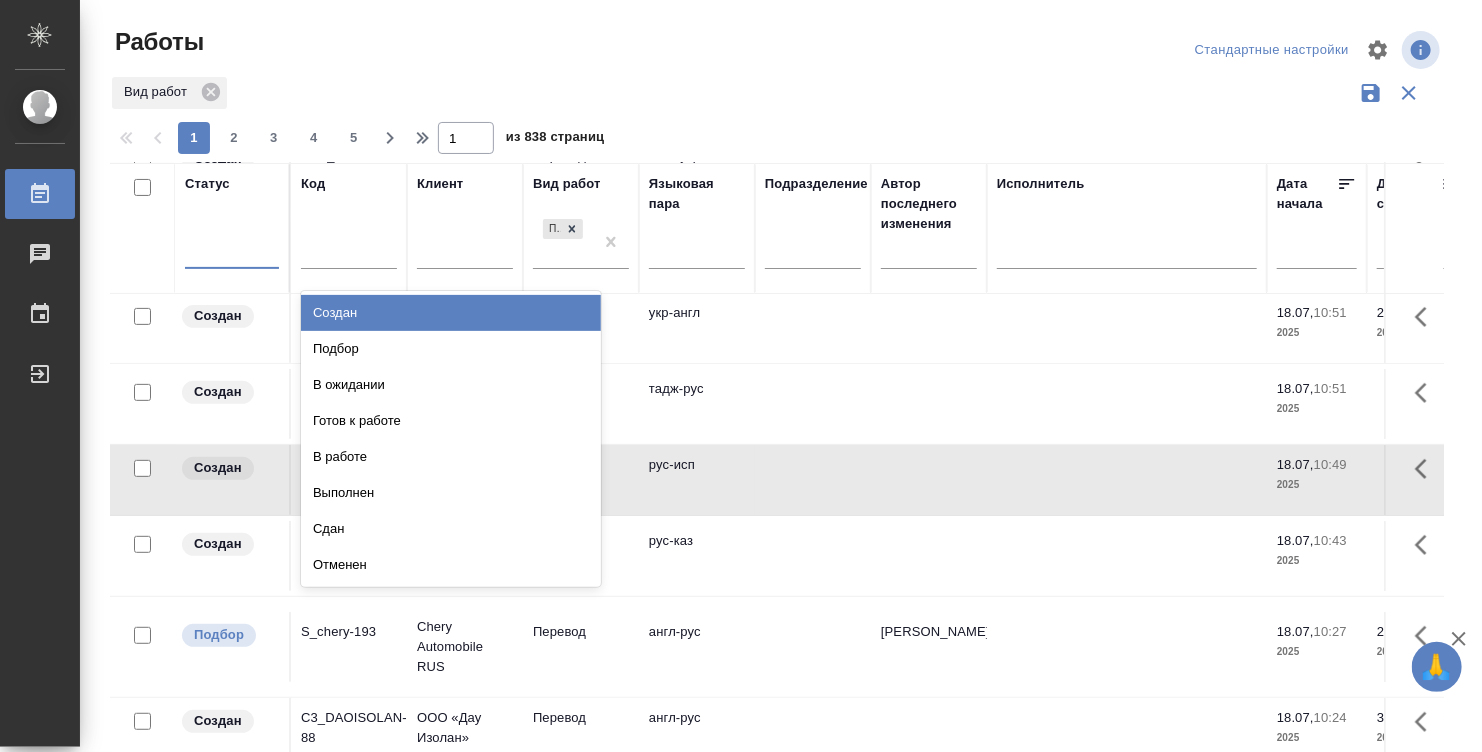 click at bounding box center (232, 249) 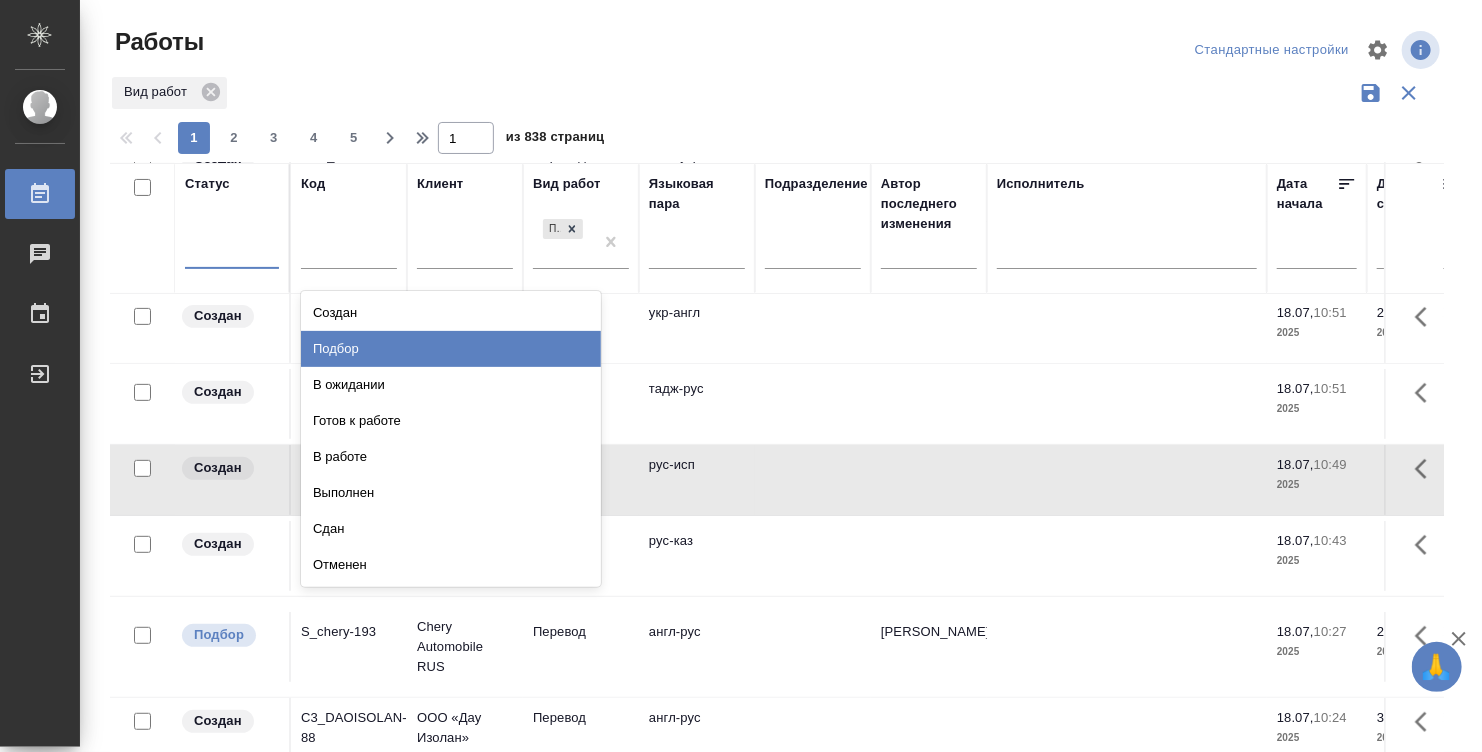click on "Подбор" at bounding box center [451, 349] 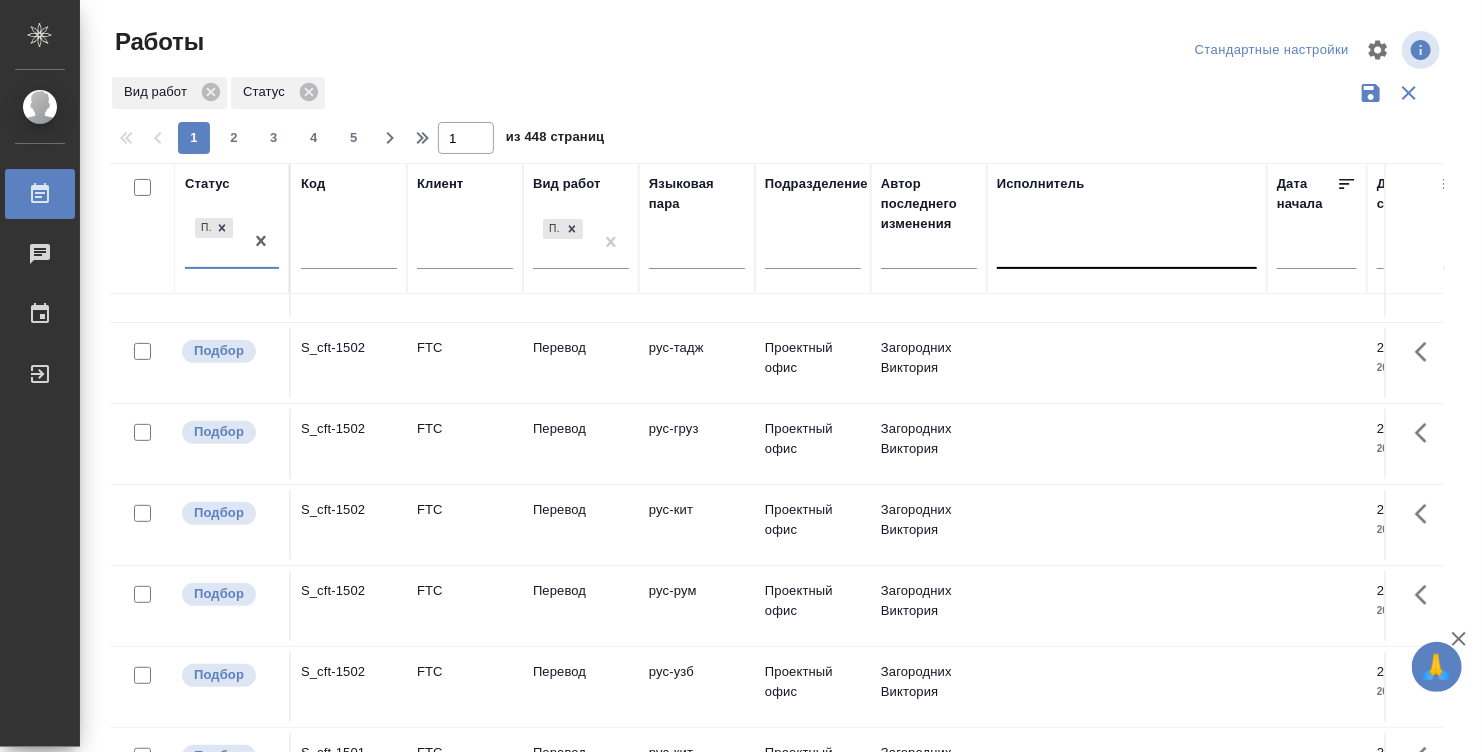 click at bounding box center (1127, 249) 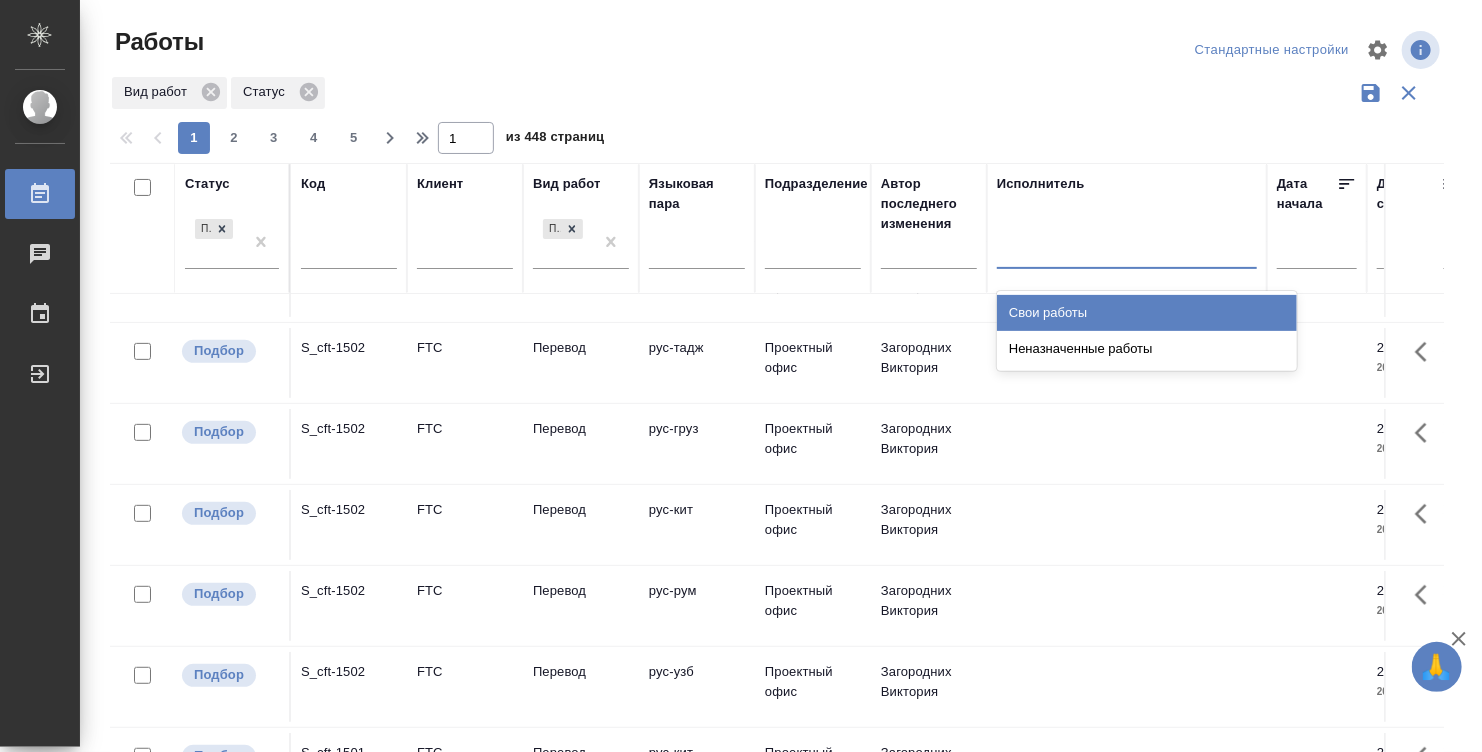 click at bounding box center (929, 256) 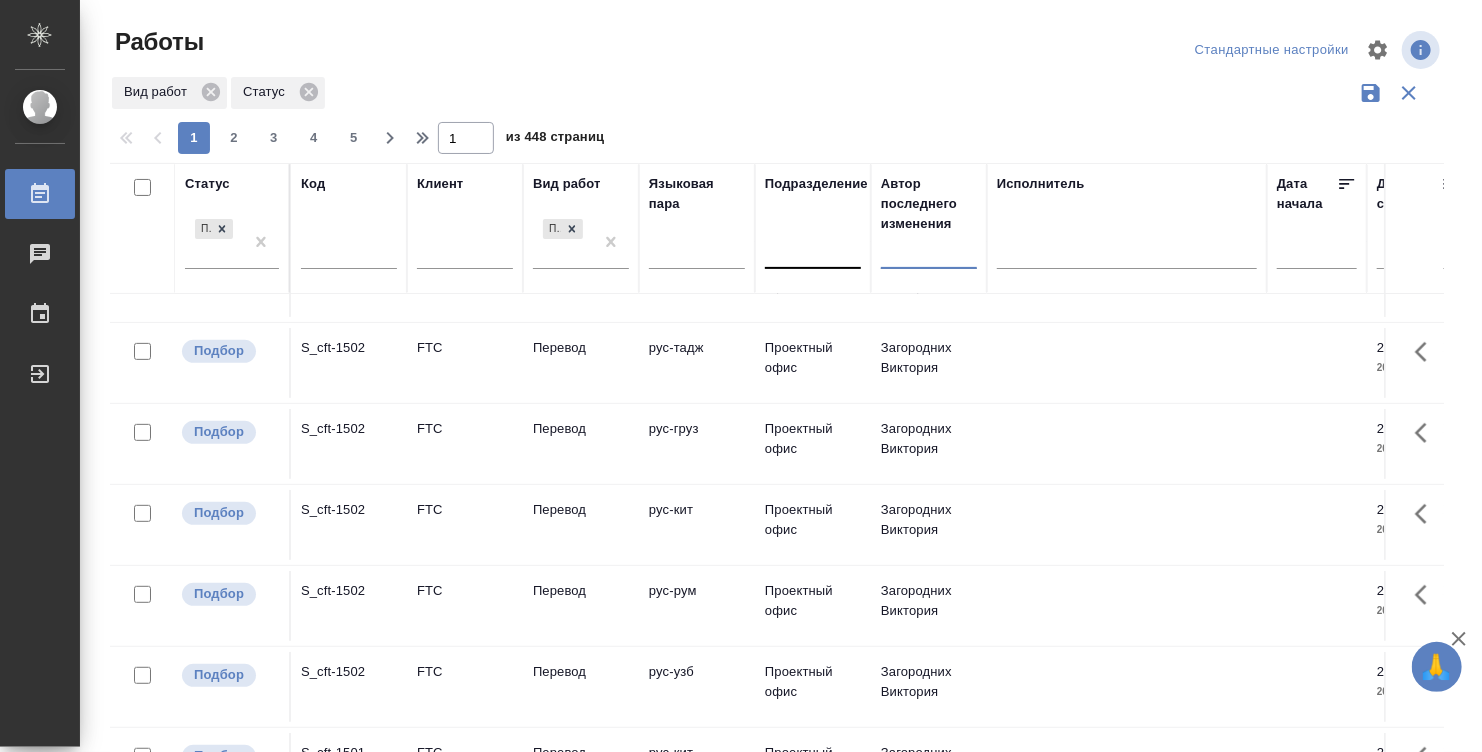 click at bounding box center [813, 249] 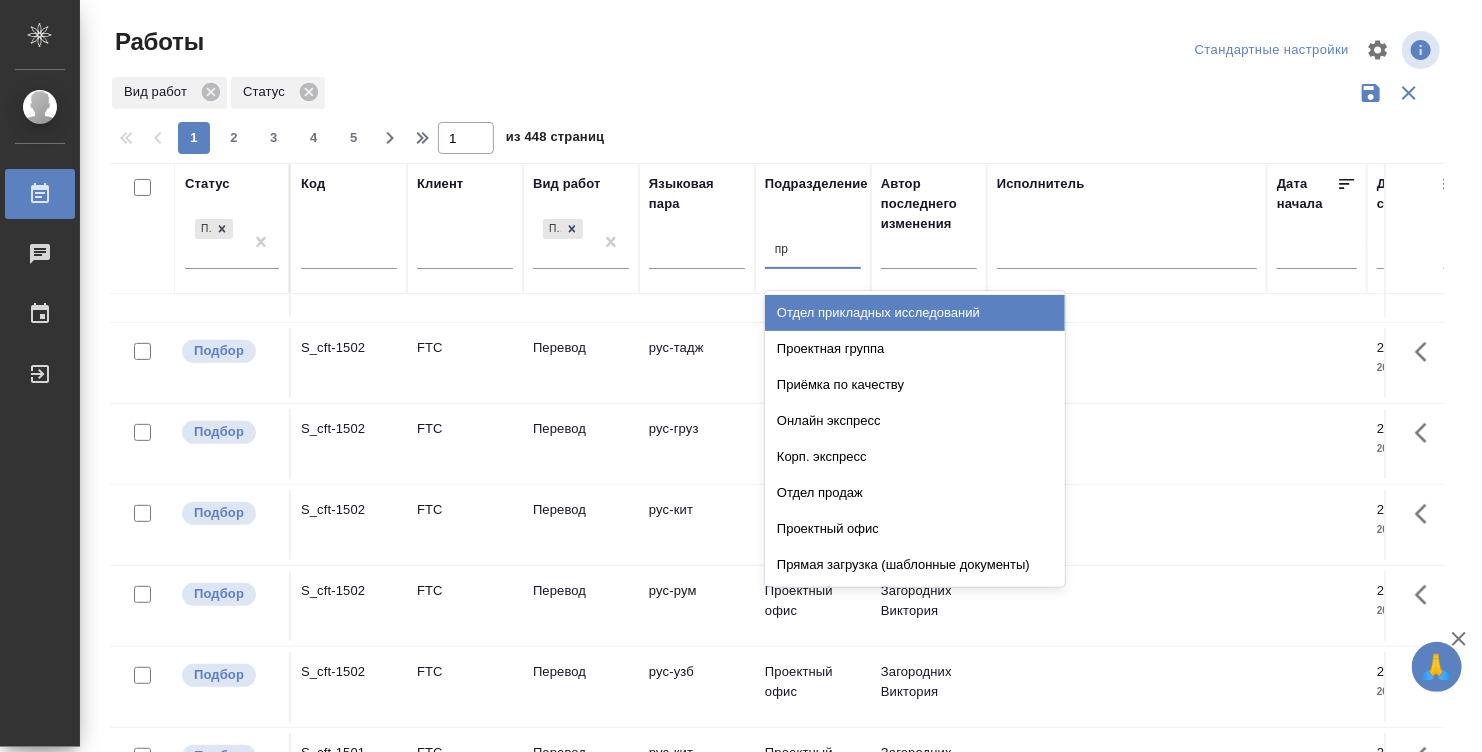 type on "пря" 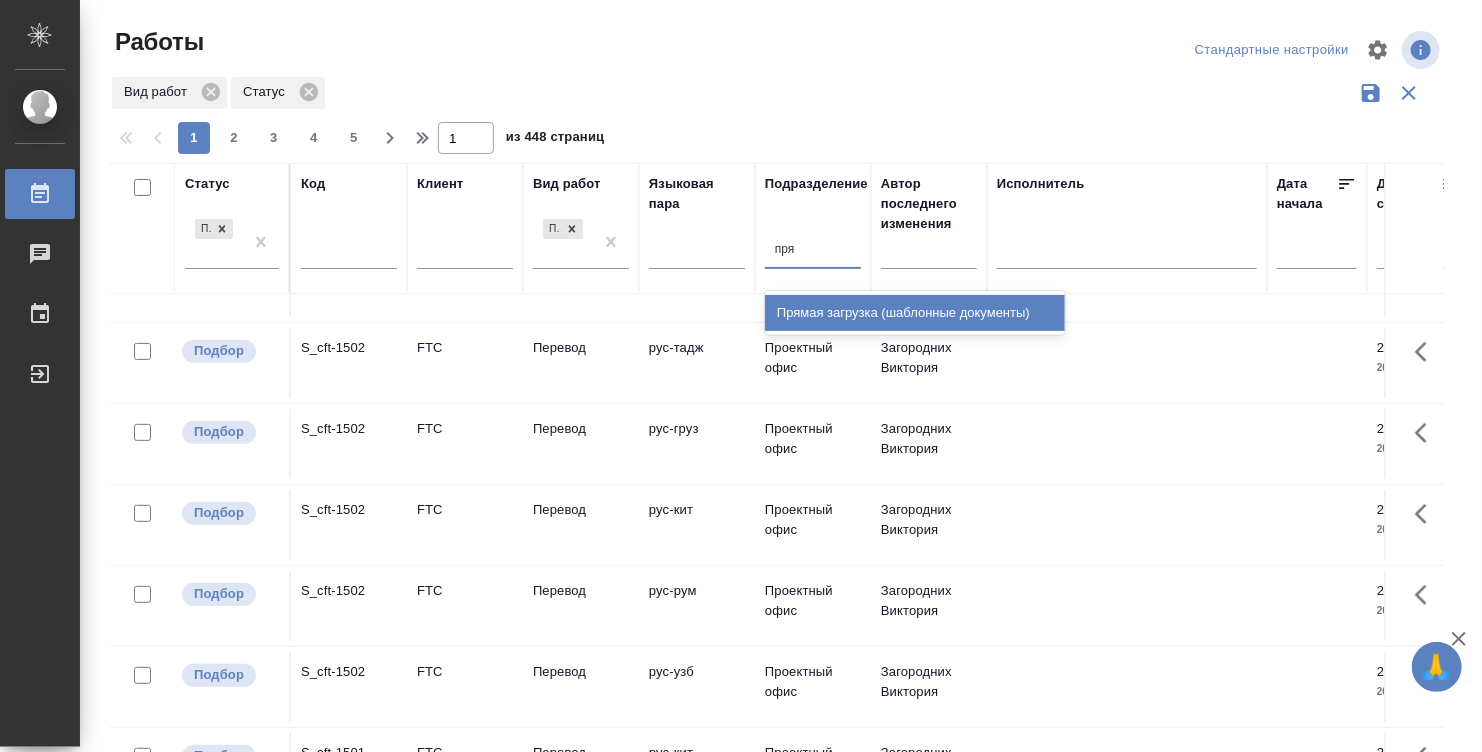 click on "Прямая загрузка (шаблонные документы)" at bounding box center [915, 313] 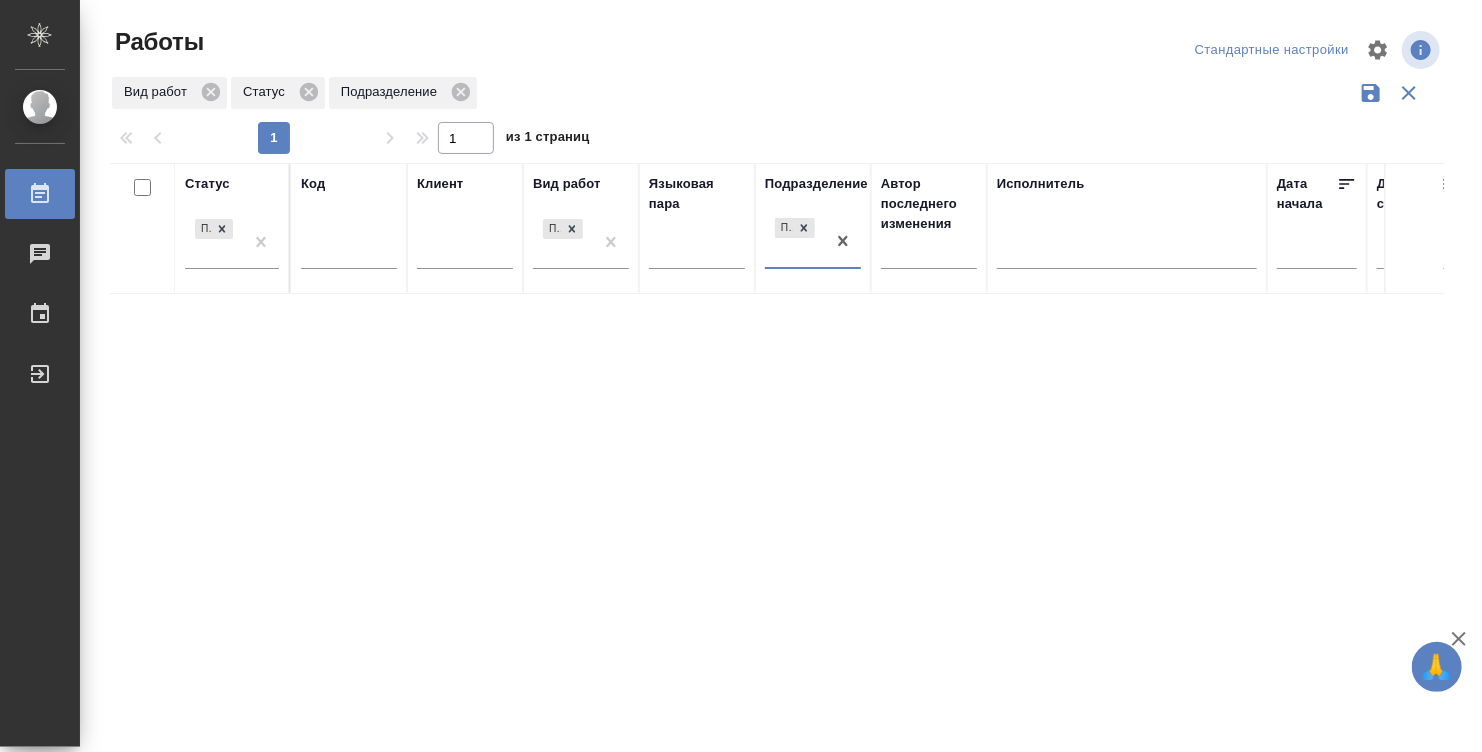 scroll, scrollTop: 0, scrollLeft: 0, axis: both 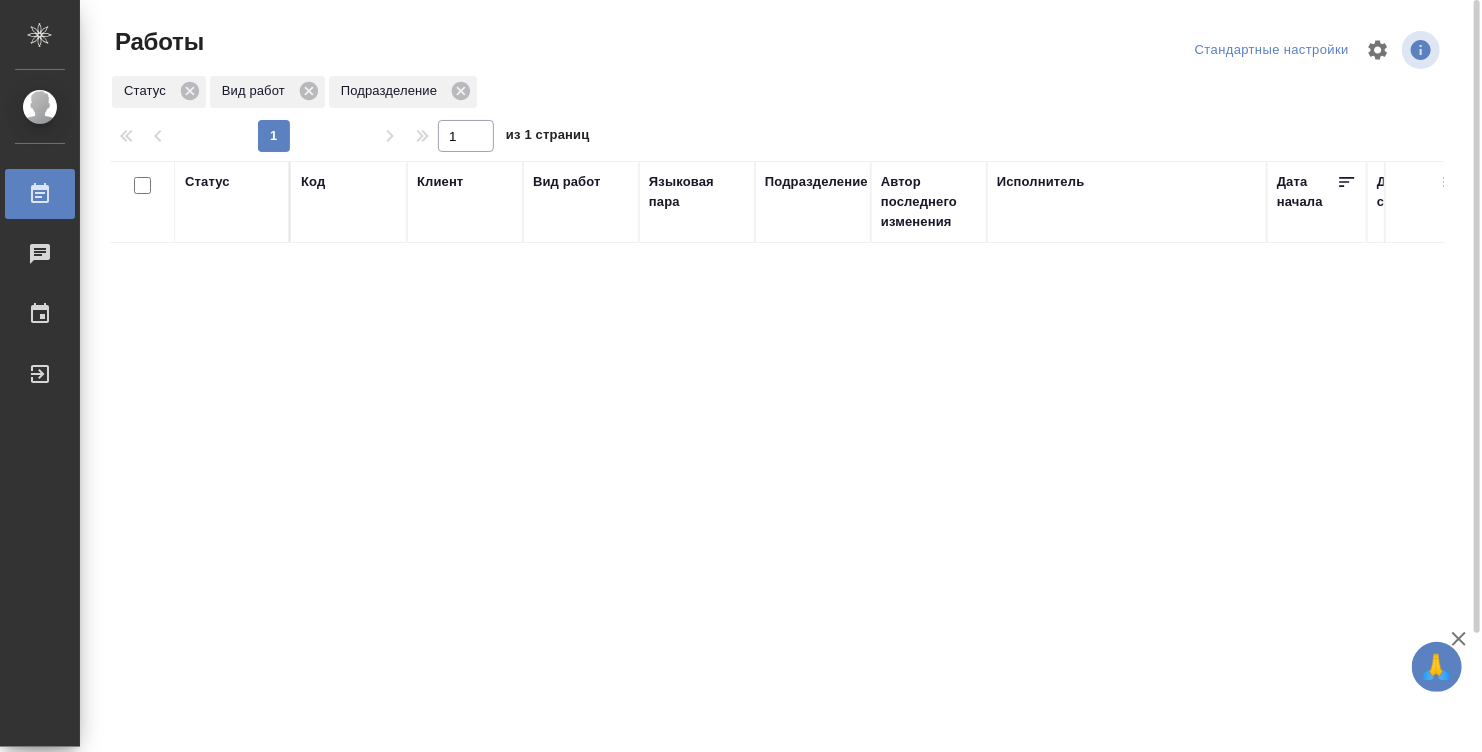 click on "Статус Код Клиент Вид работ Языковая пара Подразделение Автор последнего изменения Исполнитель Дата начала Дата сдачи Ед. изм Кол-во Цена Сумма Сумма, вошедшая в спецификацию Оценка Автор оценки Проектные менеджеры Клиентские менеджеры Менеджеры верстки Тематика Комментарии по заказу Комментарии по работе" at bounding box center (777, 521) 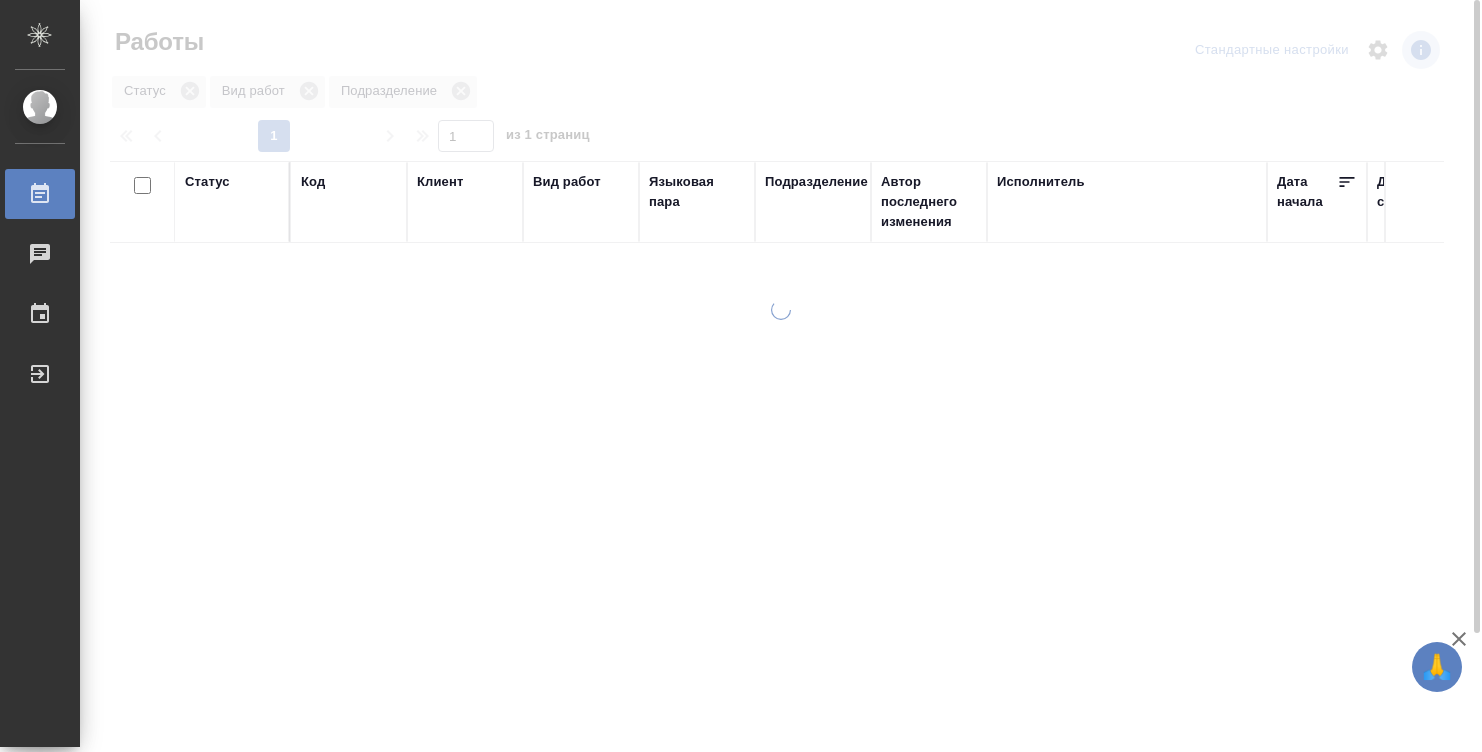 scroll, scrollTop: 0, scrollLeft: 0, axis: both 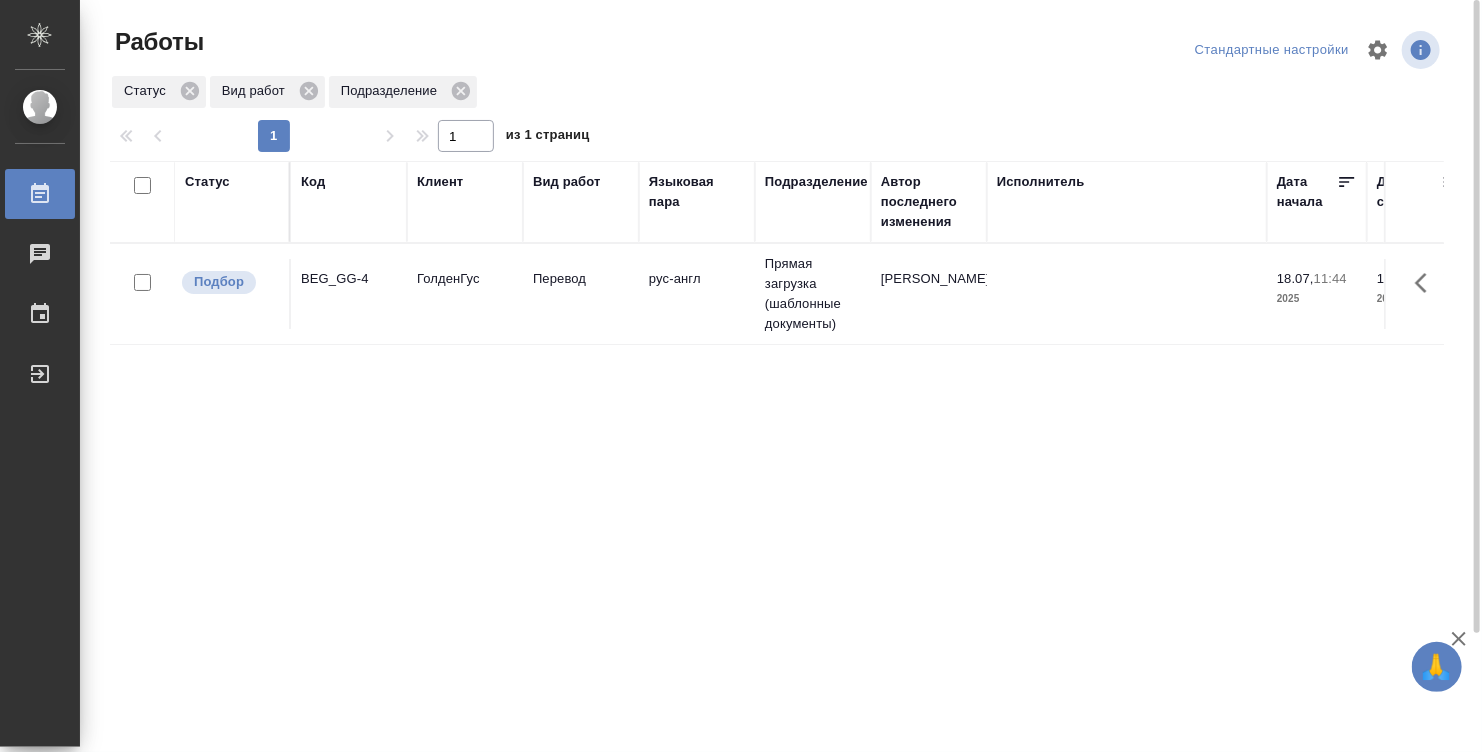 click on "Перевод" at bounding box center (581, 294) 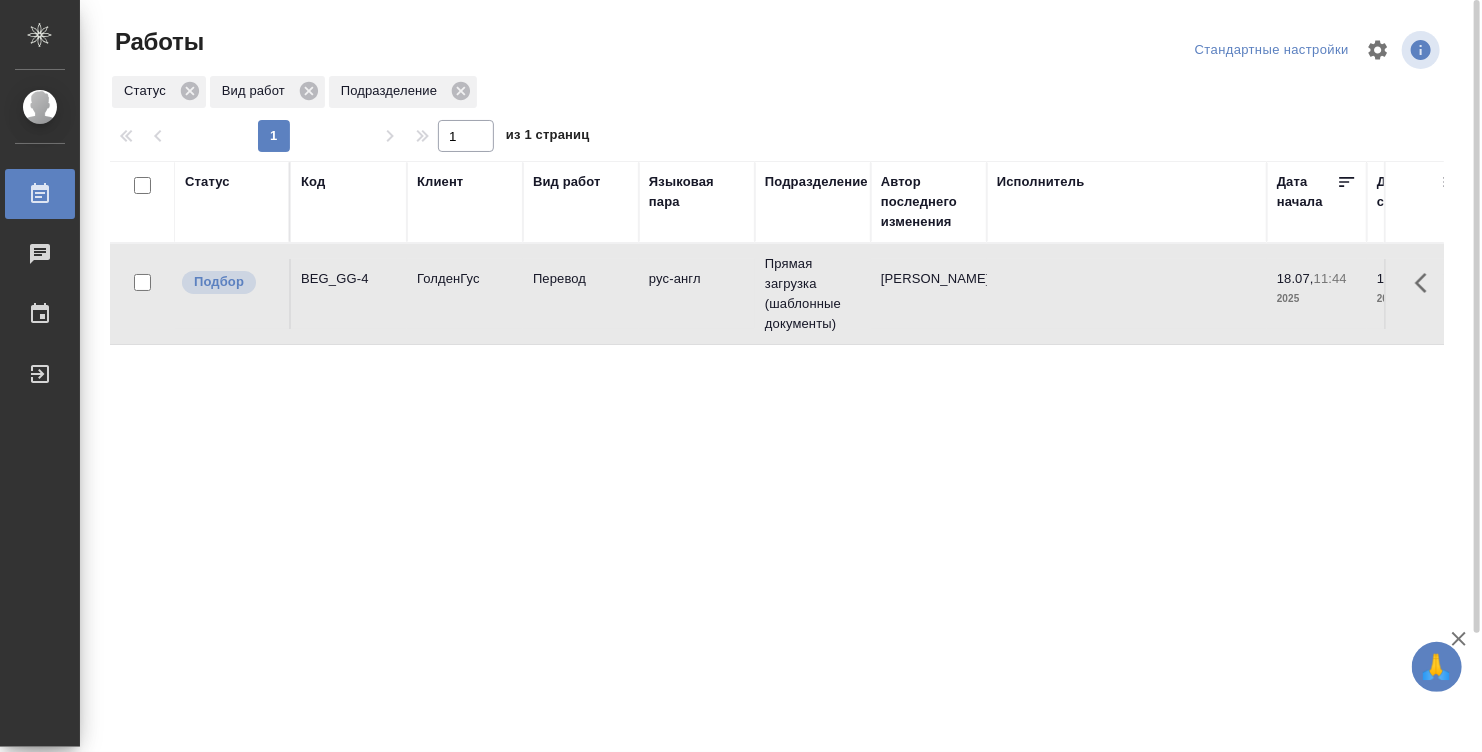 click on "Перевод" at bounding box center (581, 294) 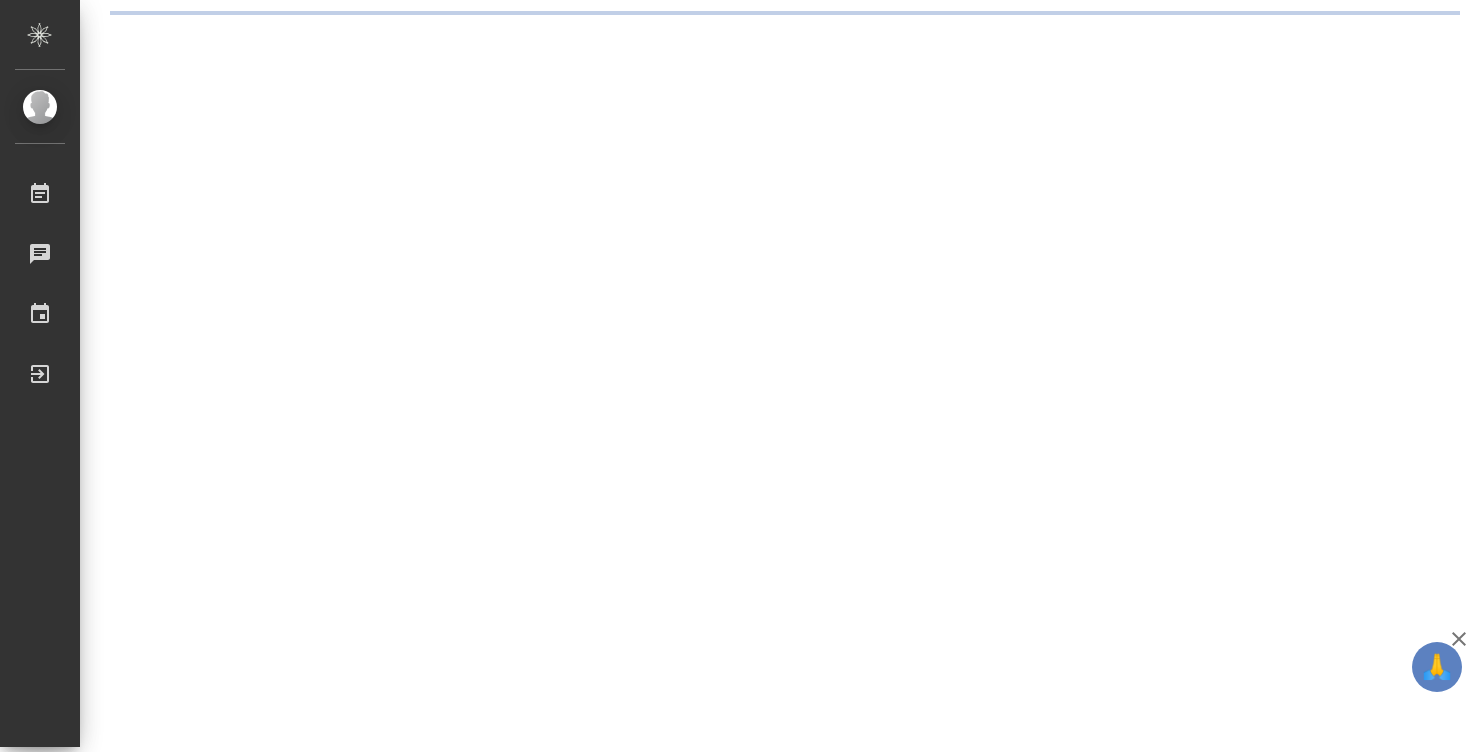 scroll, scrollTop: 0, scrollLeft: 0, axis: both 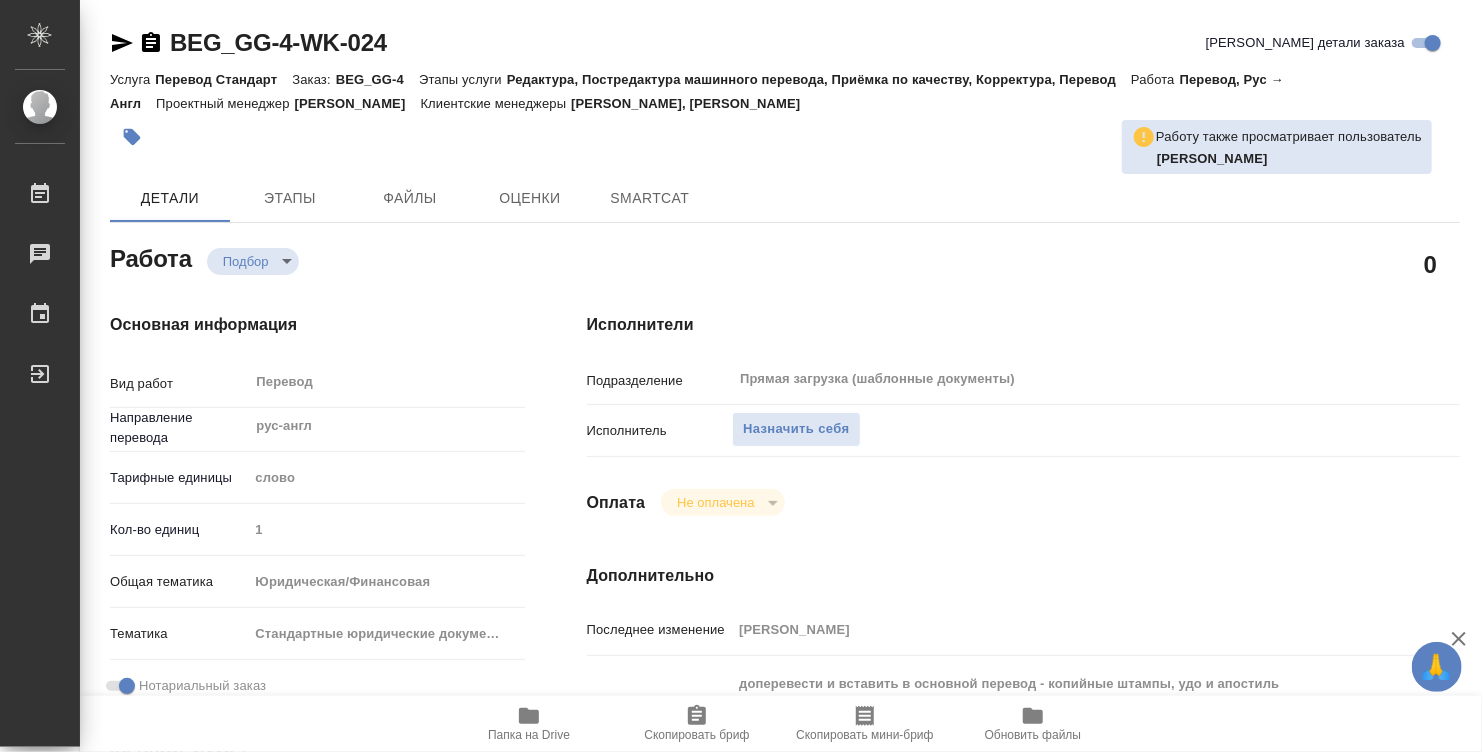type on "x" 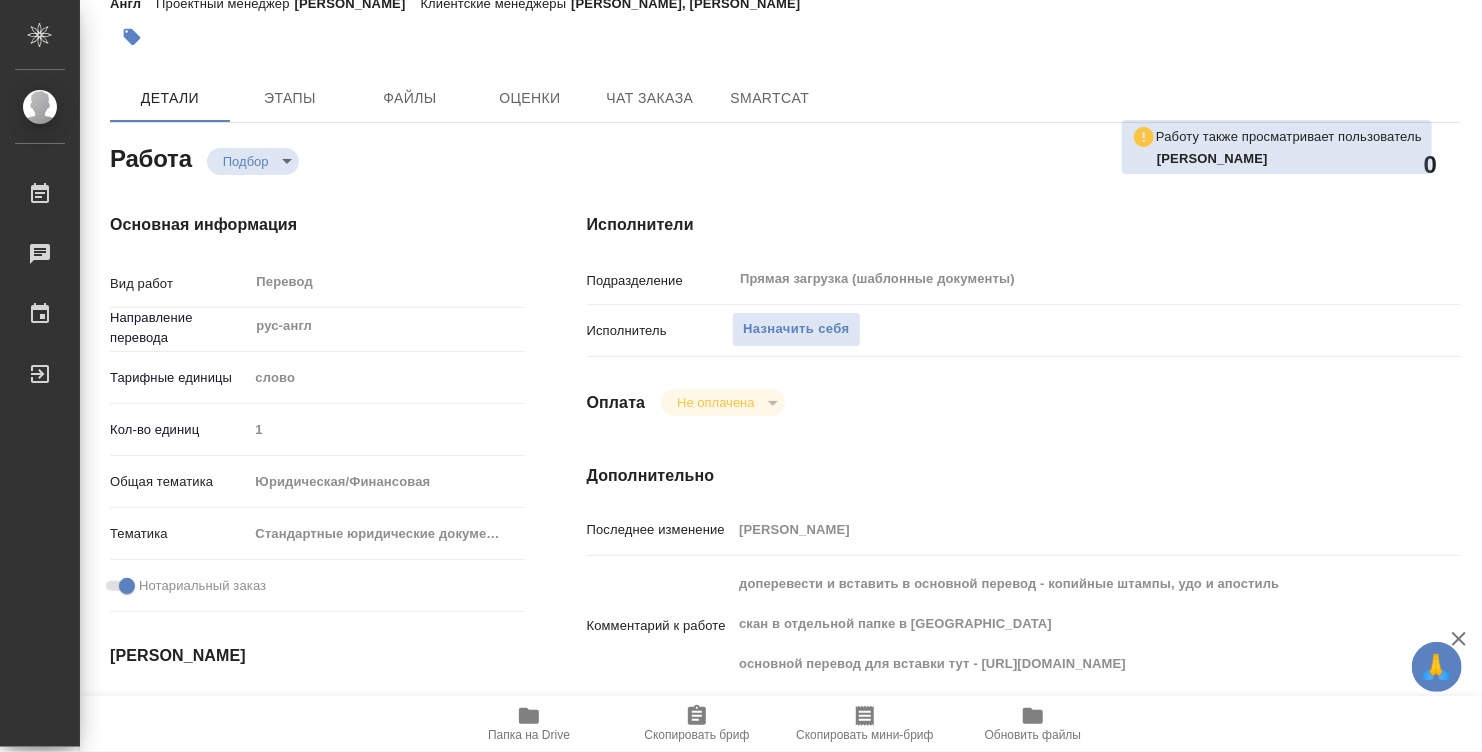 type on "x" 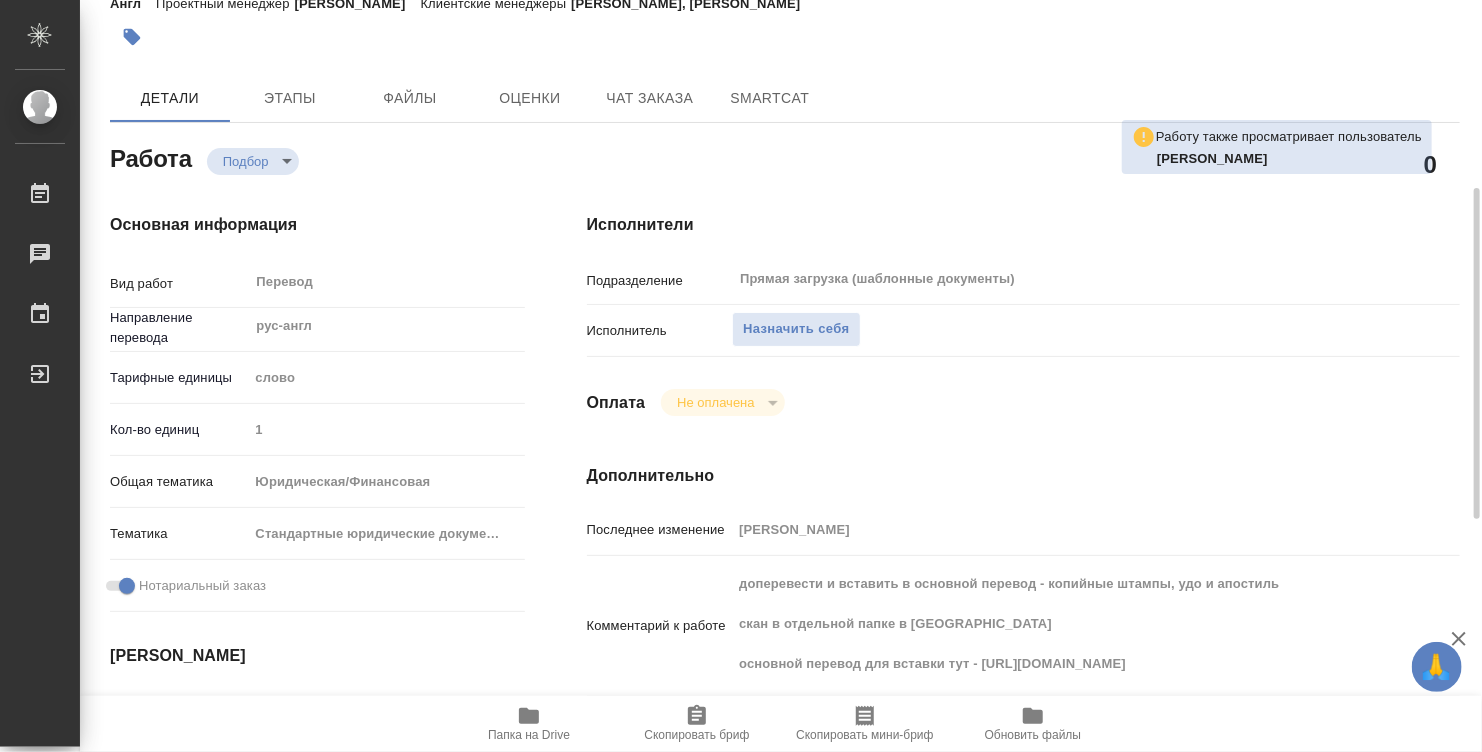 scroll, scrollTop: 200, scrollLeft: 0, axis: vertical 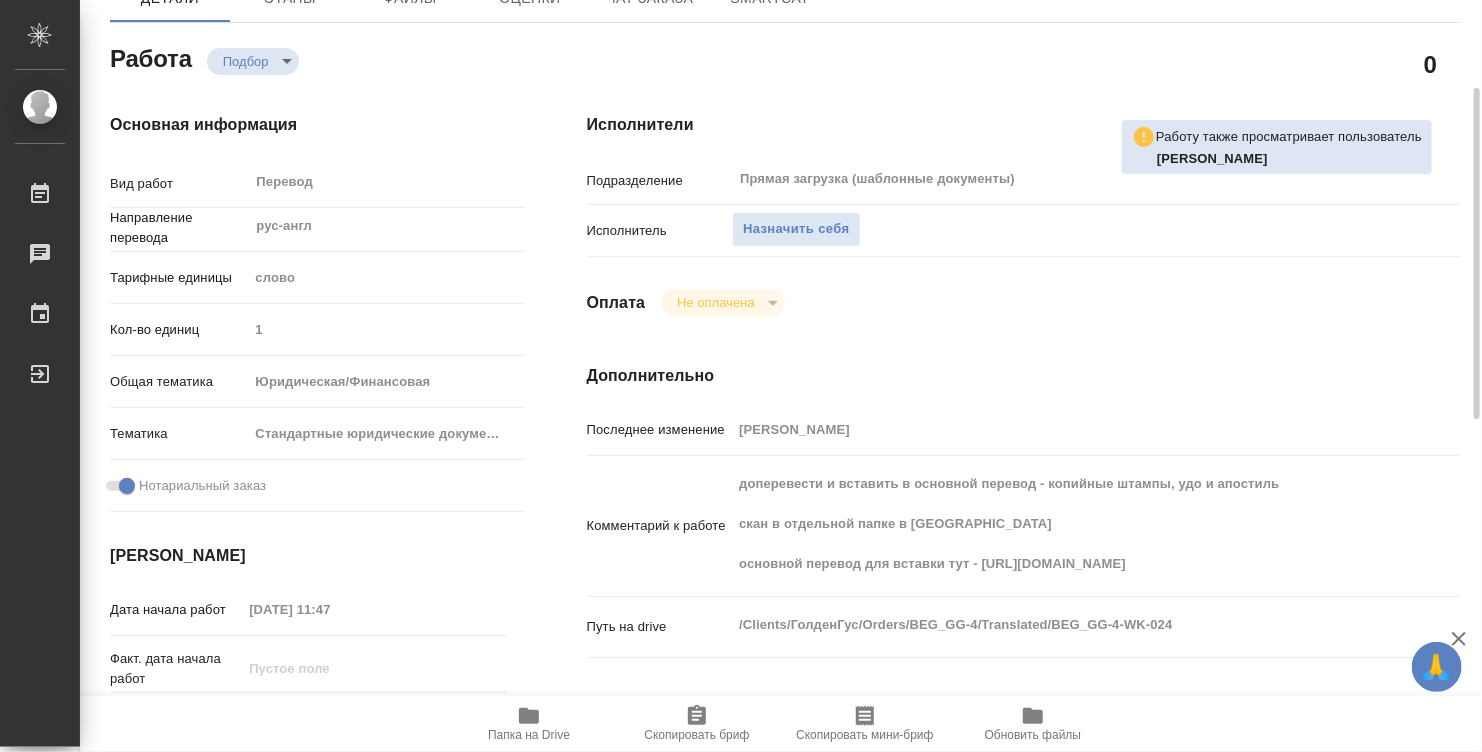 type on "x" 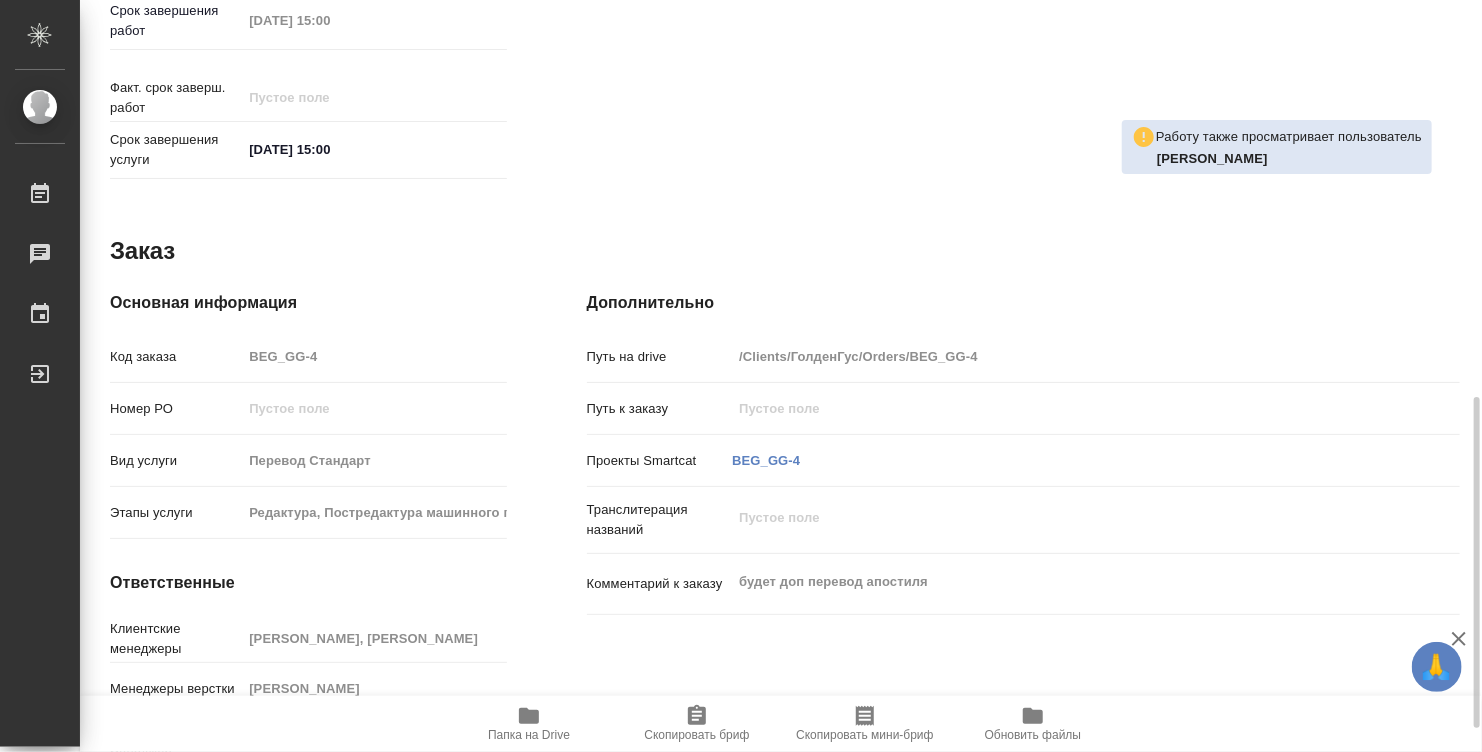 scroll, scrollTop: 954, scrollLeft: 0, axis: vertical 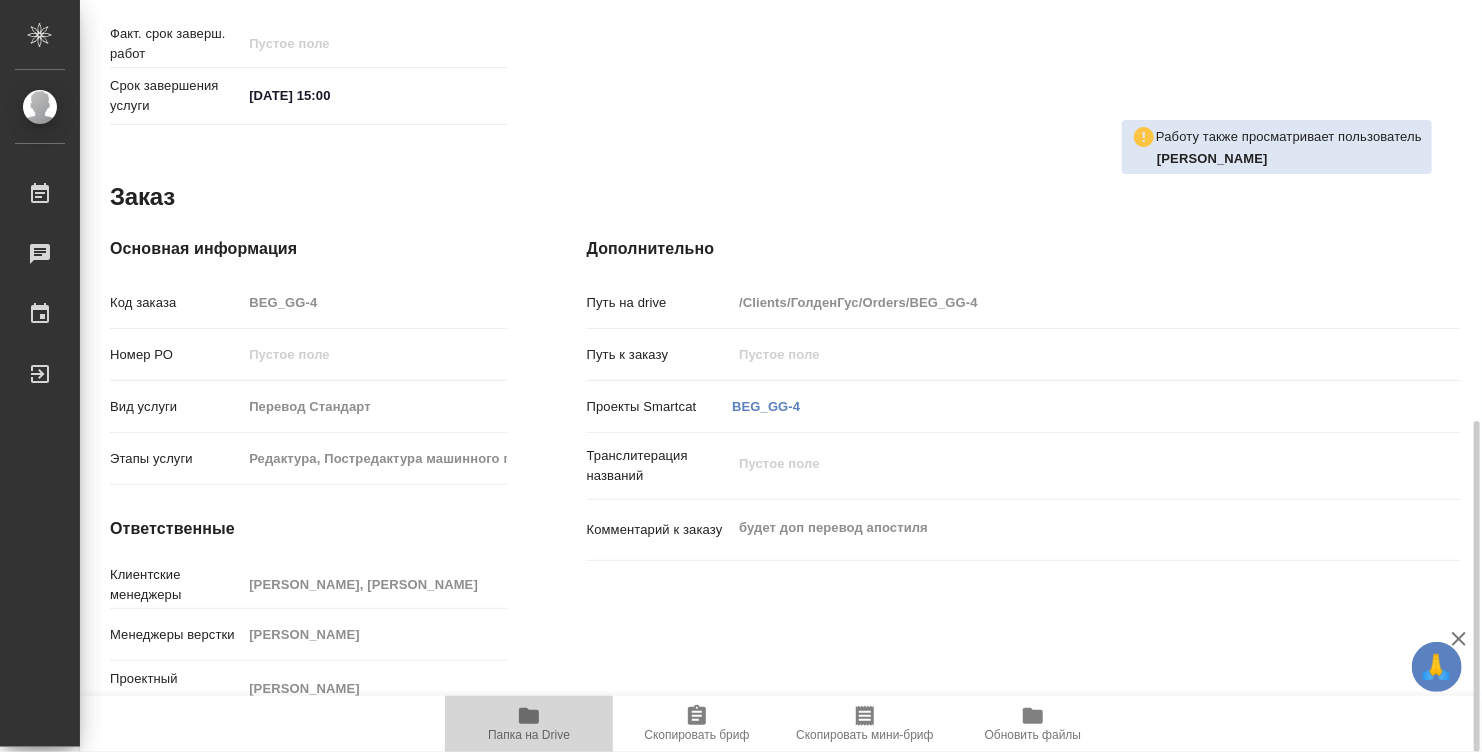 click 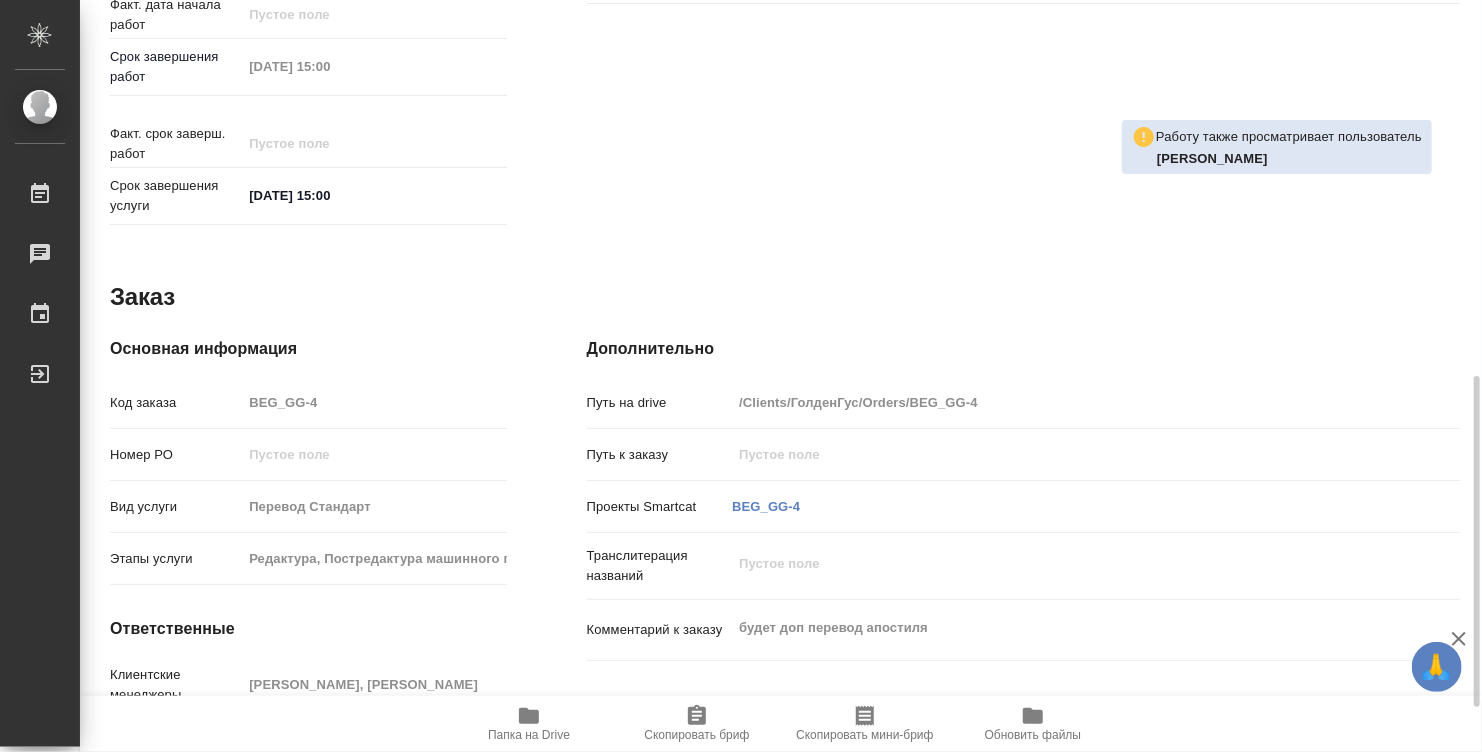 scroll, scrollTop: 654, scrollLeft: 0, axis: vertical 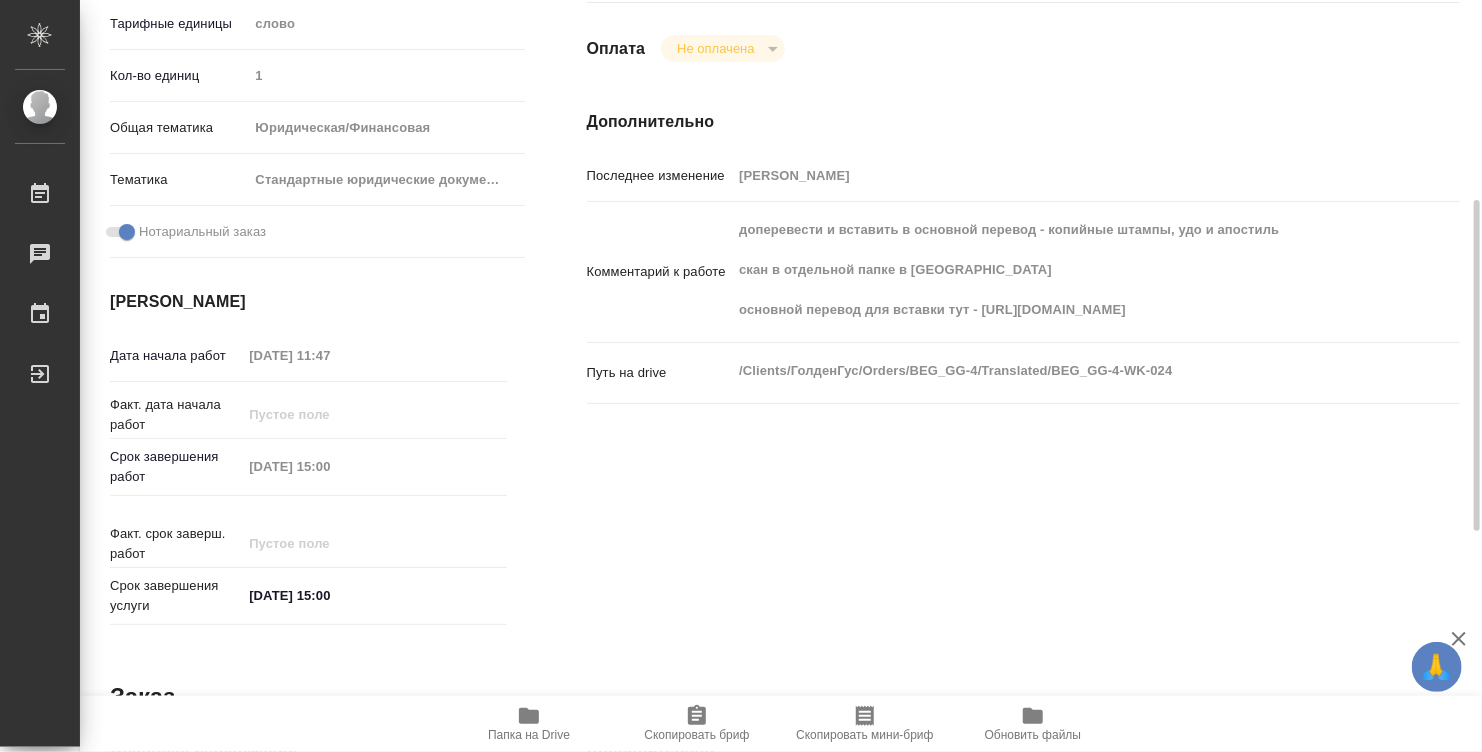 click on "Исполнители Подразделение Прямая загрузка (шаблонные документы) ​ Исполнитель Назначить себя Оплата Не оплачена notPayed Дополнительно Последнее изменение Валеев Динар Комментарий к работе доперевести и вставить в основной перевод - копийные штампы, удо и апостиль
скан в отдельной папке в сорсе
основной перевод для вставки тут - https://drive.awatera.com/s/ZDDWLDe9Pm4WmMs  x Путь на drive /Clients/ГолденГус/Orders/BEG_GG-4/Translated/BEG_GG-4-WK-024 x" at bounding box center [1023, 246] 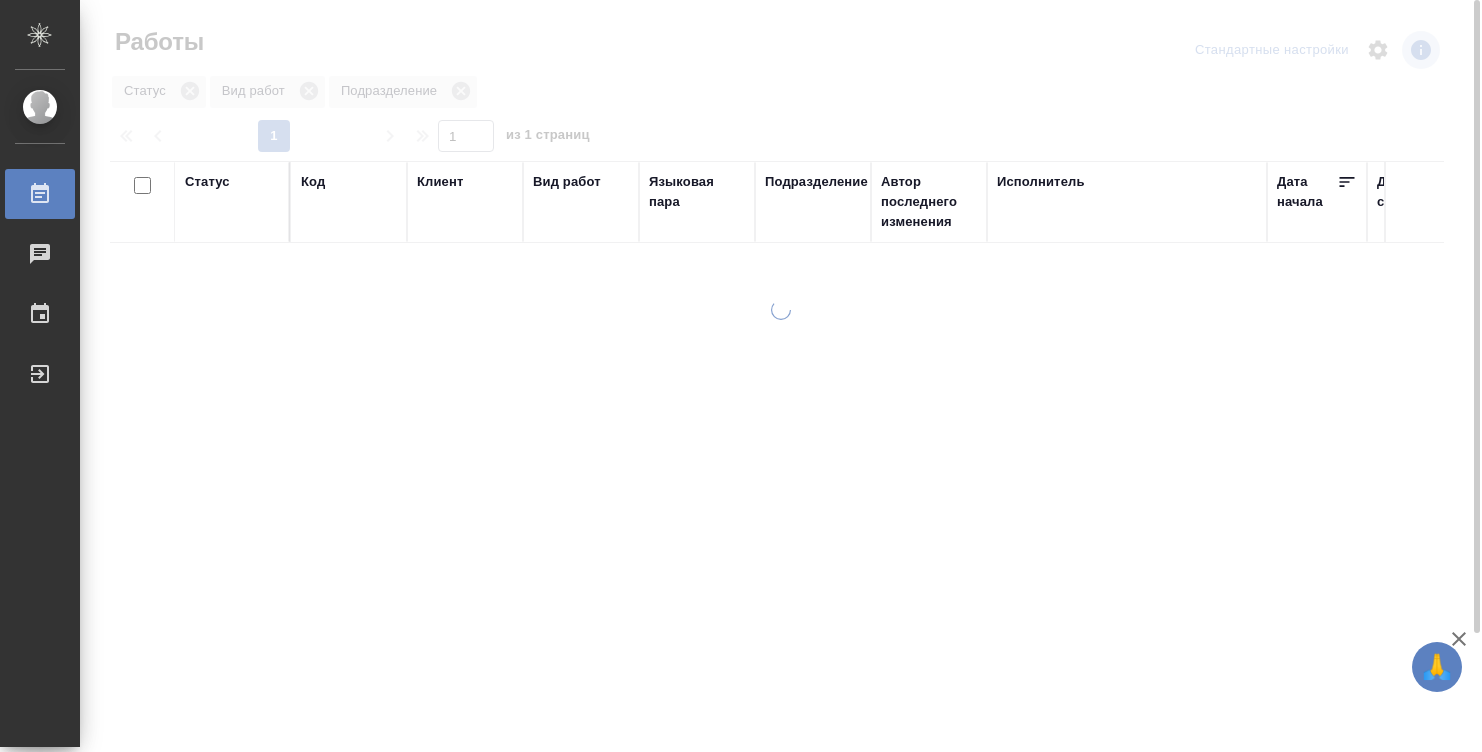 scroll, scrollTop: 0, scrollLeft: 0, axis: both 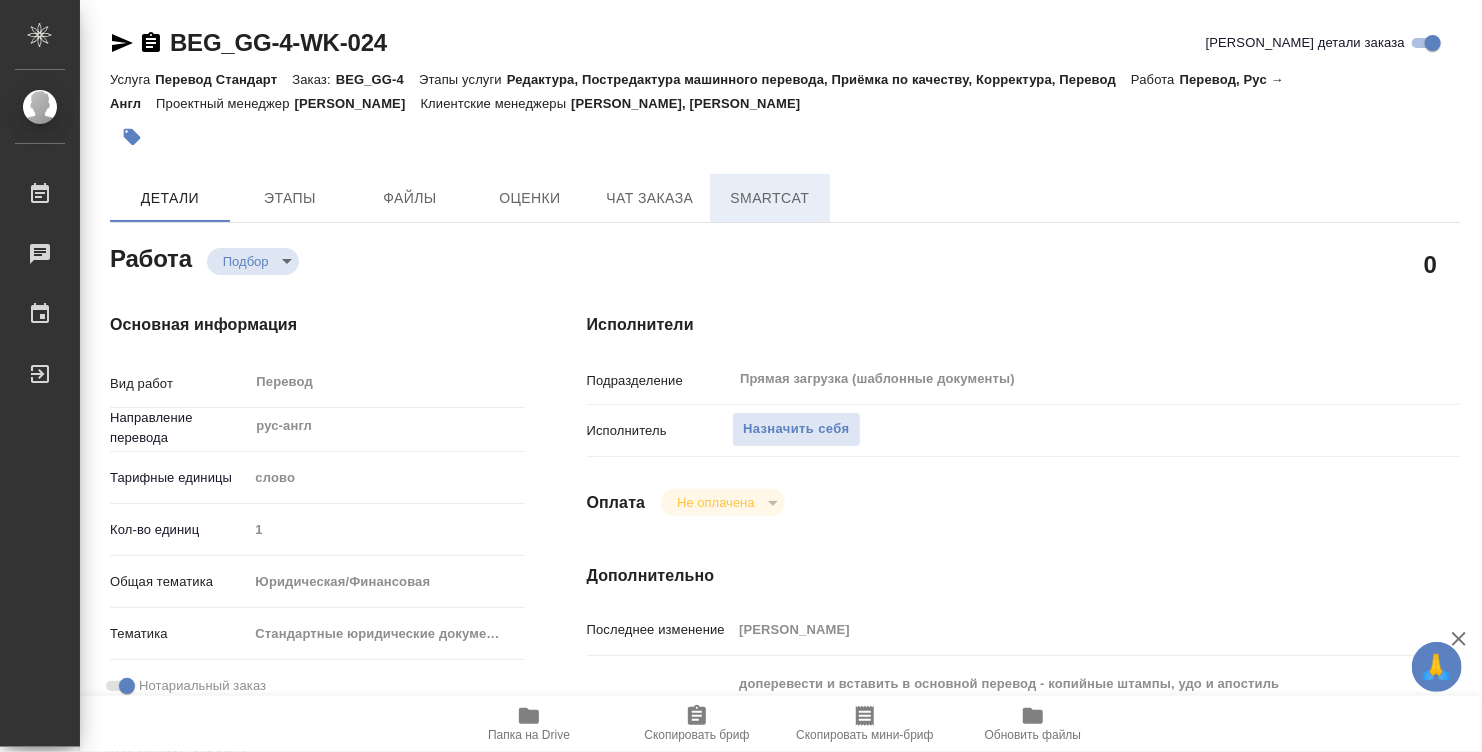 type on "x" 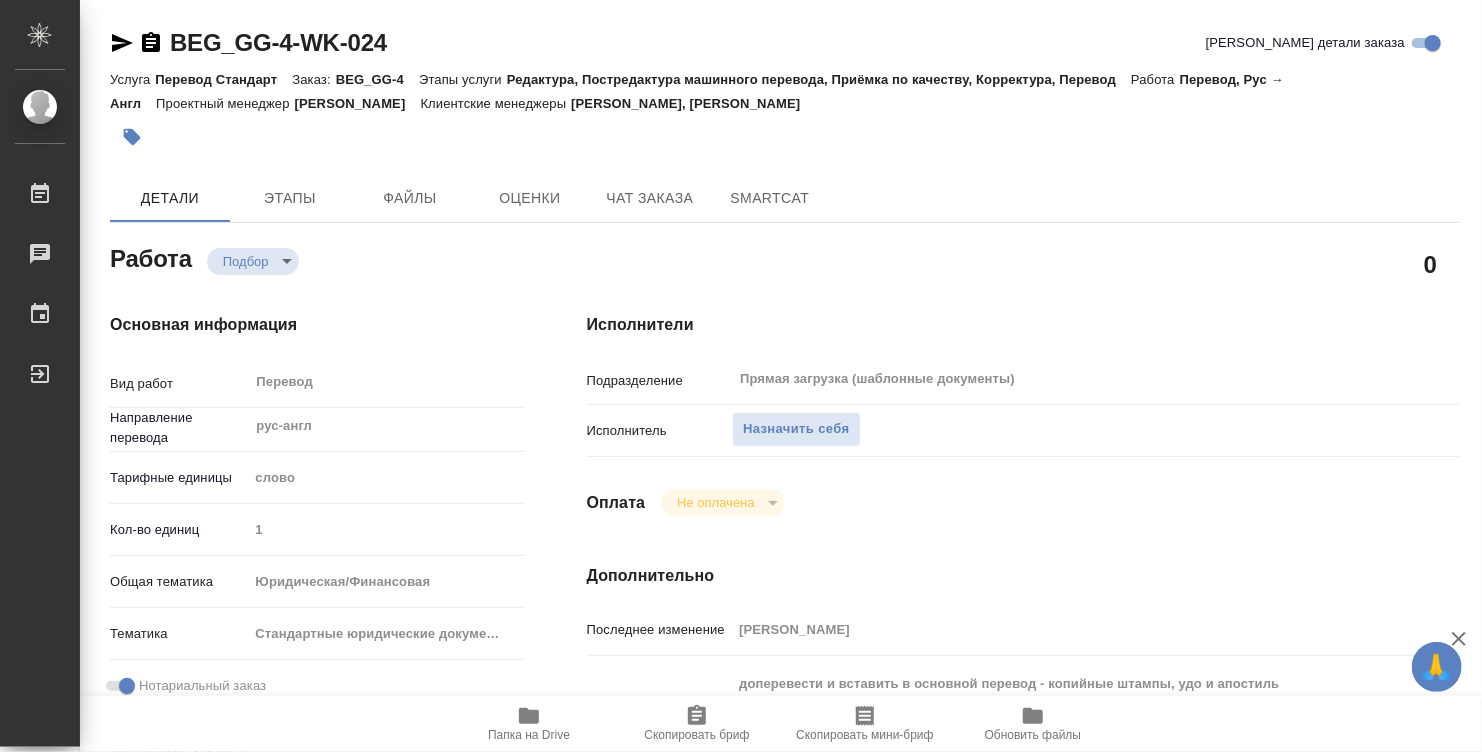 type on "x" 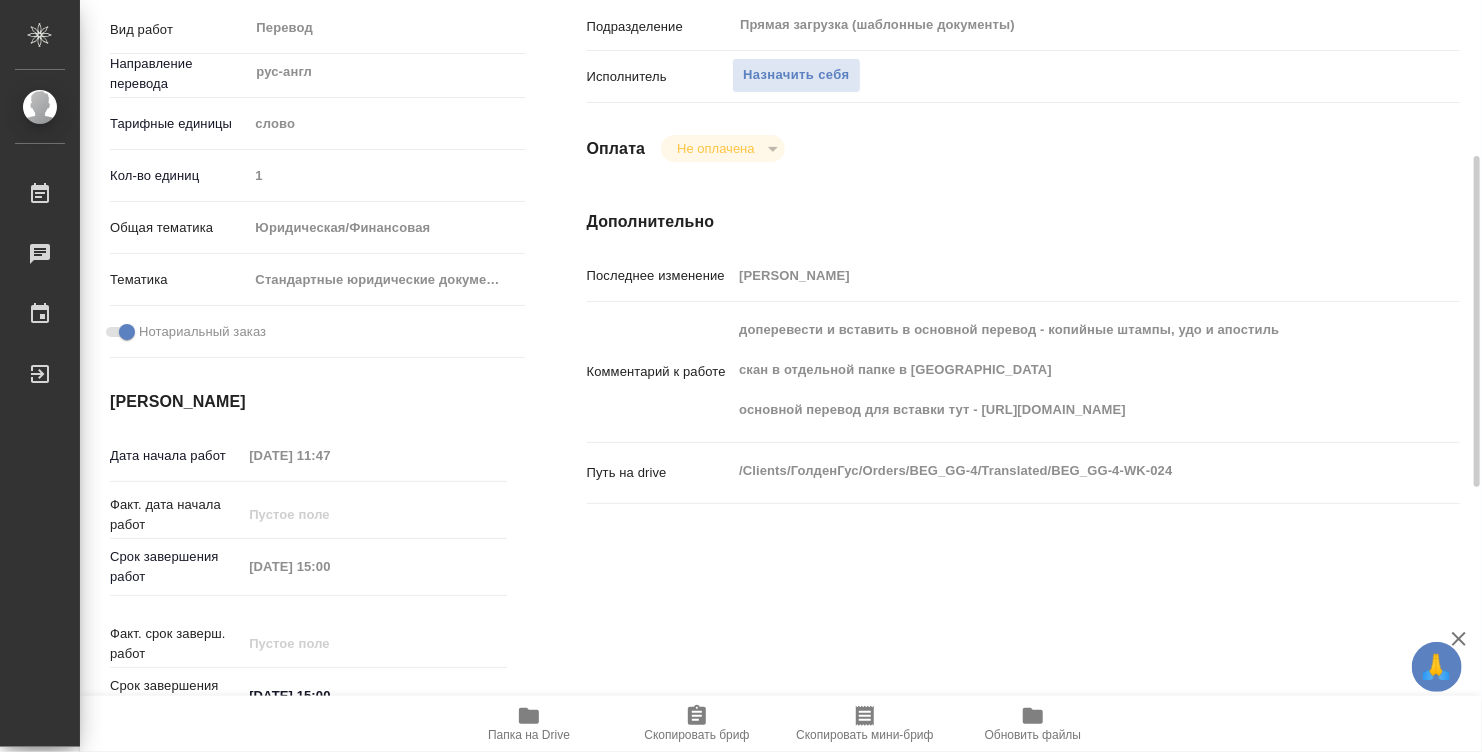 scroll, scrollTop: 754, scrollLeft: 0, axis: vertical 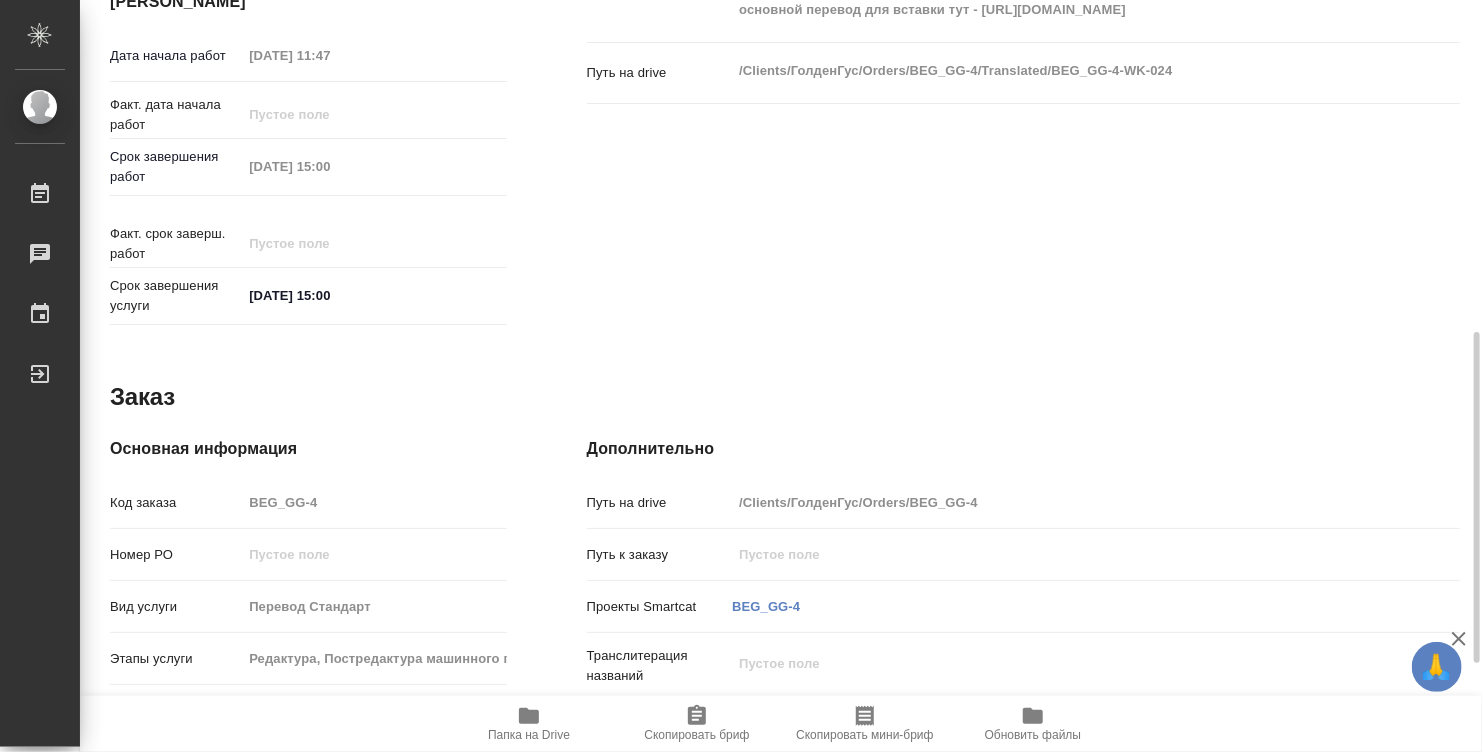 click on "Папка на Drive" at bounding box center (529, 735) 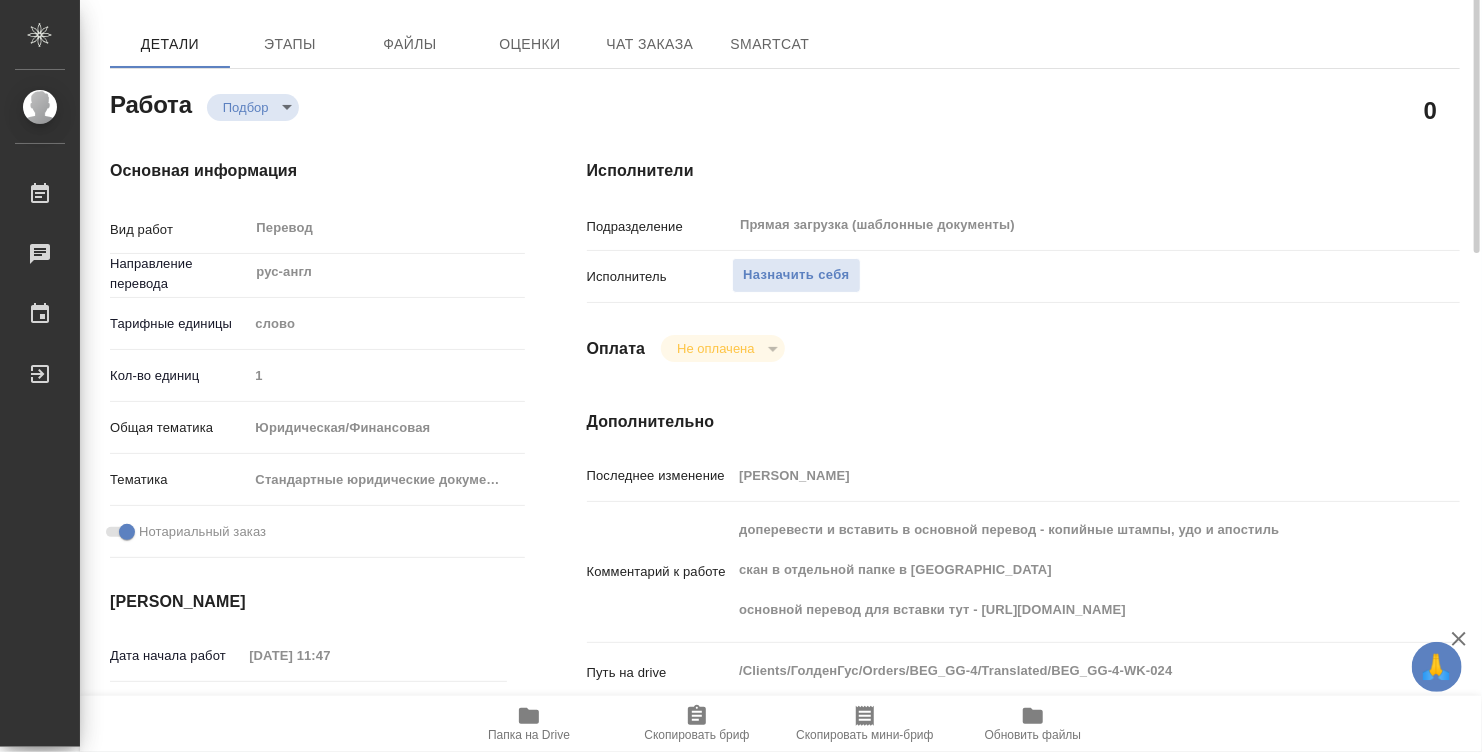 scroll, scrollTop: 0, scrollLeft: 0, axis: both 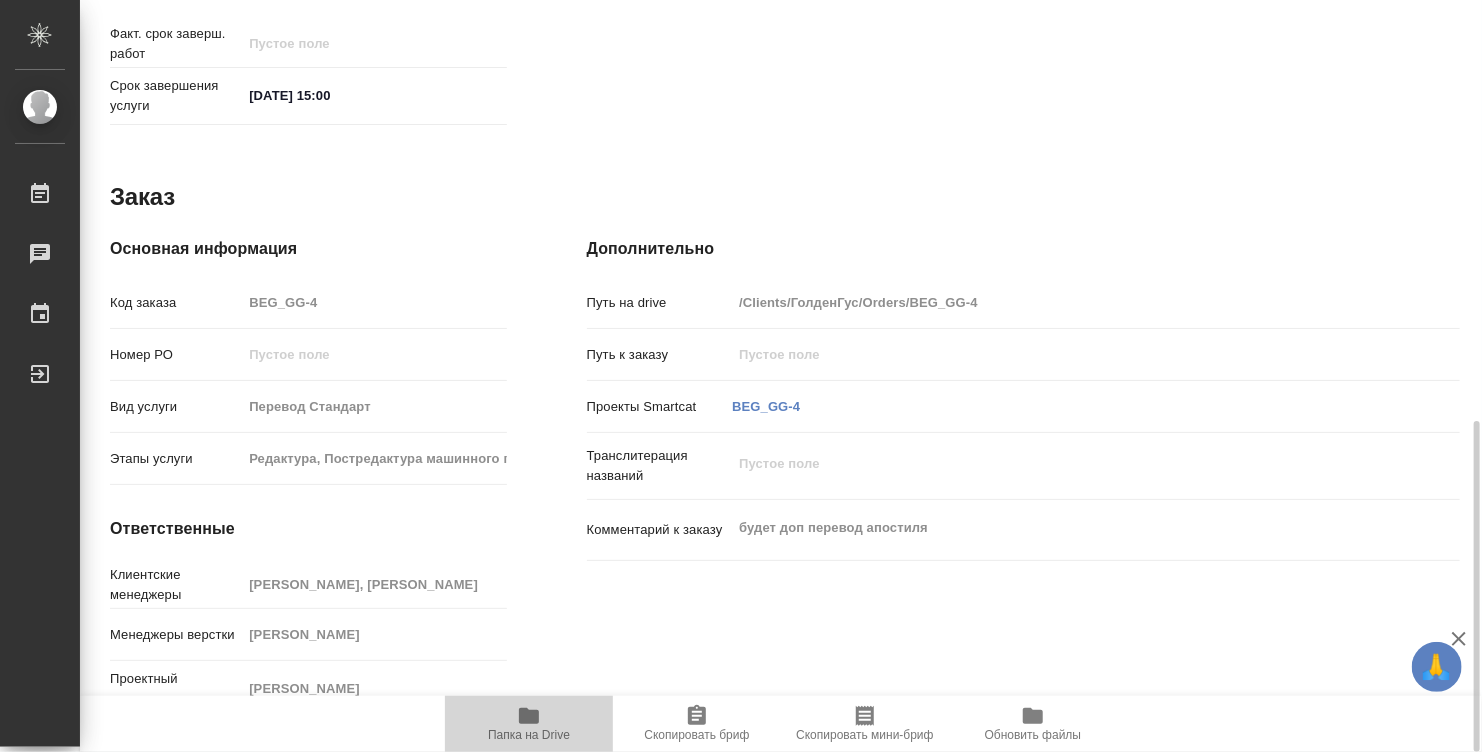 click 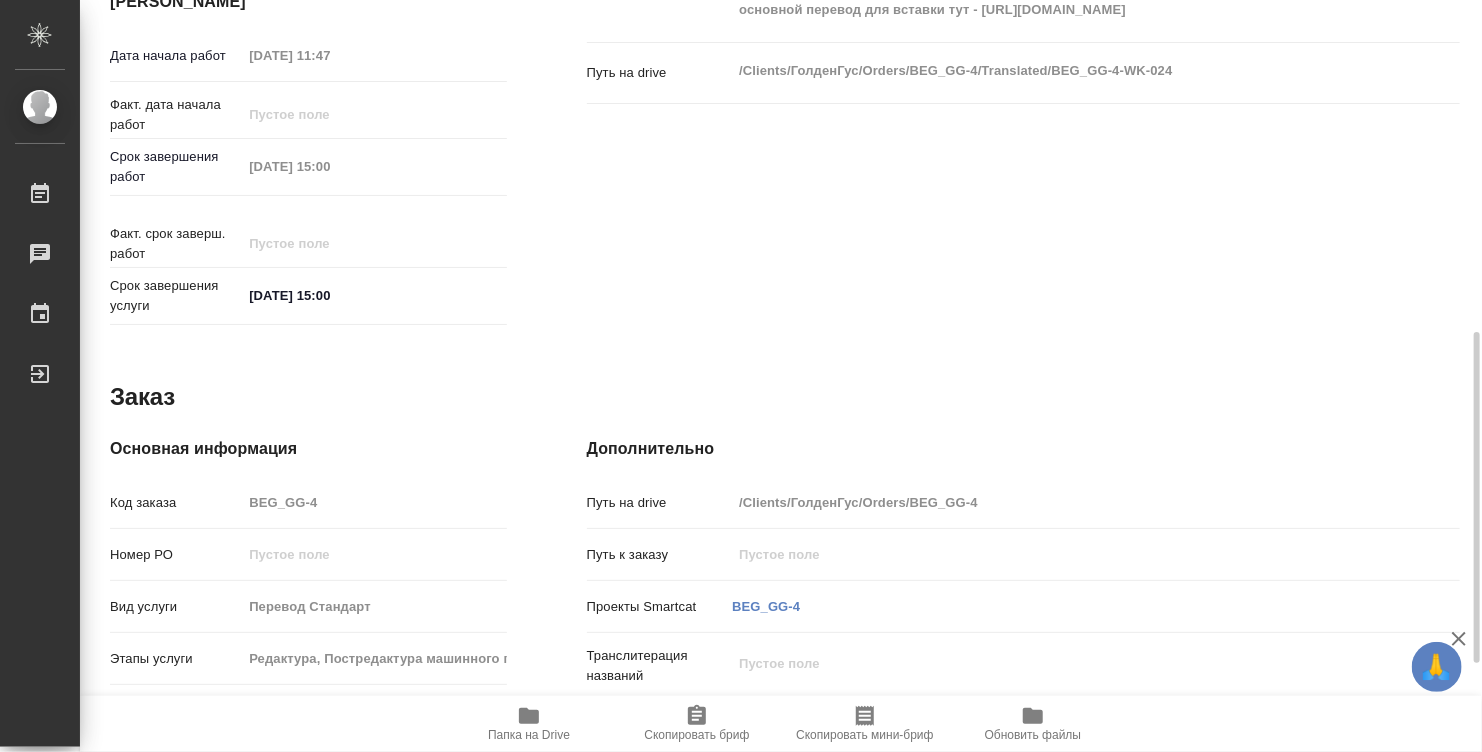 scroll, scrollTop: 954, scrollLeft: 0, axis: vertical 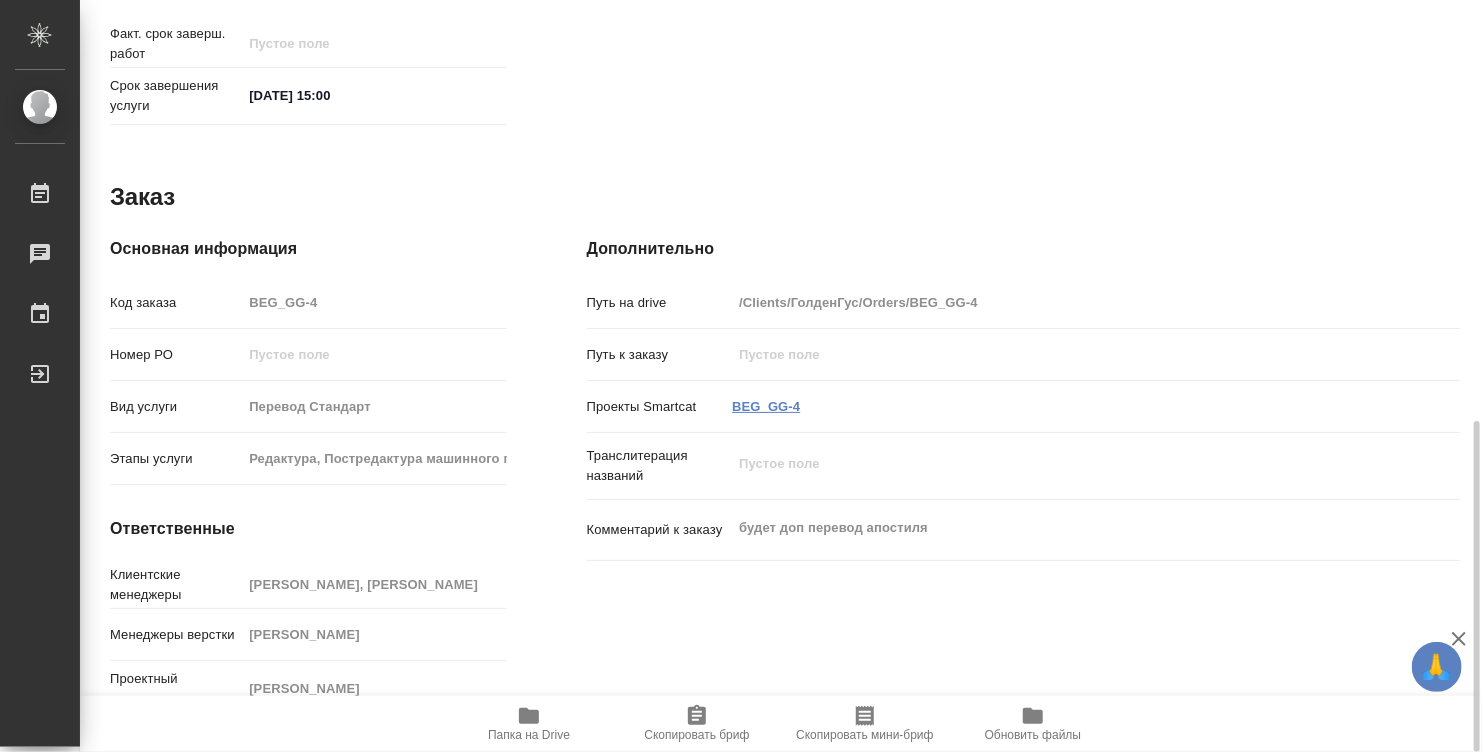 click on "BEG_GG-4" at bounding box center [766, 406] 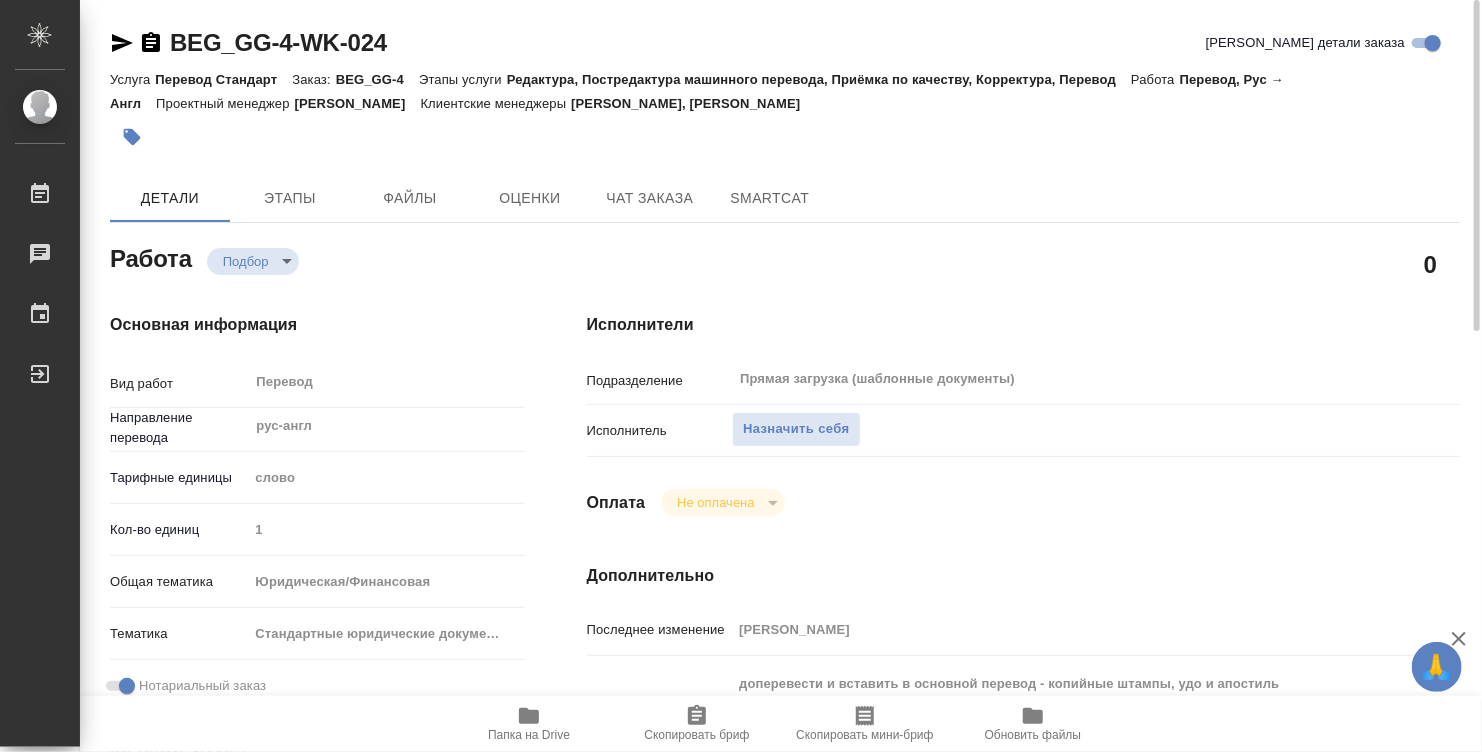 scroll, scrollTop: 400, scrollLeft: 0, axis: vertical 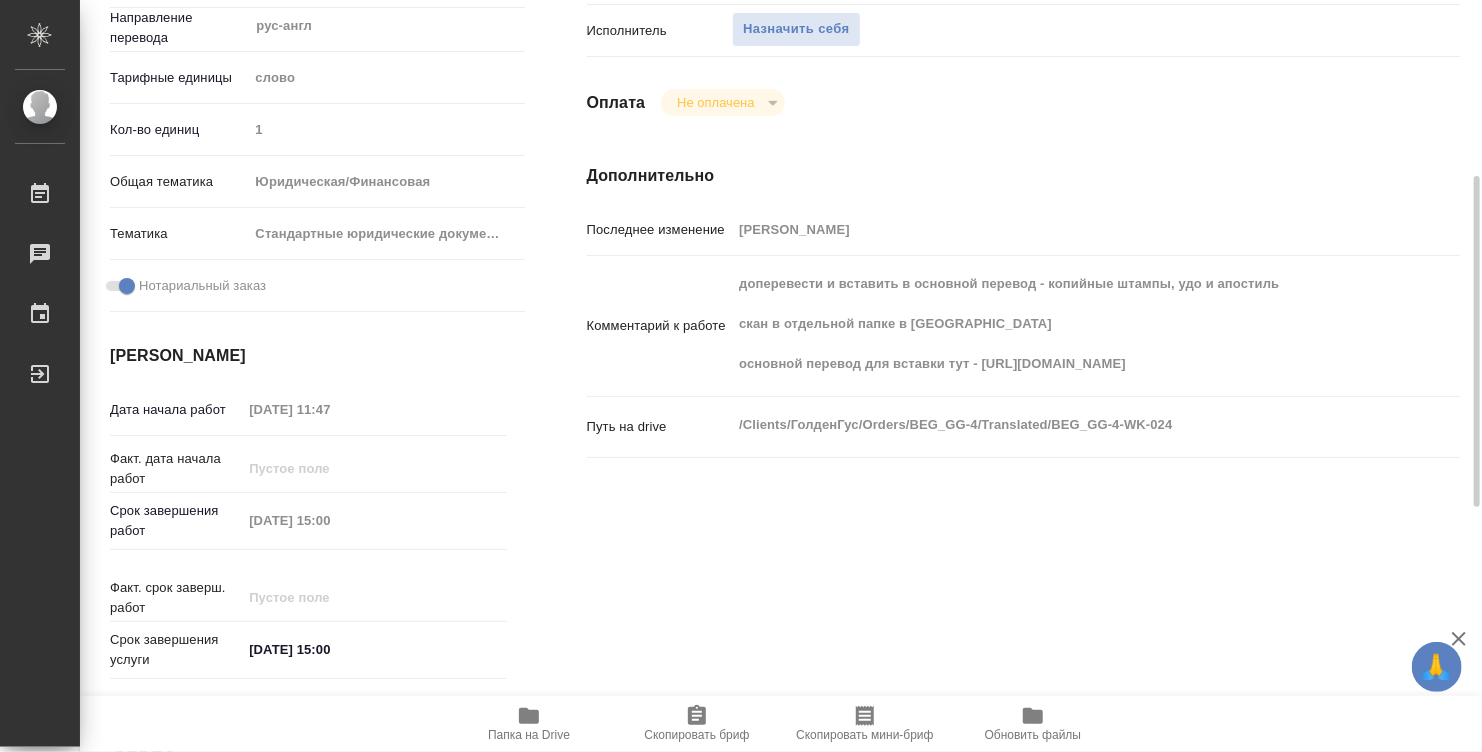 click on "Путь на drive /Clients/ГолденГус/Orders/BEG_GG-4/Translated/BEG_GG-4-WK-024 x" at bounding box center [1023, 427] 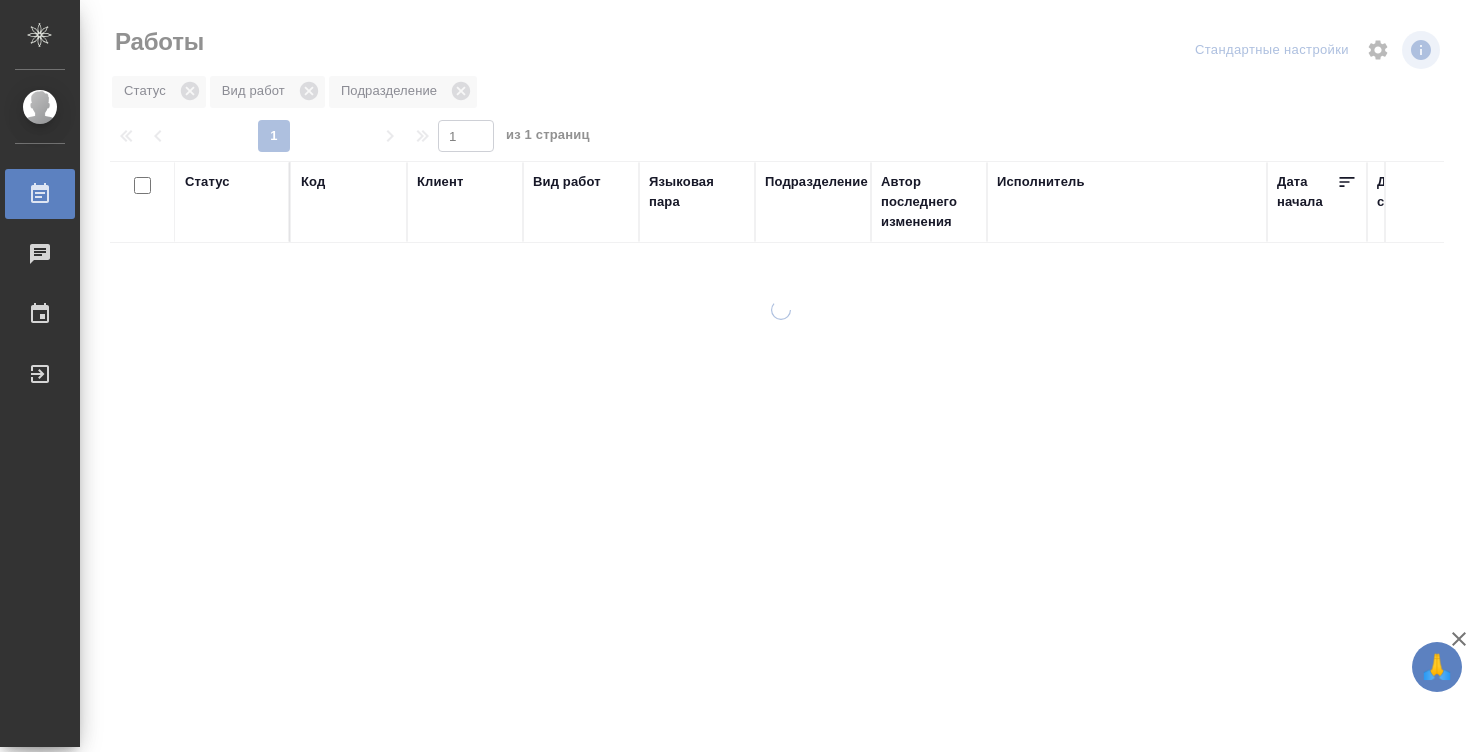 scroll, scrollTop: 0, scrollLeft: 0, axis: both 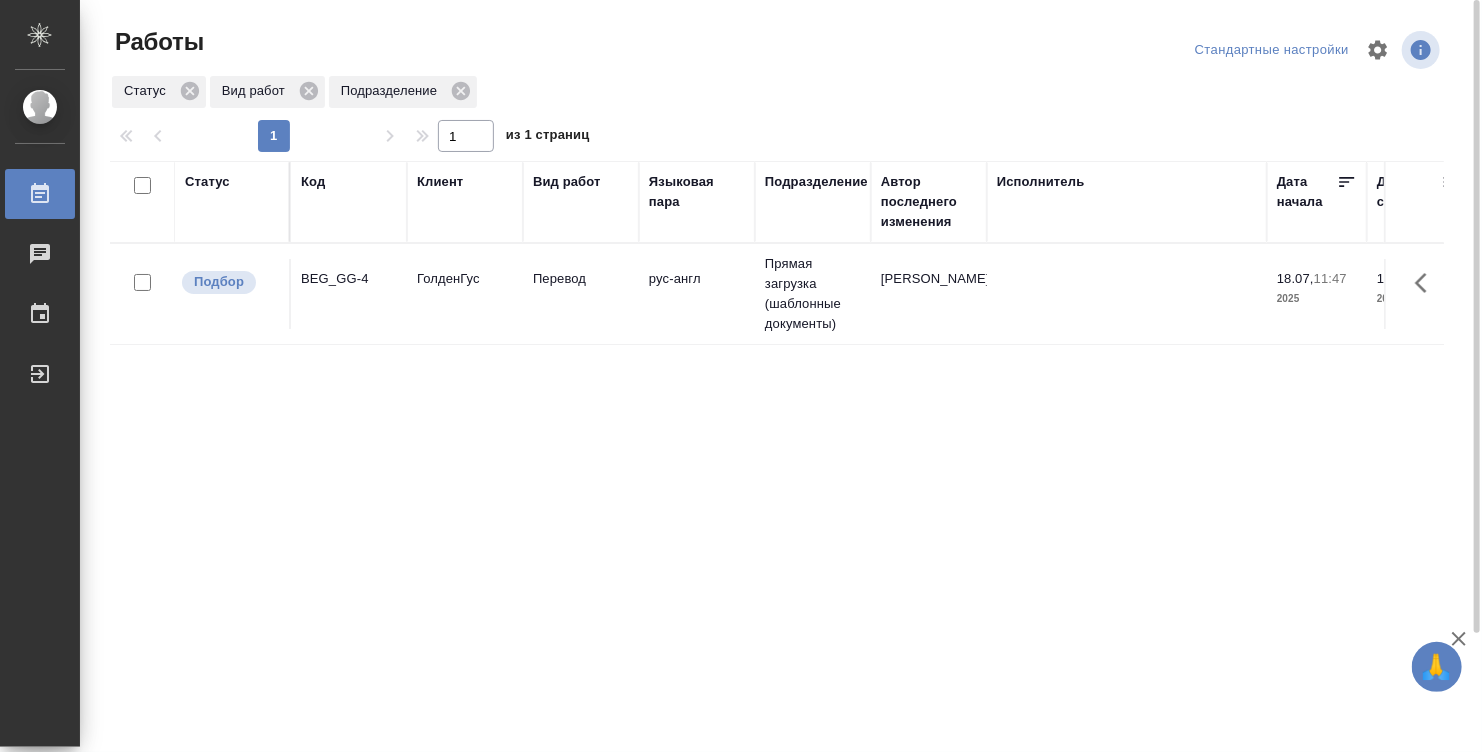 click on "рус-англ" at bounding box center (697, 294) 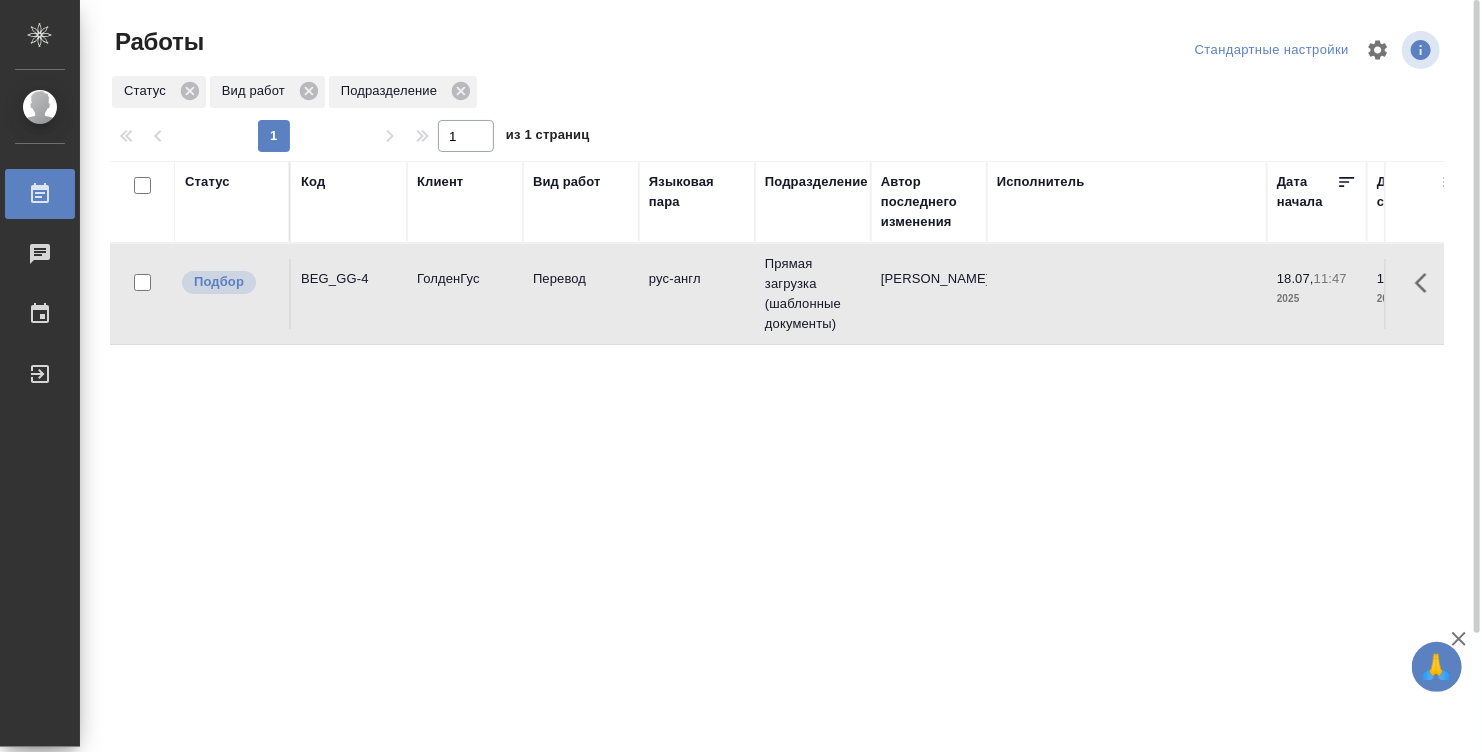 click on "рус-англ" at bounding box center (697, 294) 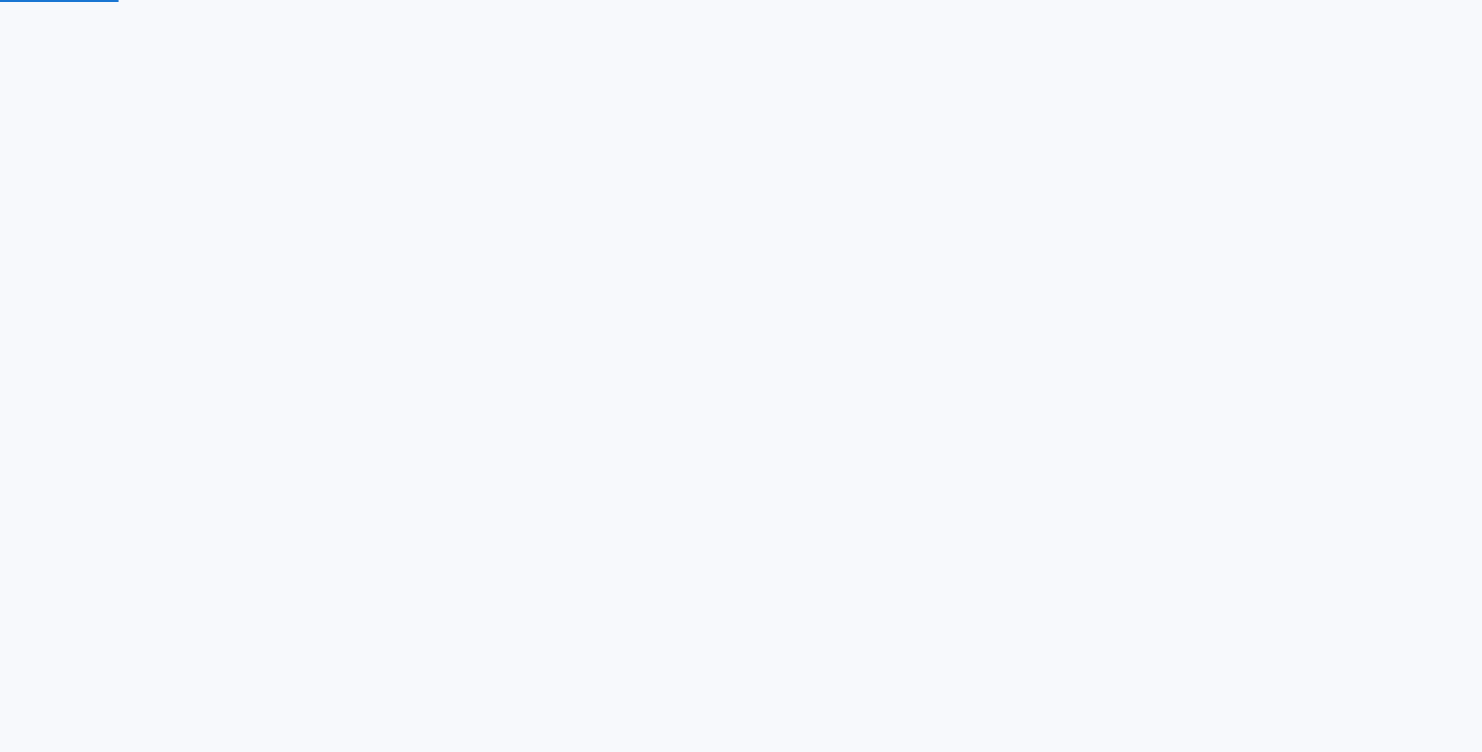 scroll, scrollTop: 0, scrollLeft: 0, axis: both 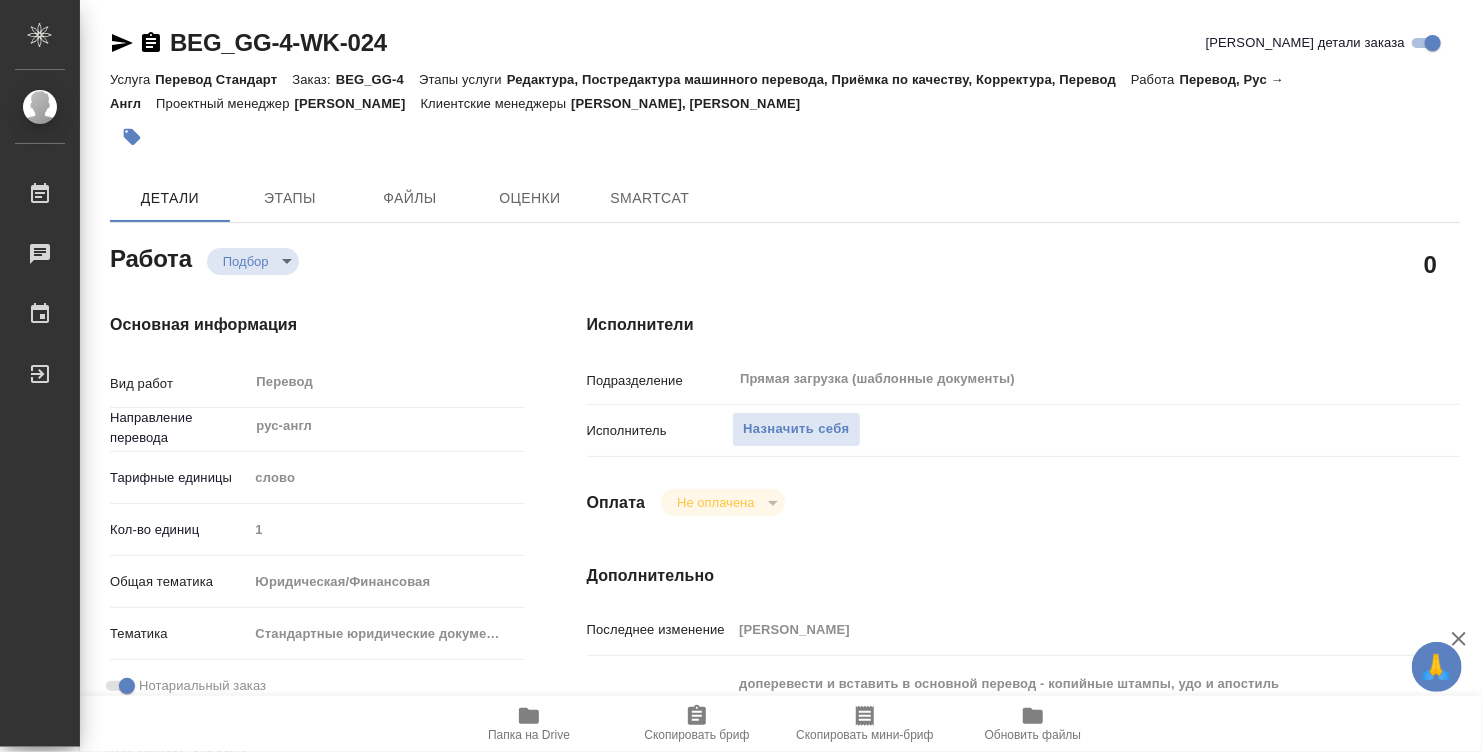type on "x" 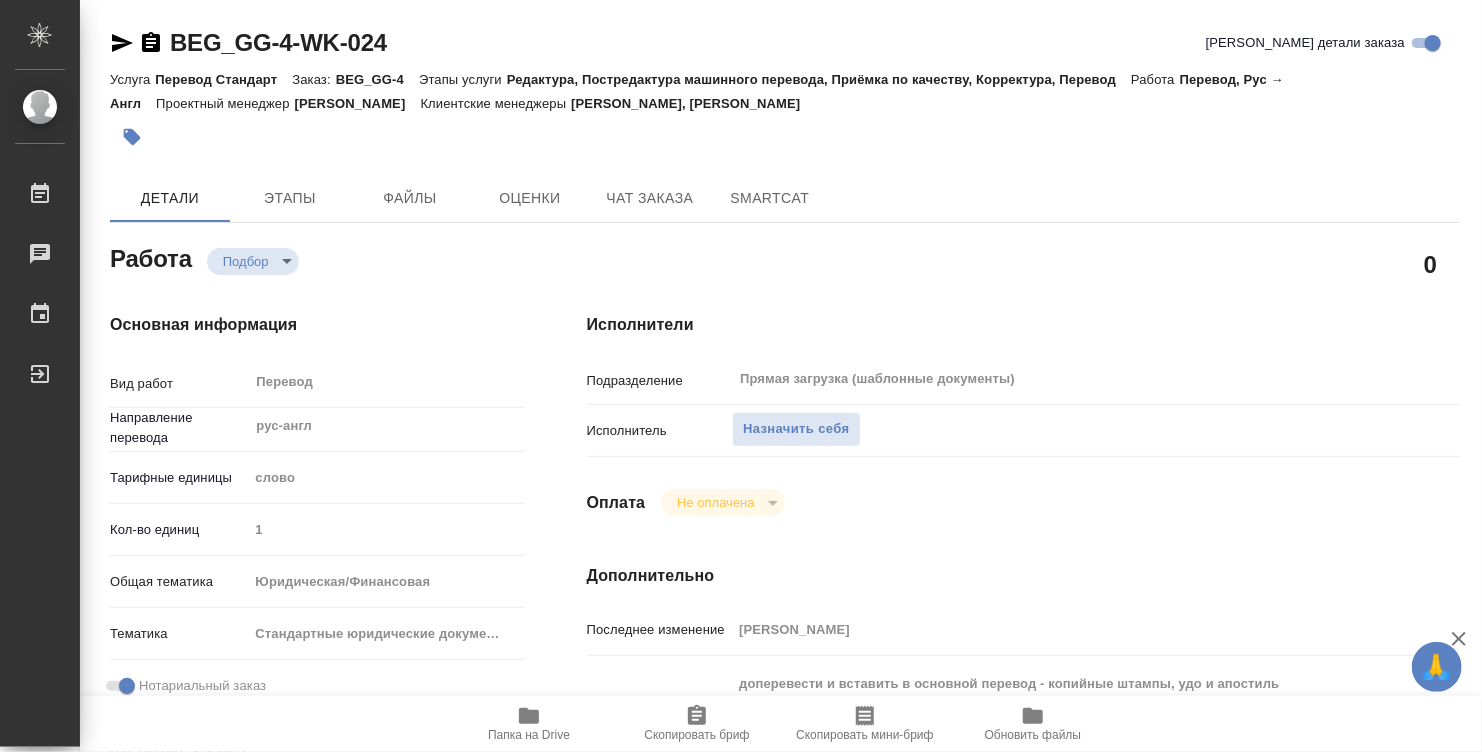 type on "x" 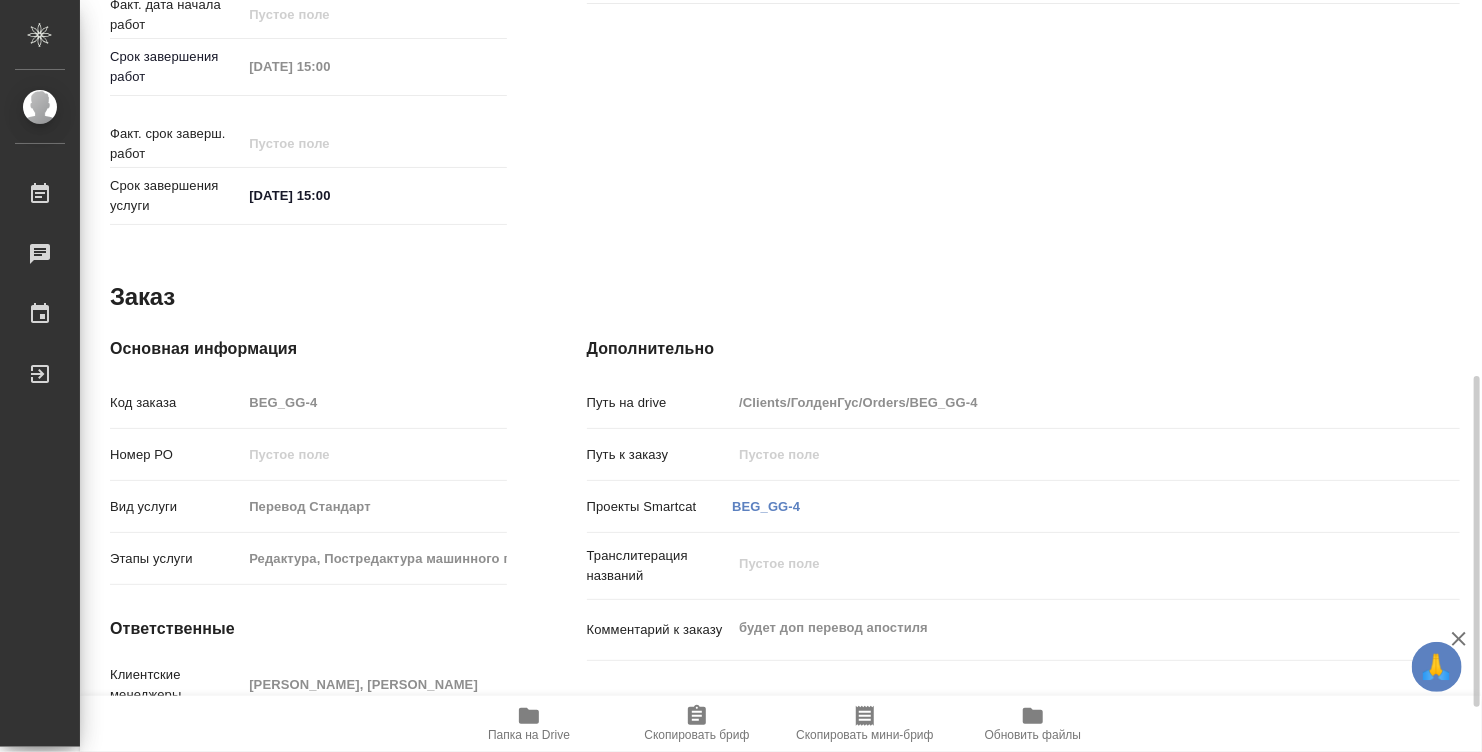 scroll, scrollTop: 954, scrollLeft: 0, axis: vertical 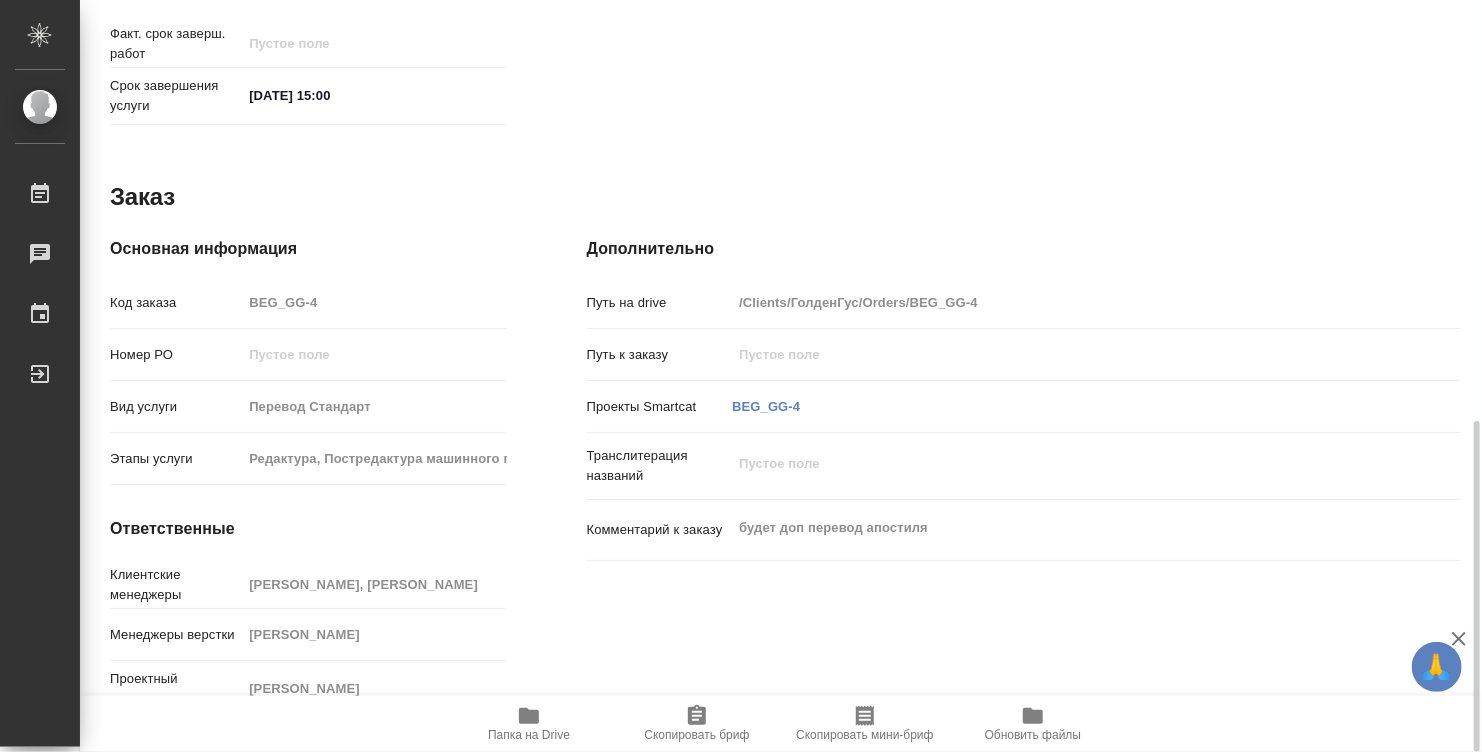 click 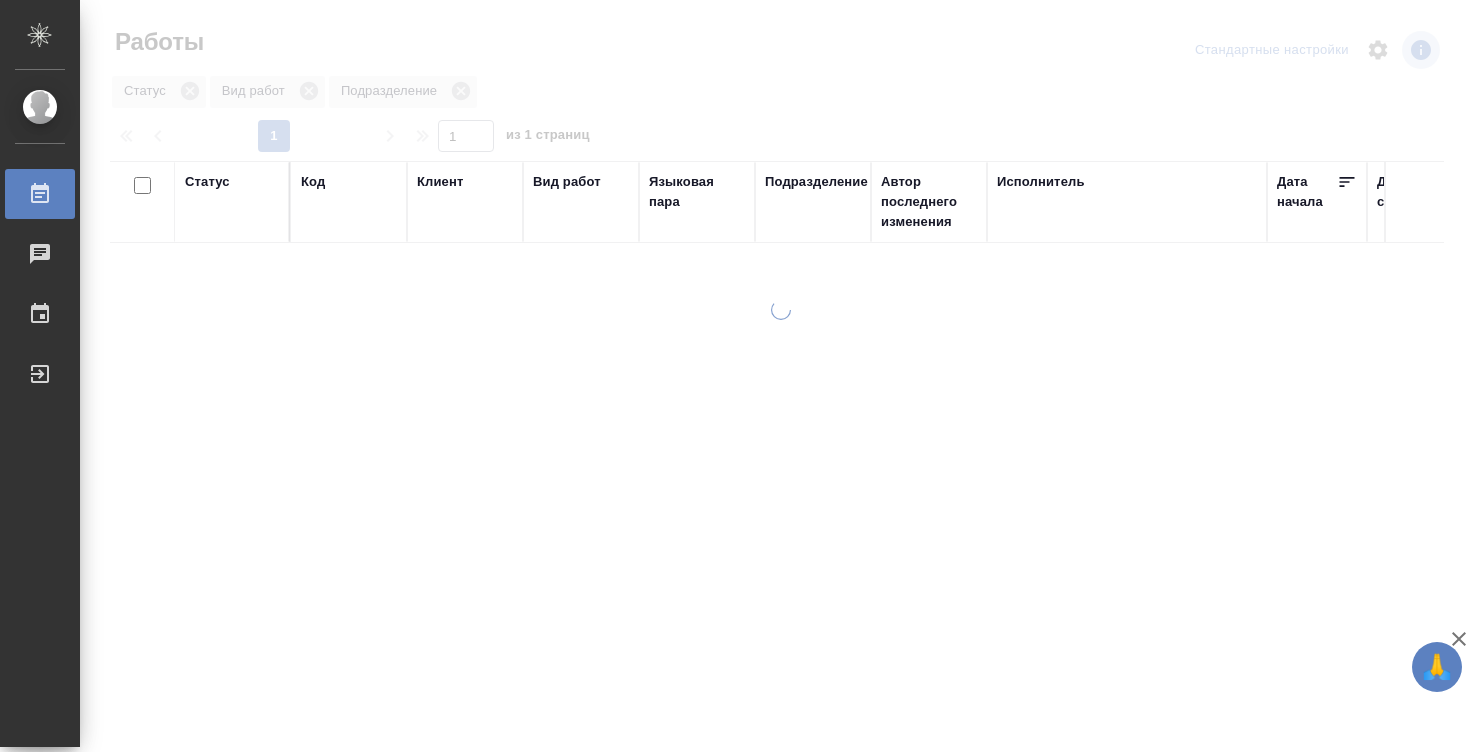 scroll, scrollTop: 0, scrollLeft: 0, axis: both 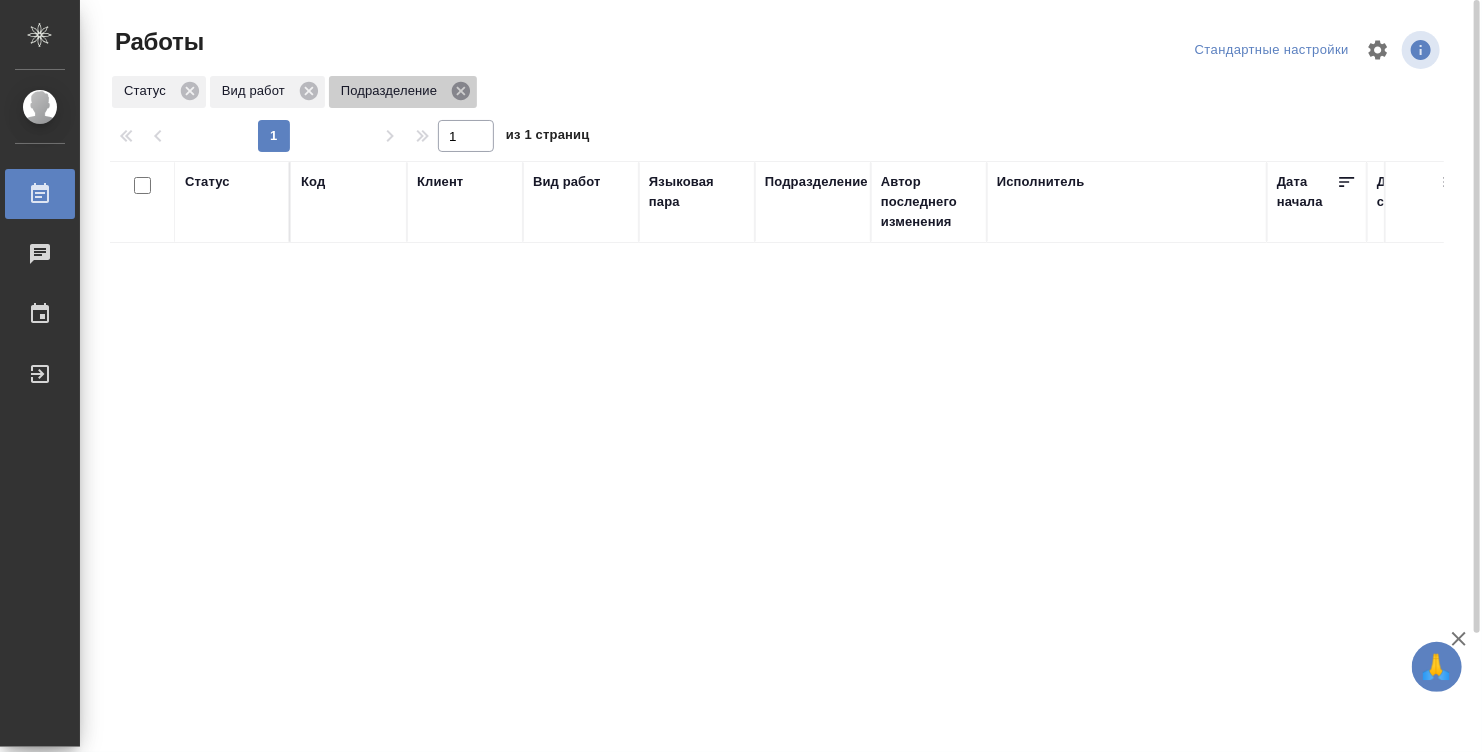 click 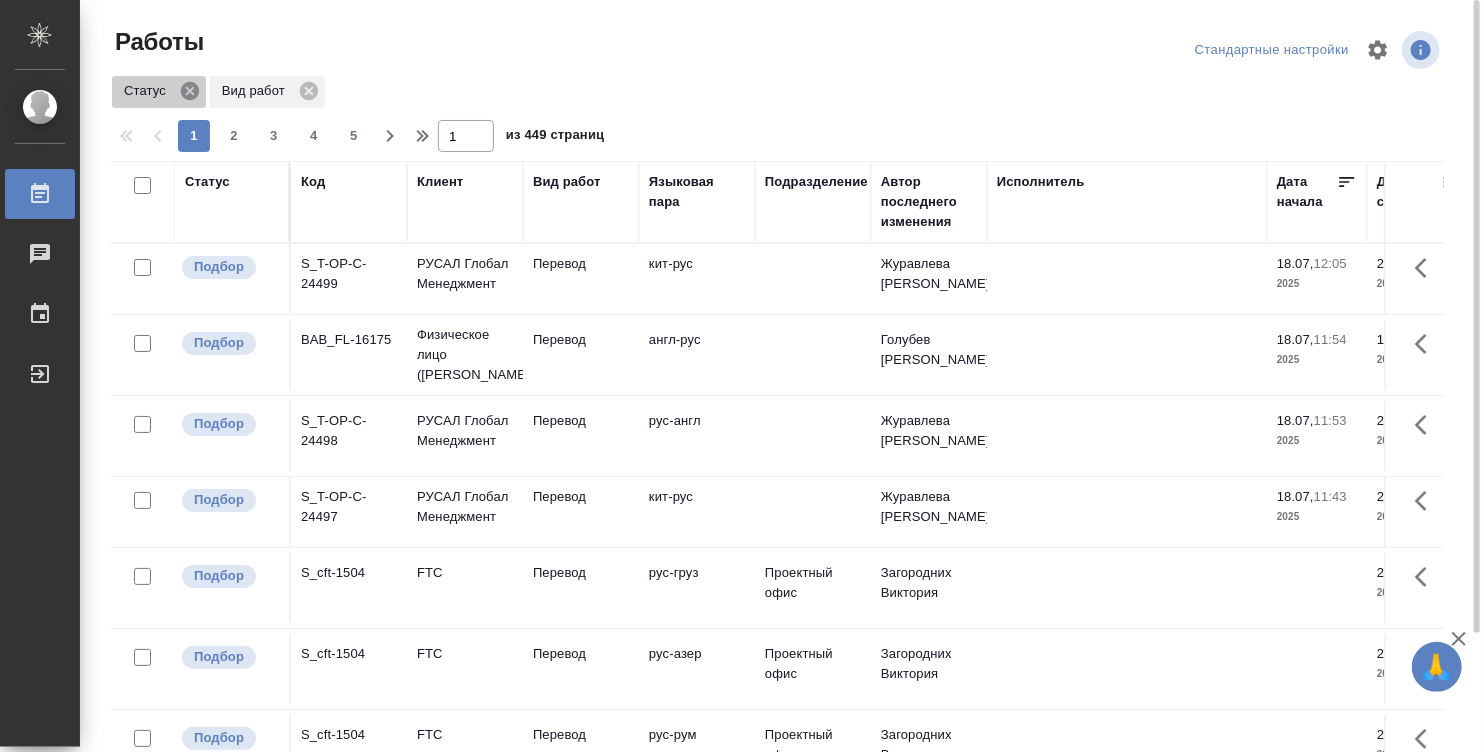 click 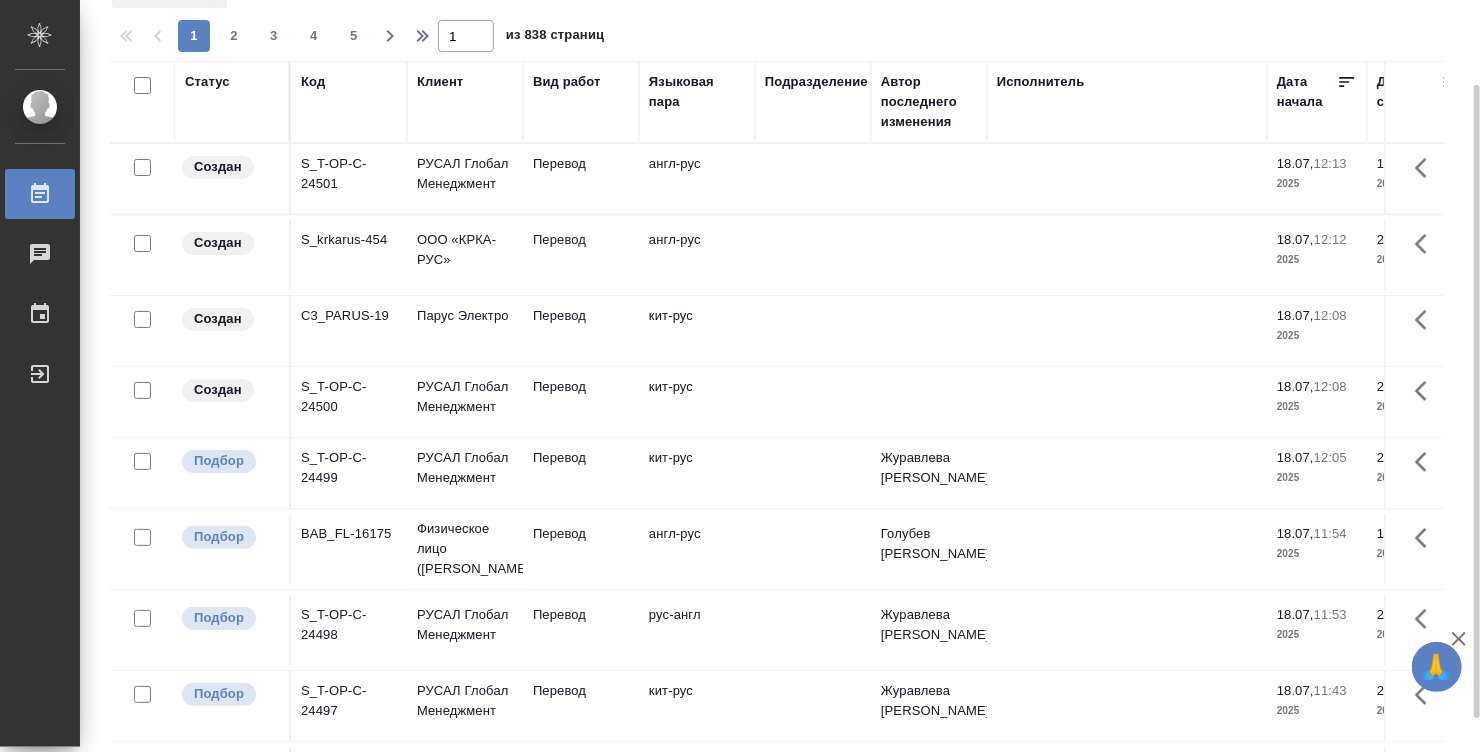 scroll, scrollTop: 140, scrollLeft: 0, axis: vertical 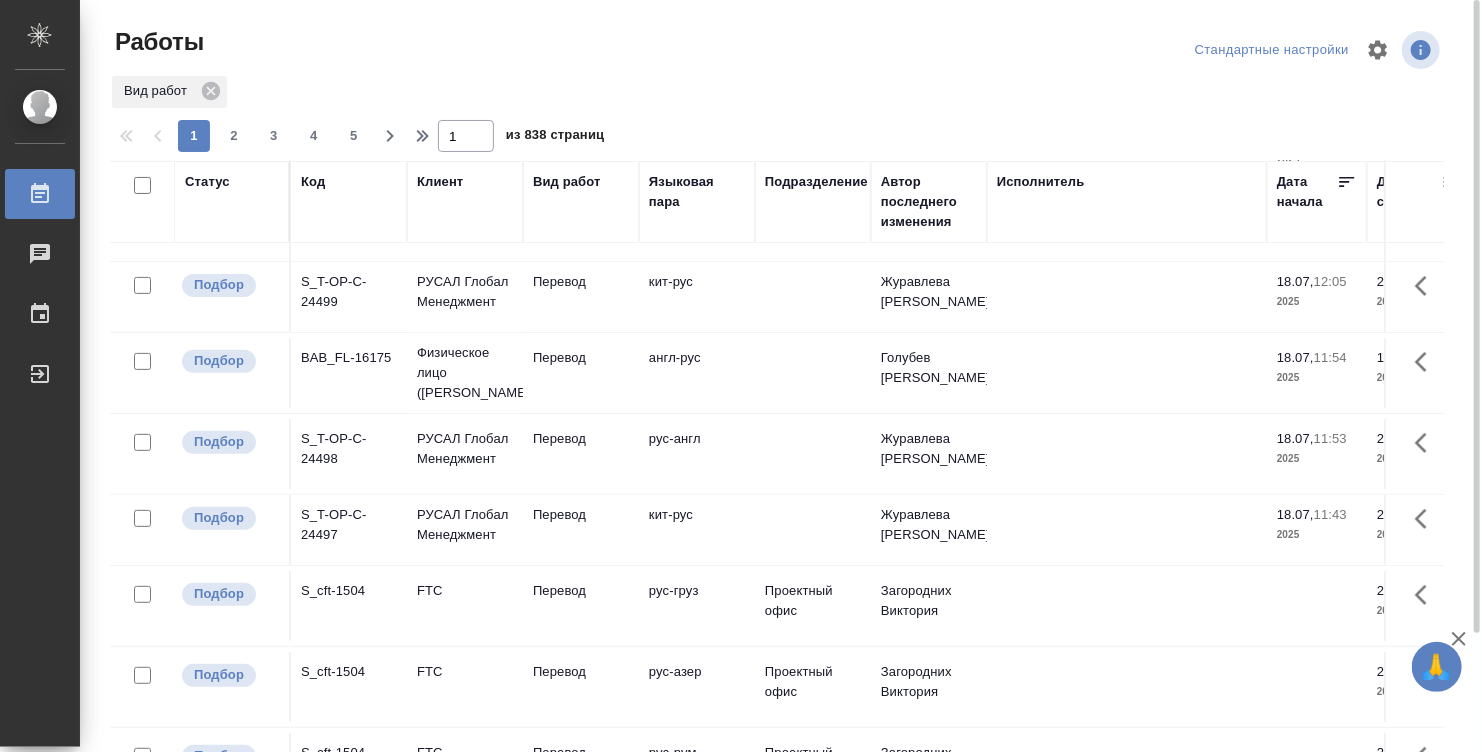 click on "Статус" at bounding box center (207, 182) 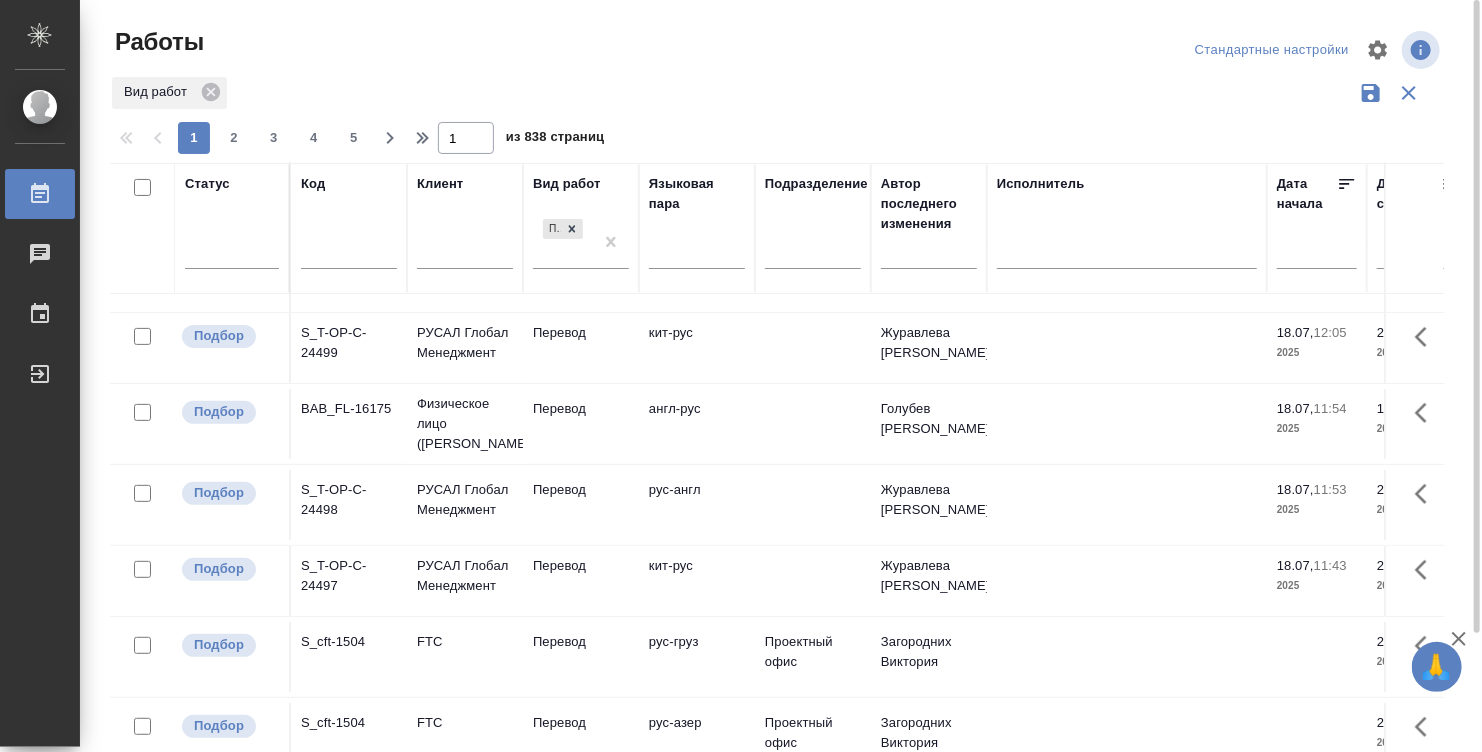 scroll, scrollTop: 326, scrollLeft: 0, axis: vertical 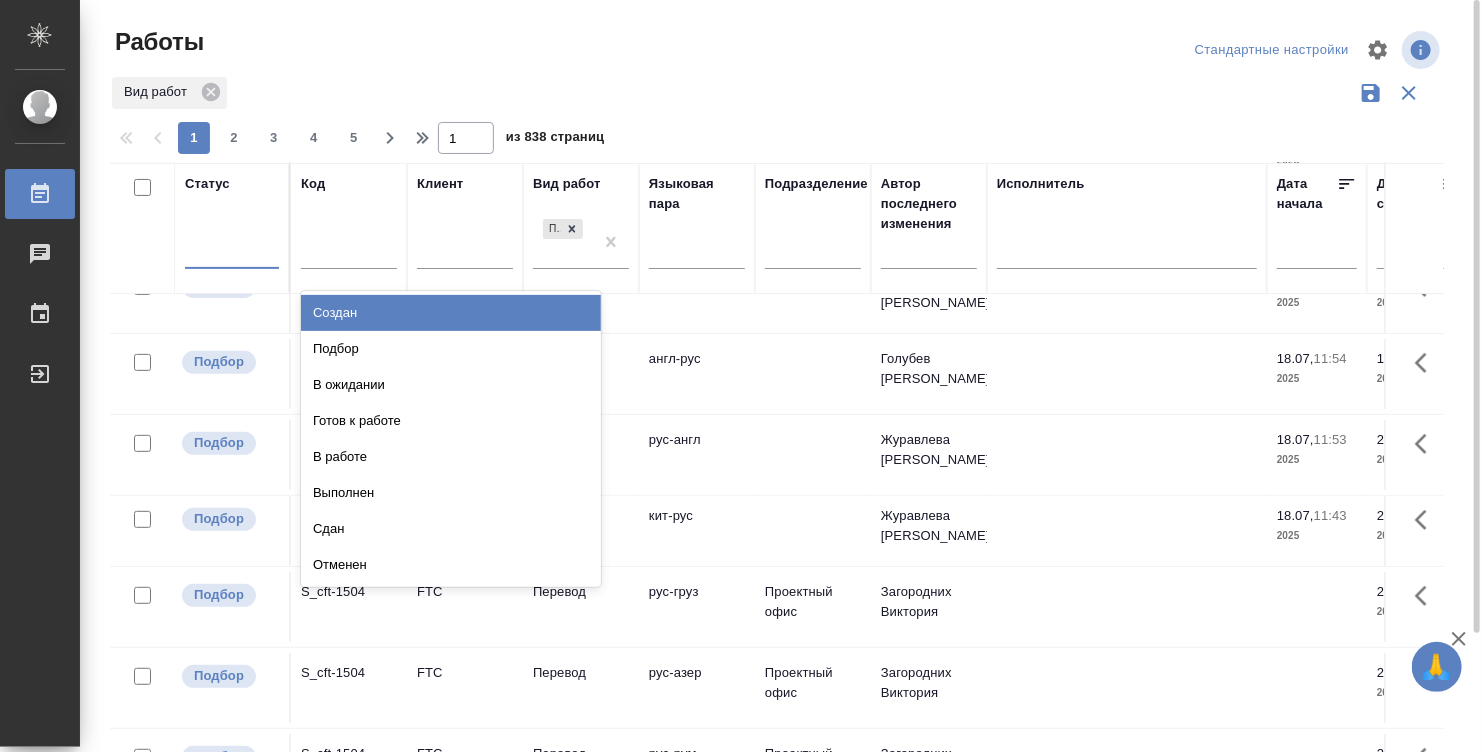 click at bounding box center [232, 249] 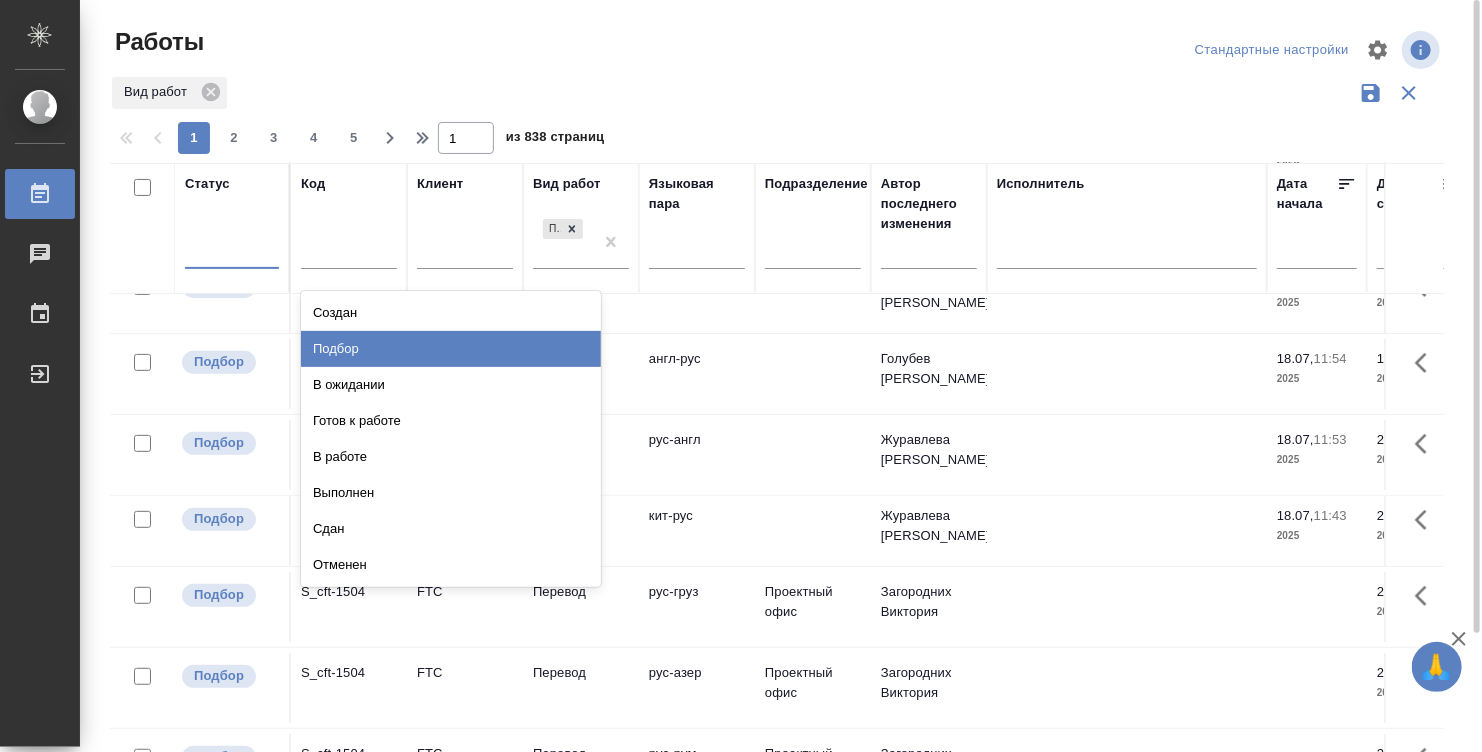 click on "Подбор" at bounding box center [451, 349] 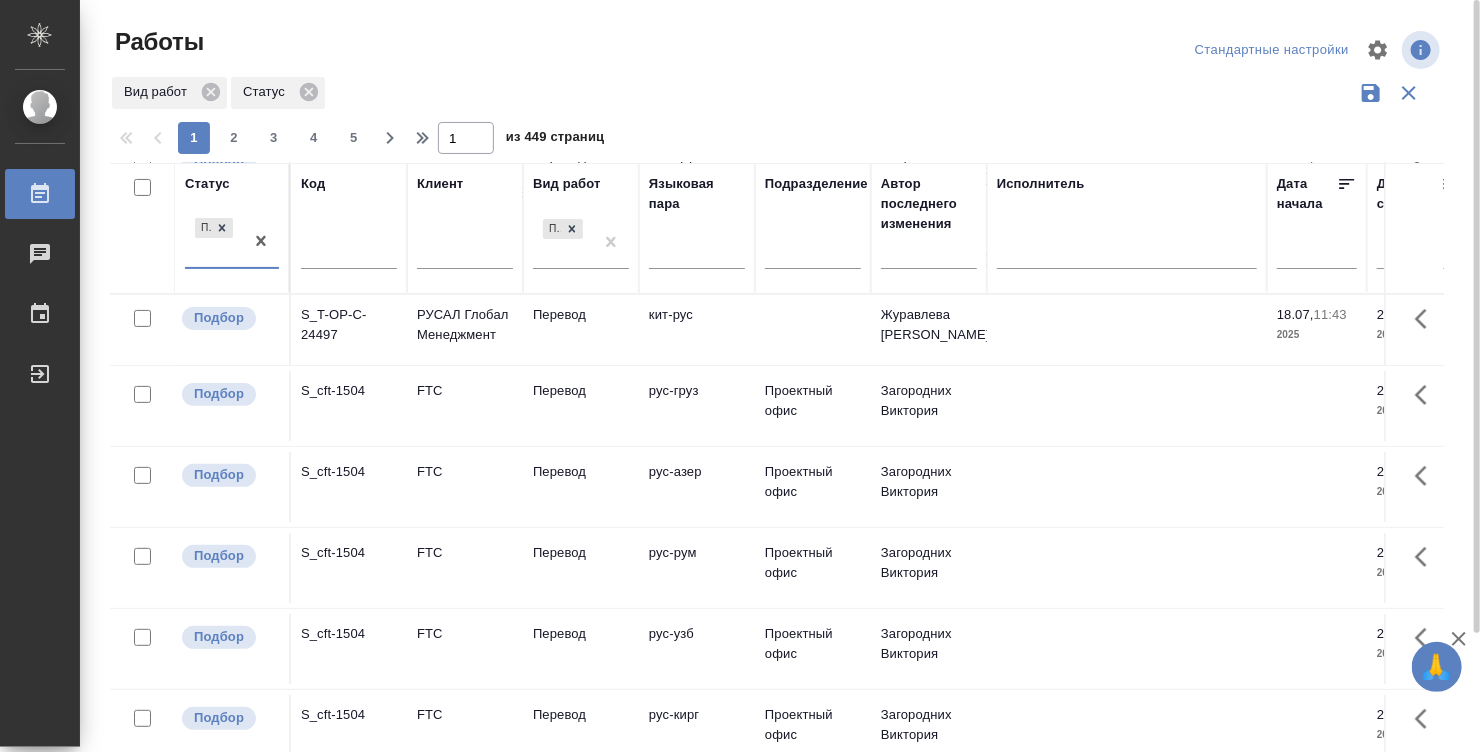 scroll, scrollTop: 0, scrollLeft: 0, axis: both 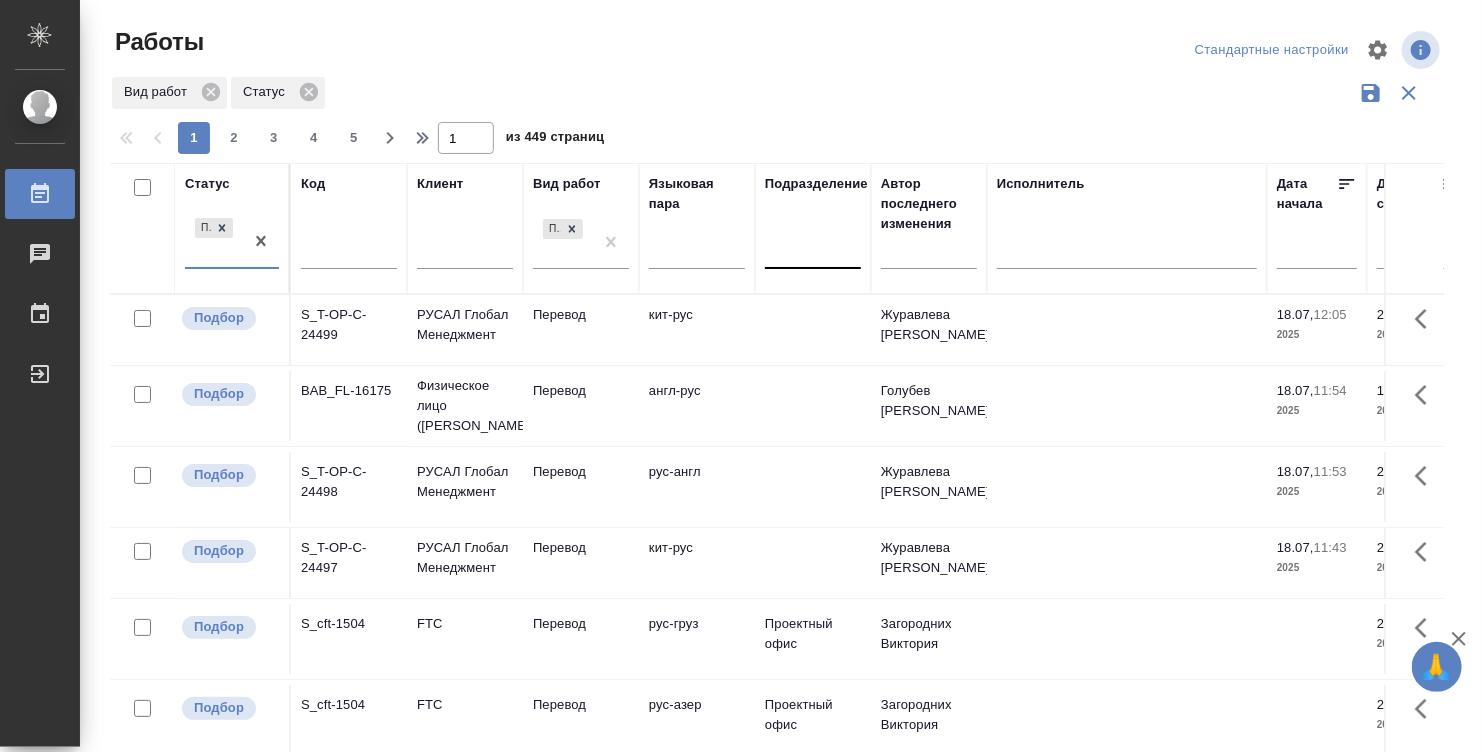 click at bounding box center [813, 249] 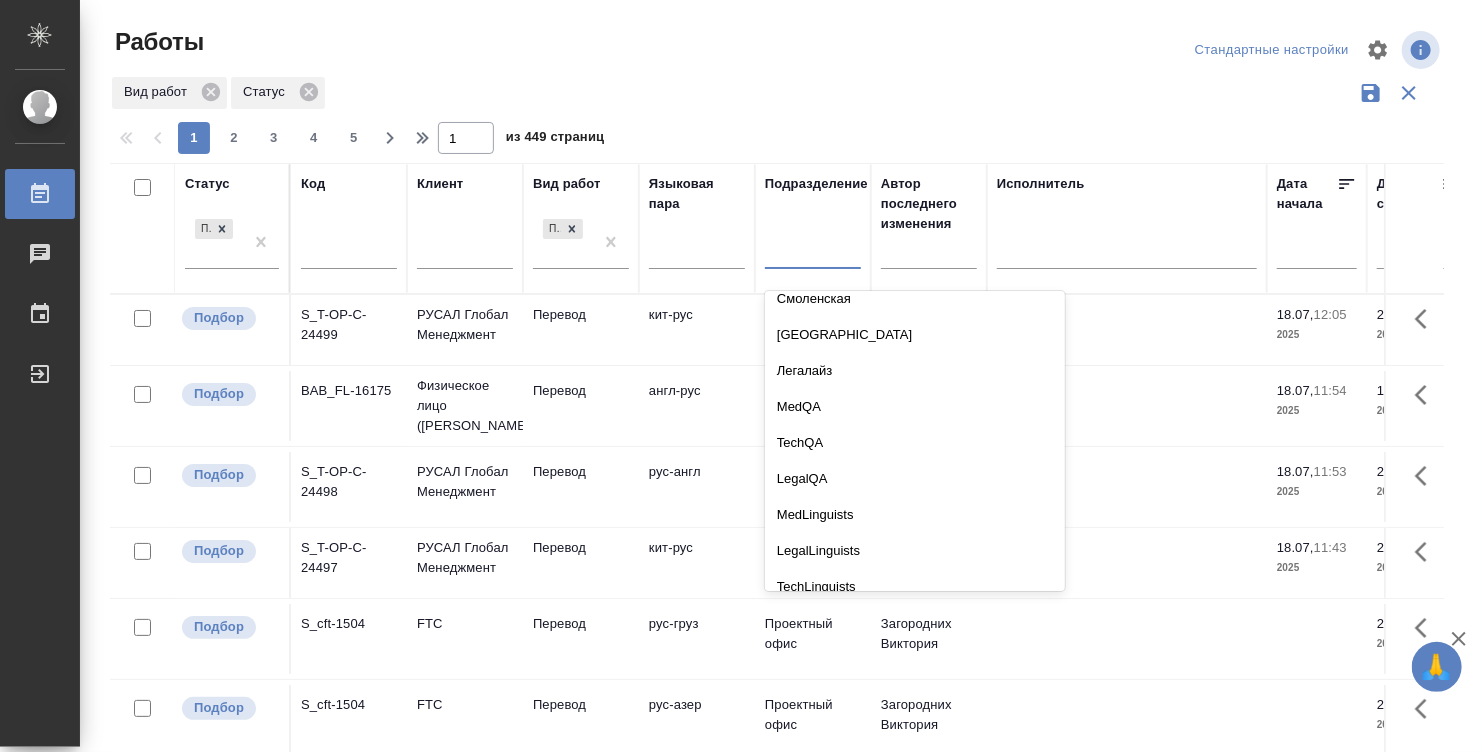 scroll, scrollTop: 2987, scrollLeft: 0, axis: vertical 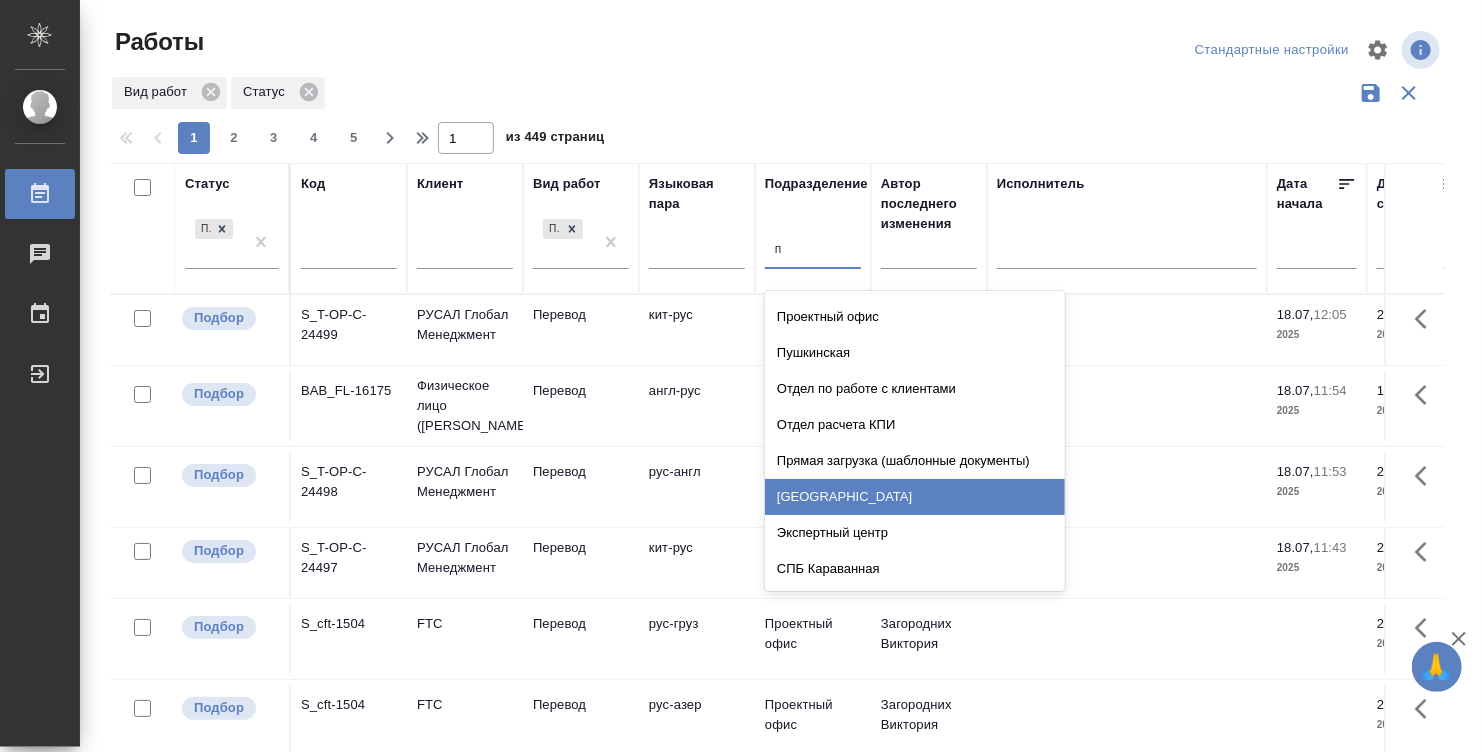 type on "пр" 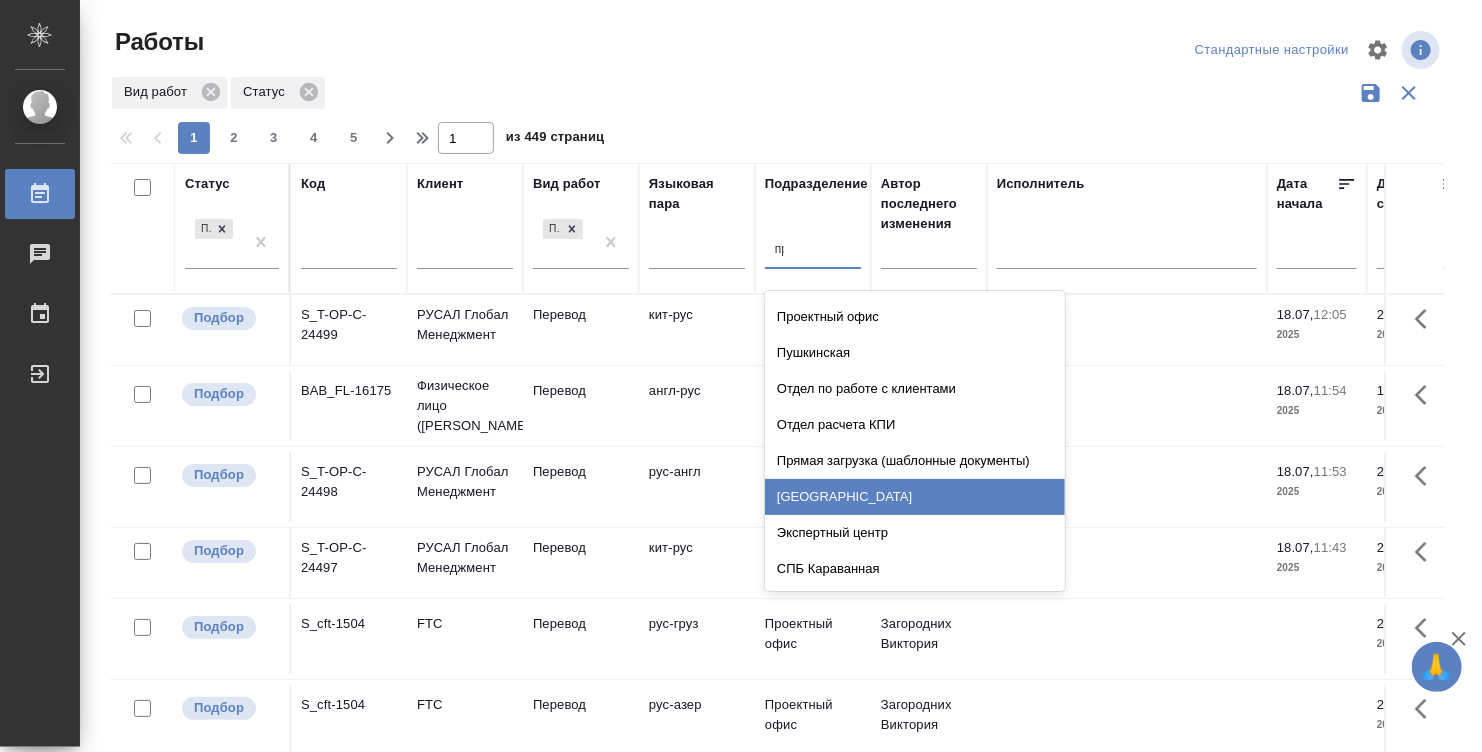 scroll, scrollTop: 0, scrollLeft: 0, axis: both 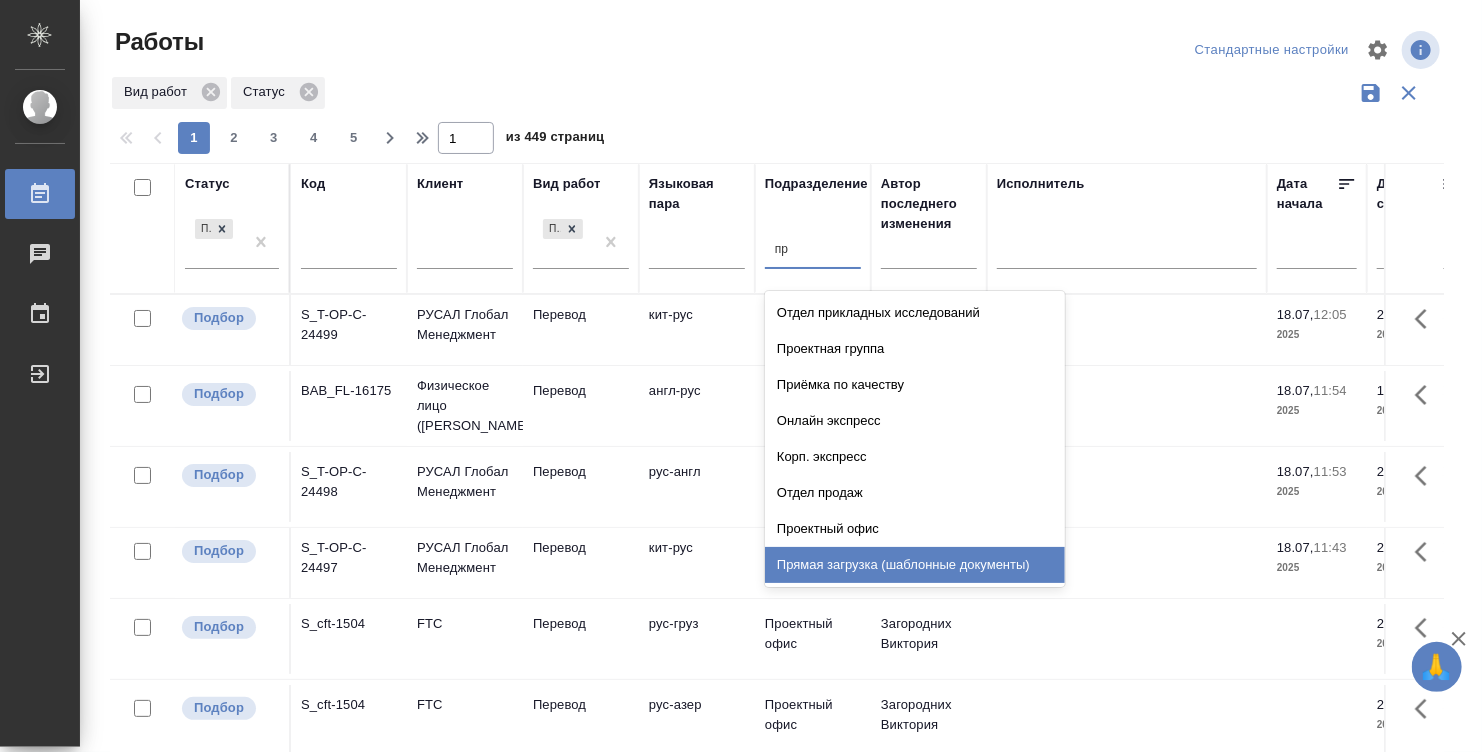 click on "Прямая загрузка (шаблонные документы)" at bounding box center [915, 565] 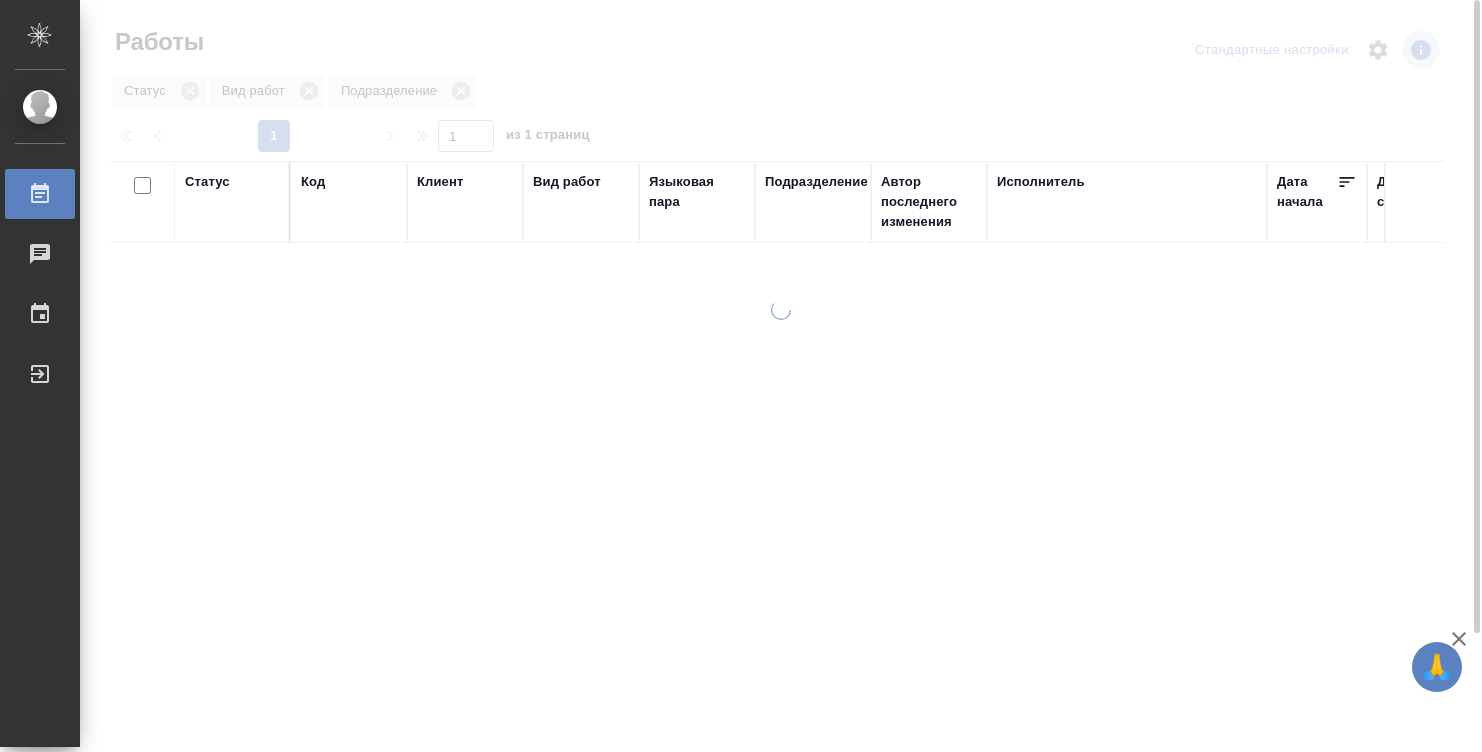 scroll, scrollTop: 0, scrollLeft: 0, axis: both 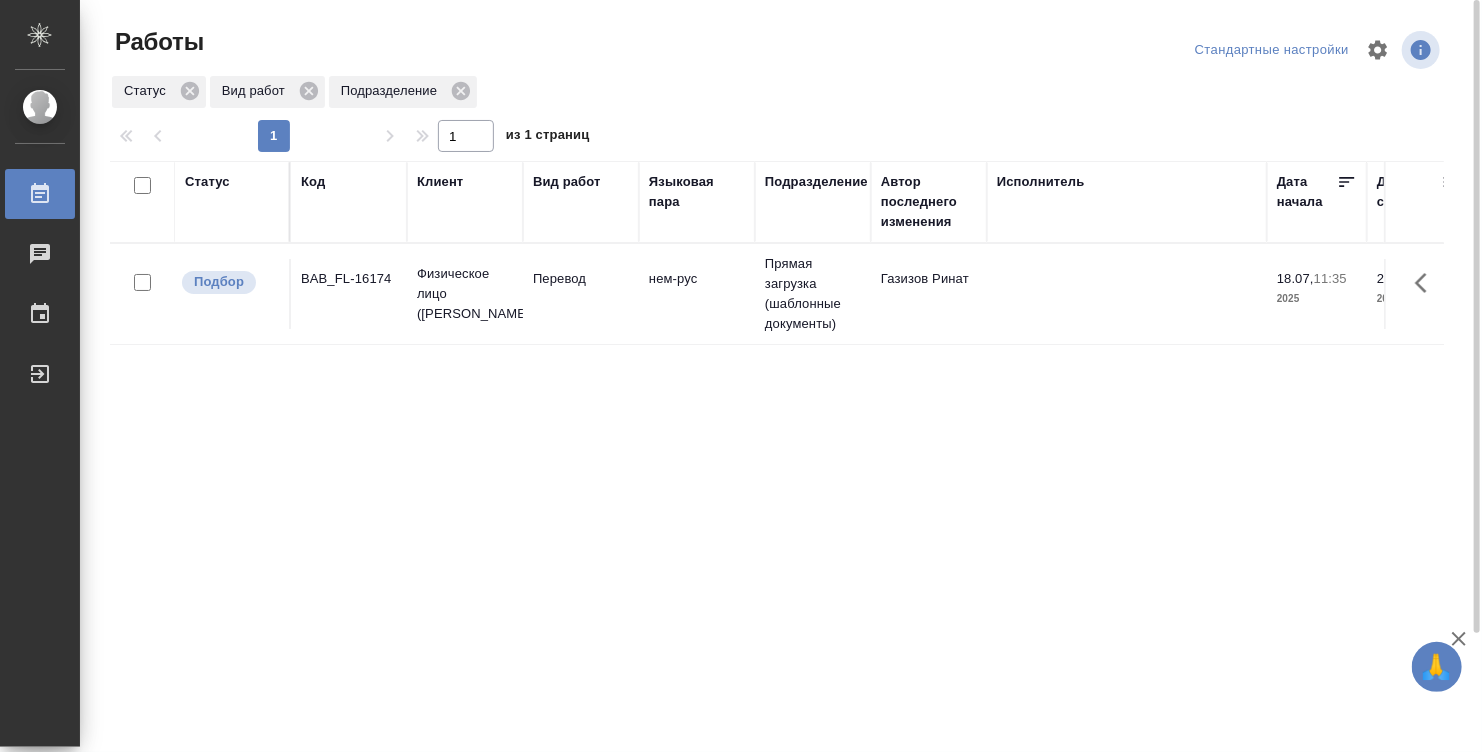 click on "Перевод" at bounding box center (581, 294) 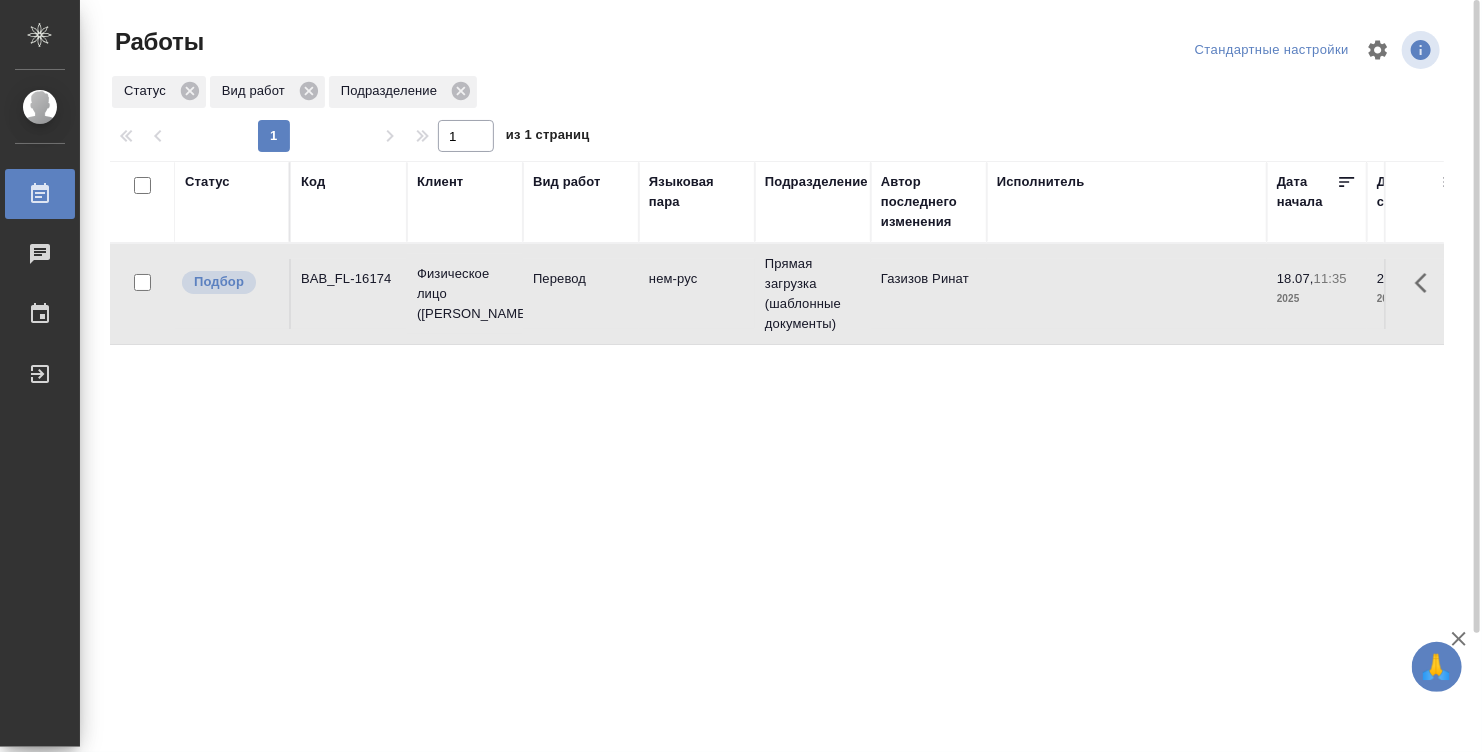 click on "Перевод" at bounding box center [581, 294] 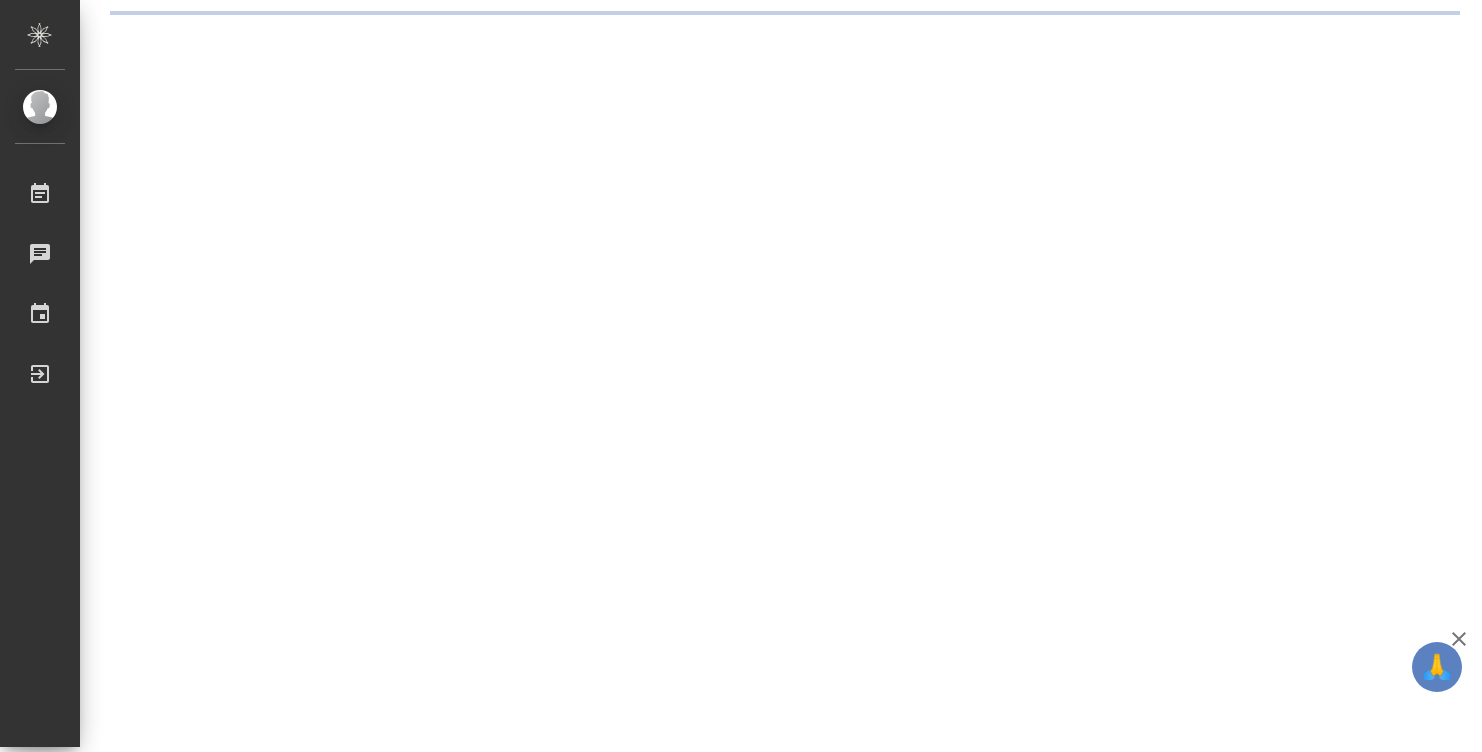 scroll, scrollTop: 0, scrollLeft: 0, axis: both 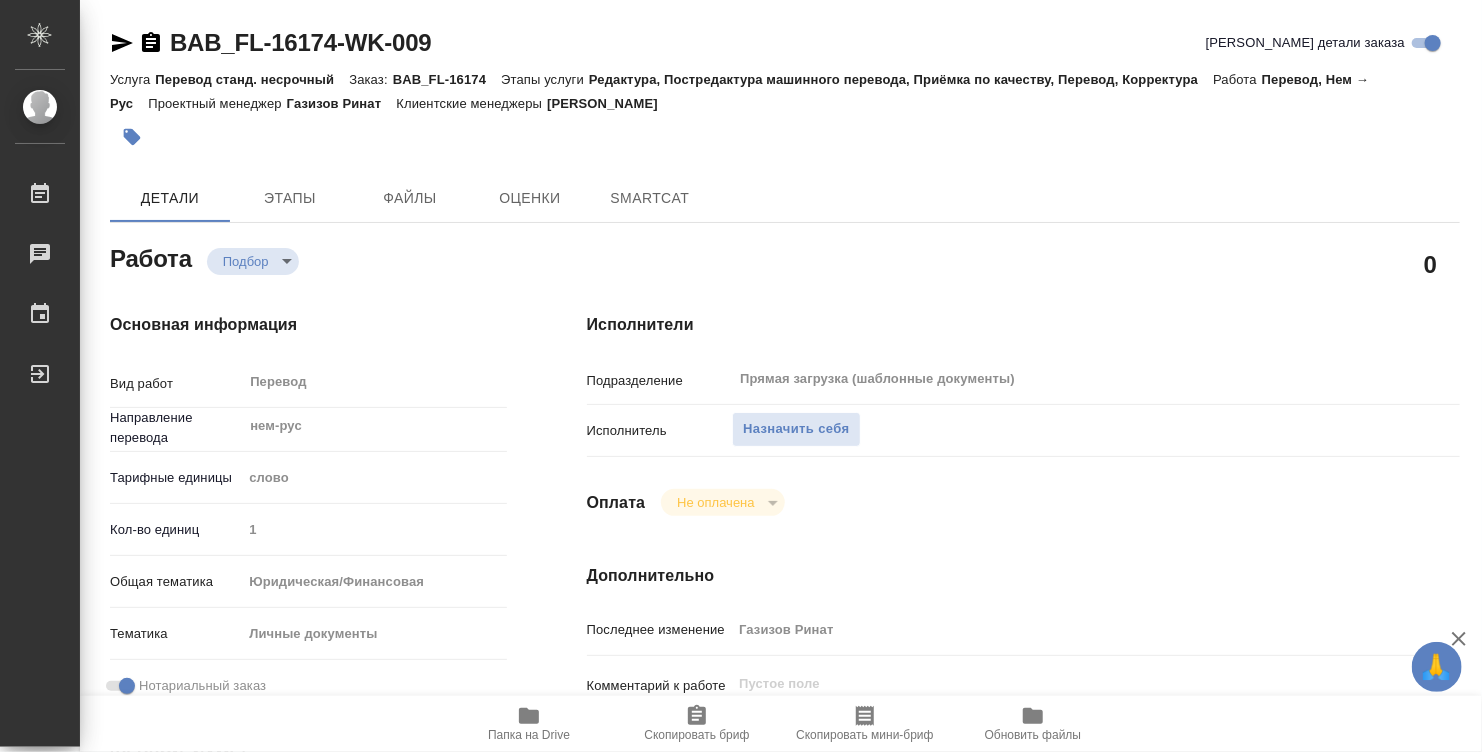 type on "x" 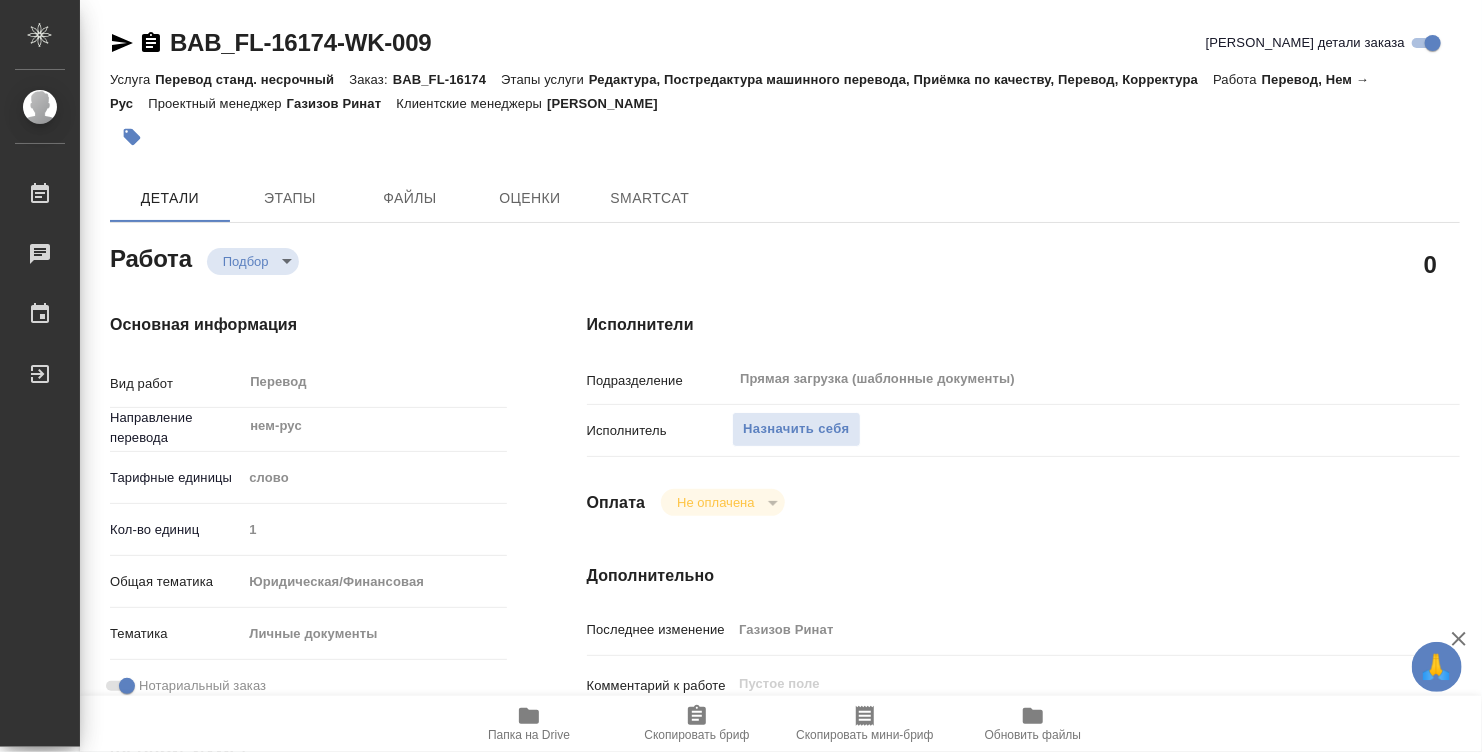 type on "x" 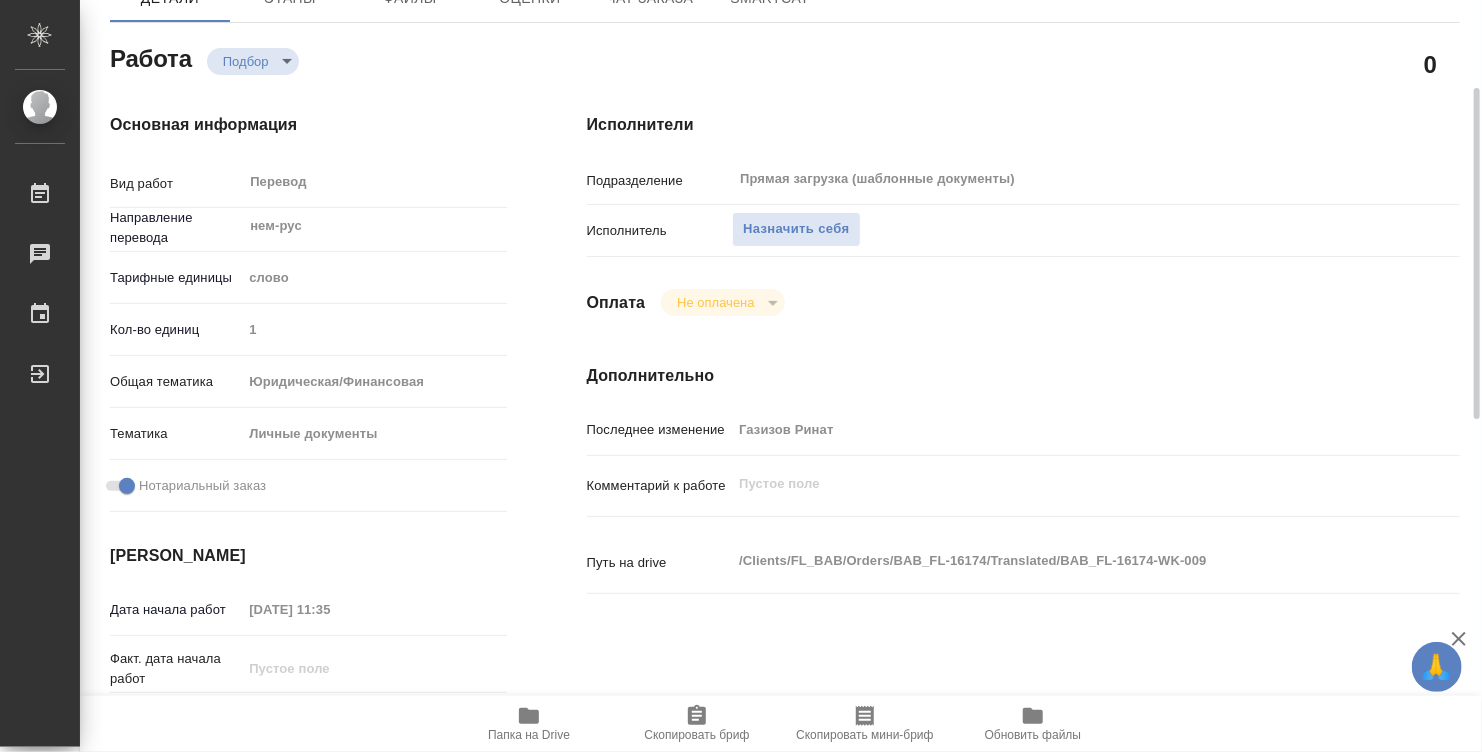 type on "x" 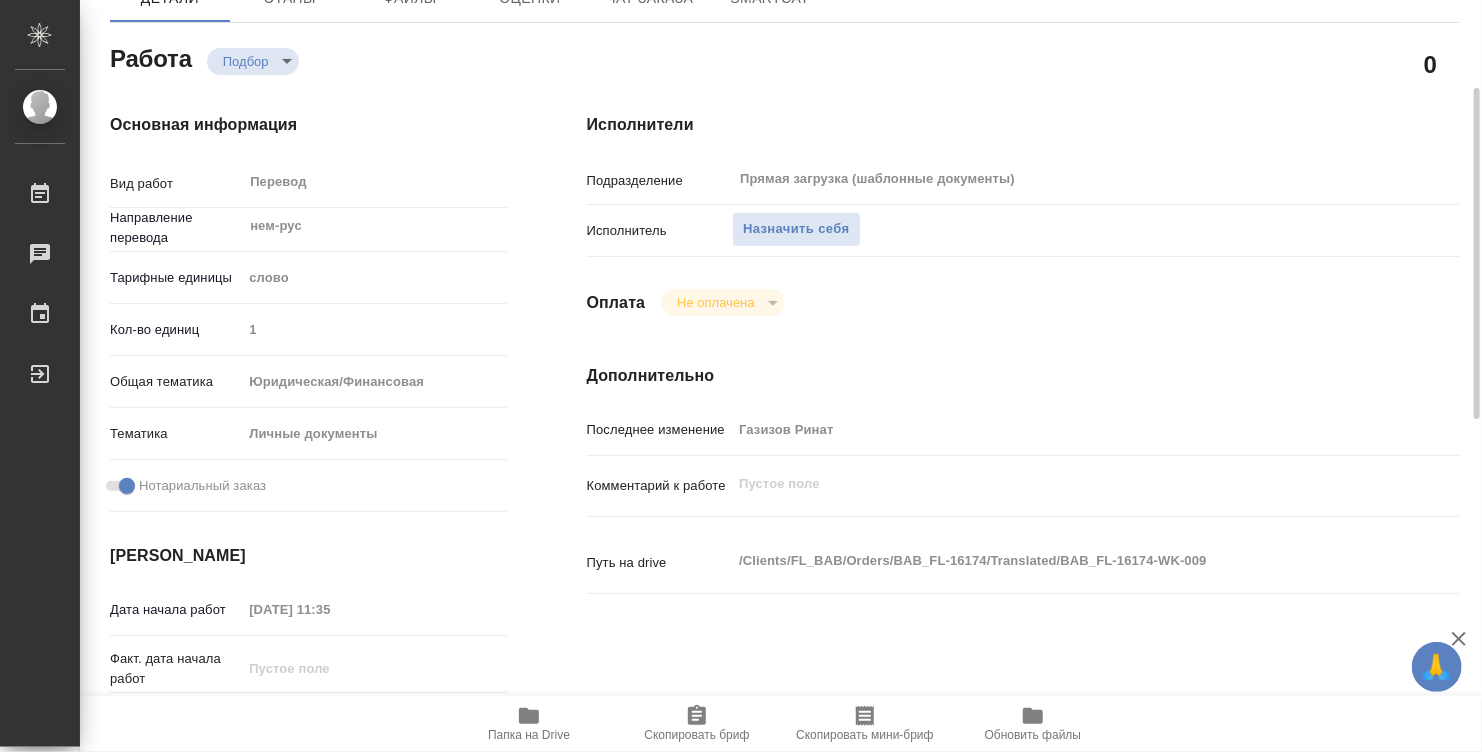 type on "x" 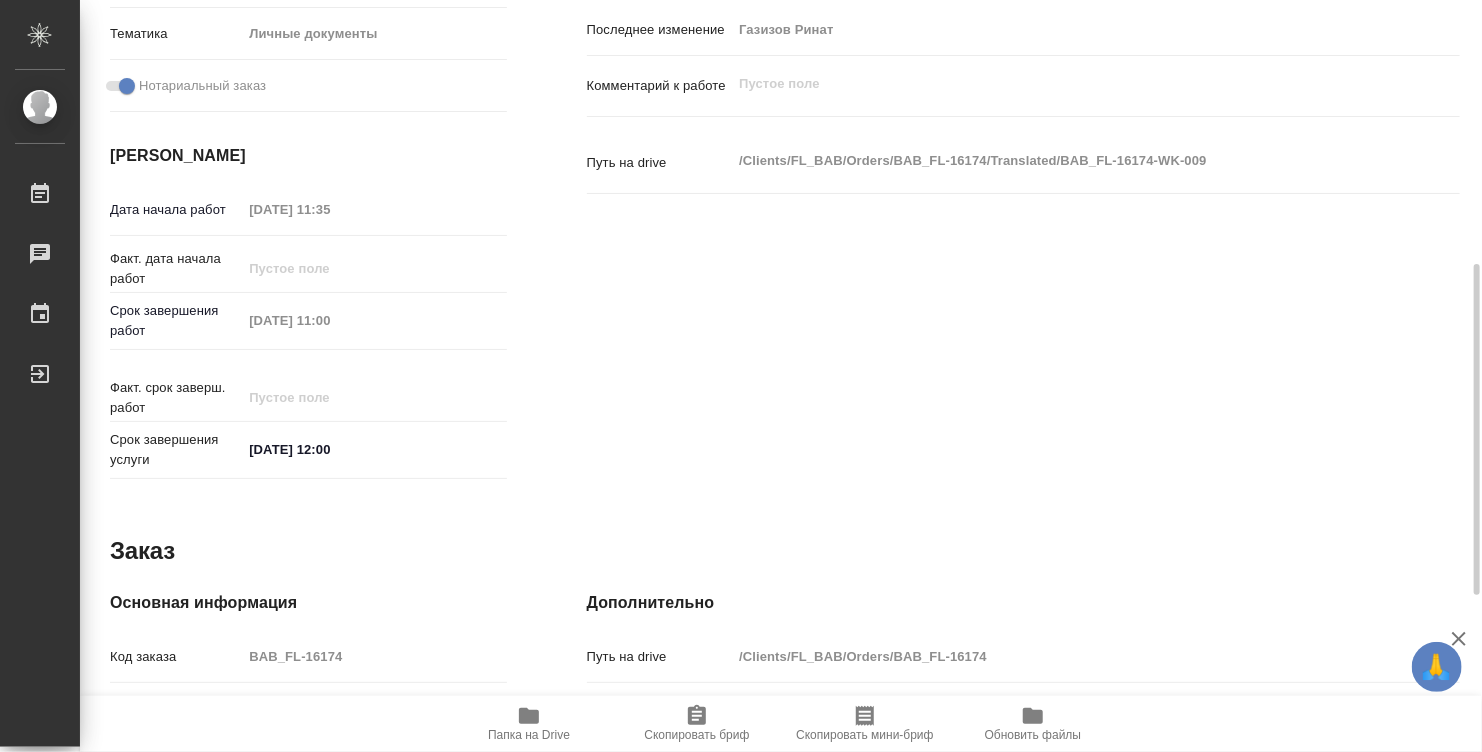 type on "x" 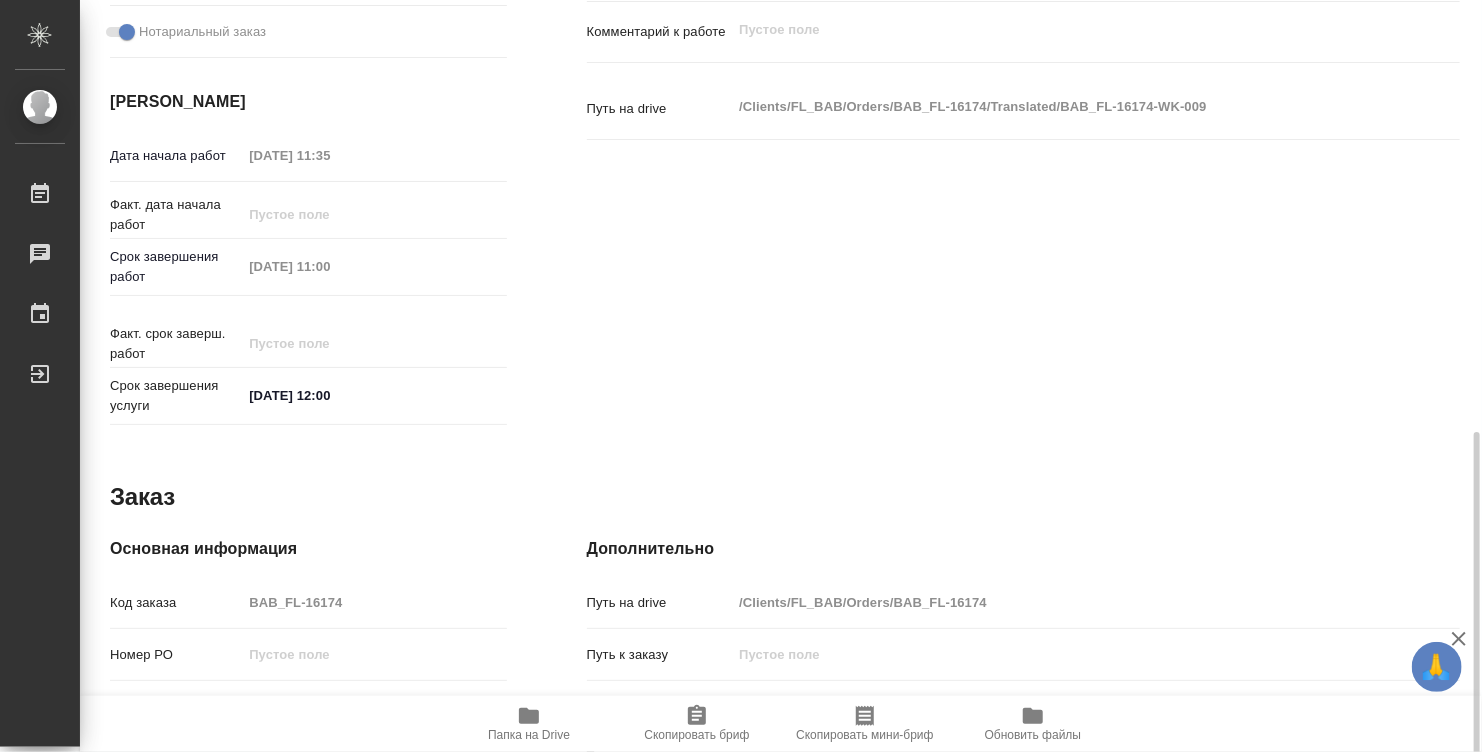 scroll, scrollTop: 954, scrollLeft: 0, axis: vertical 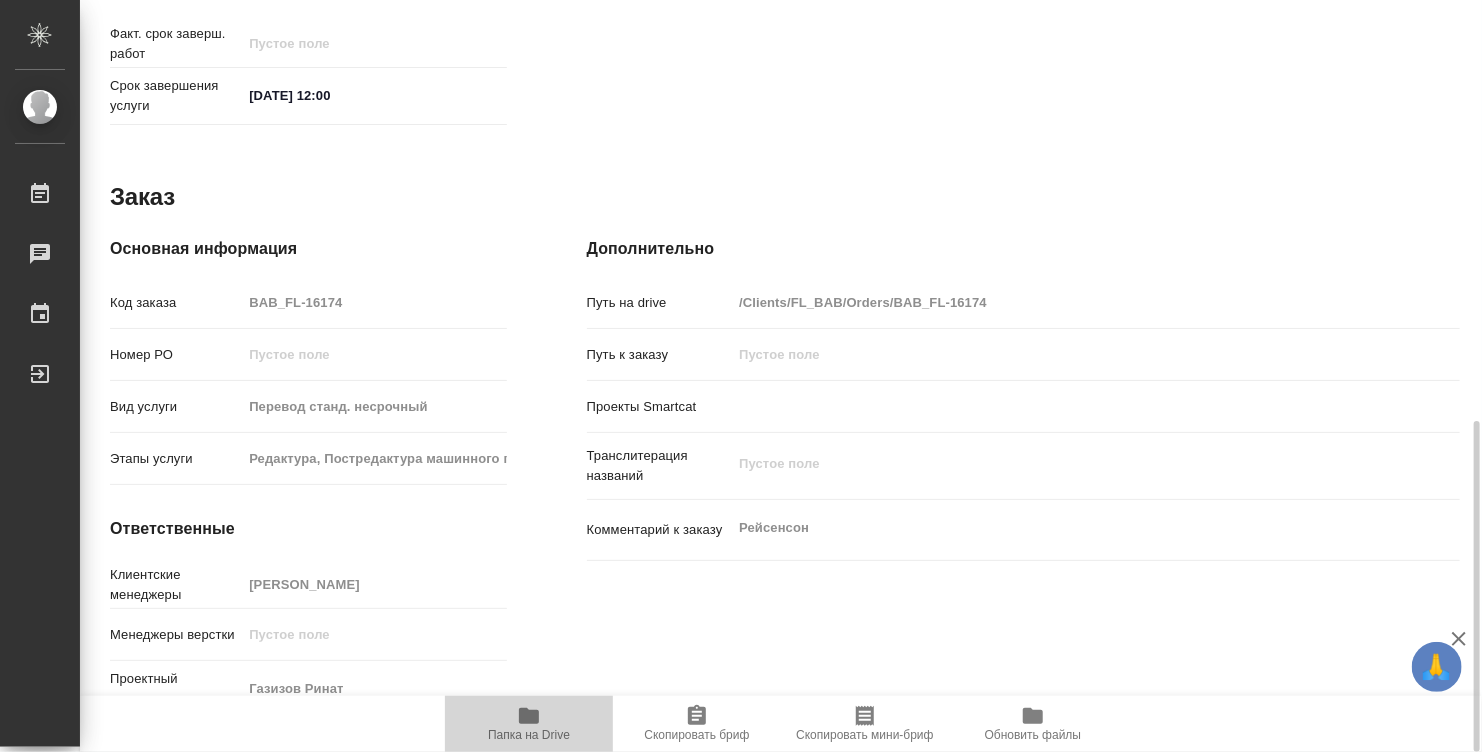 click on "Папка на Drive" at bounding box center (529, 735) 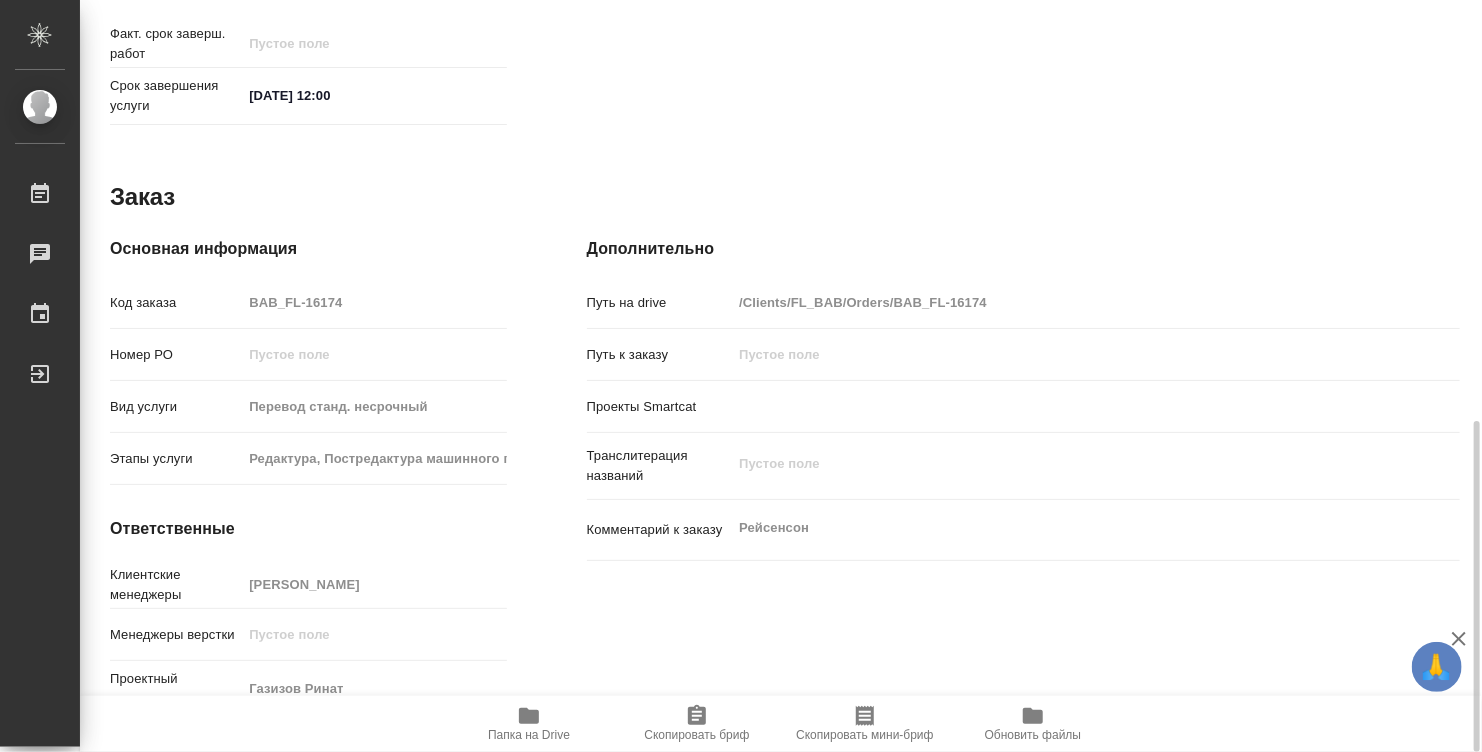 click on "Папка на Drive" at bounding box center (529, 723) 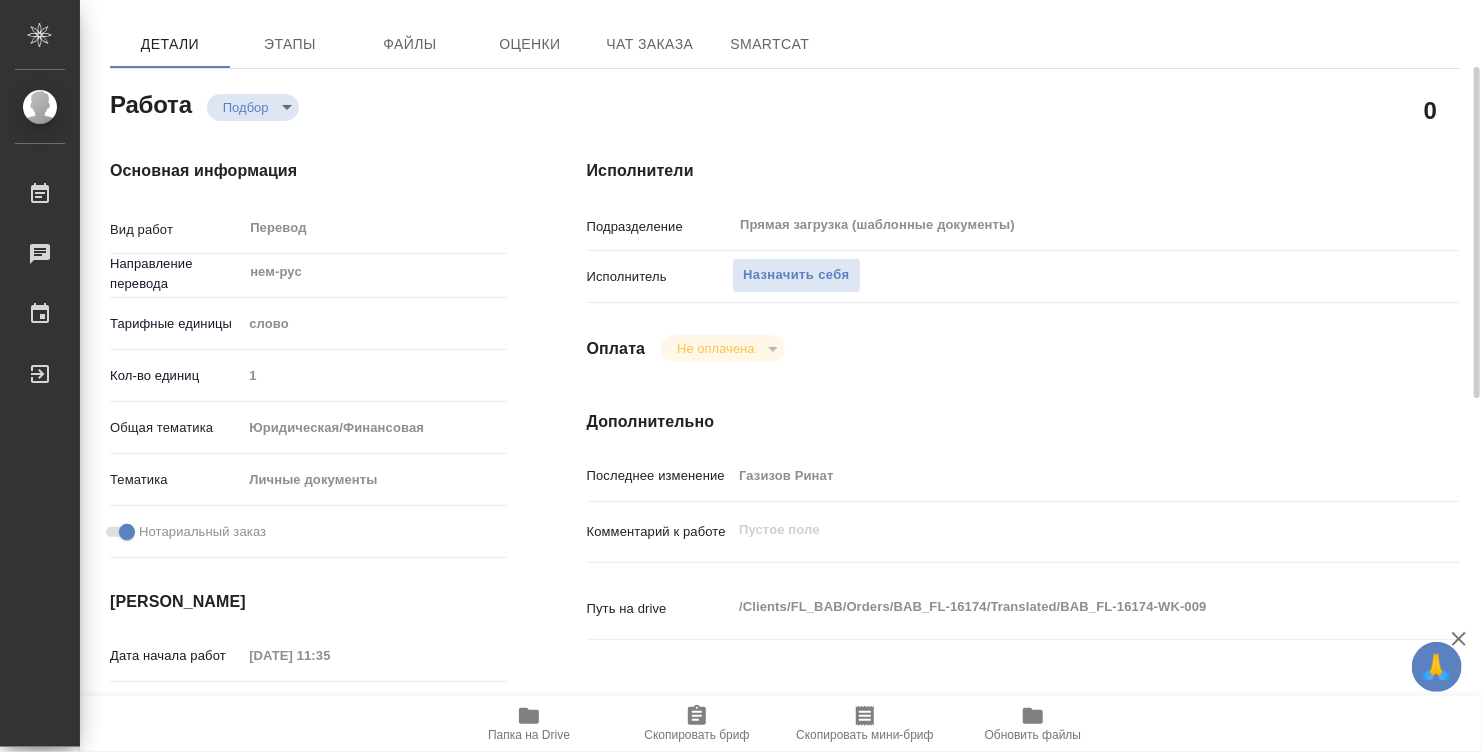 scroll, scrollTop: 0, scrollLeft: 0, axis: both 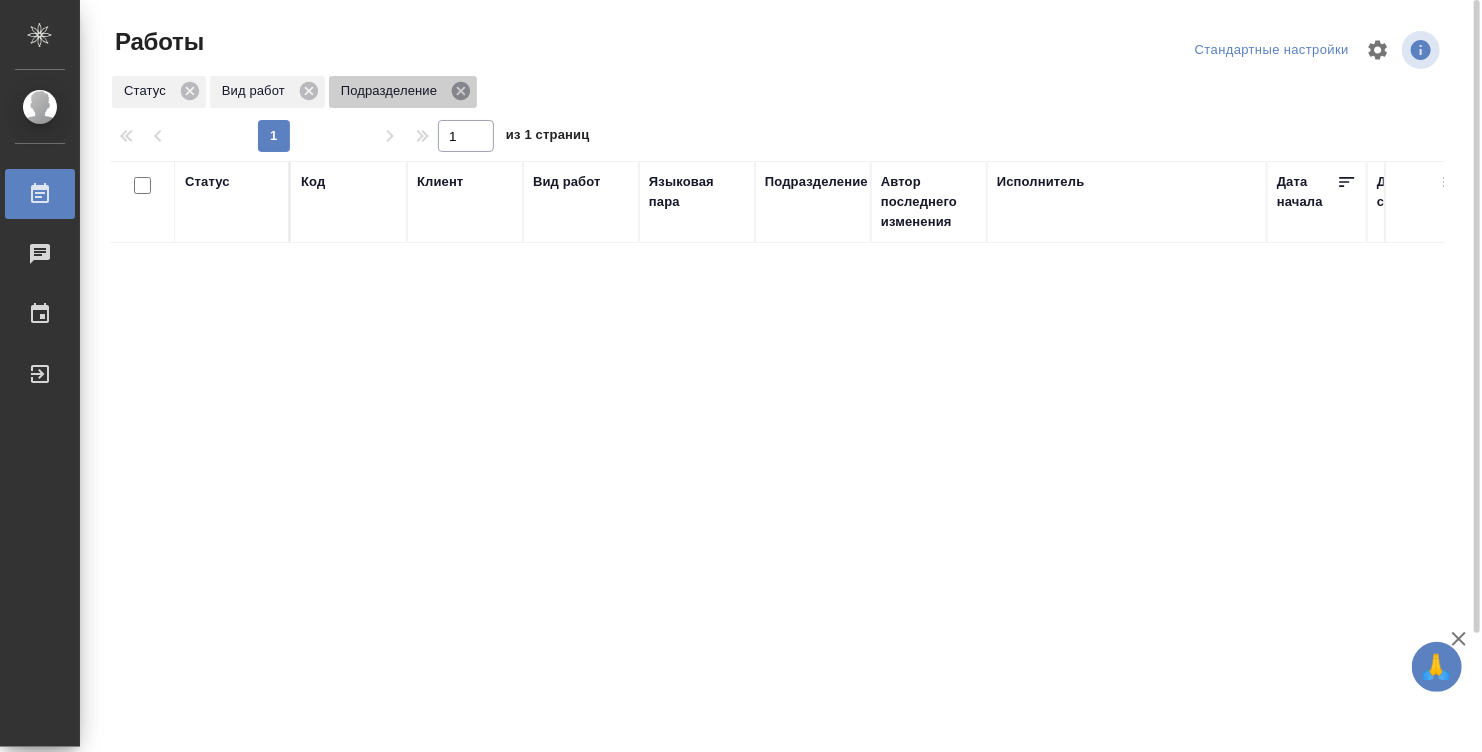 click 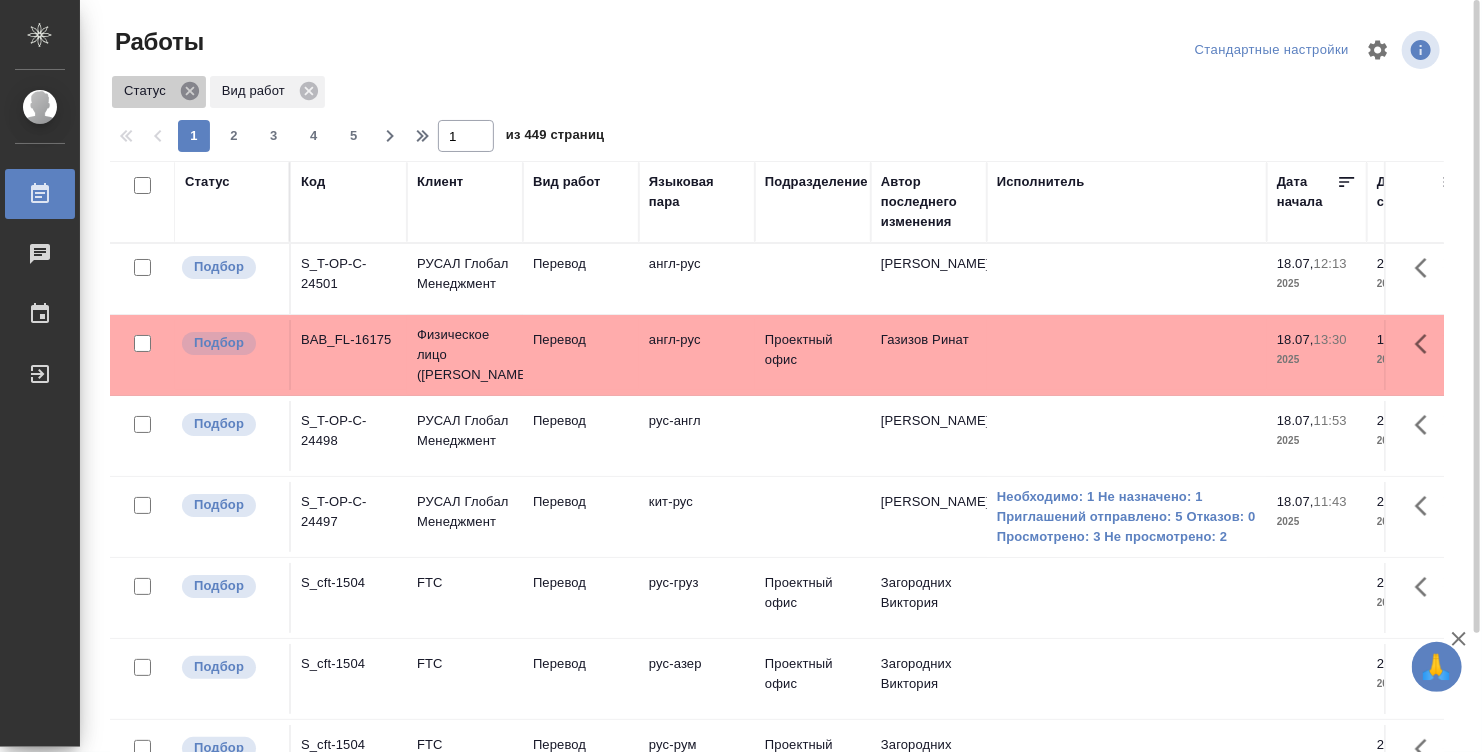 click 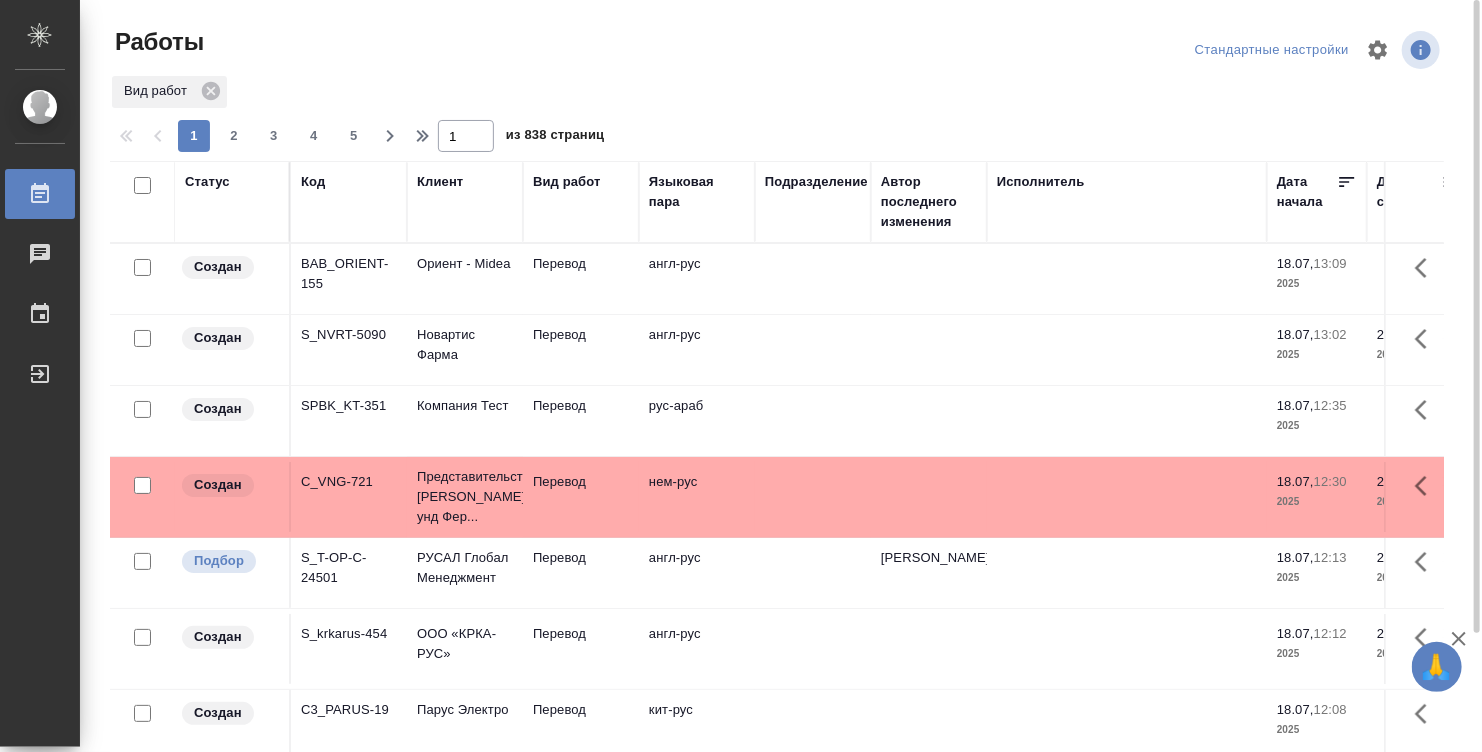 scroll, scrollTop: 140, scrollLeft: 0, axis: vertical 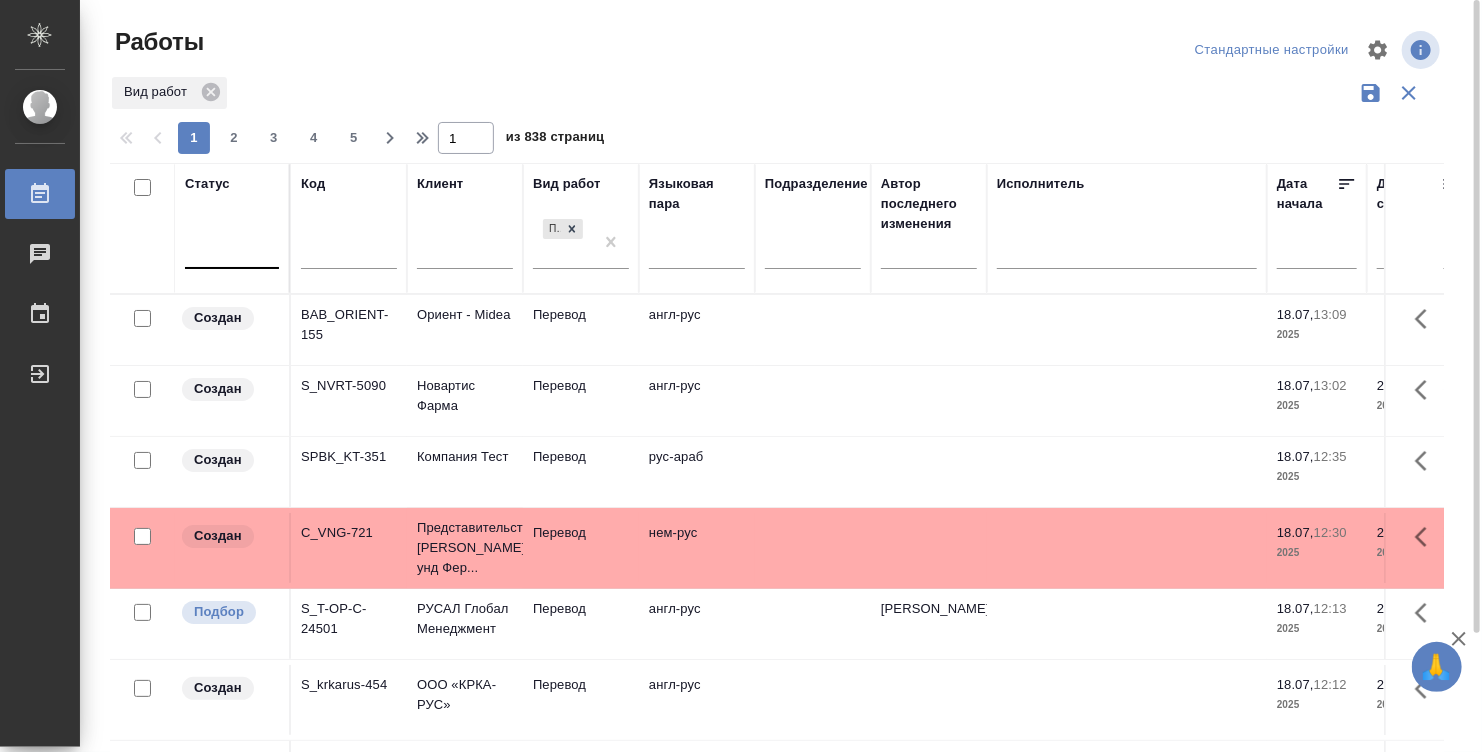 click at bounding box center [232, 249] 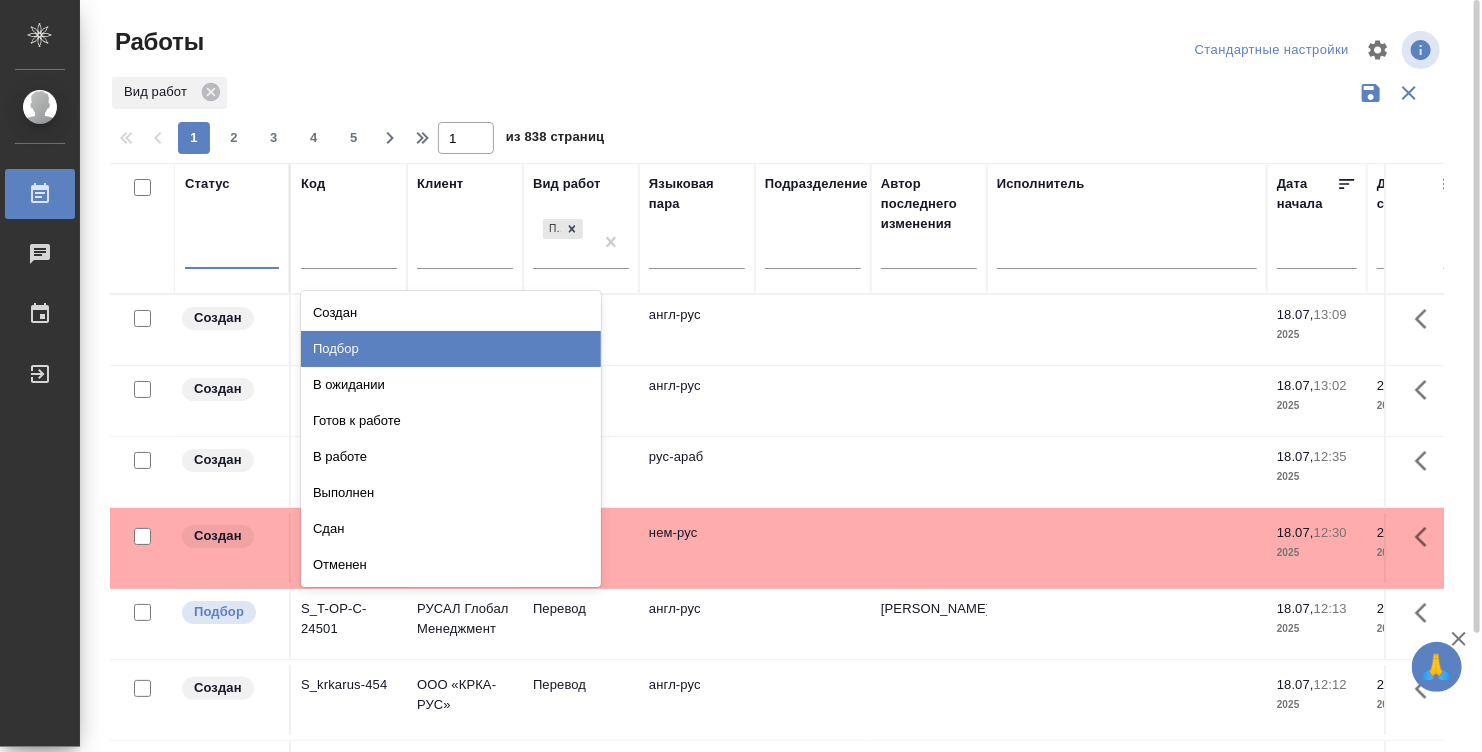 click on "Подбор" at bounding box center [451, 349] 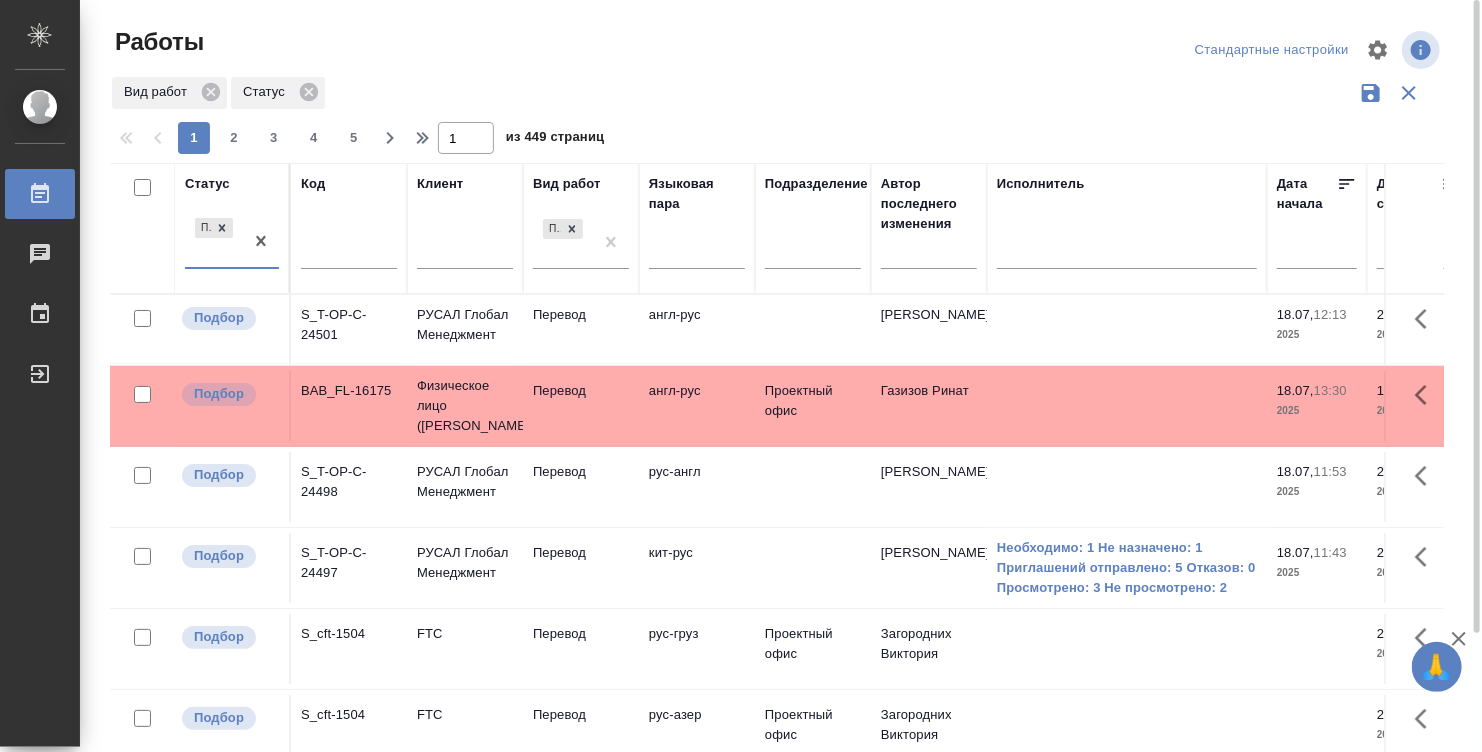 scroll, scrollTop: 142, scrollLeft: 0, axis: vertical 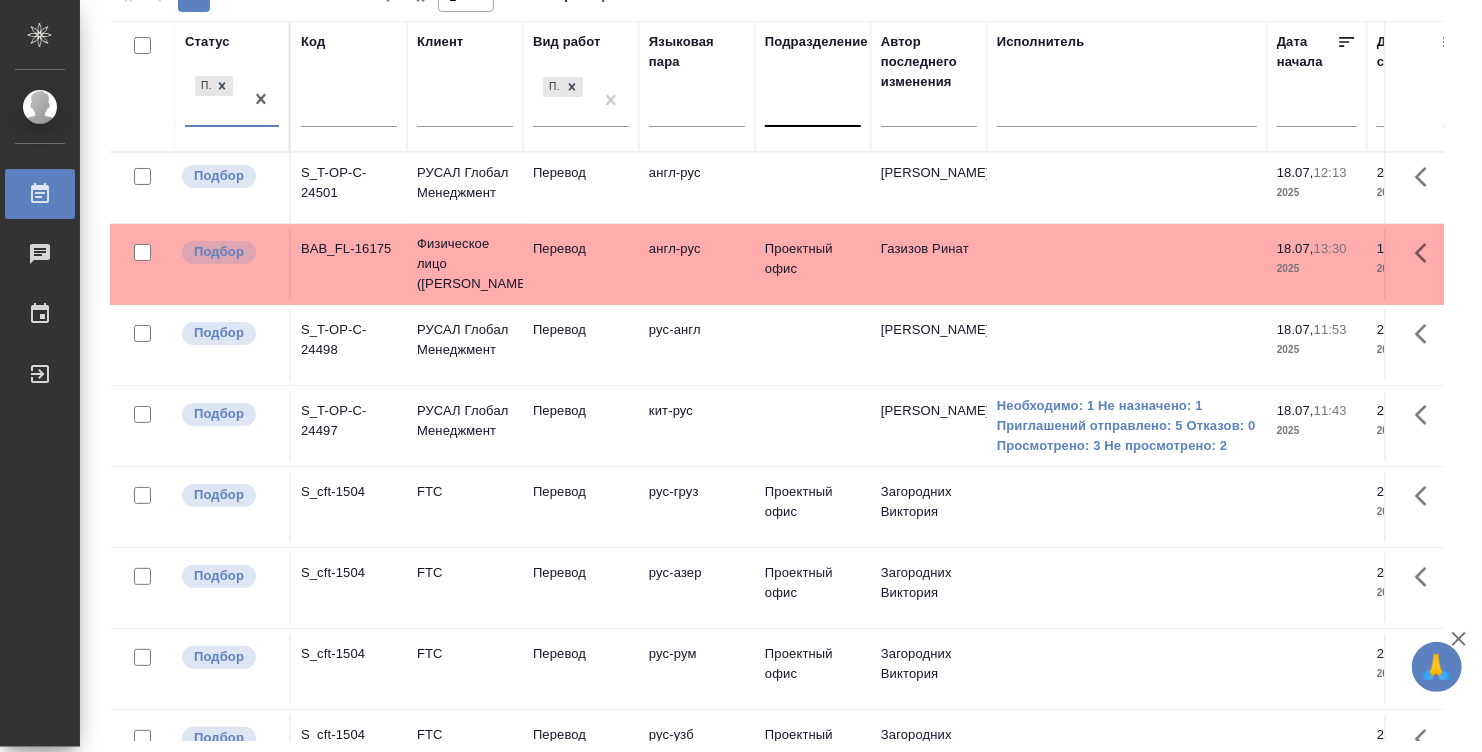 click at bounding box center (813, 107) 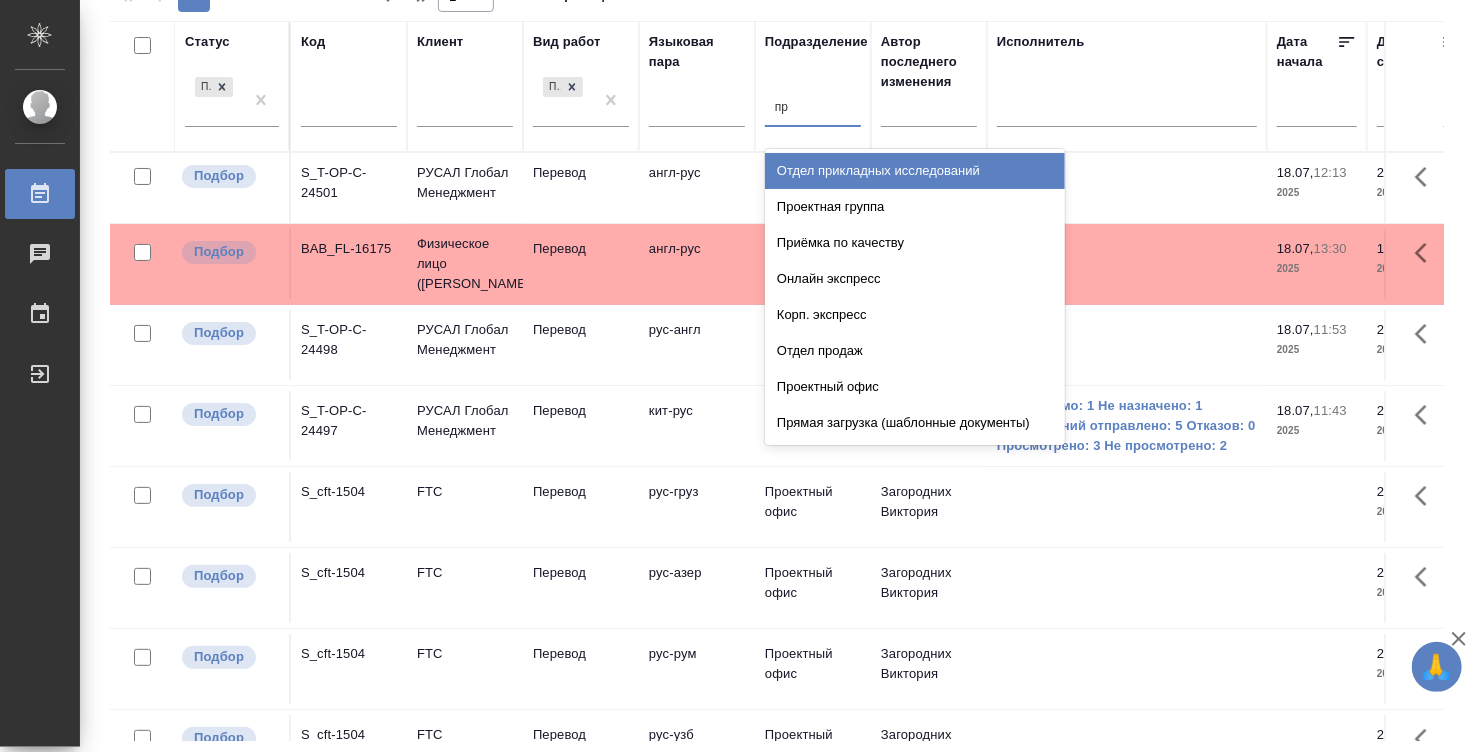 type on "пря" 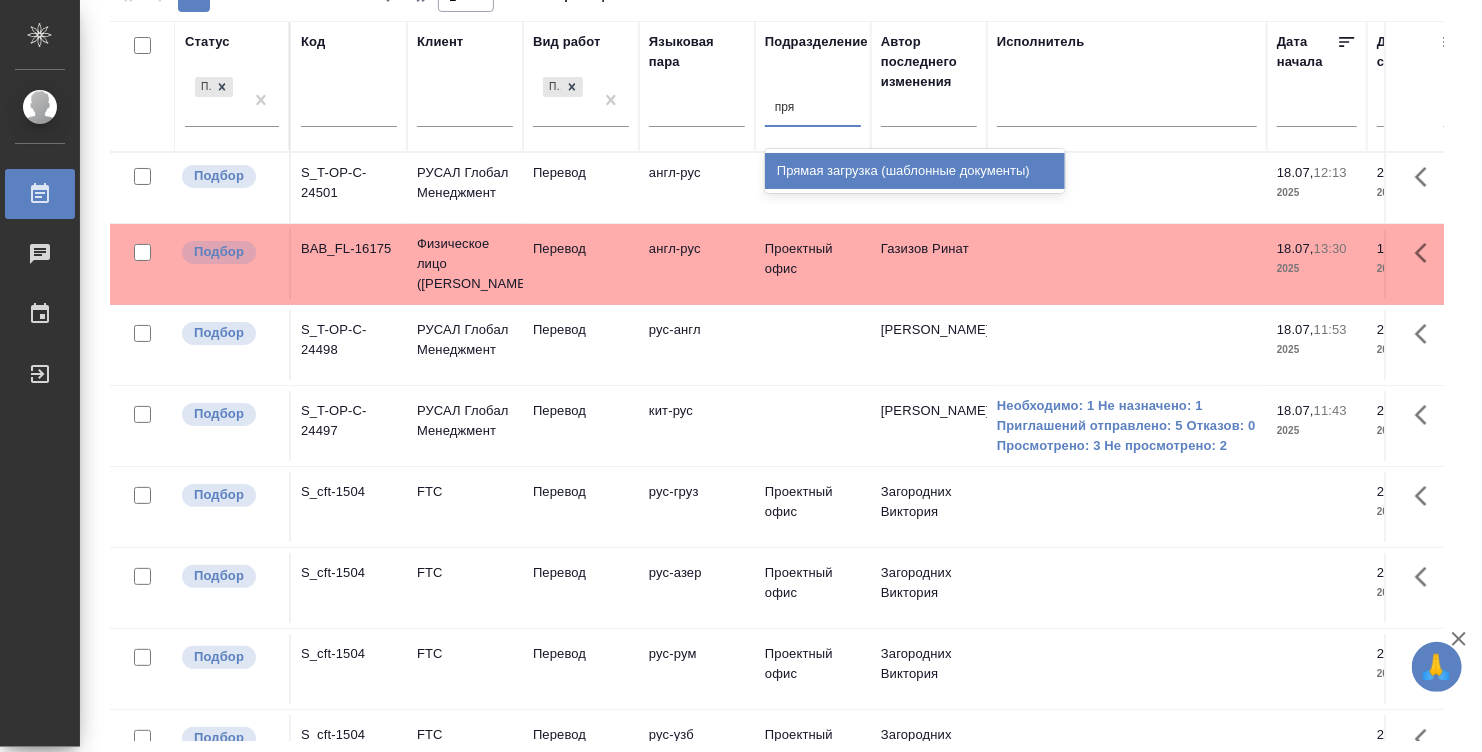 click on "Прямая загрузка (шаблонные документы)" at bounding box center (915, 171) 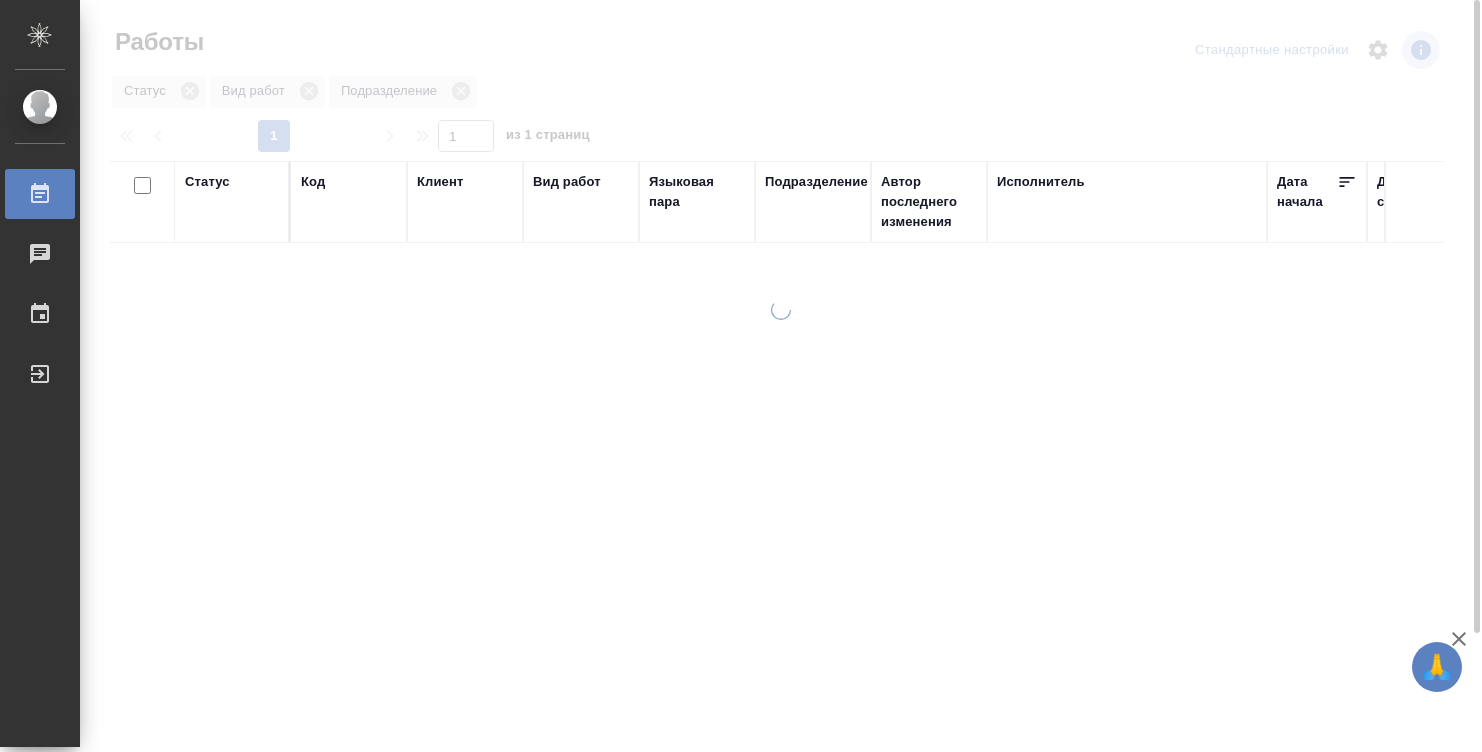 scroll, scrollTop: 0, scrollLeft: 0, axis: both 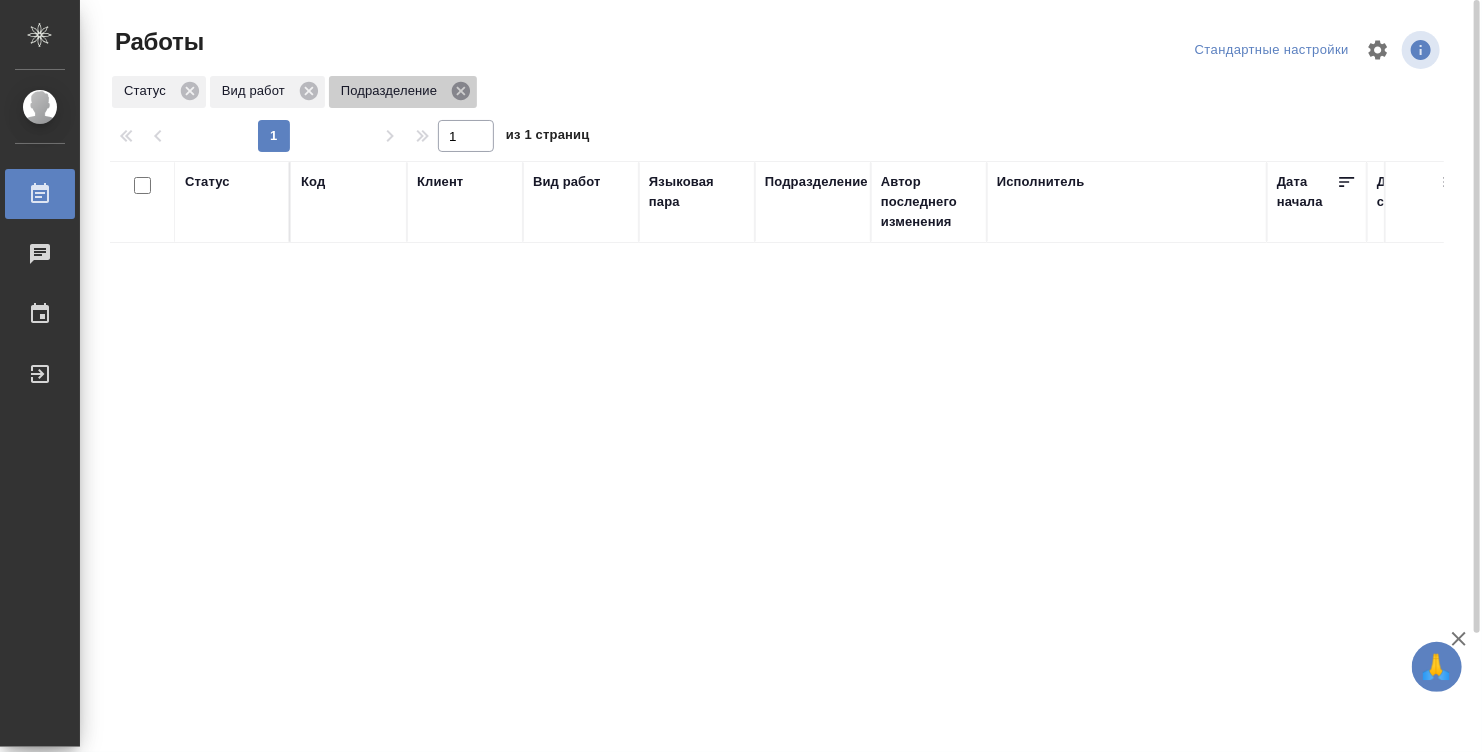 click 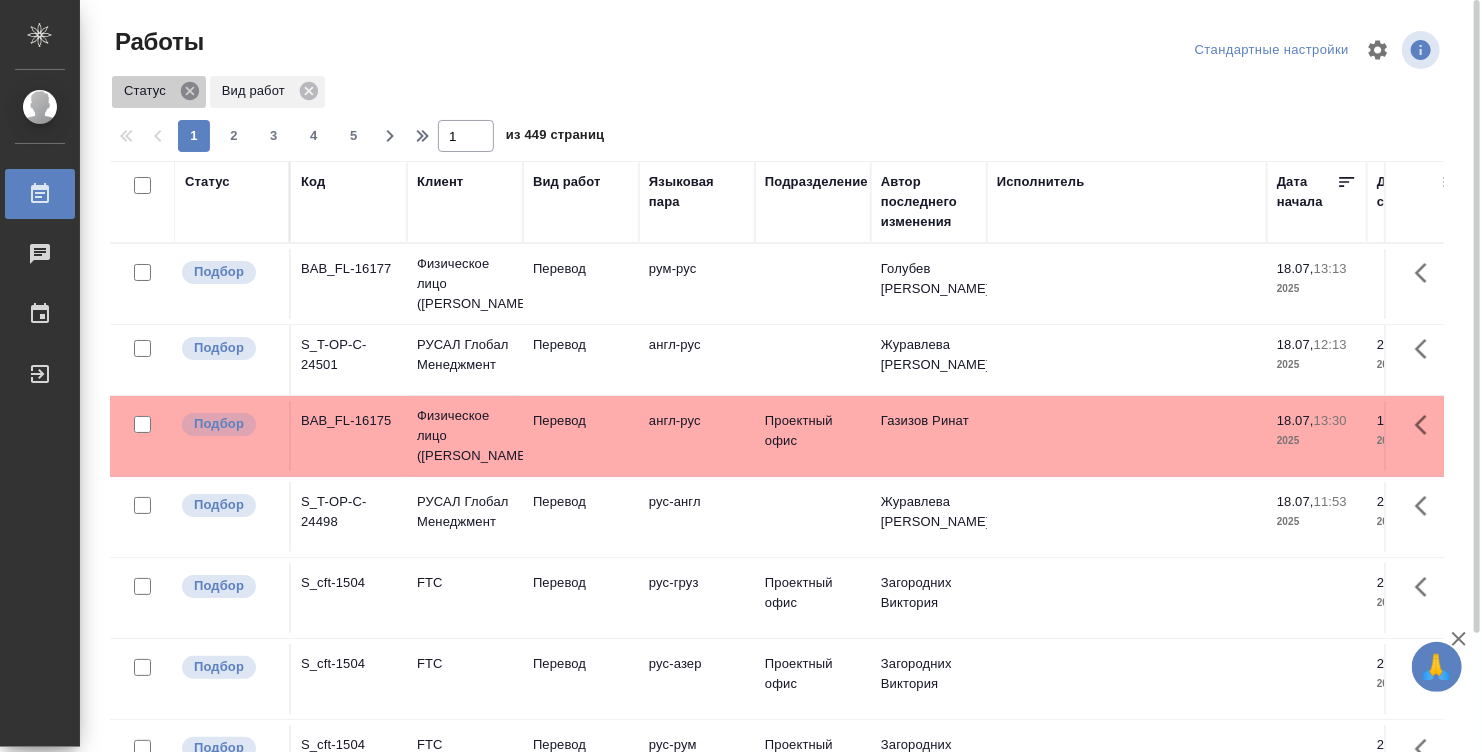 click 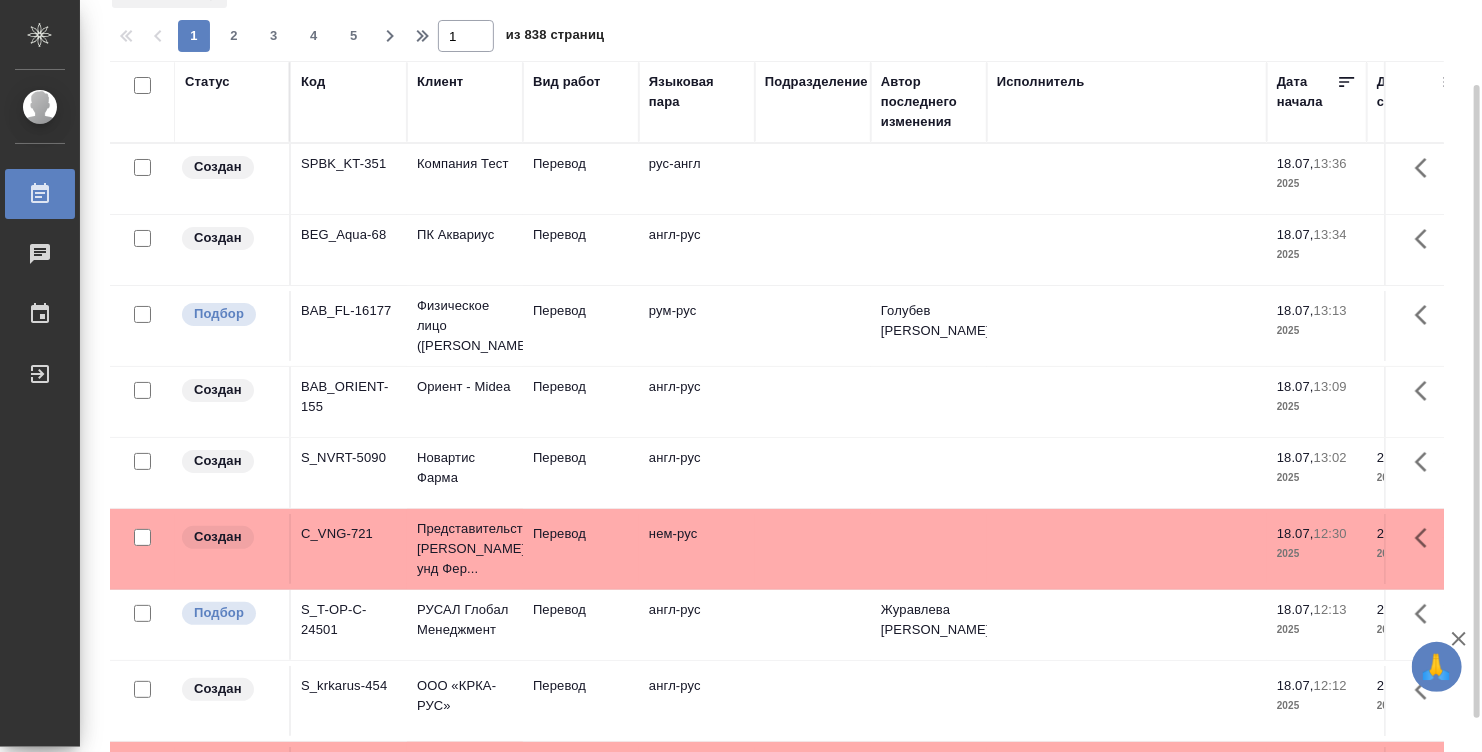 scroll, scrollTop: 140, scrollLeft: 0, axis: vertical 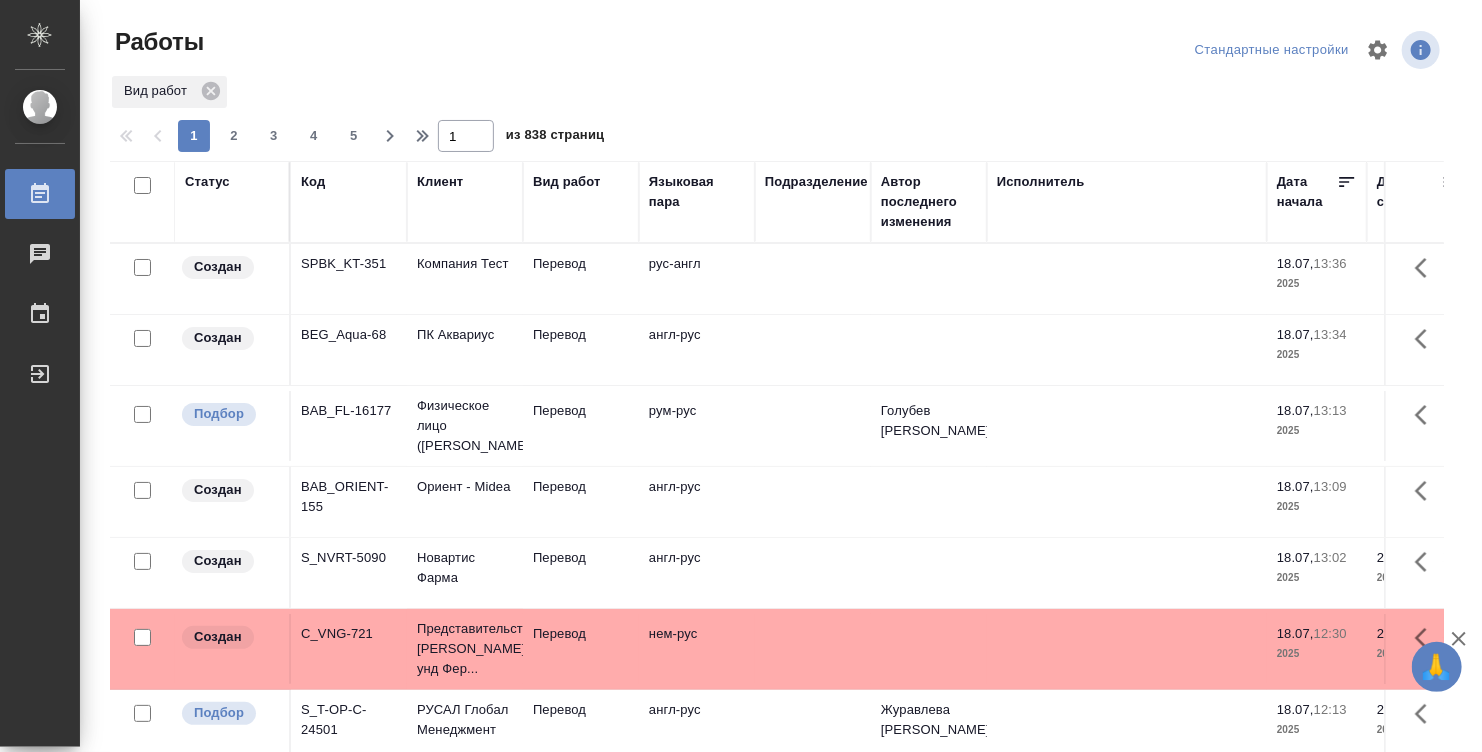 click on "Статус" at bounding box center [207, 182] 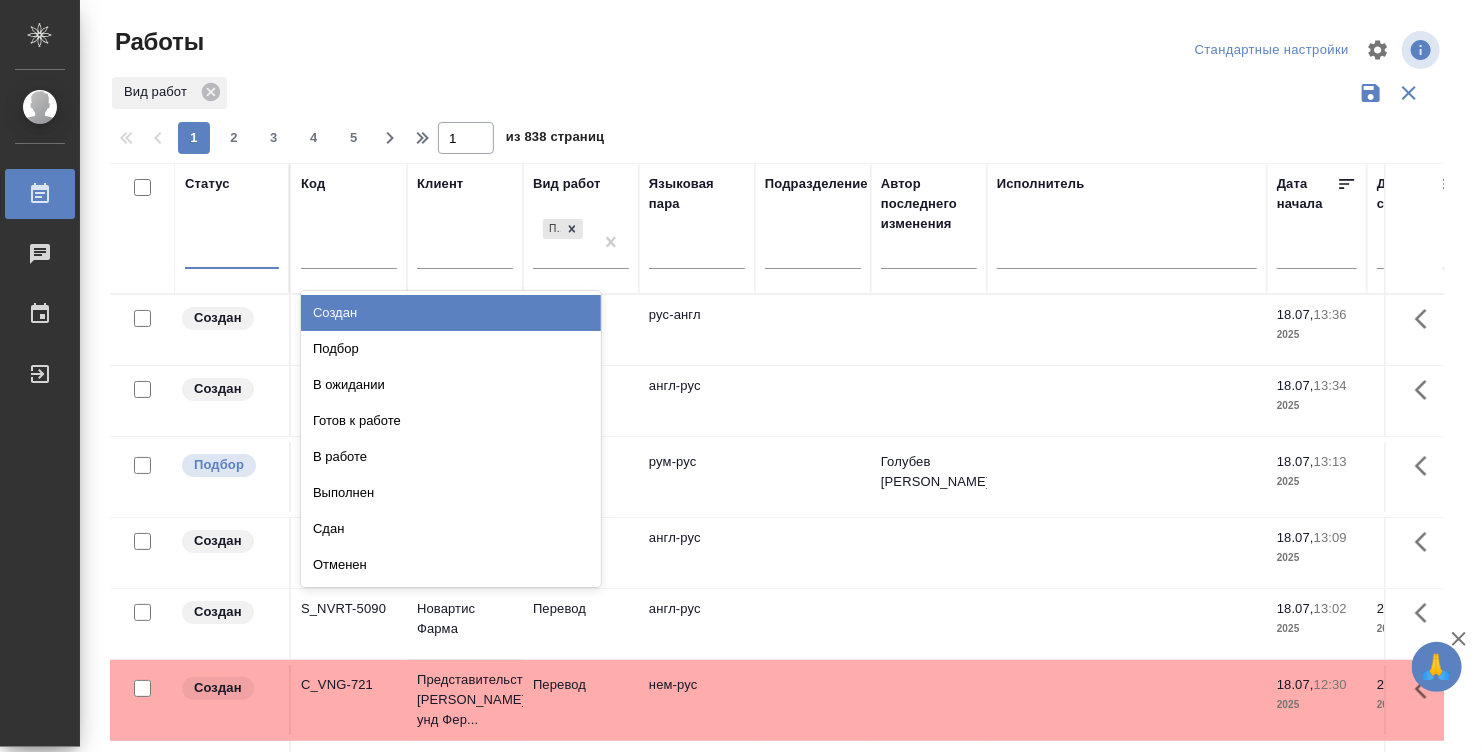 click at bounding box center [196, 249] 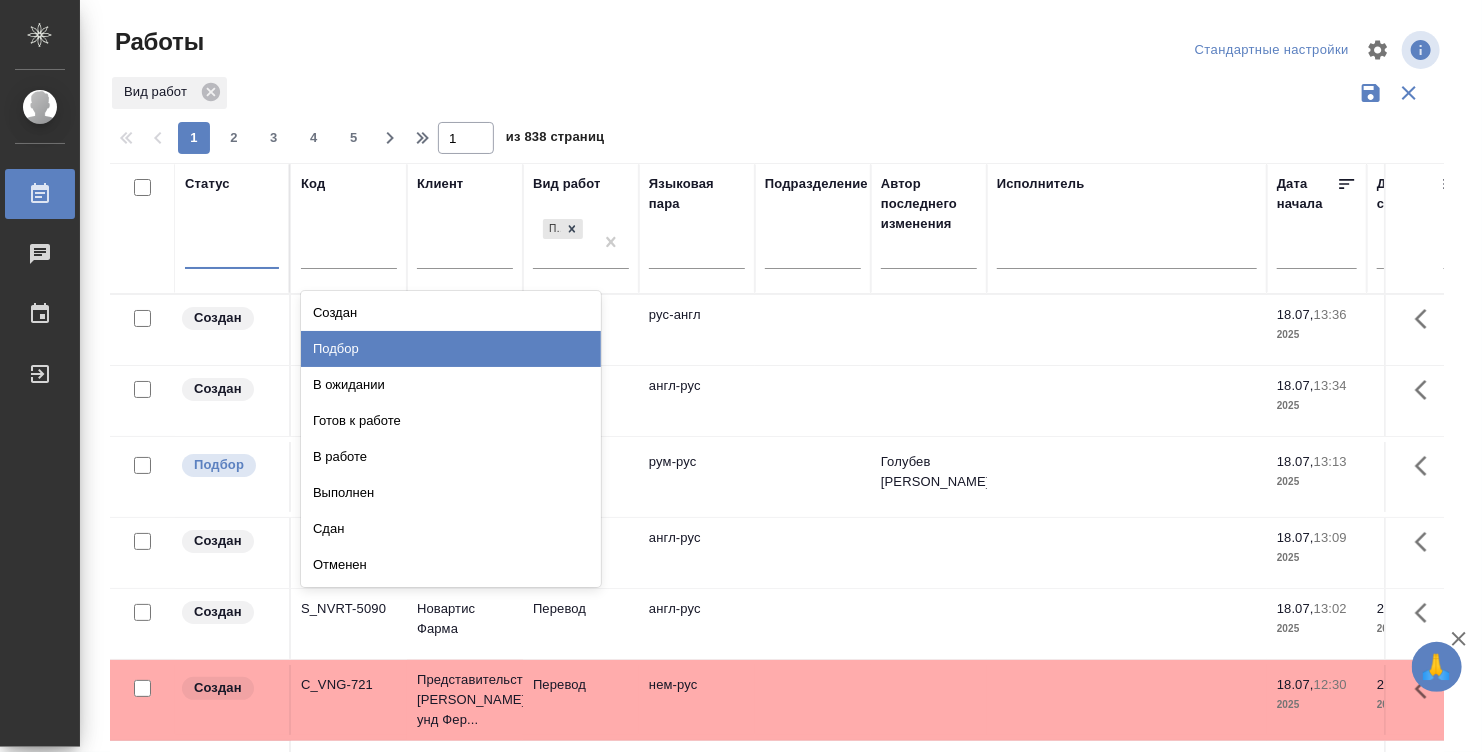 click on "Подбор" at bounding box center (451, 349) 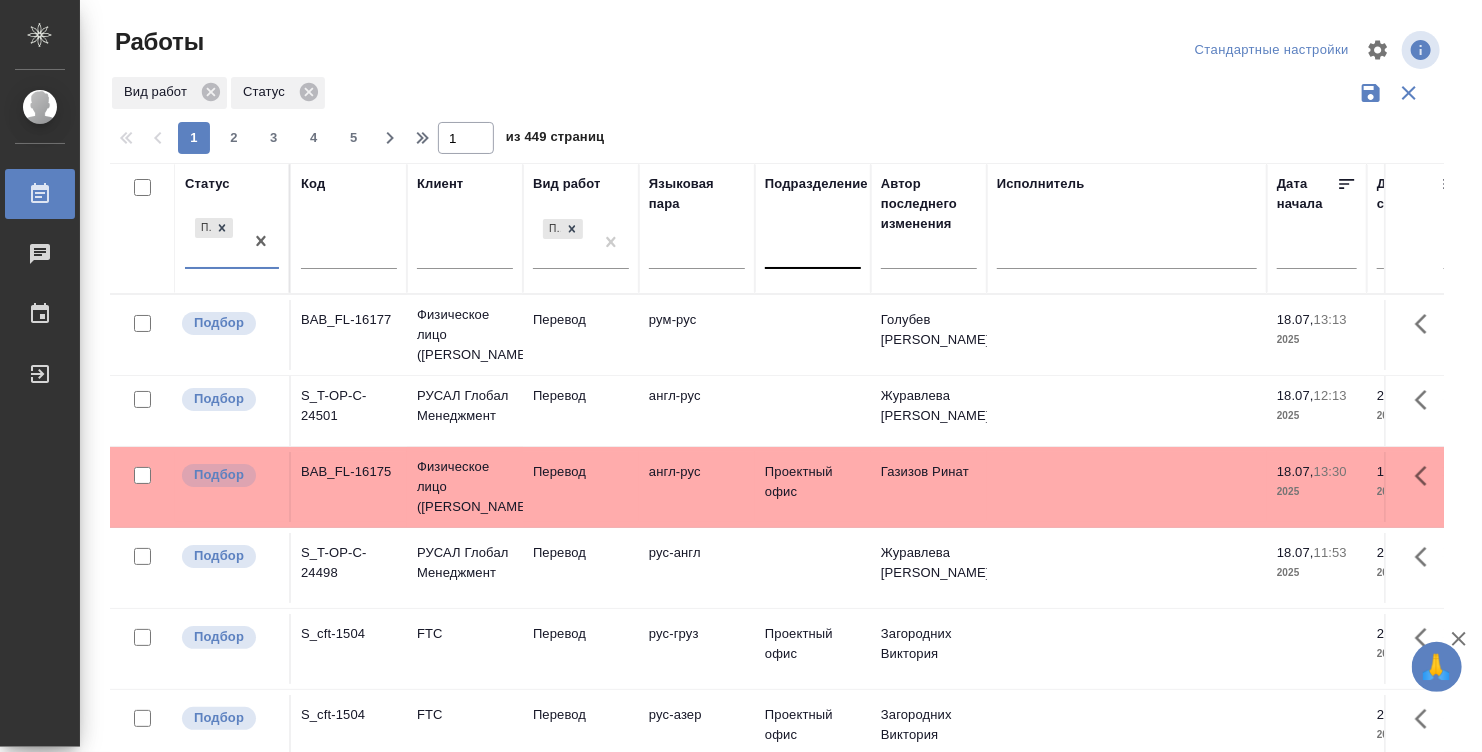 click at bounding box center [813, 249] 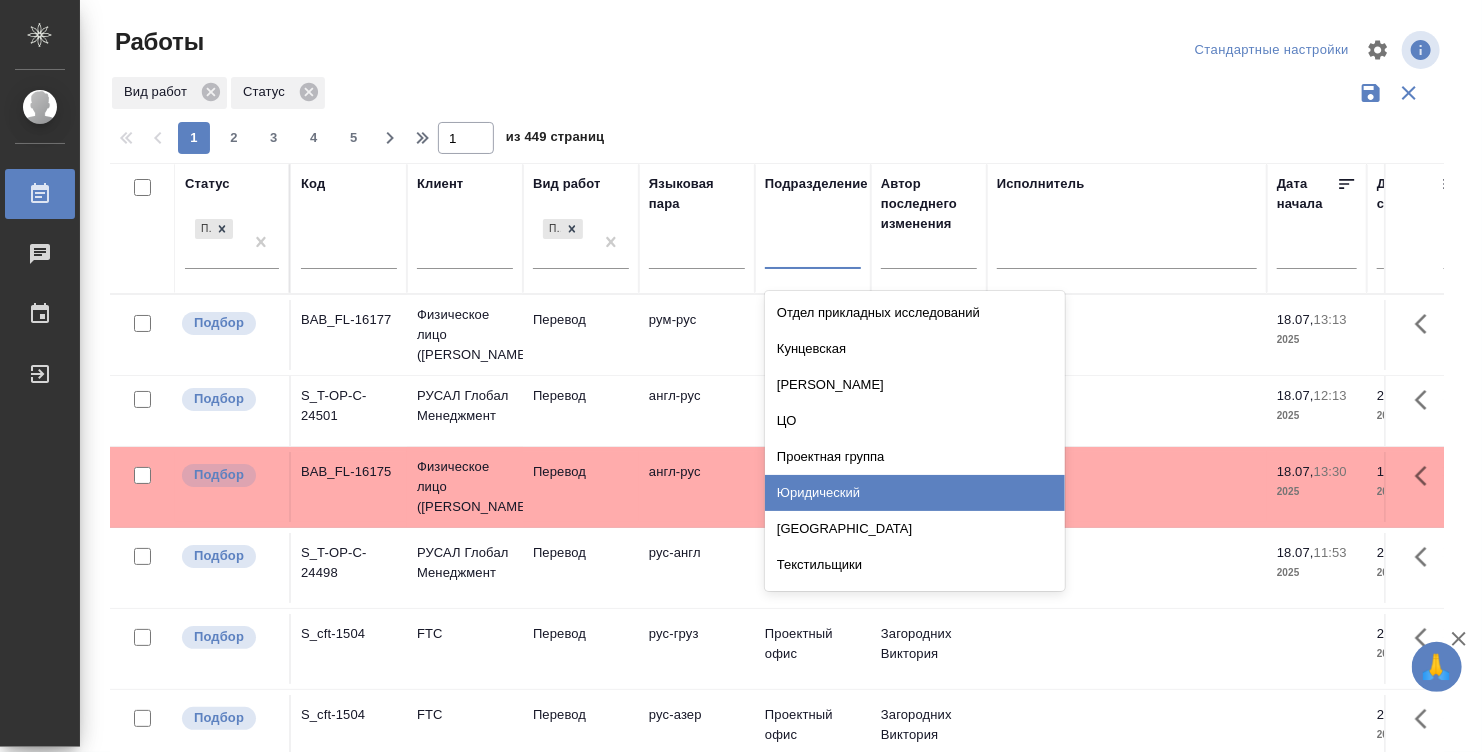 click on "Юридический" at bounding box center [915, 493] 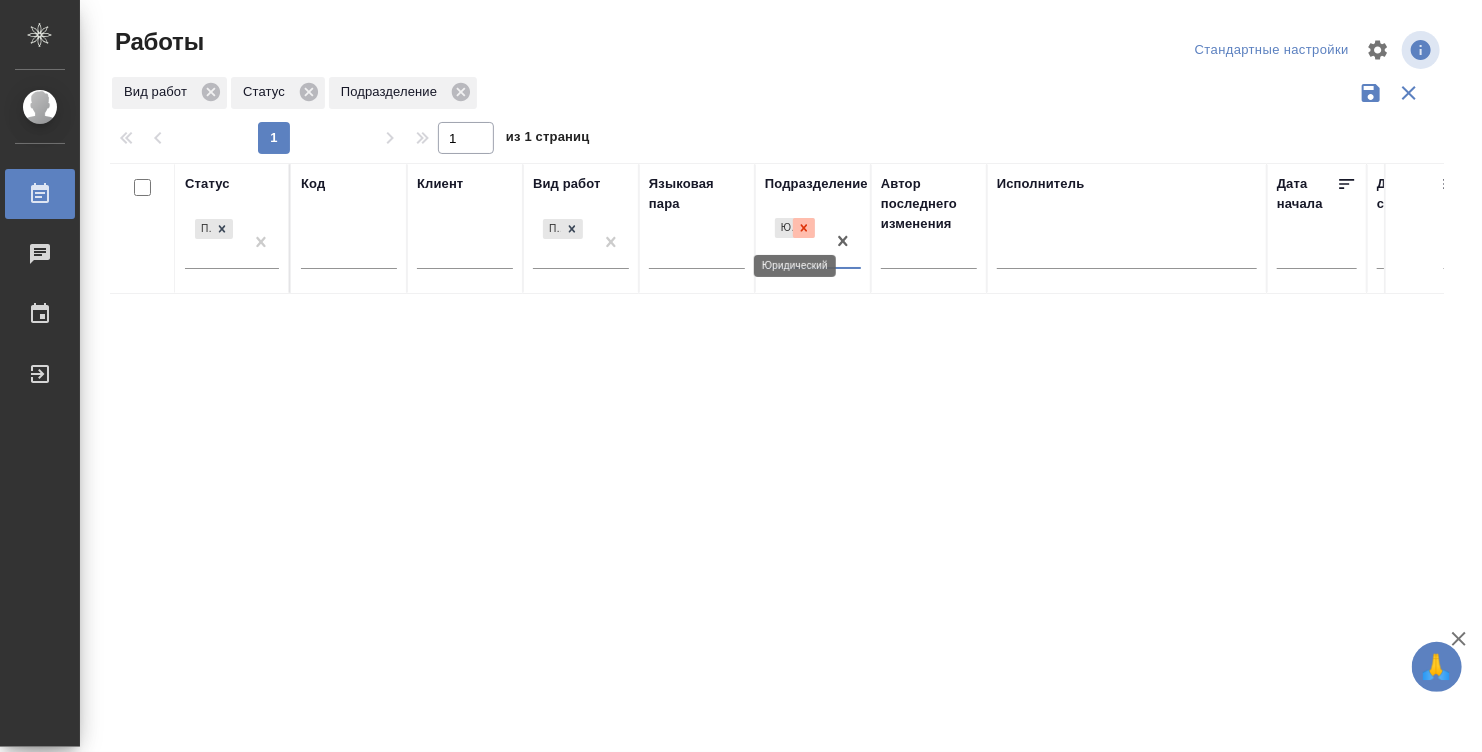 click 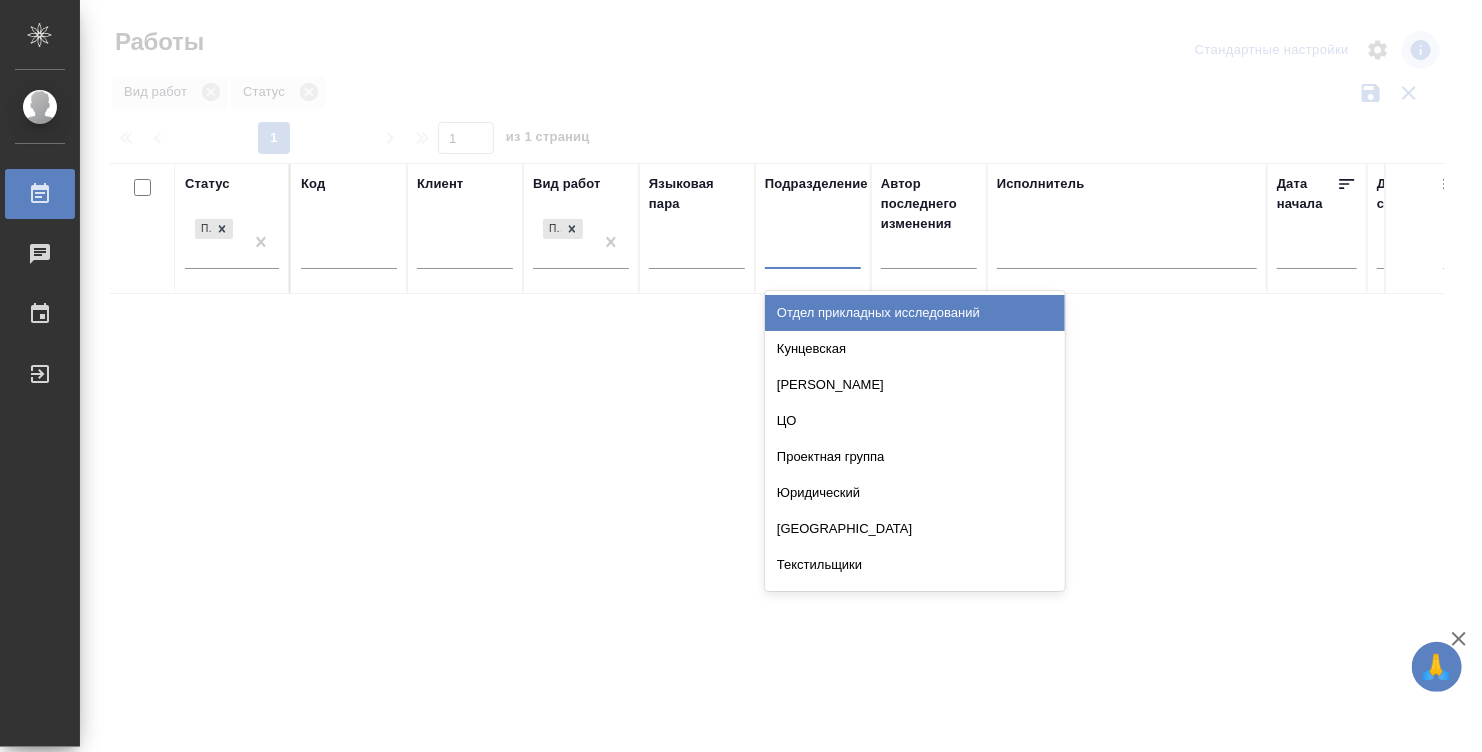 click at bounding box center (813, 249) 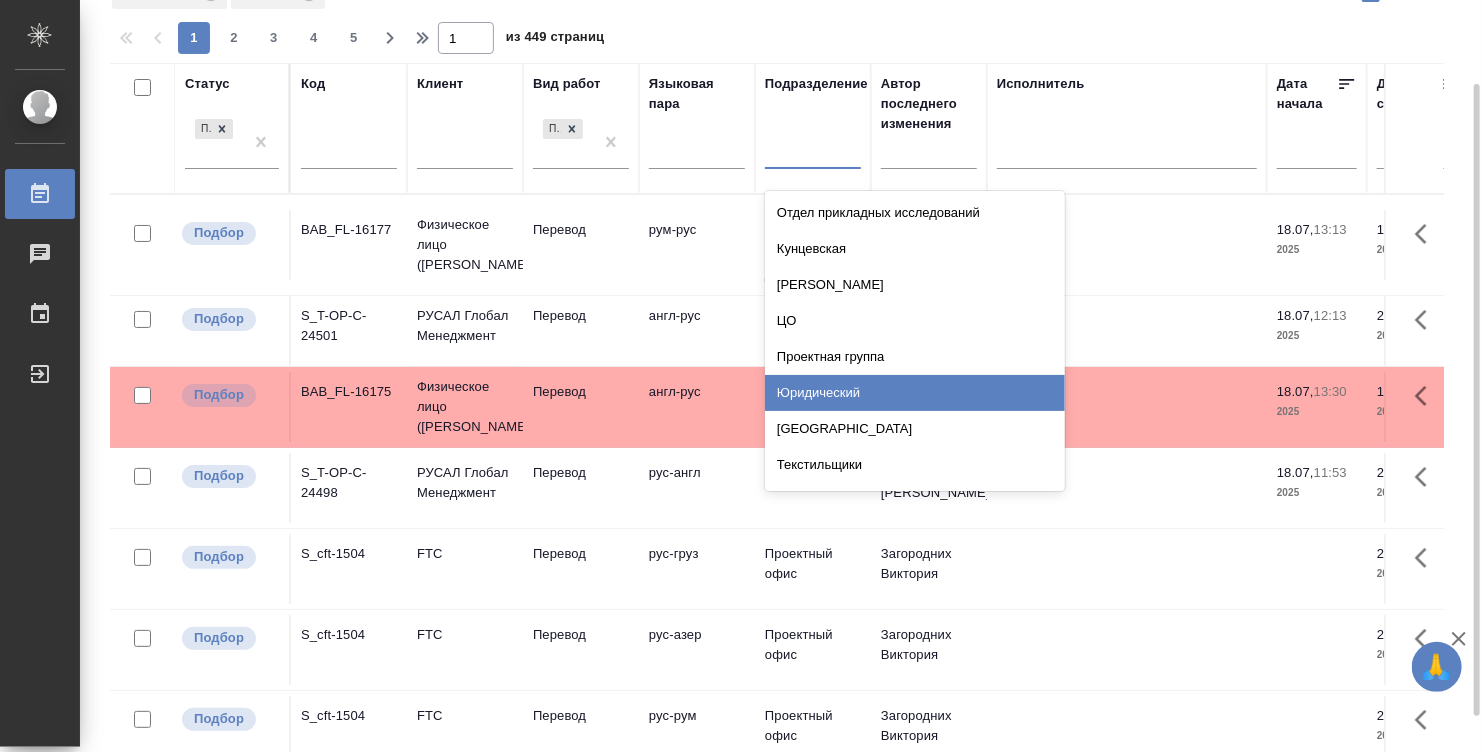 scroll, scrollTop: 142, scrollLeft: 0, axis: vertical 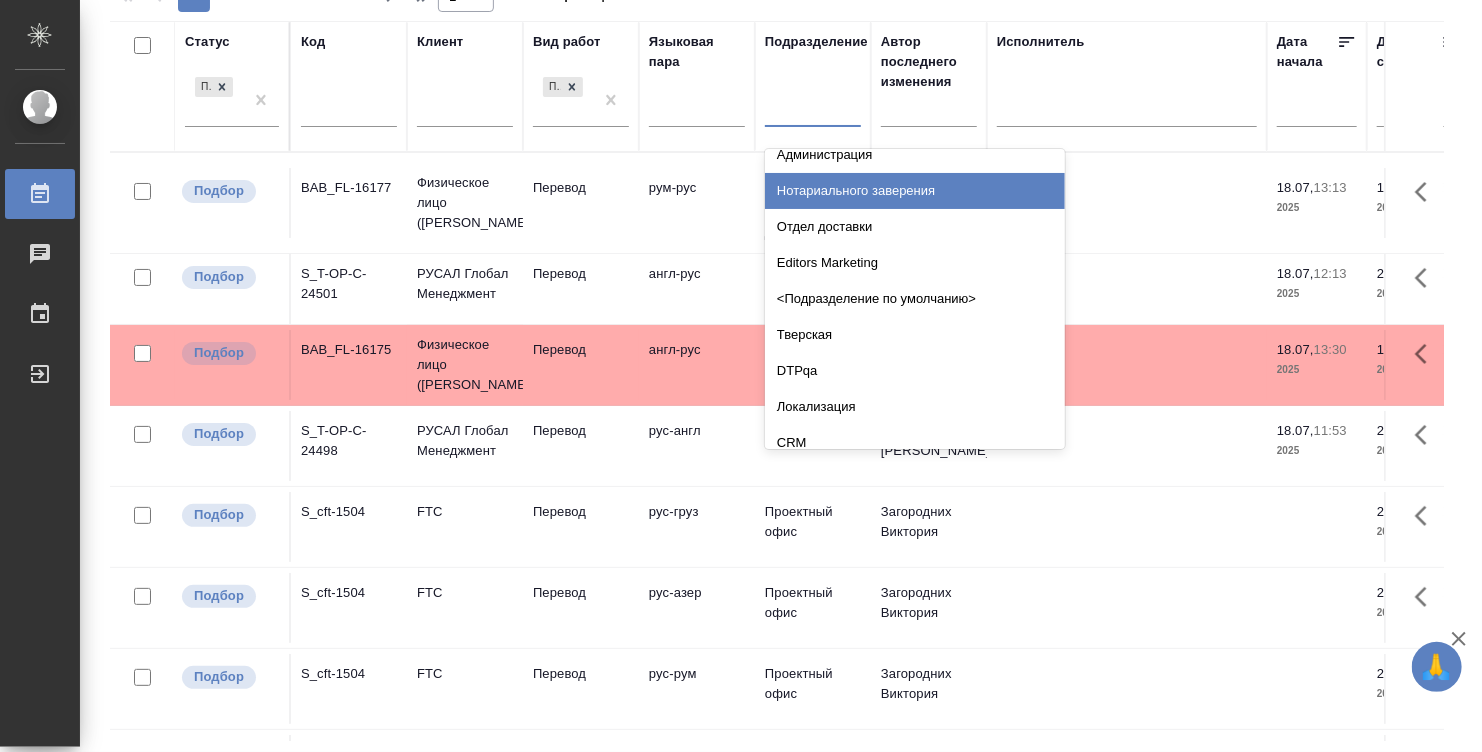 click on "Нотариального заверения" at bounding box center [915, 191] 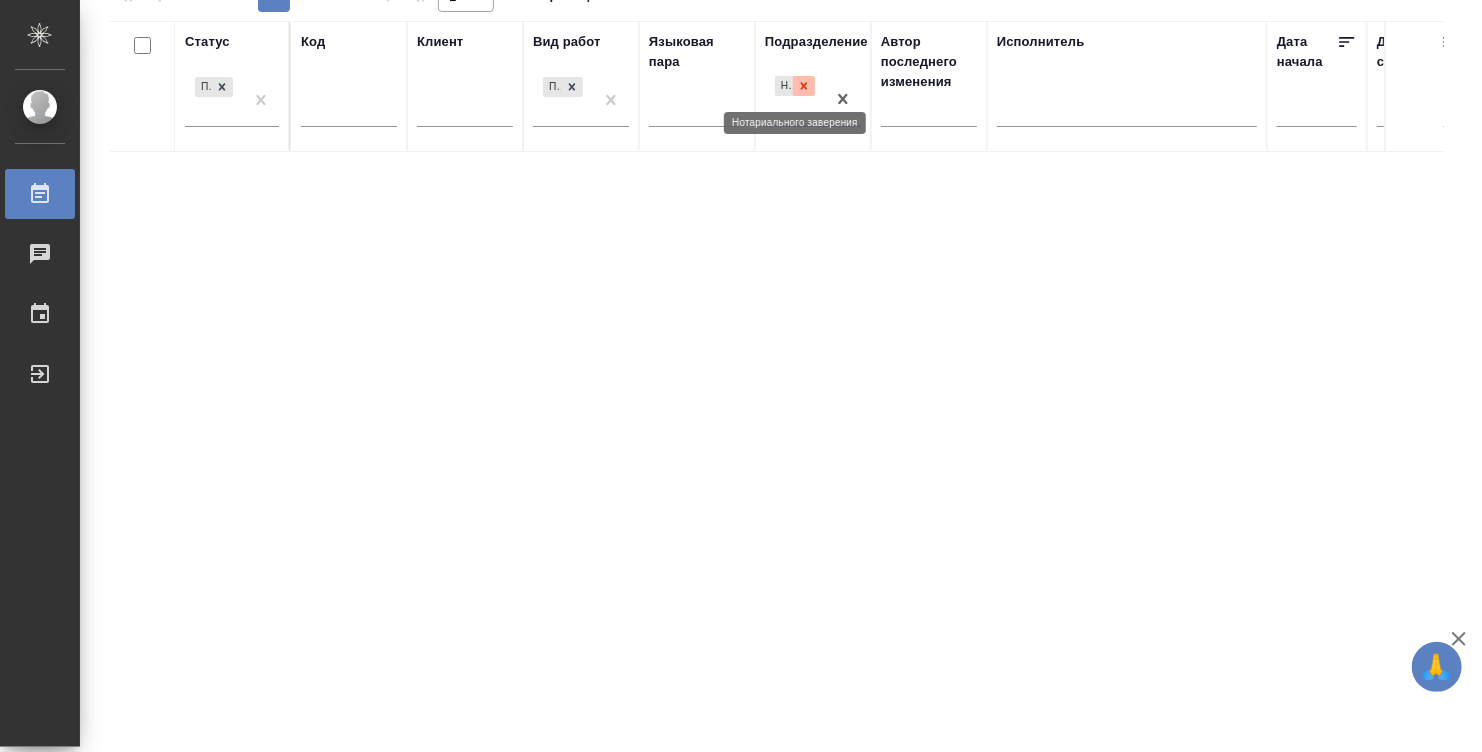 click 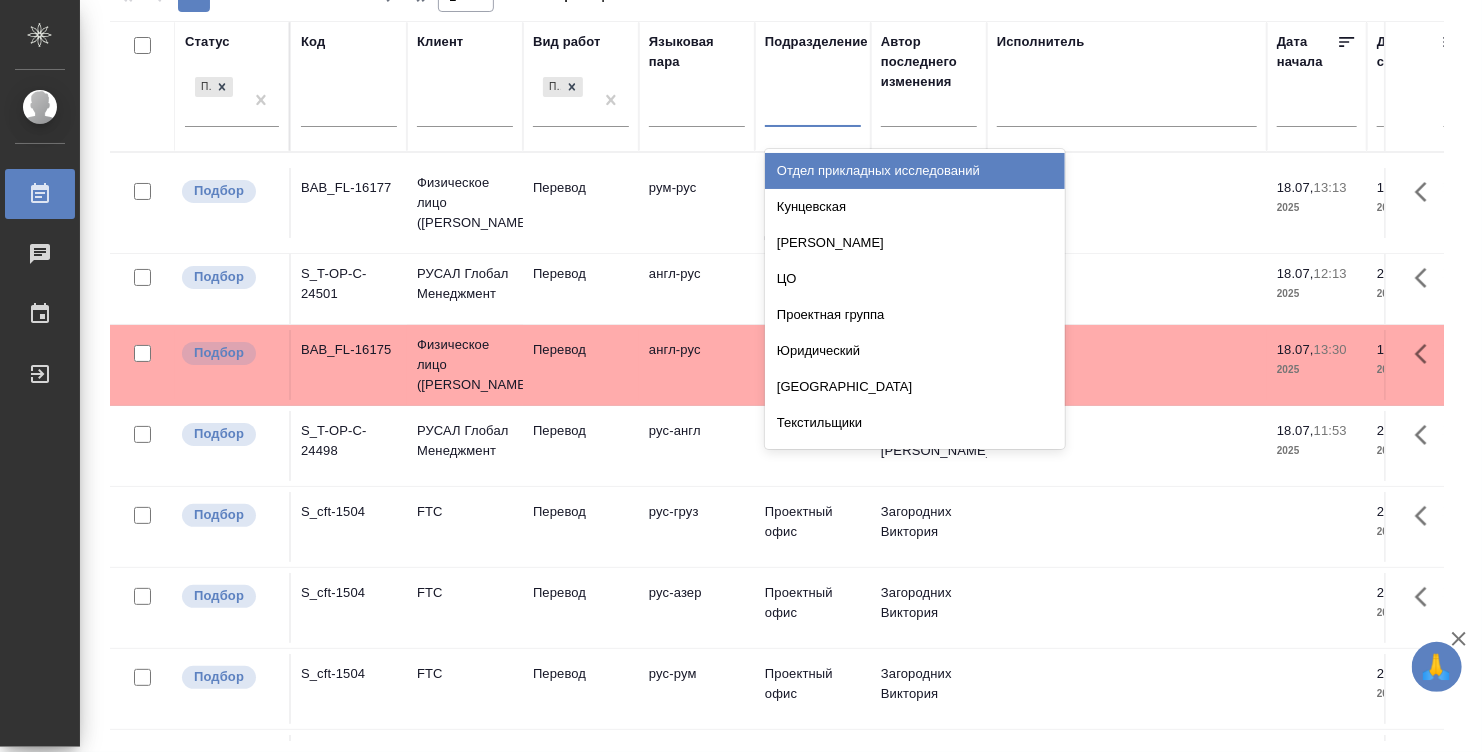 click at bounding box center [813, 107] 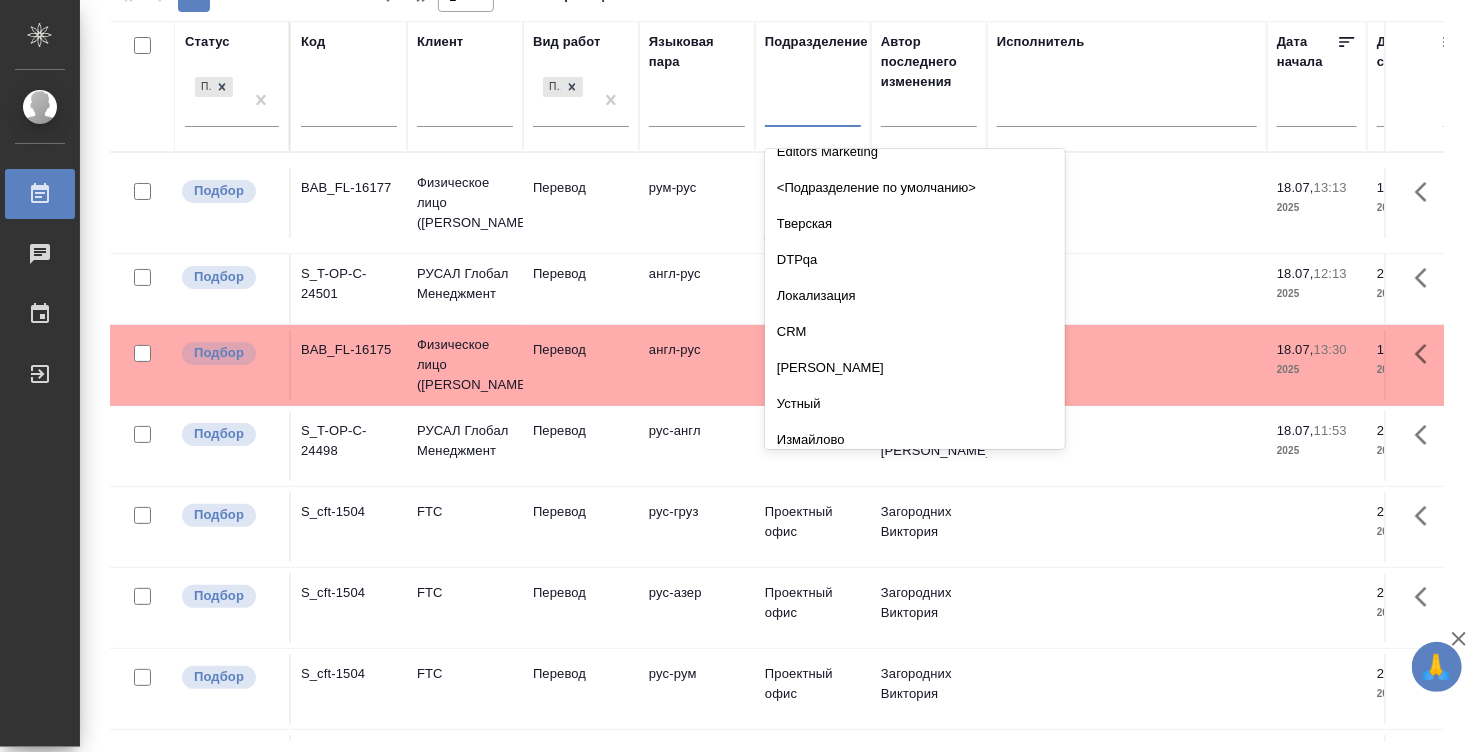 scroll, scrollTop: 800, scrollLeft: 0, axis: vertical 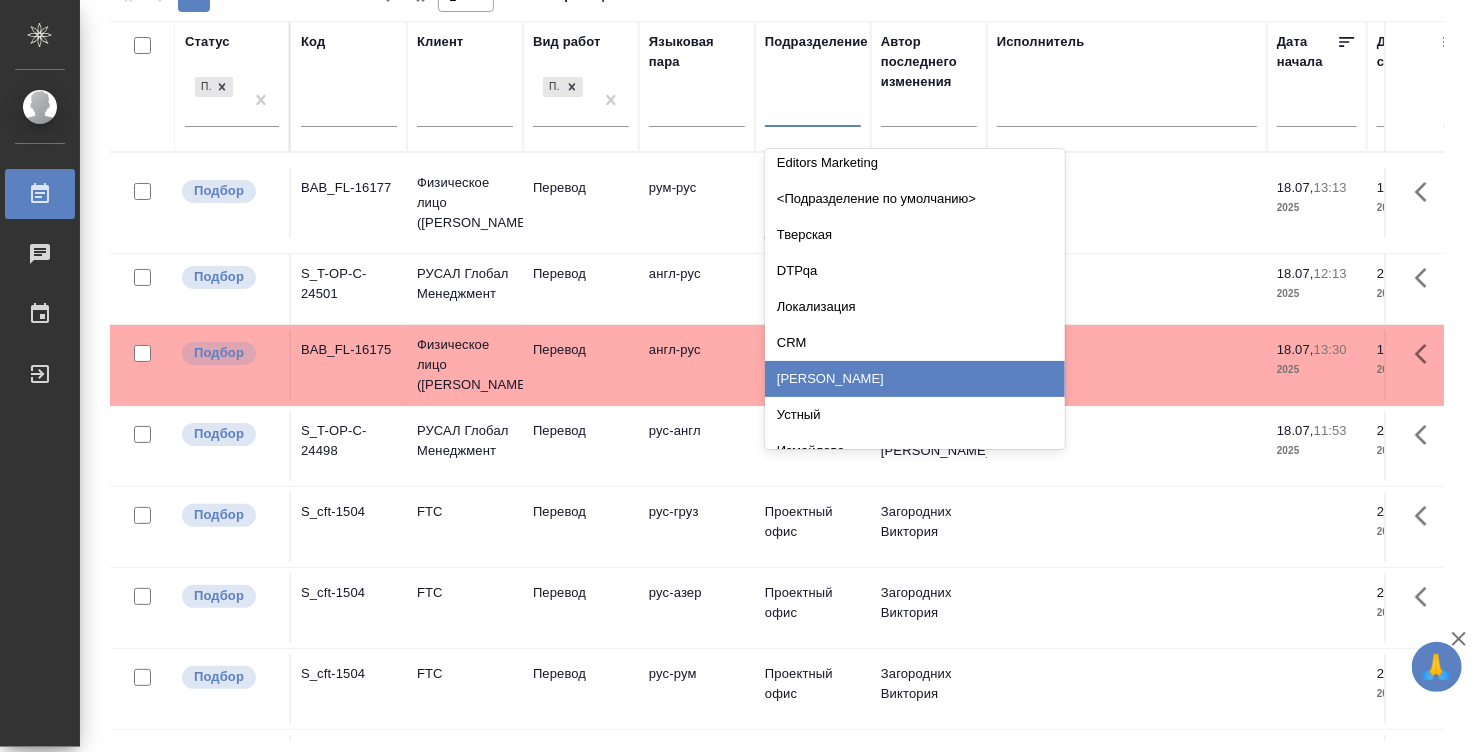 click on "Бабушкинская" at bounding box center (915, 379) 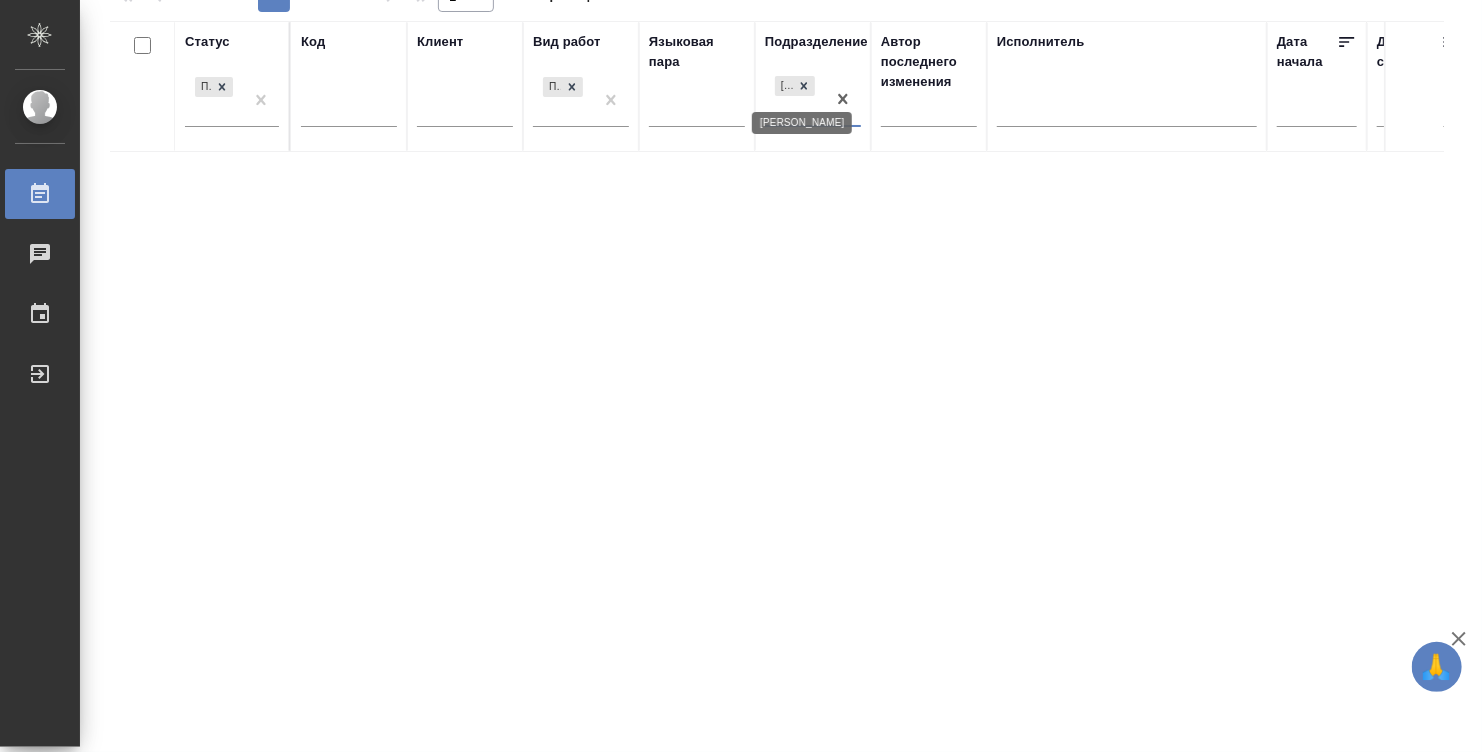 click 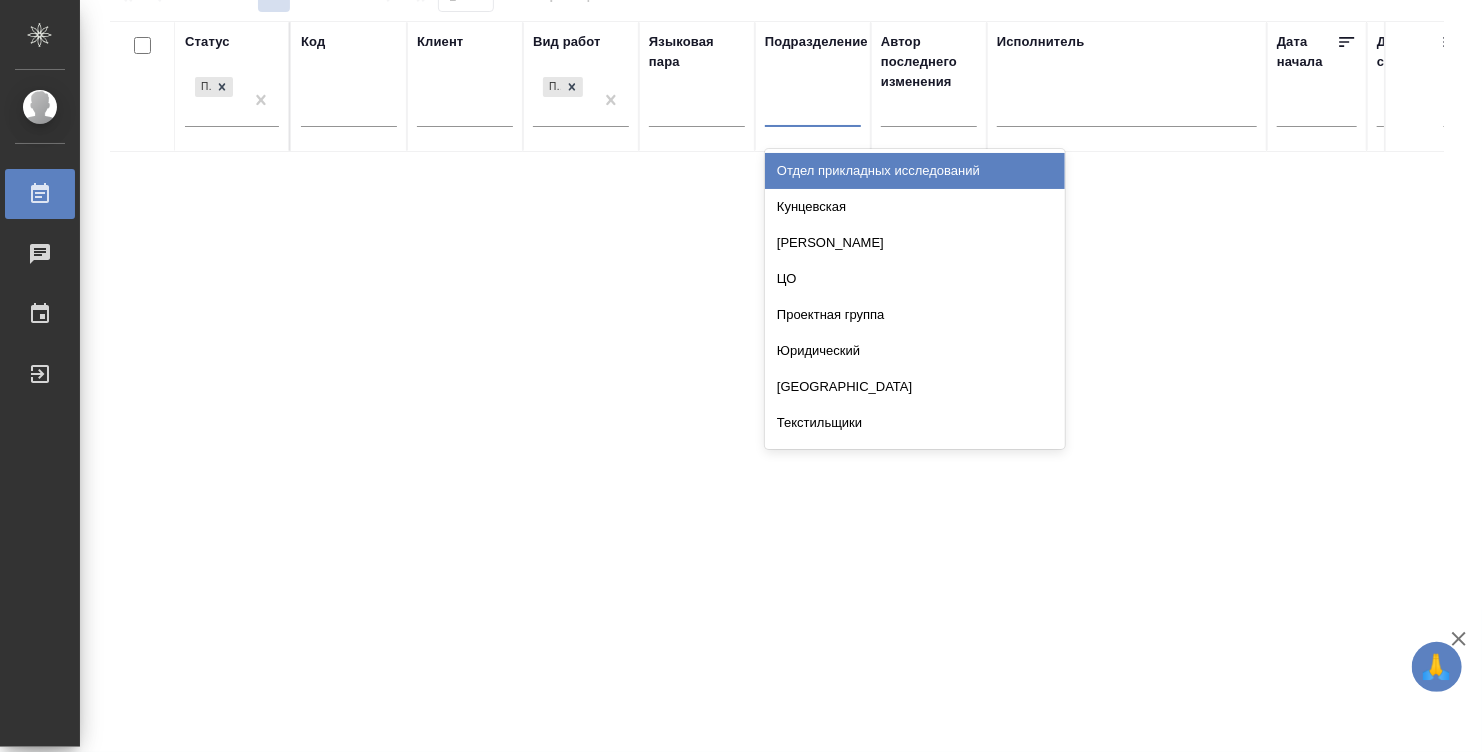 click at bounding box center [813, 107] 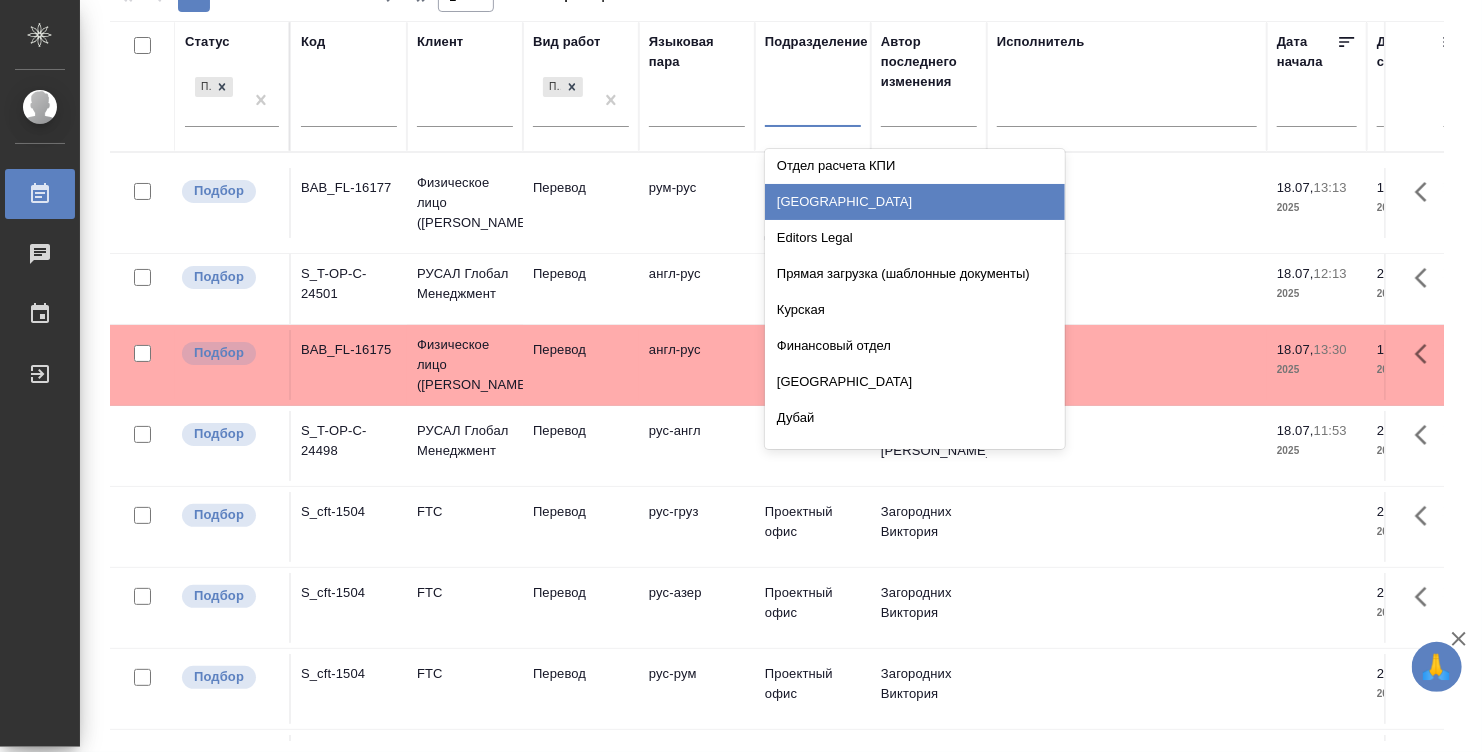 scroll, scrollTop: 2700, scrollLeft: 0, axis: vertical 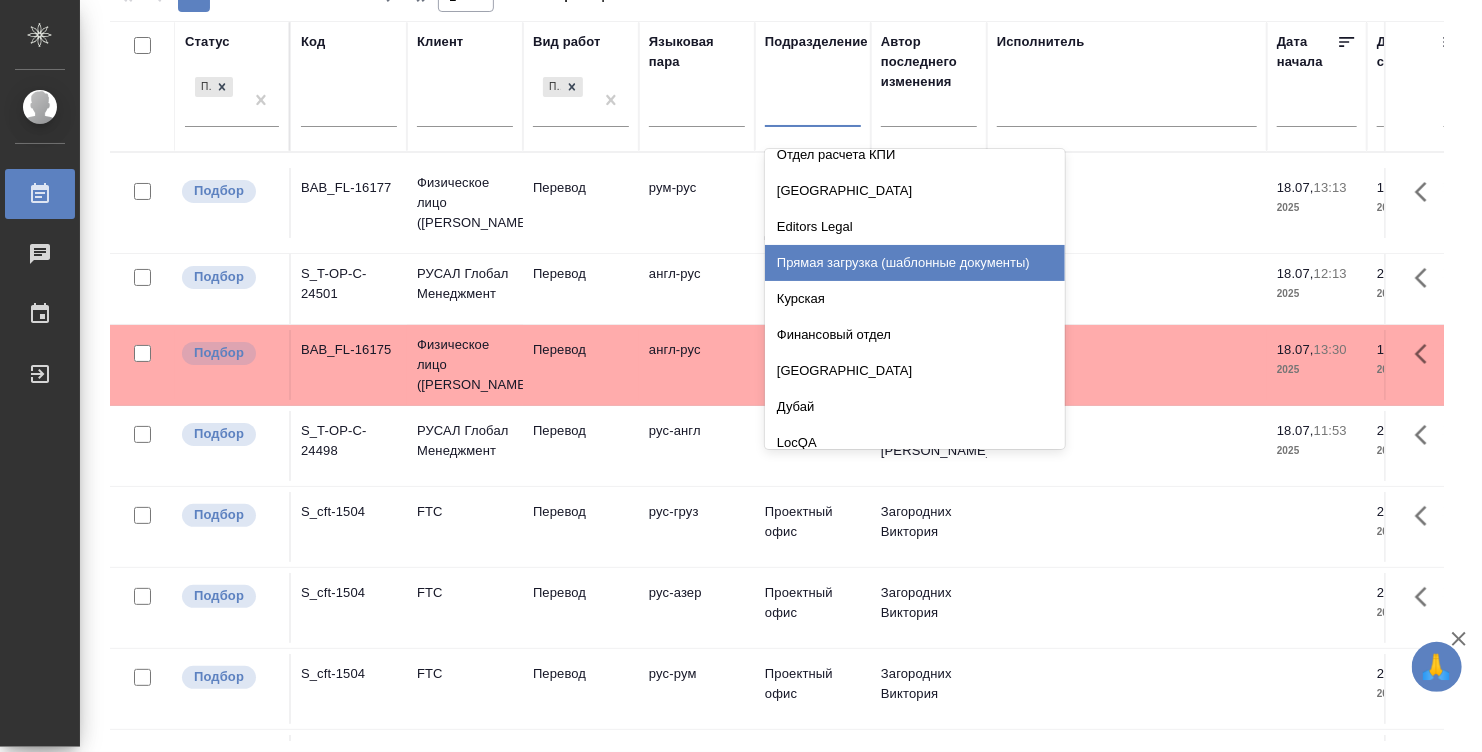 click on "Прямая загрузка (шаблонные документы)" at bounding box center (915, 263) 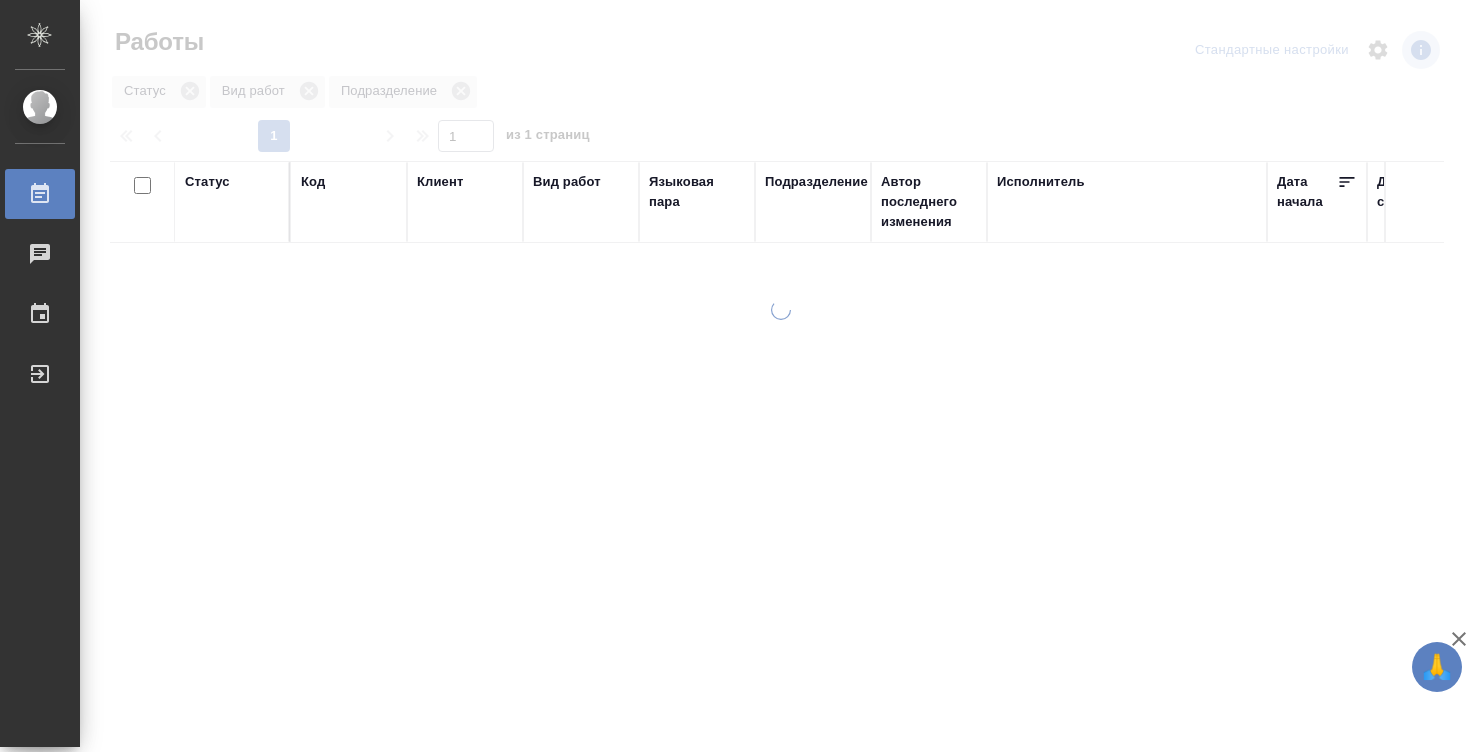 scroll, scrollTop: 0, scrollLeft: 0, axis: both 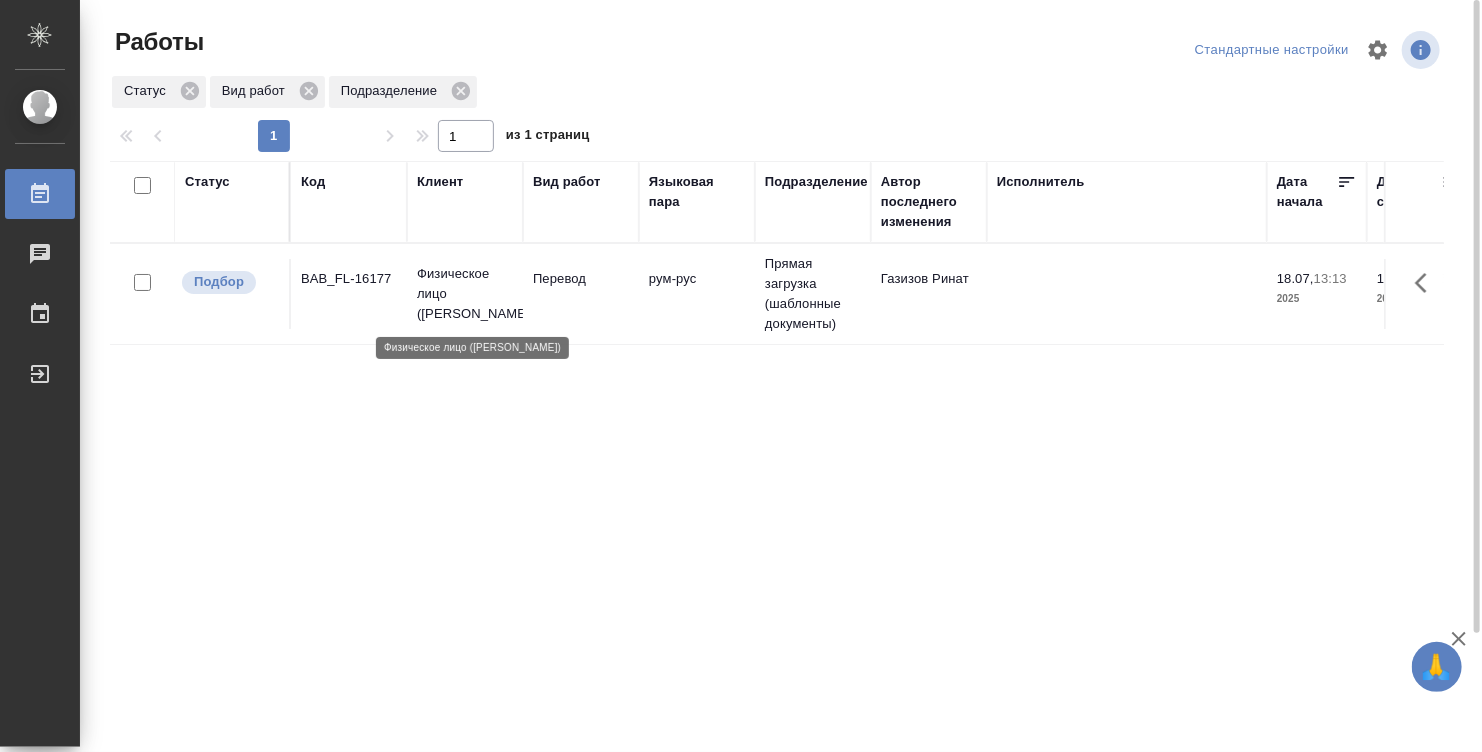 click on "Физическое лицо (Бабушкинская)" at bounding box center [465, 294] 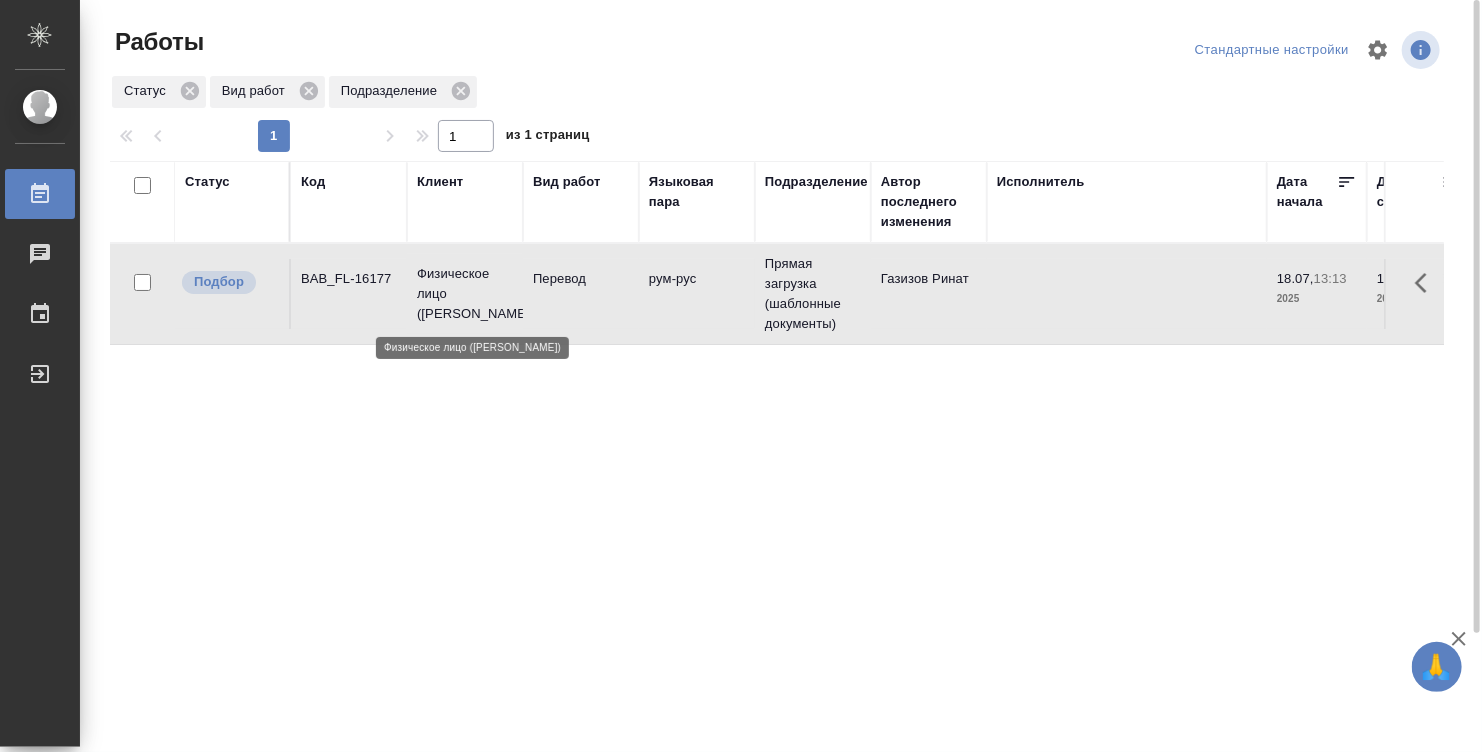 click on "Физическое лицо (Бабушкинская)" at bounding box center (465, 294) 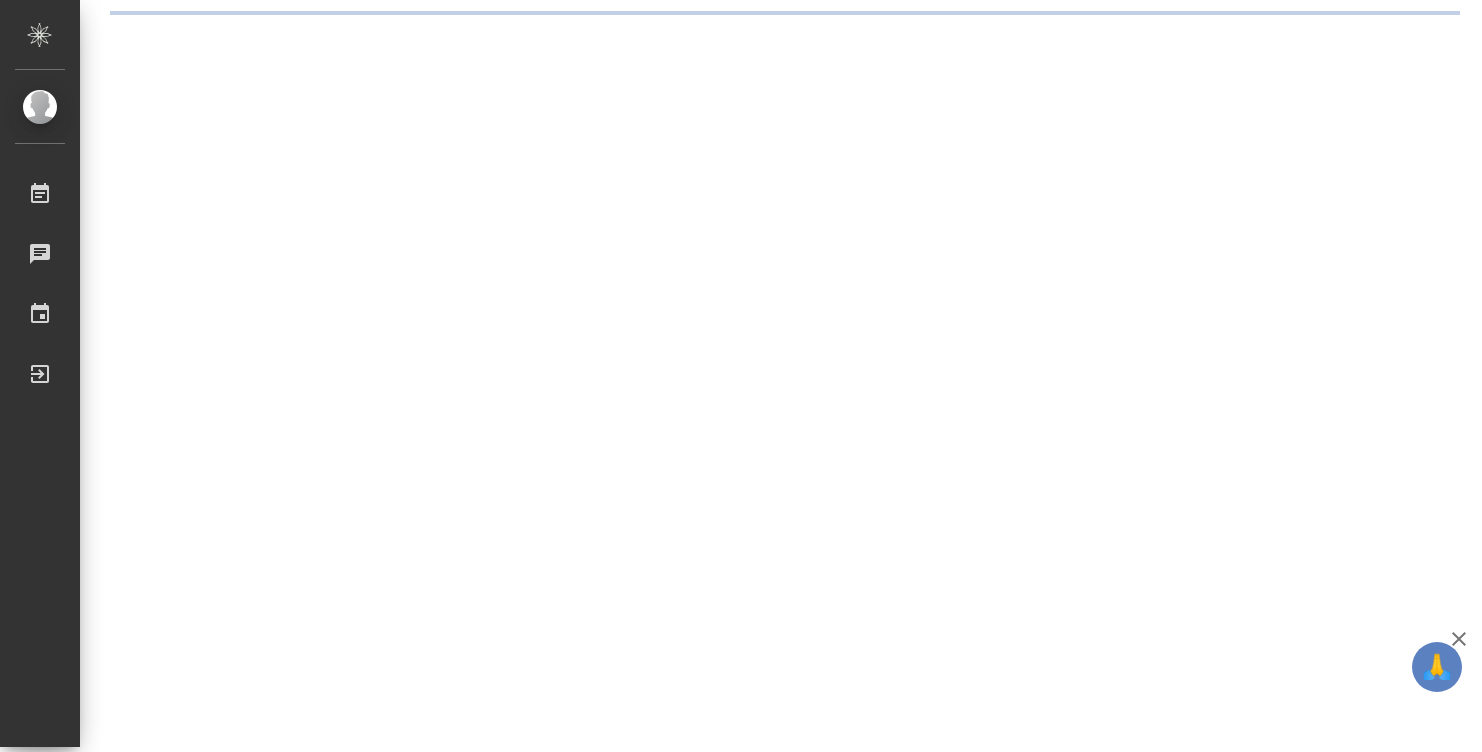 scroll, scrollTop: 0, scrollLeft: 0, axis: both 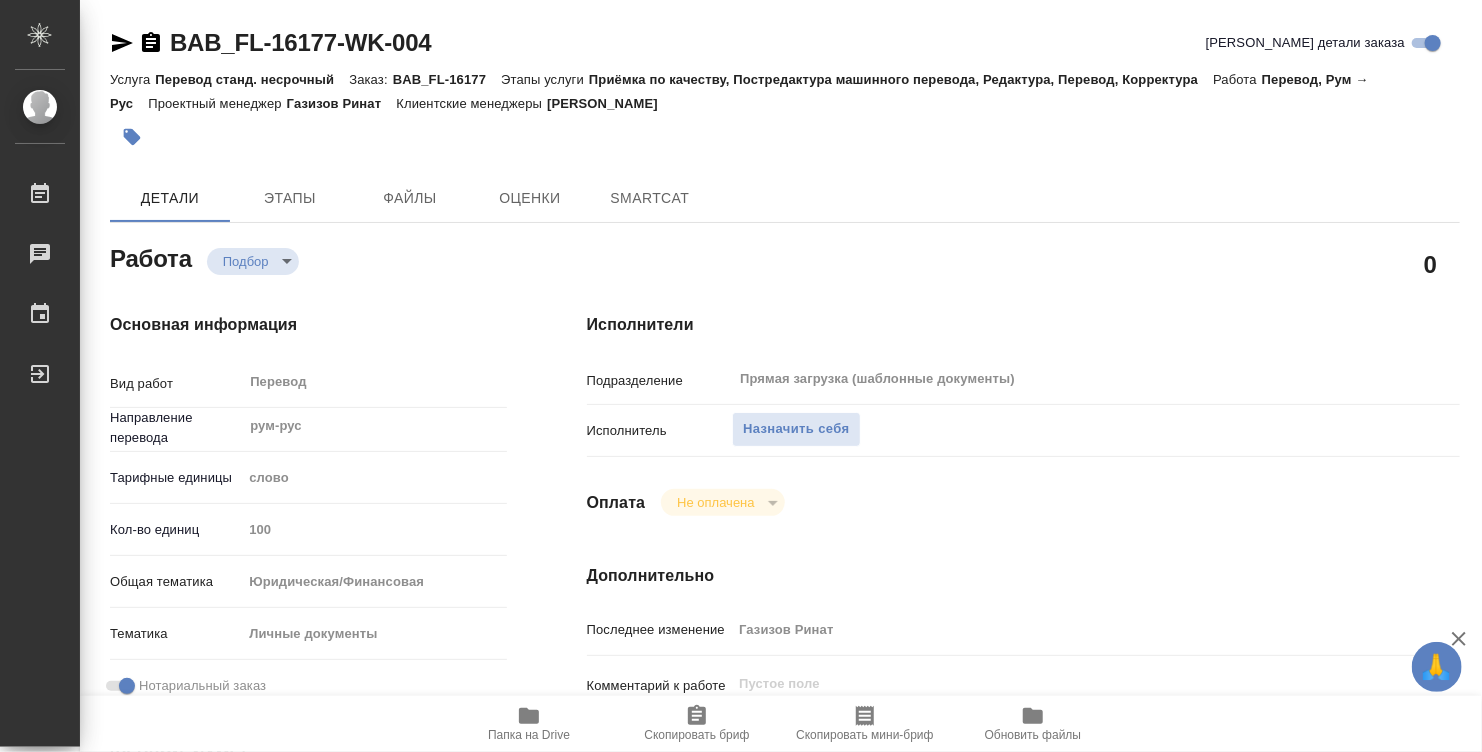type on "x" 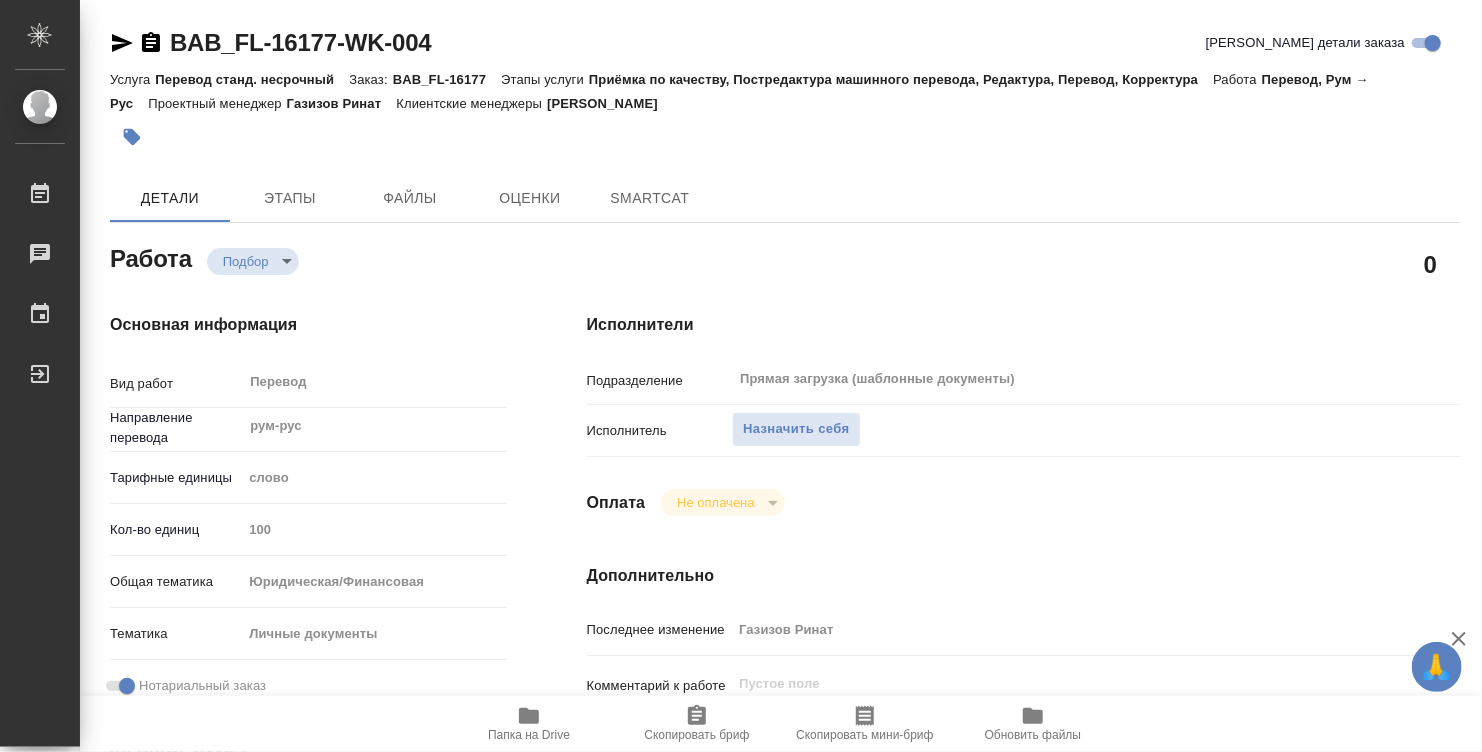 type on "x" 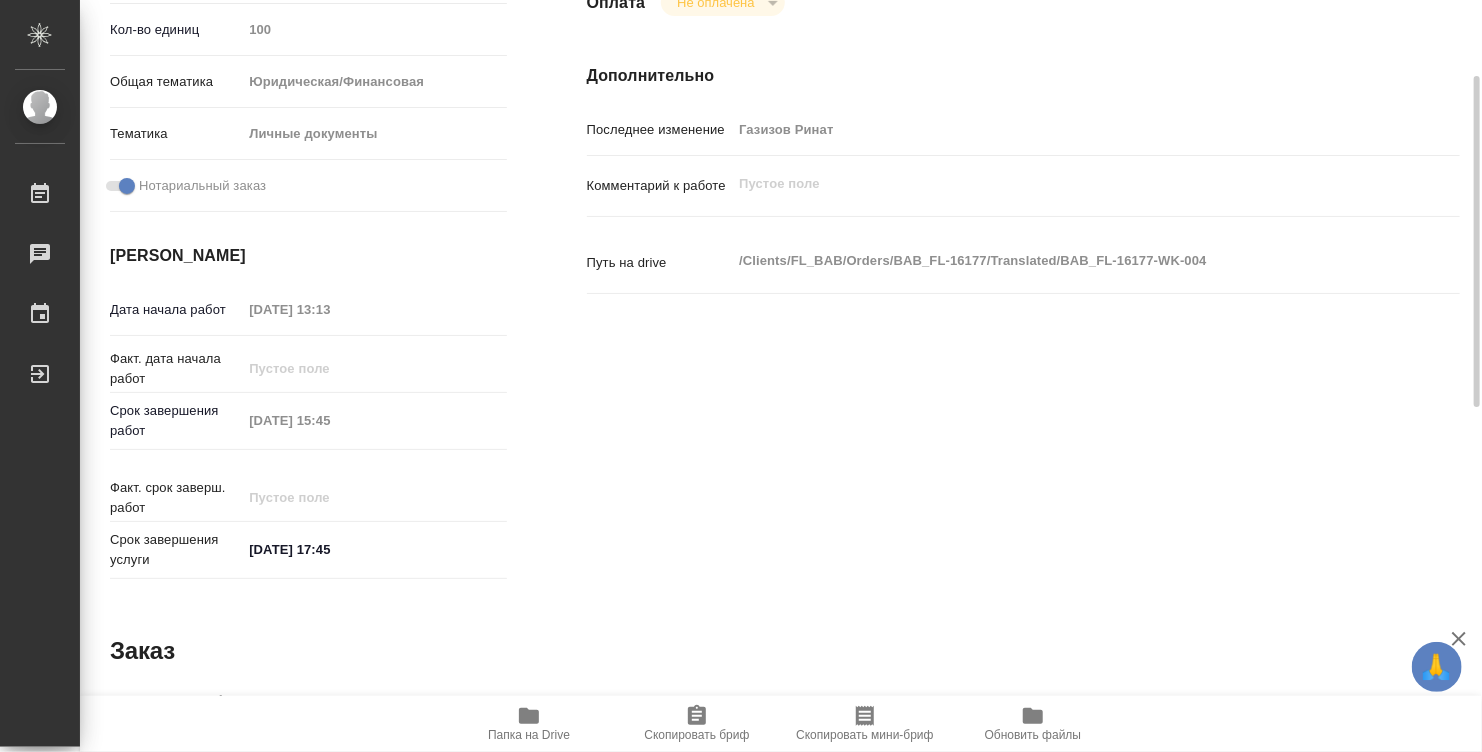 type on "x" 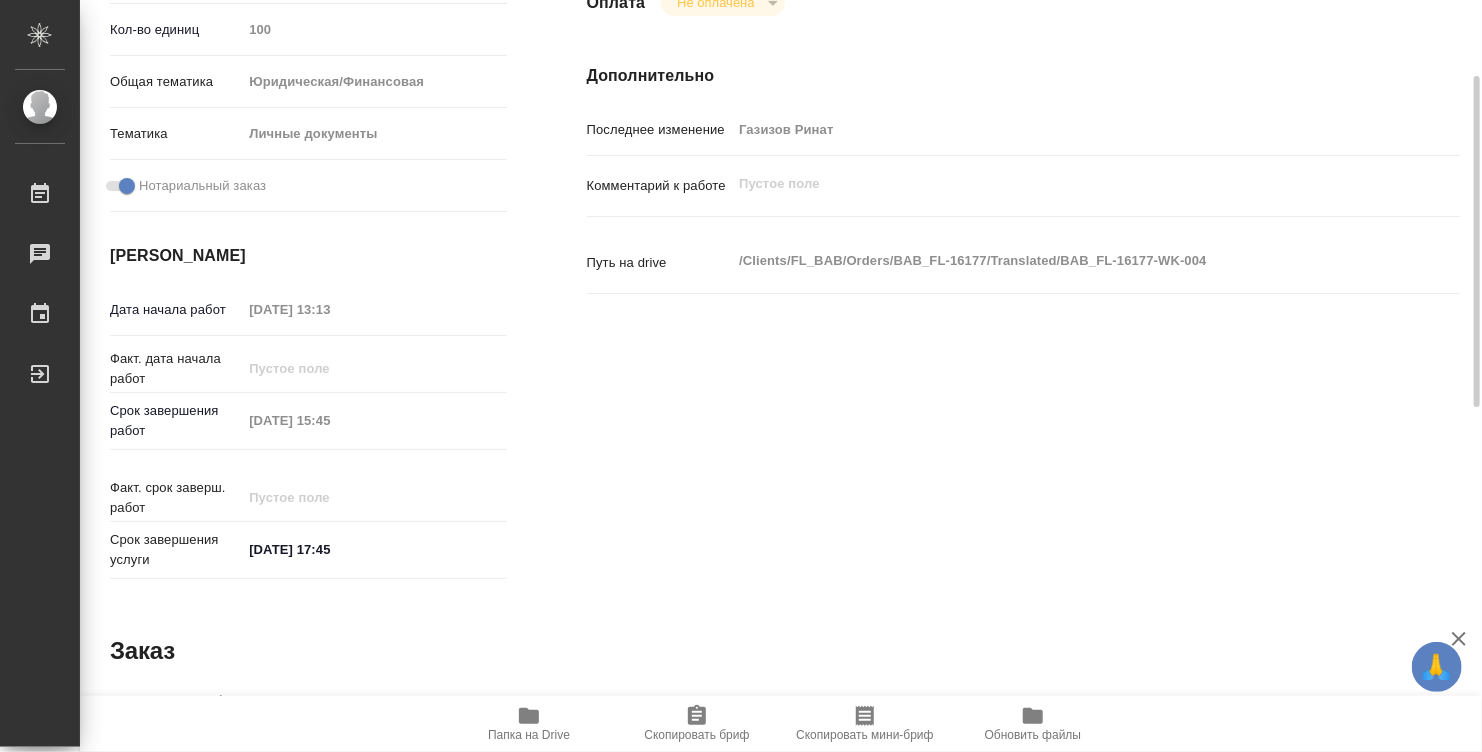 type on "x" 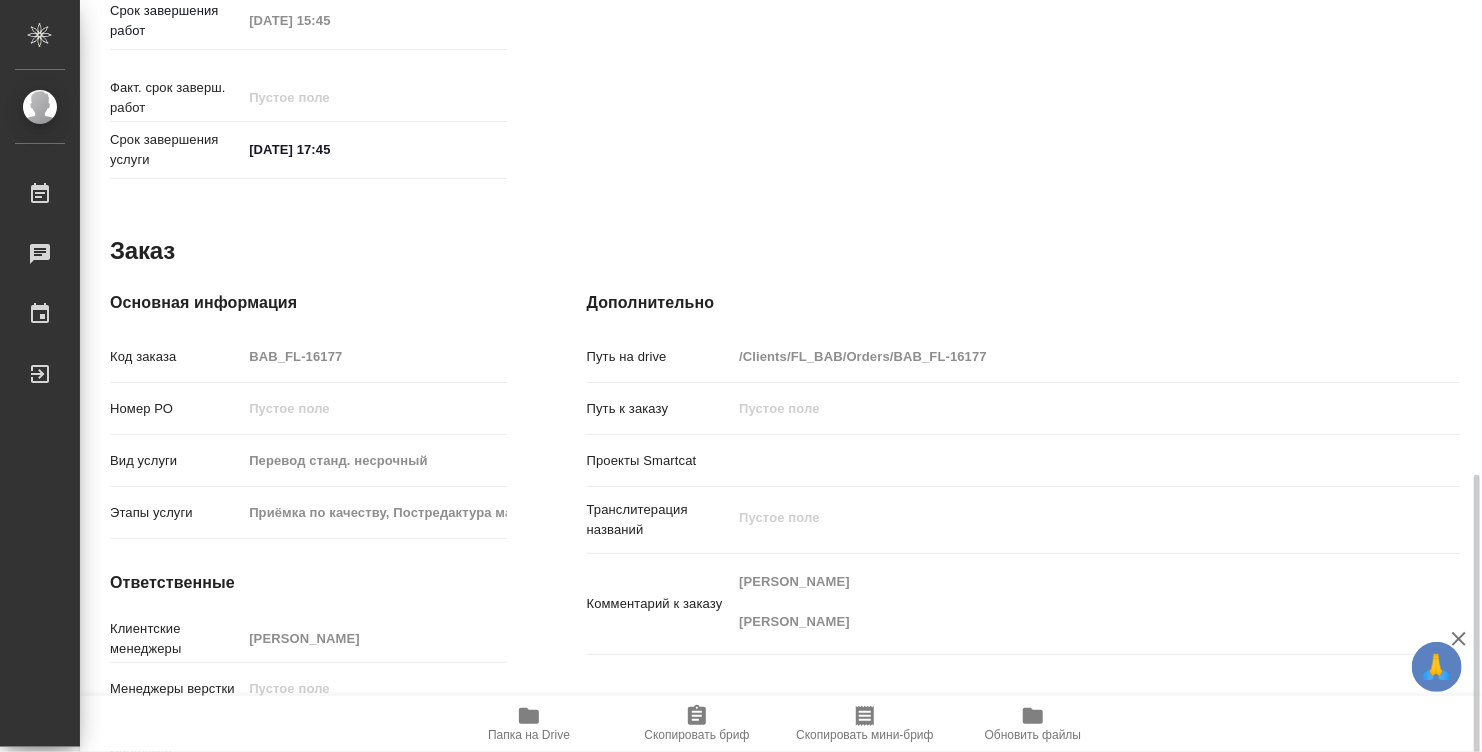 scroll, scrollTop: 954, scrollLeft: 0, axis: vertical 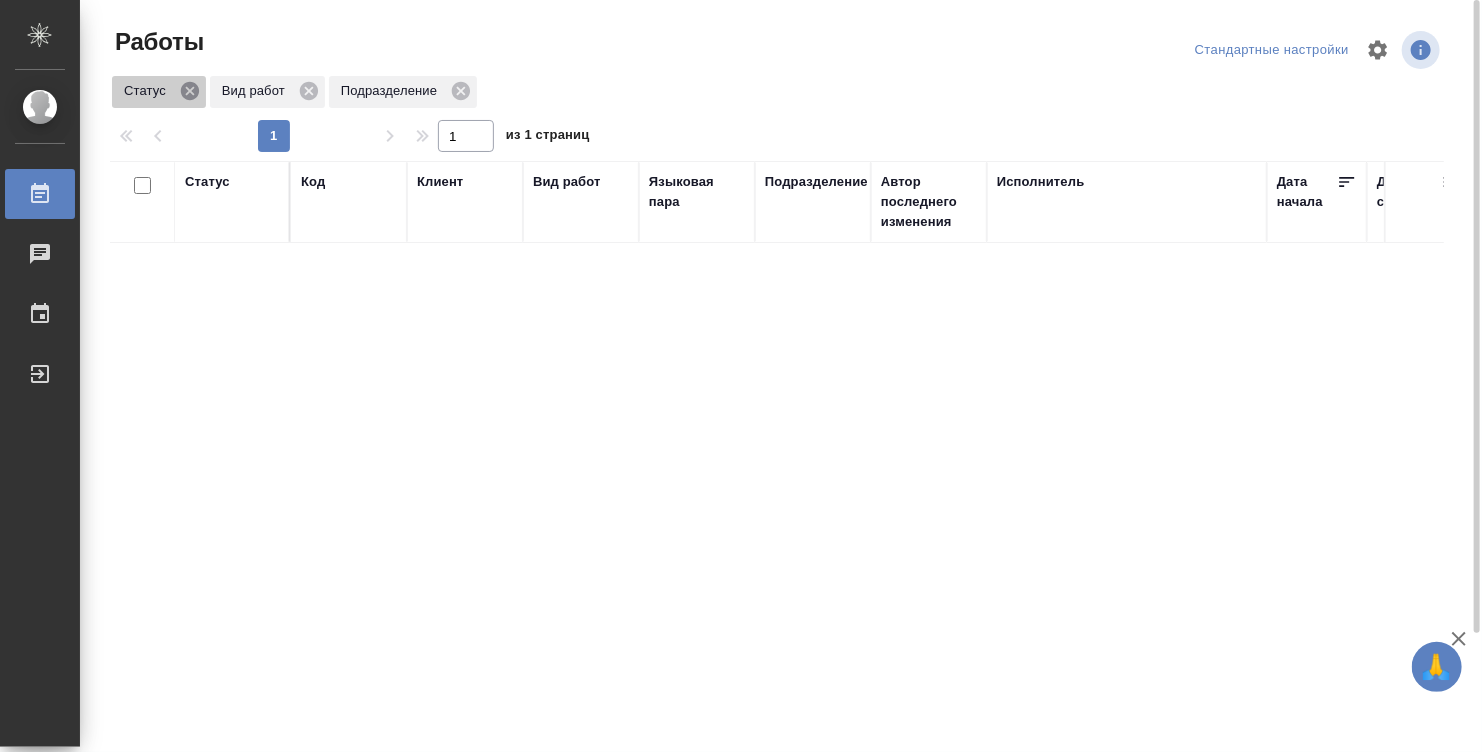 click 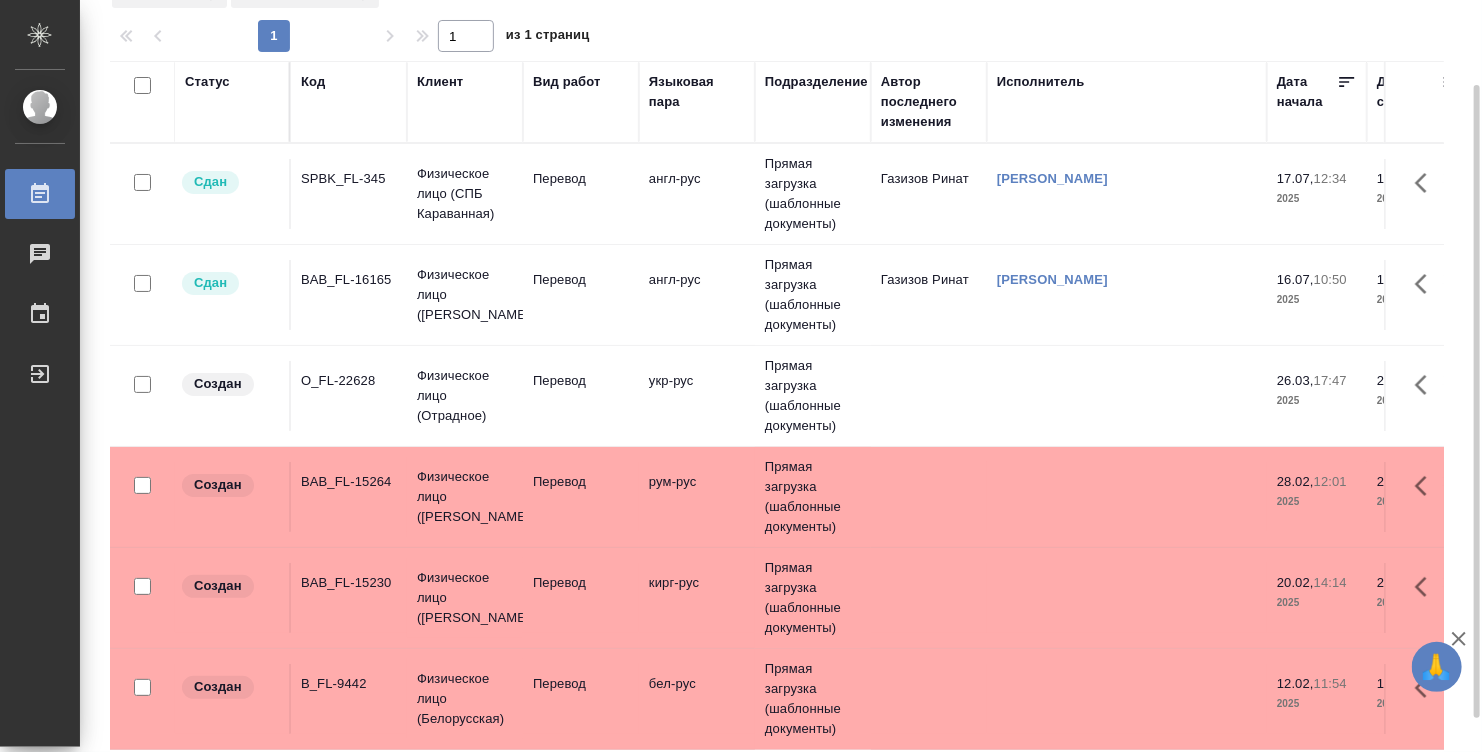 scroll, scrollTop: 140, scrollLeft: 0, axis: vertical 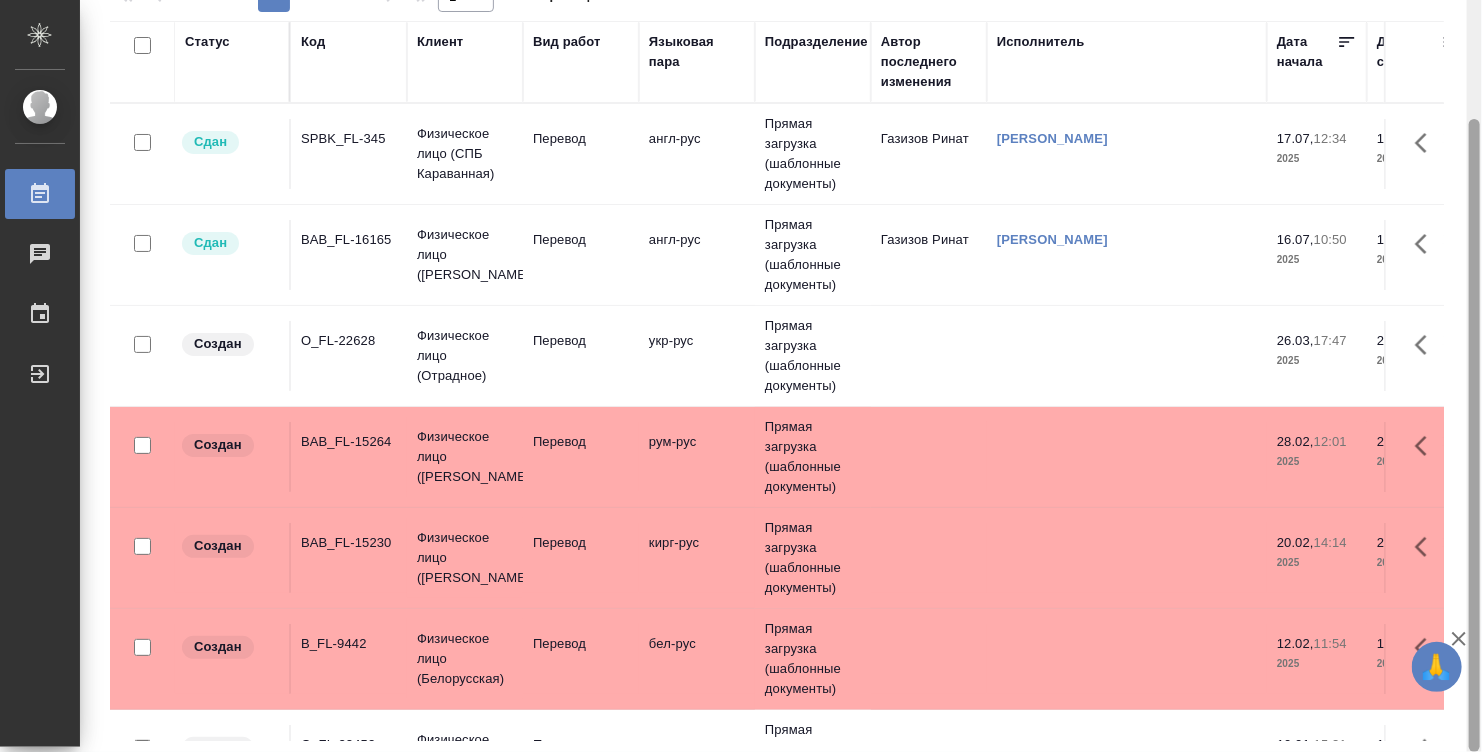 drag, startPoint x: 1481, startPoint y: 132, endPoint x: 1468, endPoint y: 58, distance: 75.13322 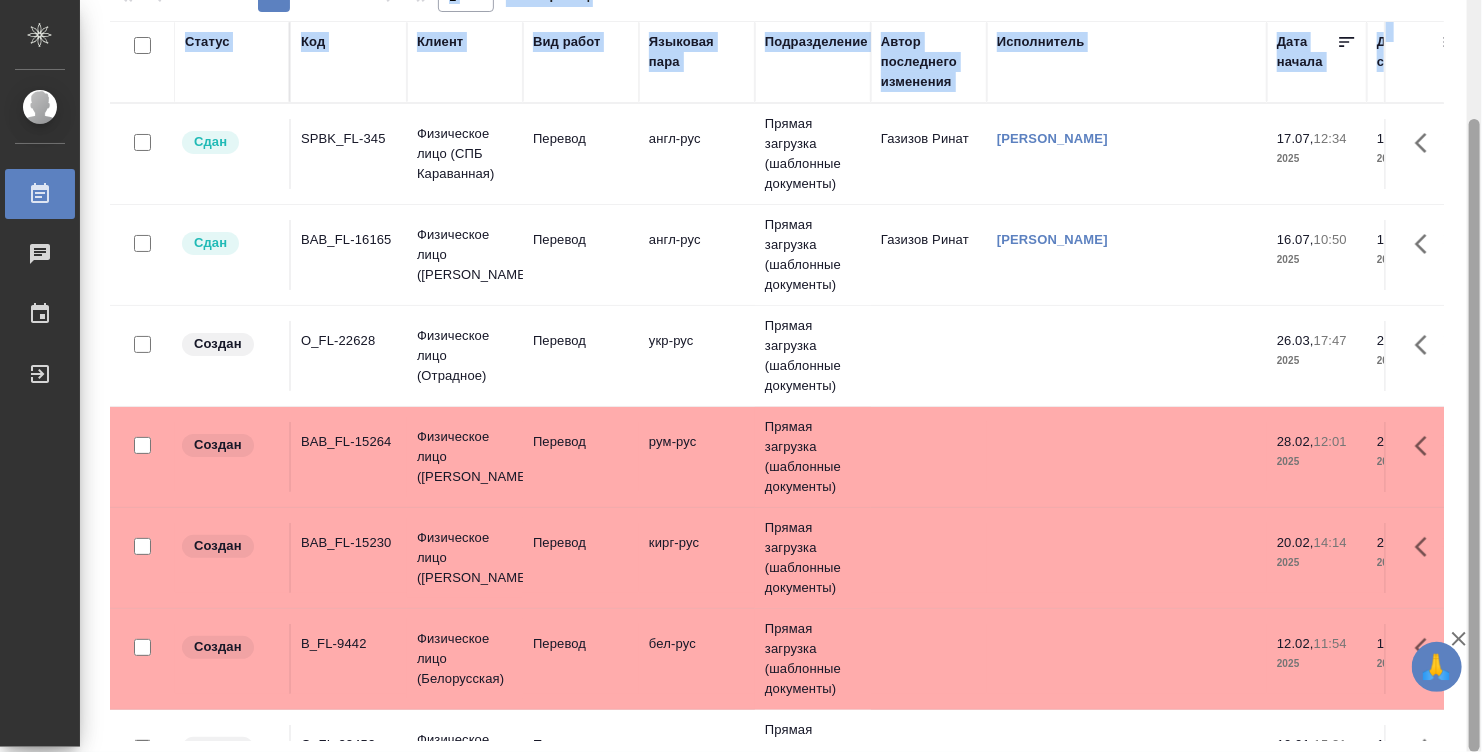 drag, startPoint x: 1478, startPoint y: 74, endPoint x: 1467, endPoint y: 2, distance: 72.835434 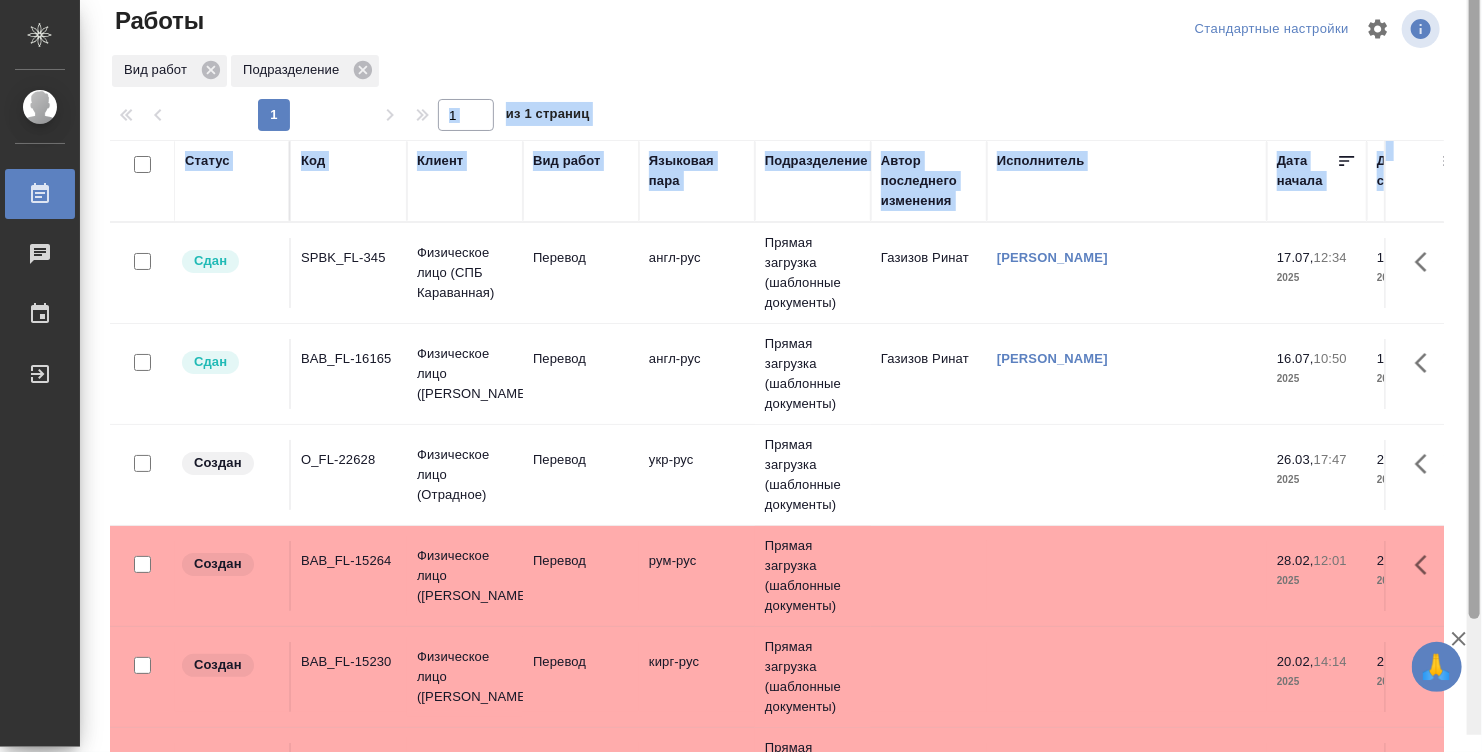scroll, scrollTop: 0, scrollLeft: 0, axis: both 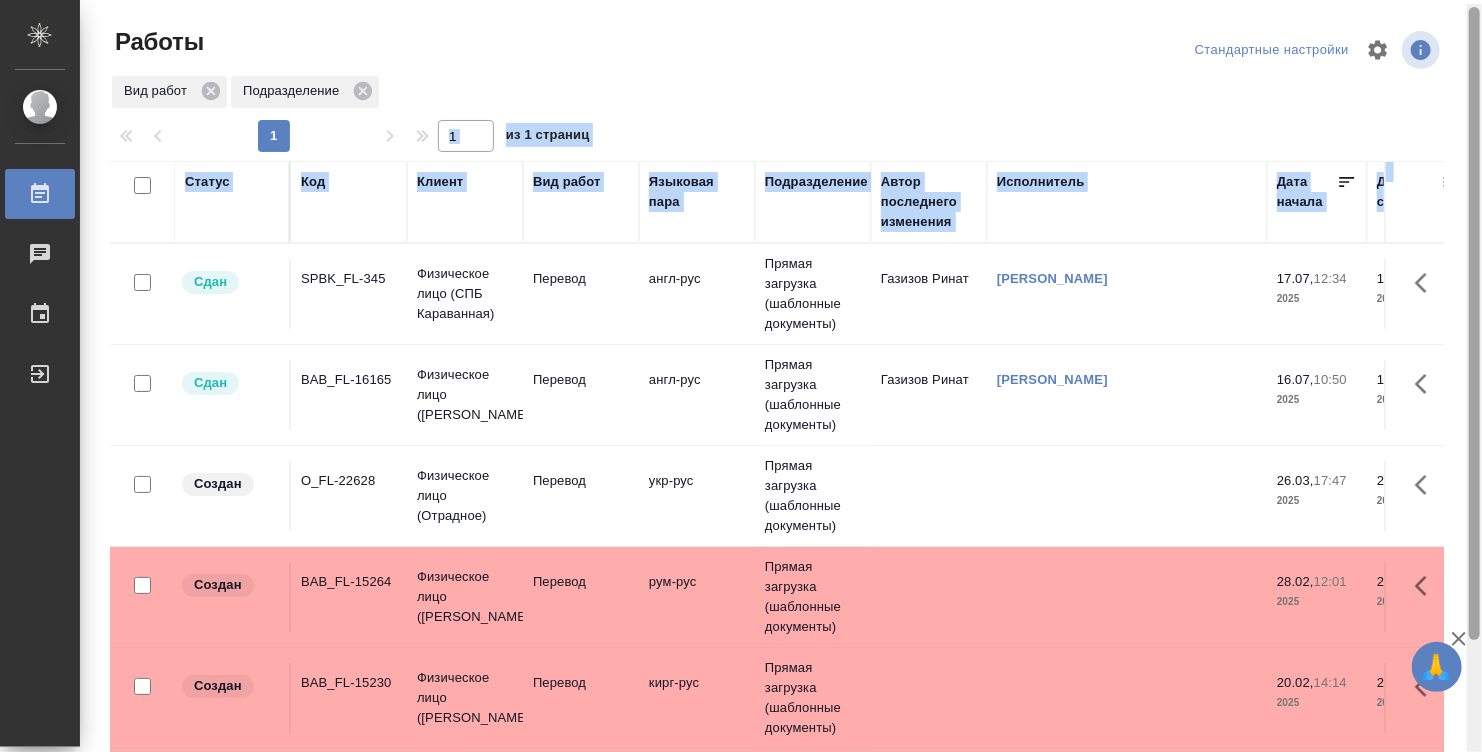 drag, startPoint x: 1478, startPoint y: 183, endPoint x: 1471, endPoint y: 29, distance: 154.15901 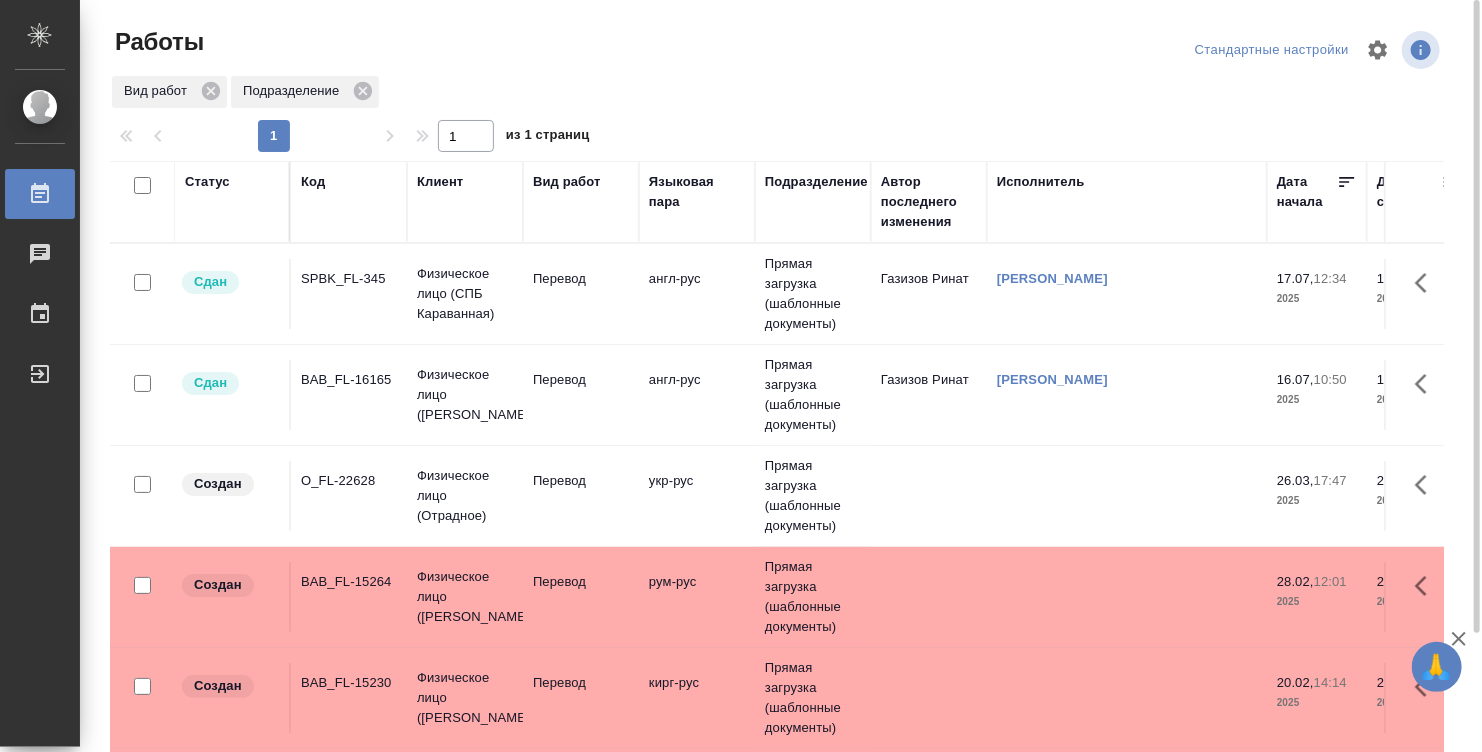 click at bounding box center [785, 50] 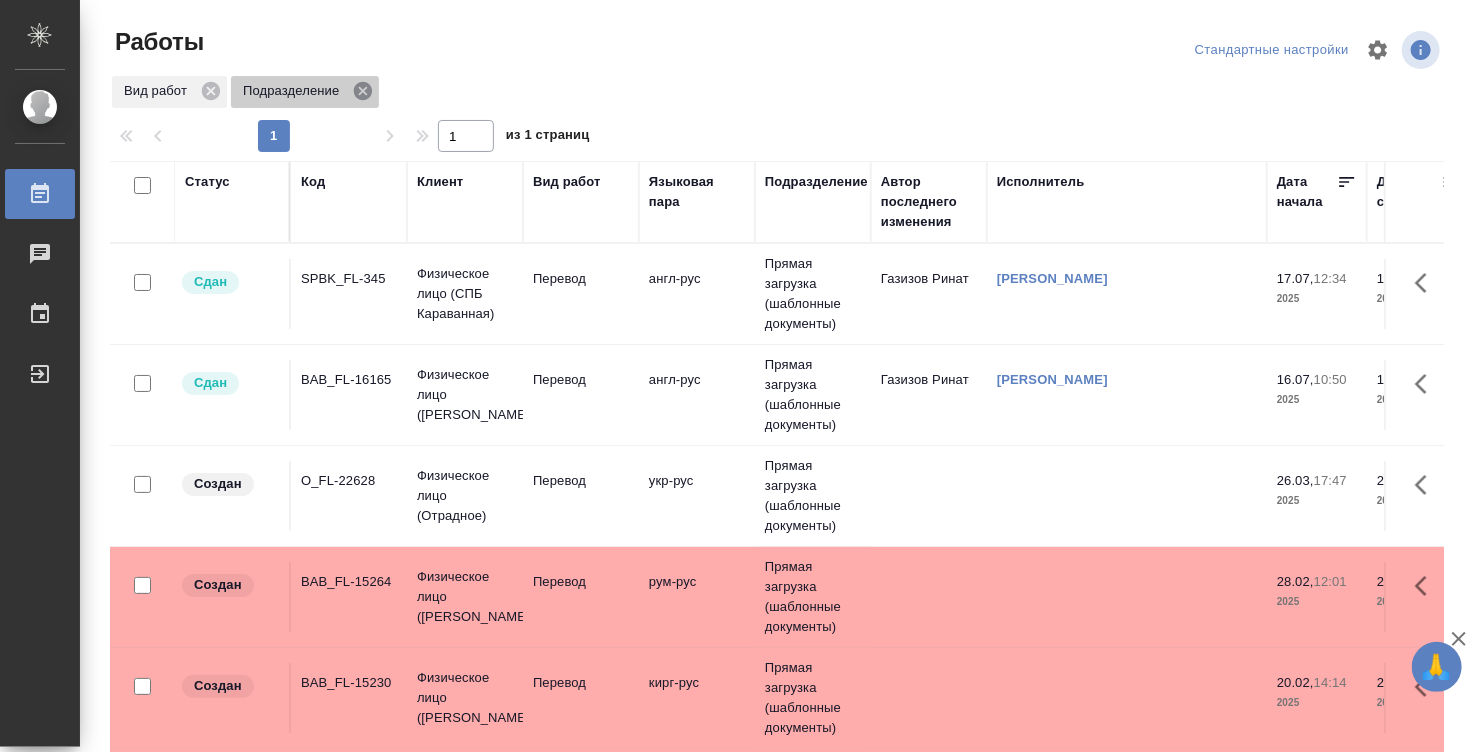 click 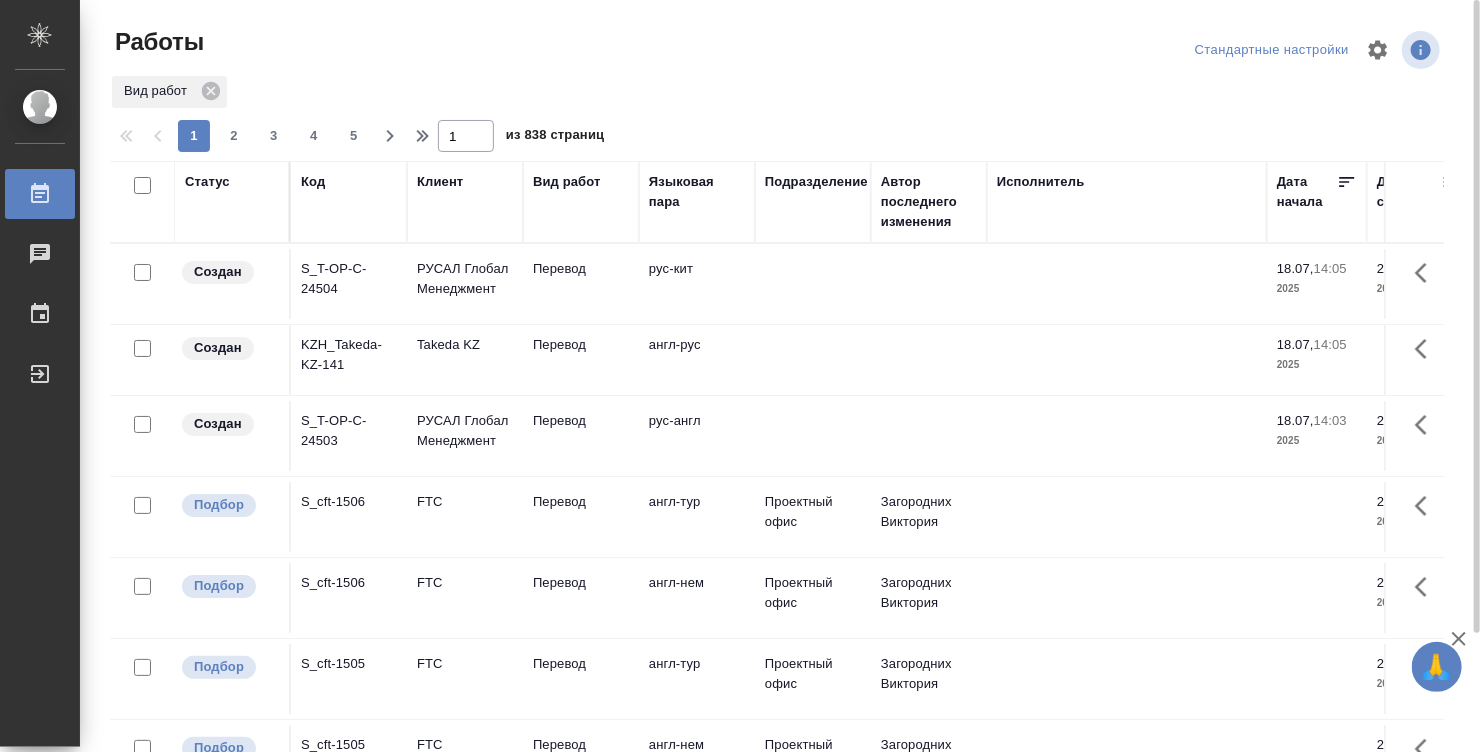 scroll, scrollTop: 140, scrollLeft: 0, axis: vertical 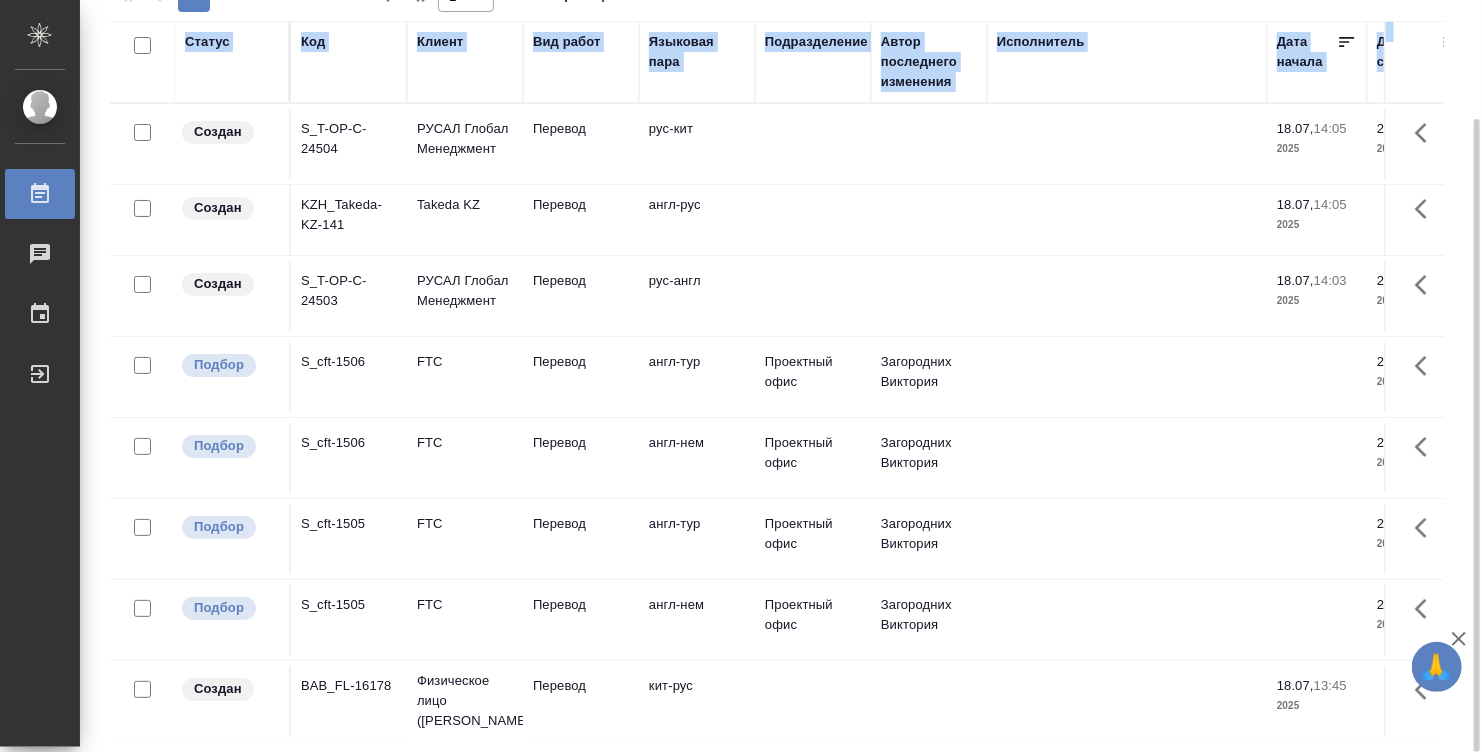 drag, startPoint x: 1481, startPoint y: 176, endPoint x: 1431, endPoint y: 64, distance: 122.653984 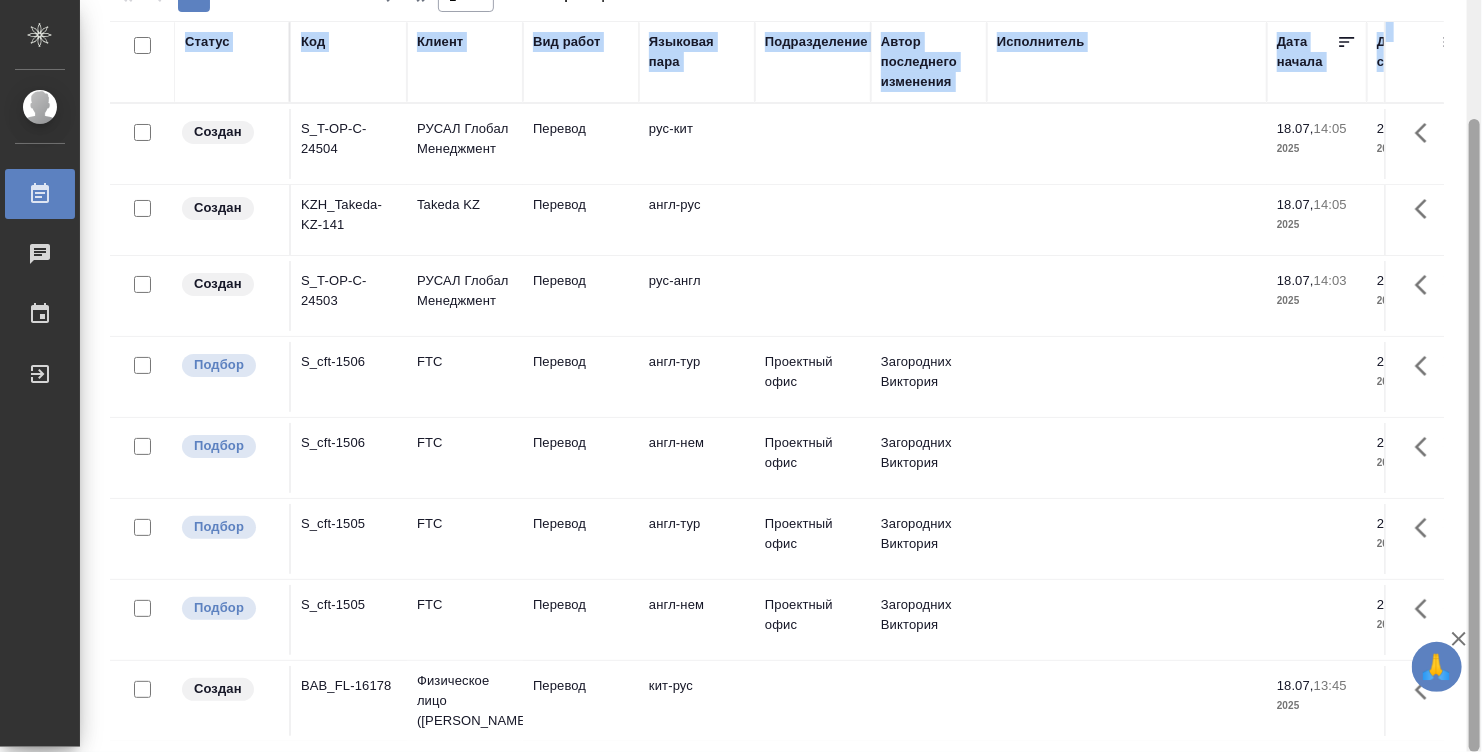 click at bounding box center (1474, 435) 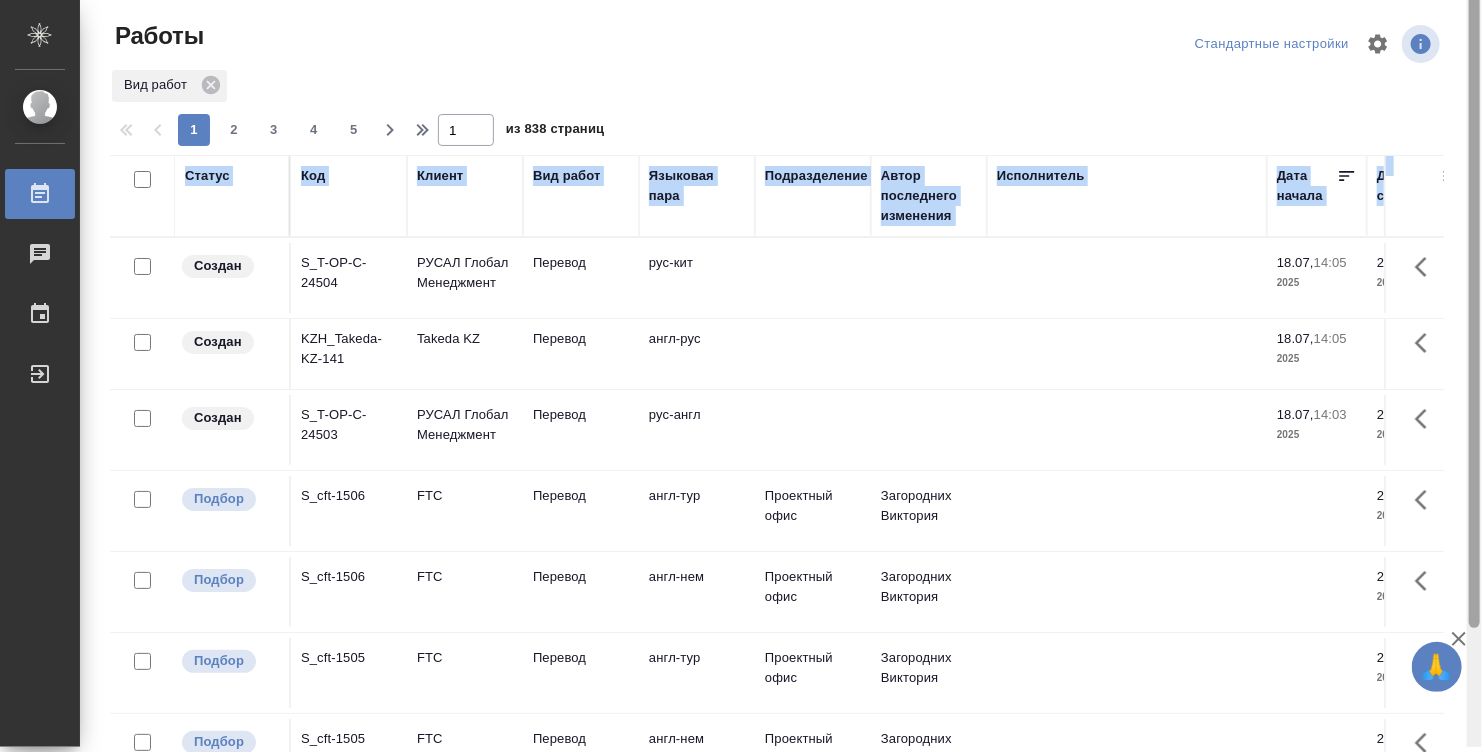 scroll, scrollTop: 0, scrollLeft: 0, axis: both 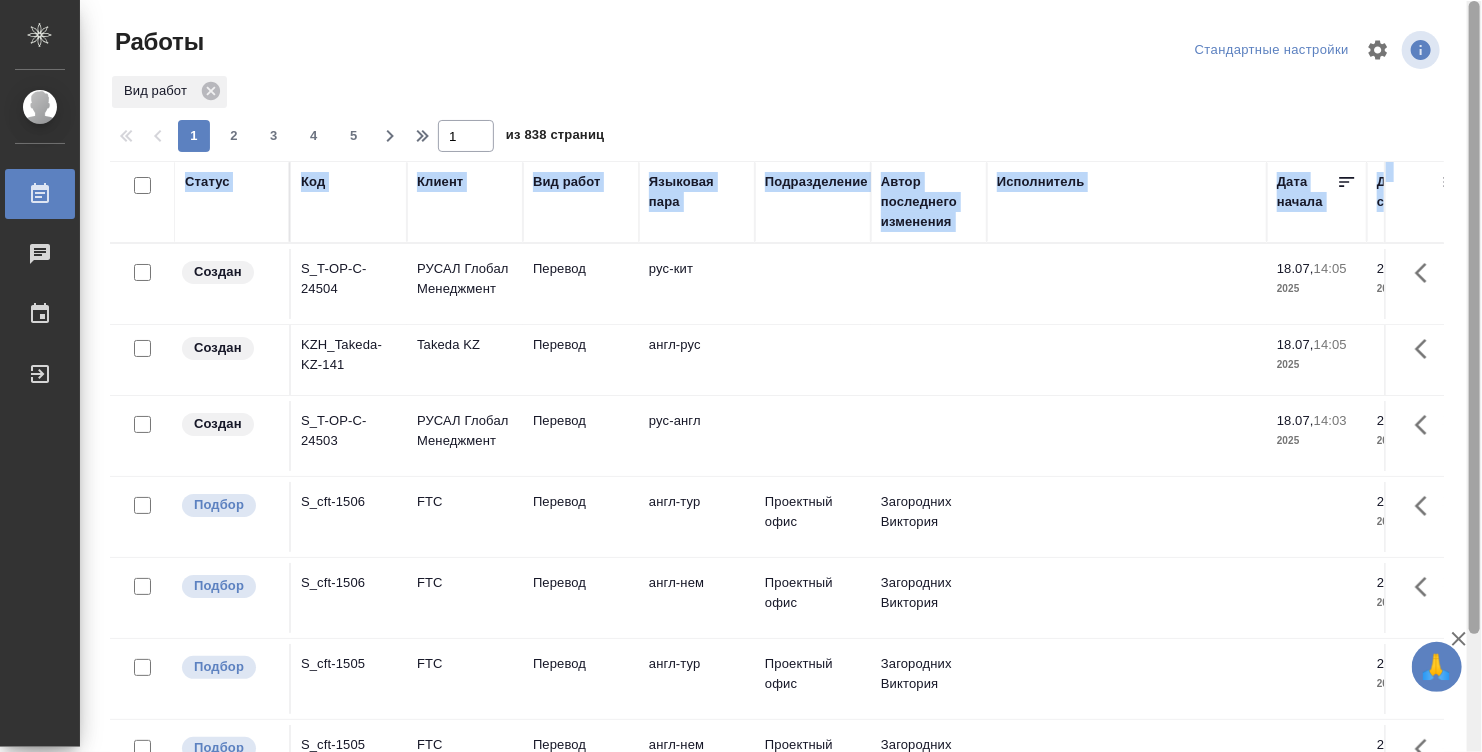 drag, startPoint x: 1473, startPoint y: 155, endPoint x: 1472, endPoint y: 24, distance: 131.00381 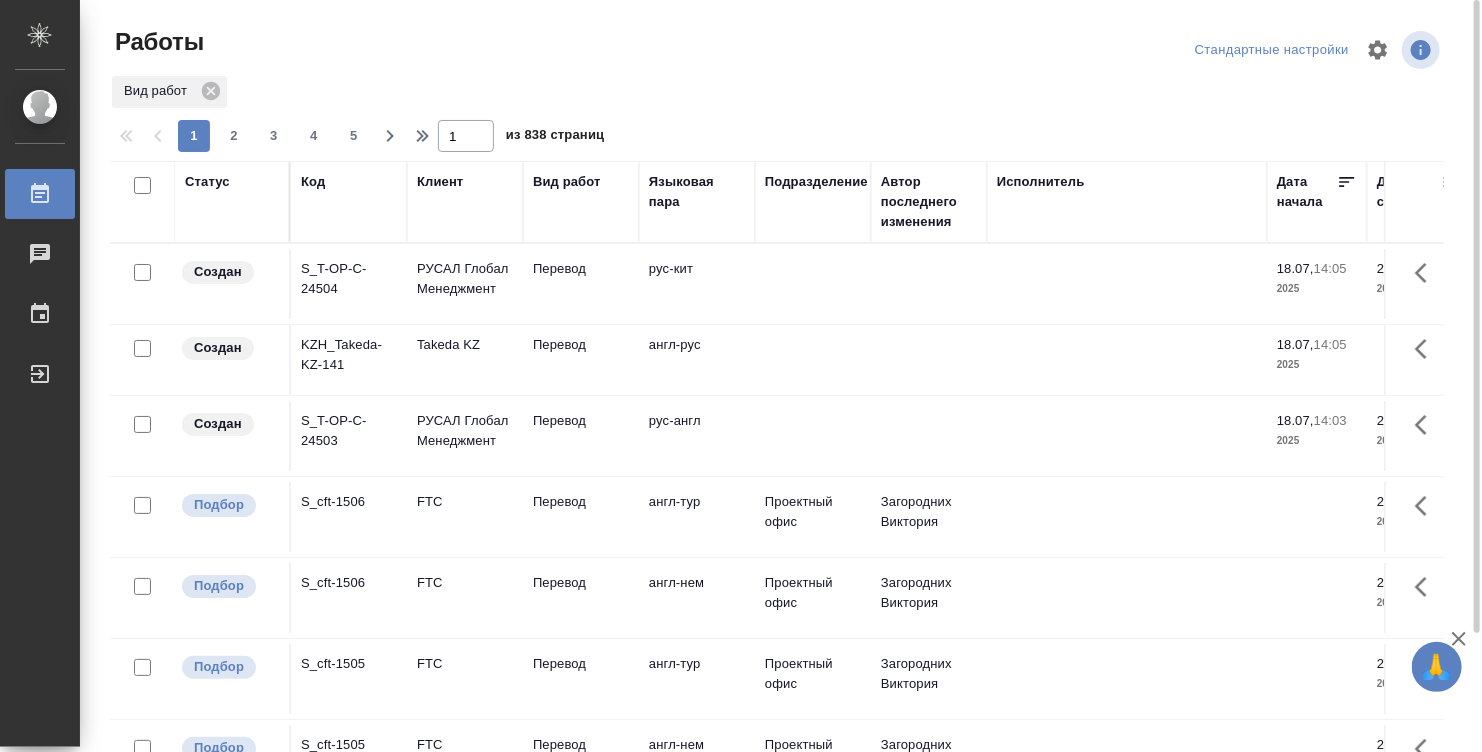 click at bounding box center [785, 50] 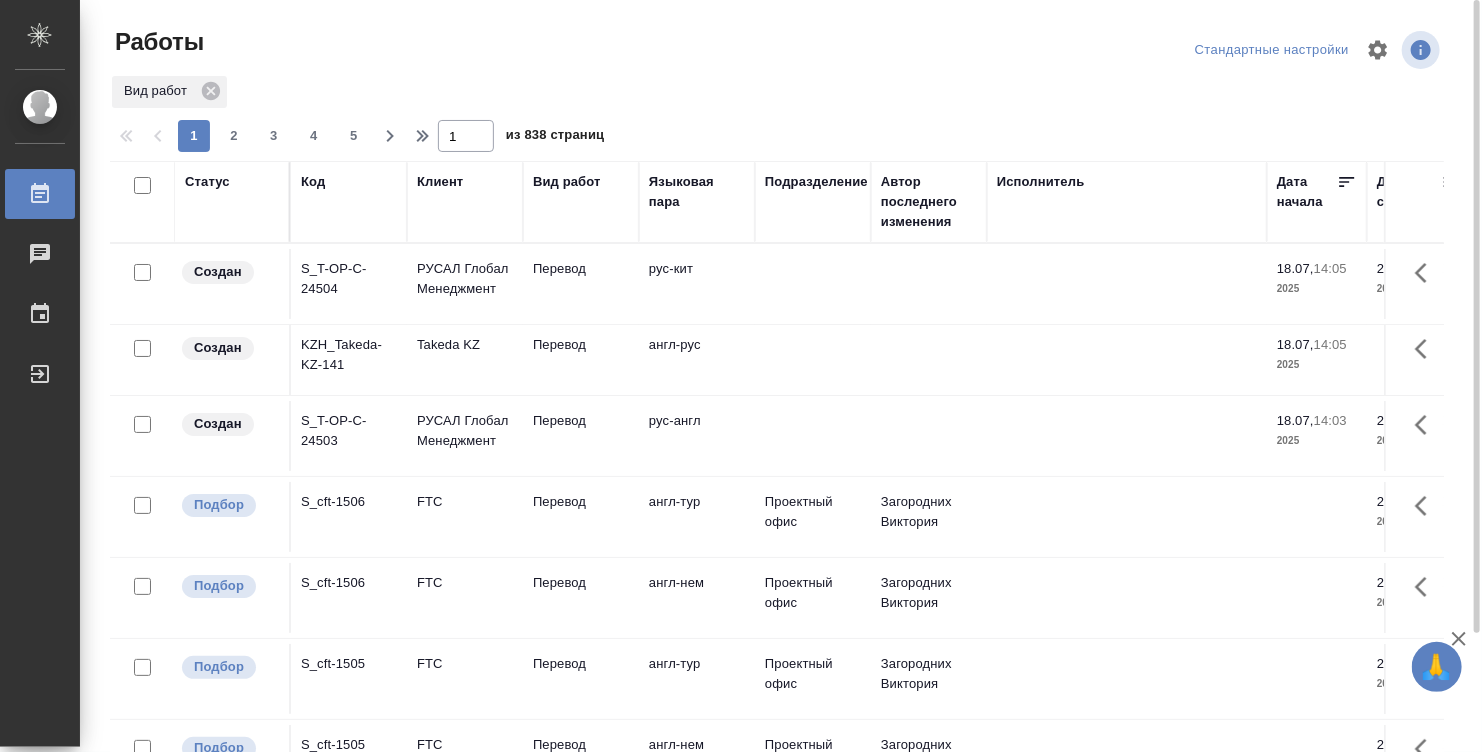 click on "Статус" at bounding box center [232, 202] 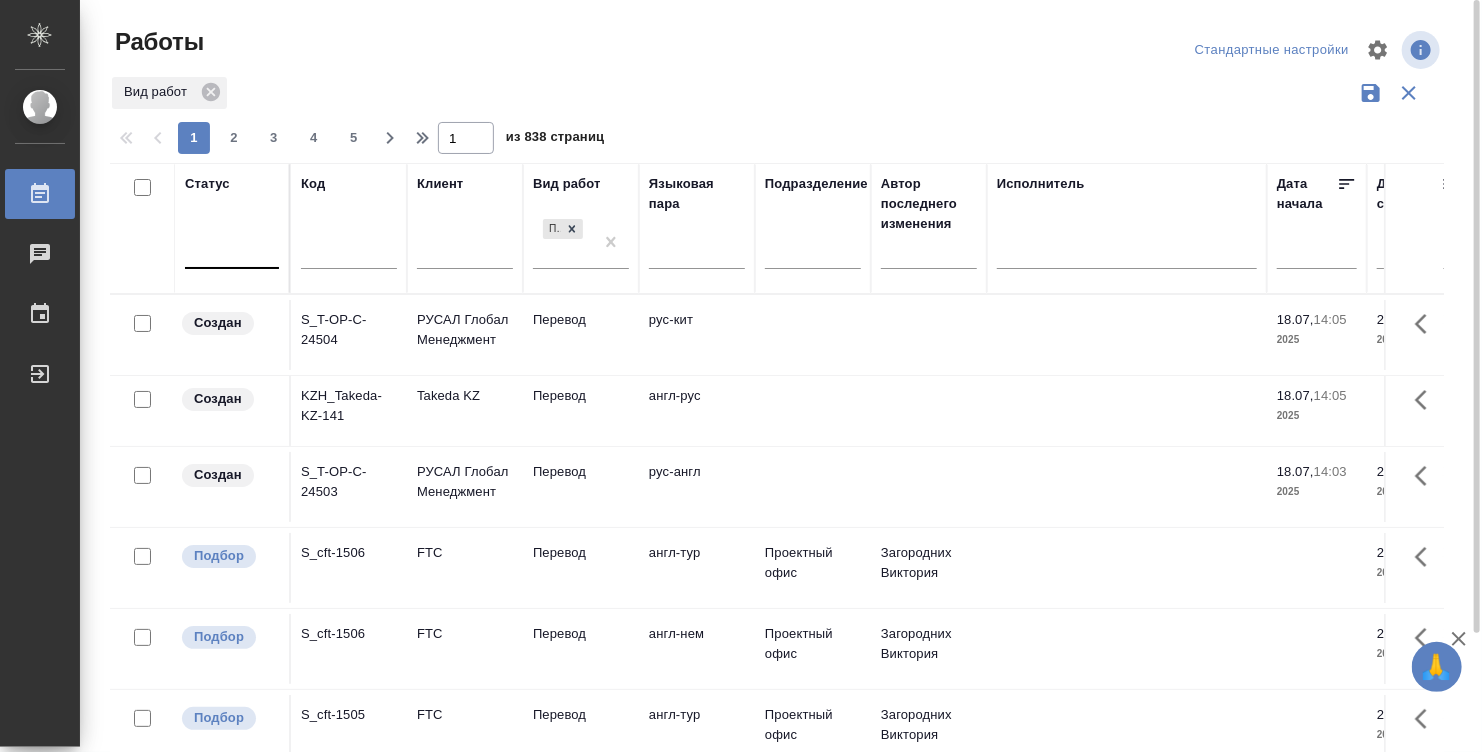 click at bounding box center (232, 249) 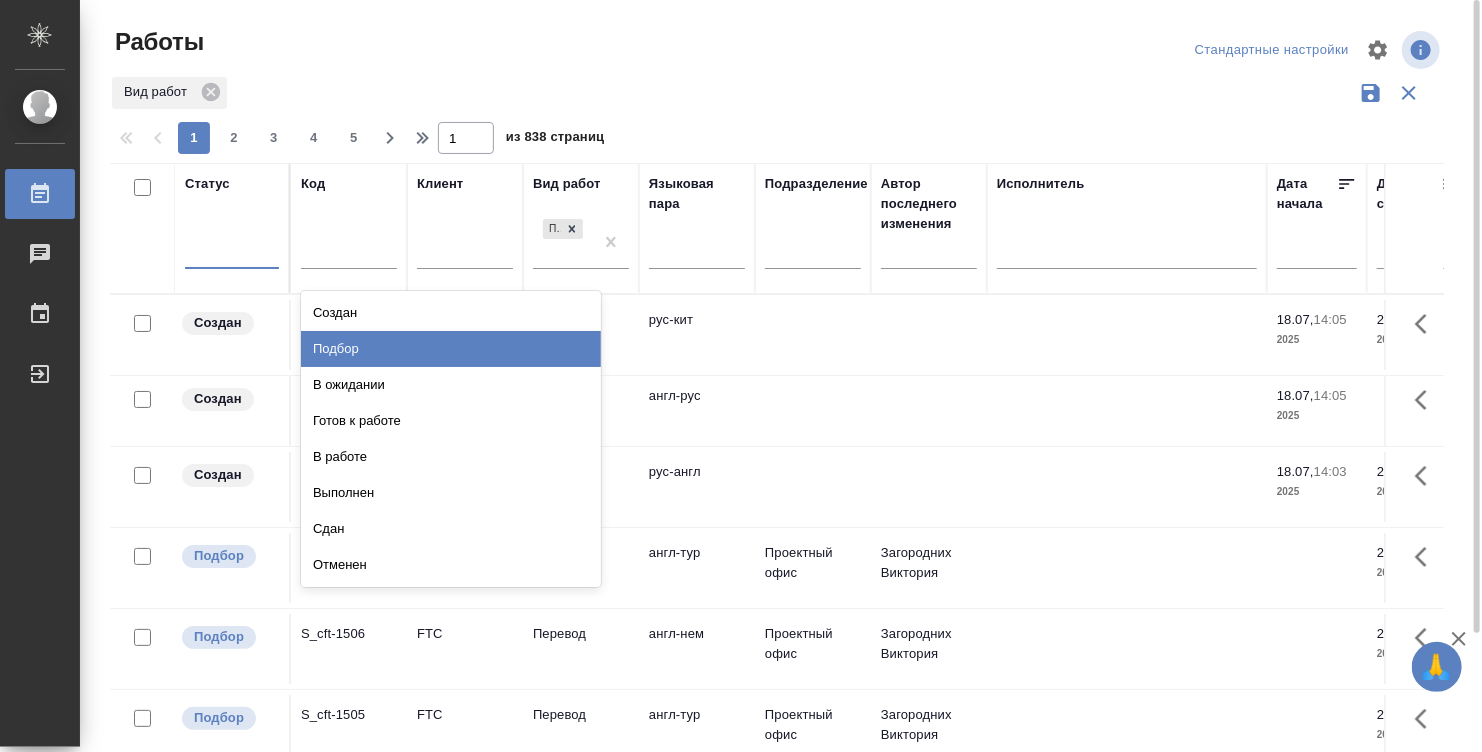 click on "Подбор" at bounding box center [451, 349] 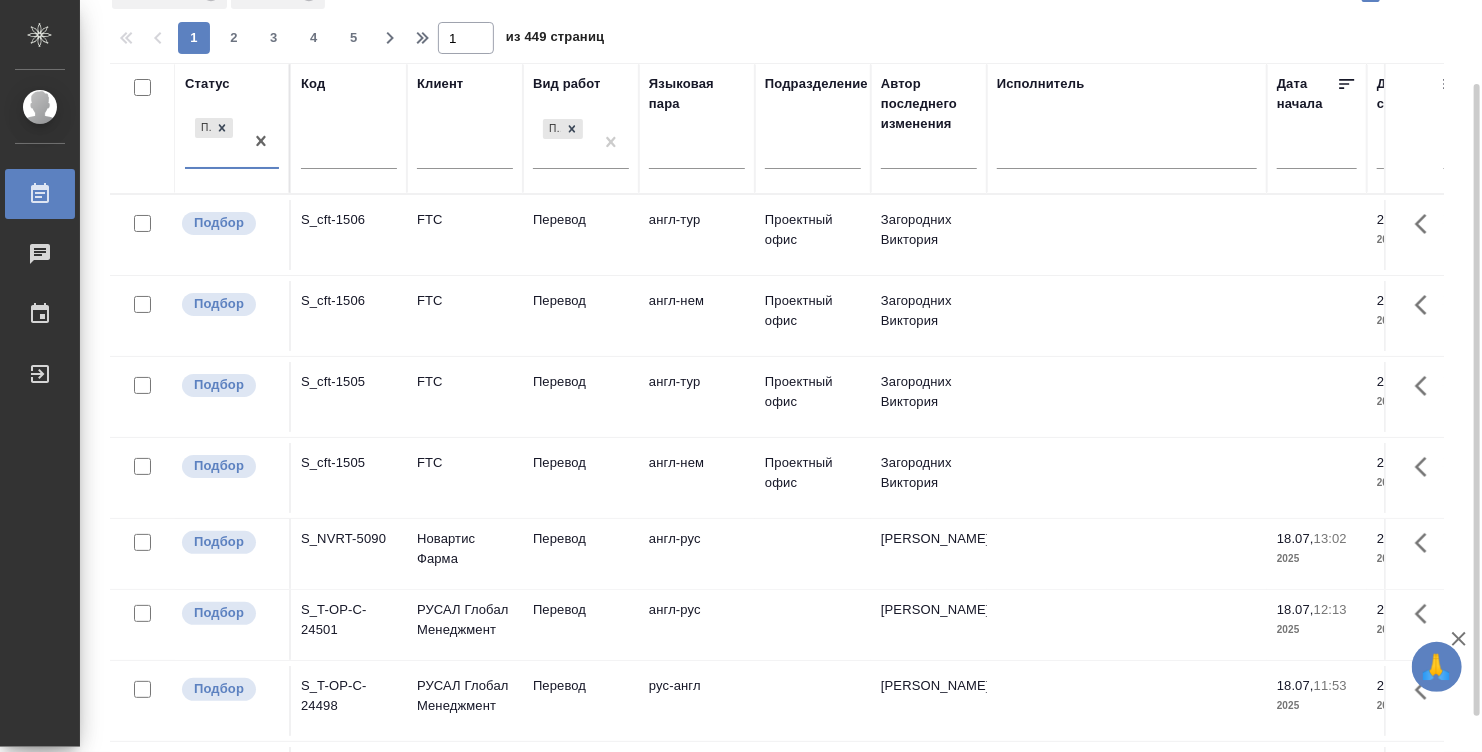 scroll, scrollTop: 142, scrollLeft: 0, axis: vertical 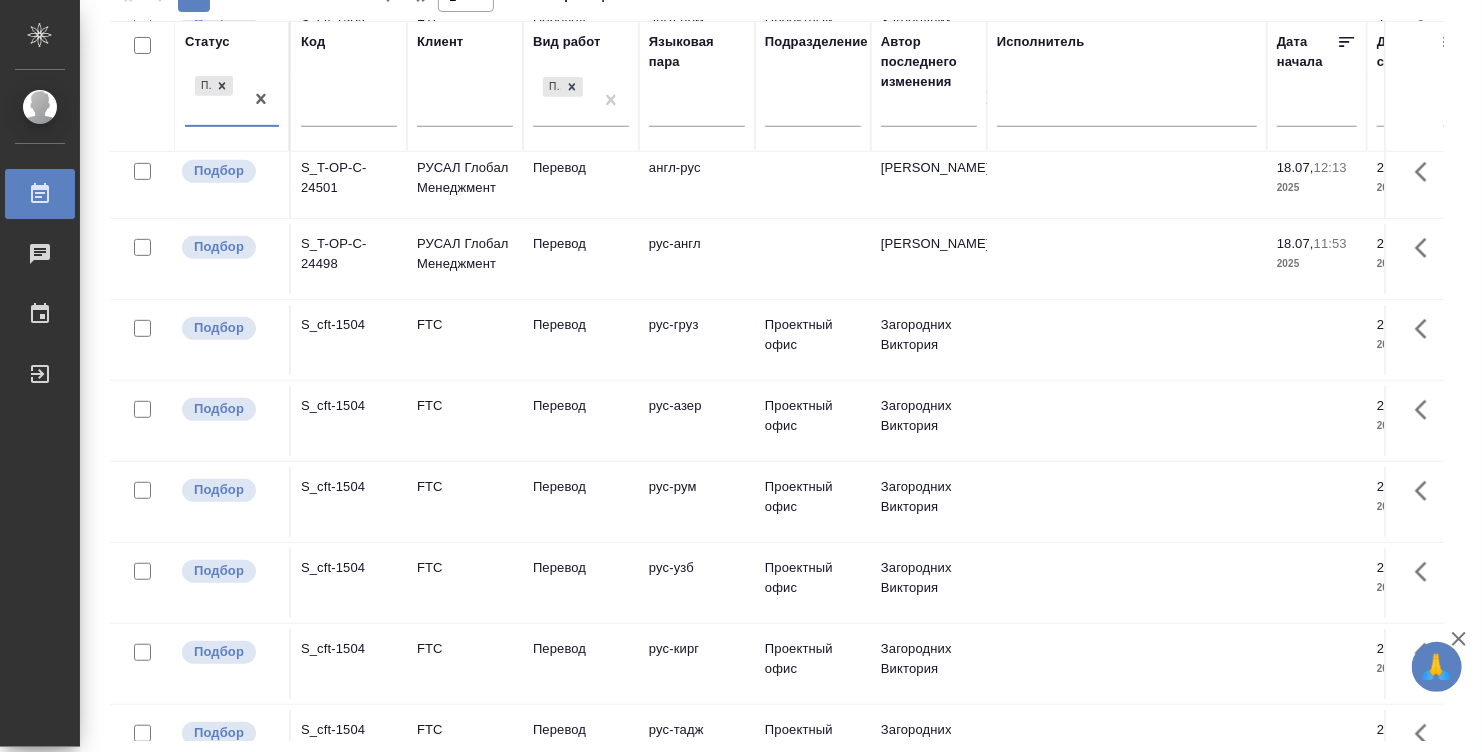 click at bounding box center (929, 114) 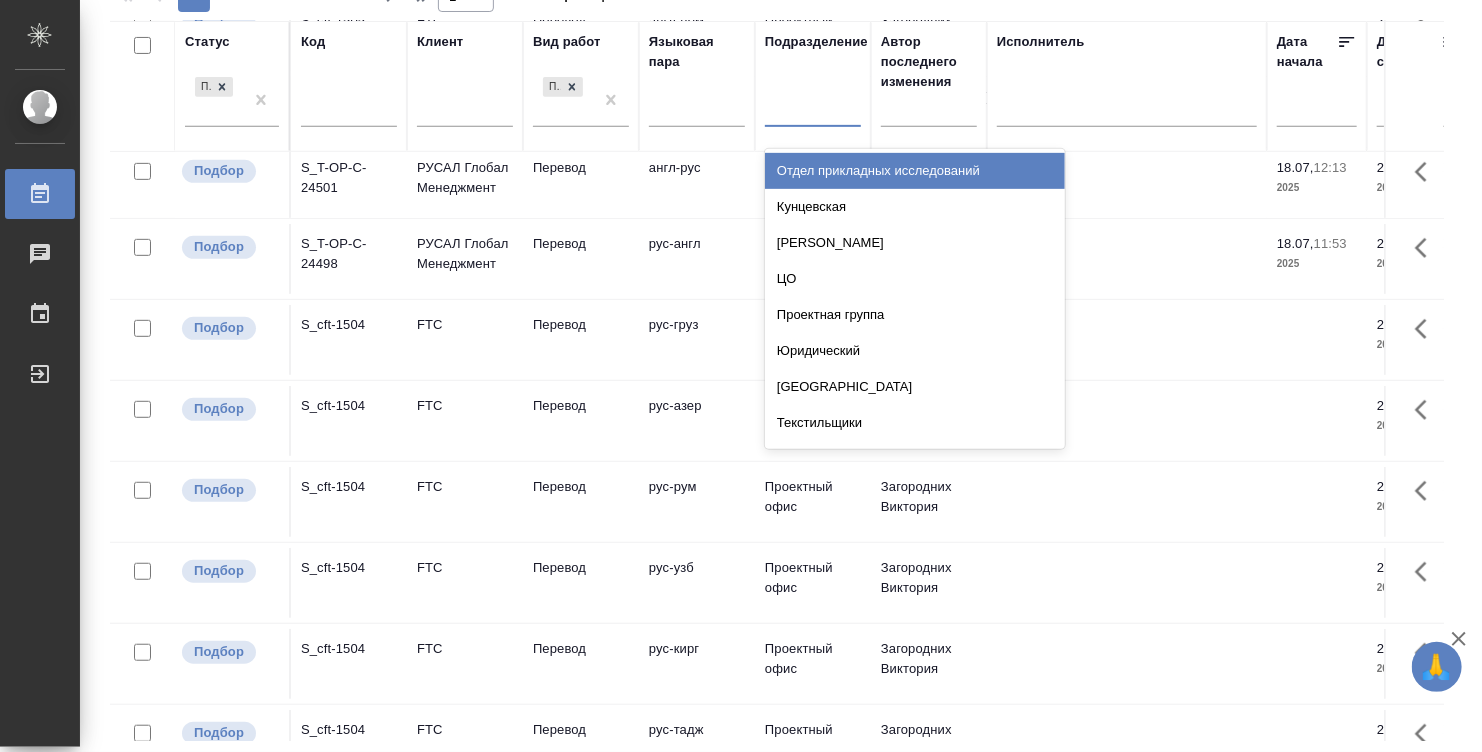 click at bounding box center (813, 107) 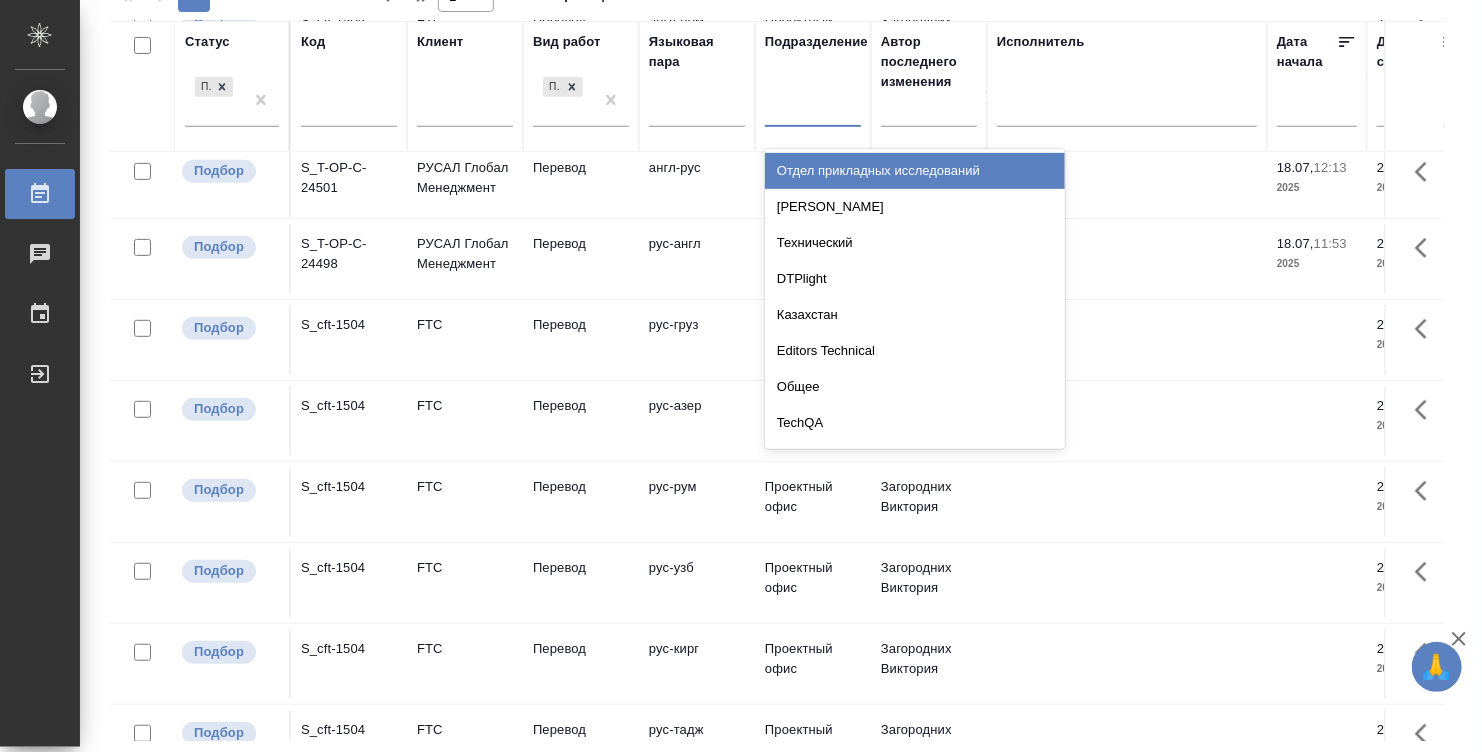 click on "h" at bounding box center (813, 107) 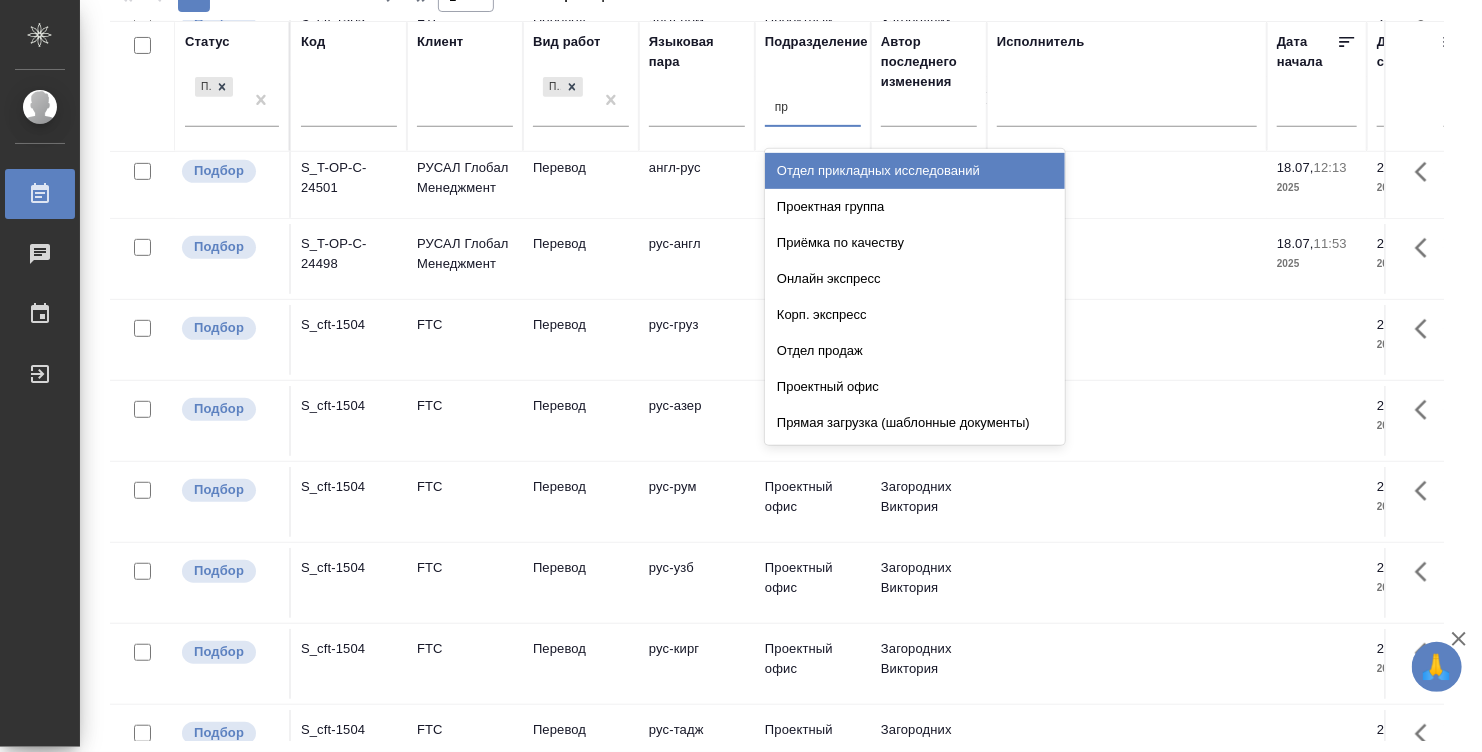 type on "пря" 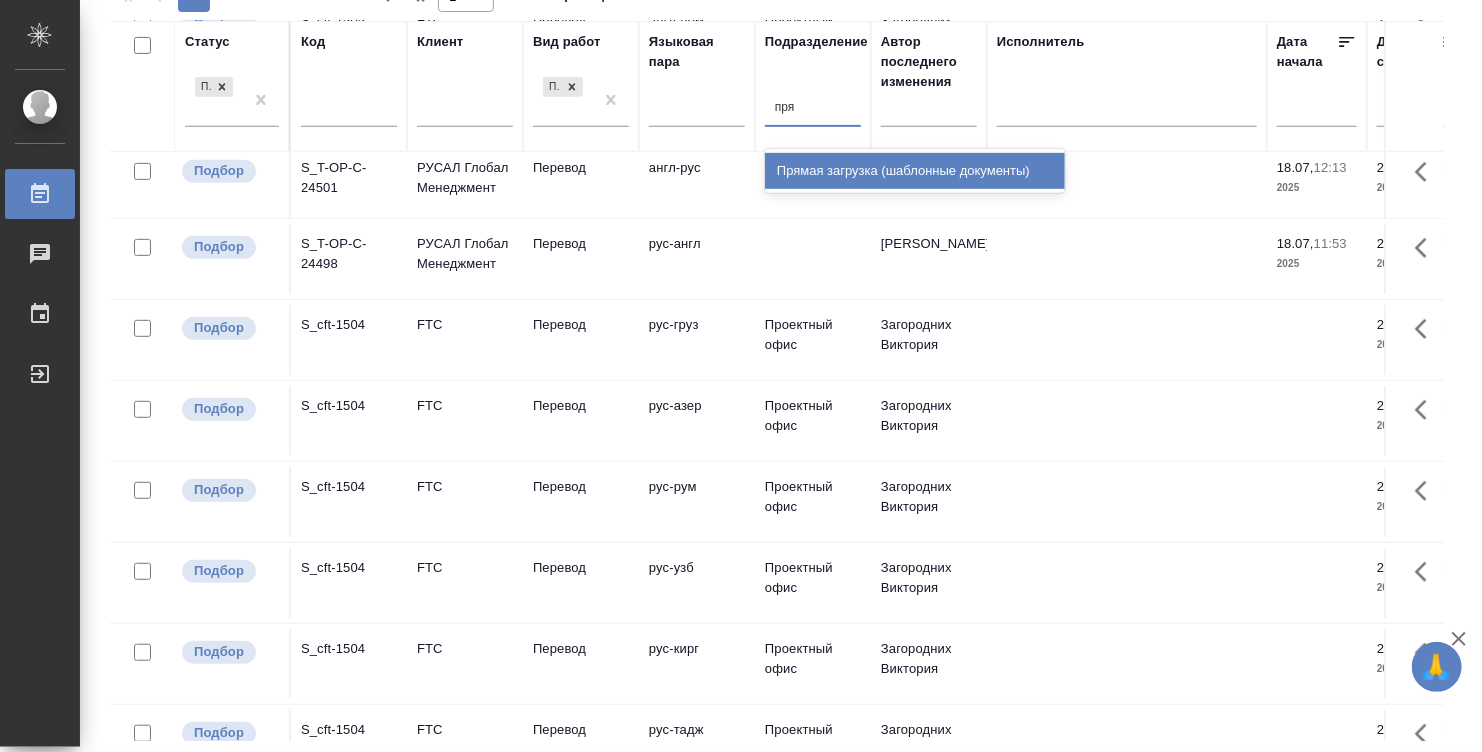 click on "Прямая загрузка (шаблонные документы)" at bounding box center (915, 171) 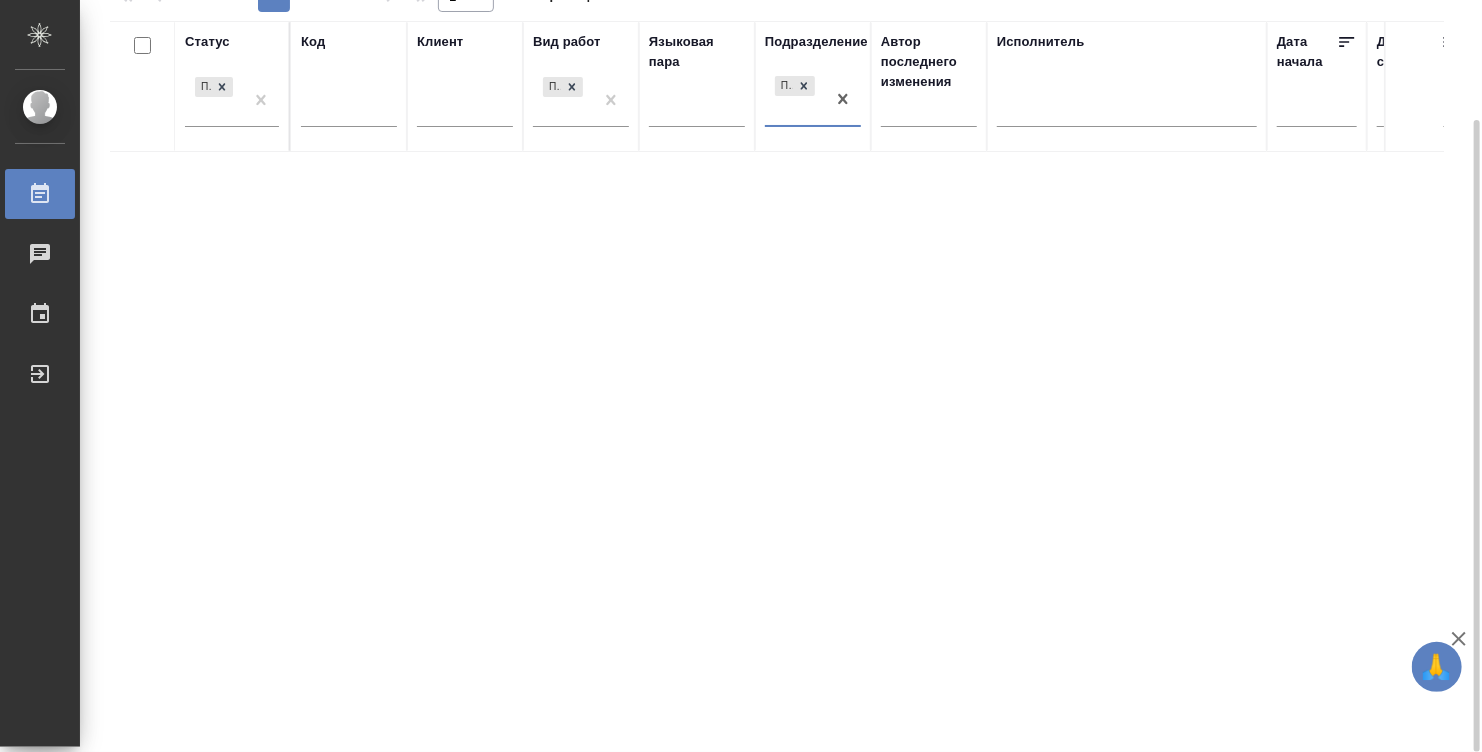 scroll, scrollTop: 0, scrollLeft: 0, axis: both 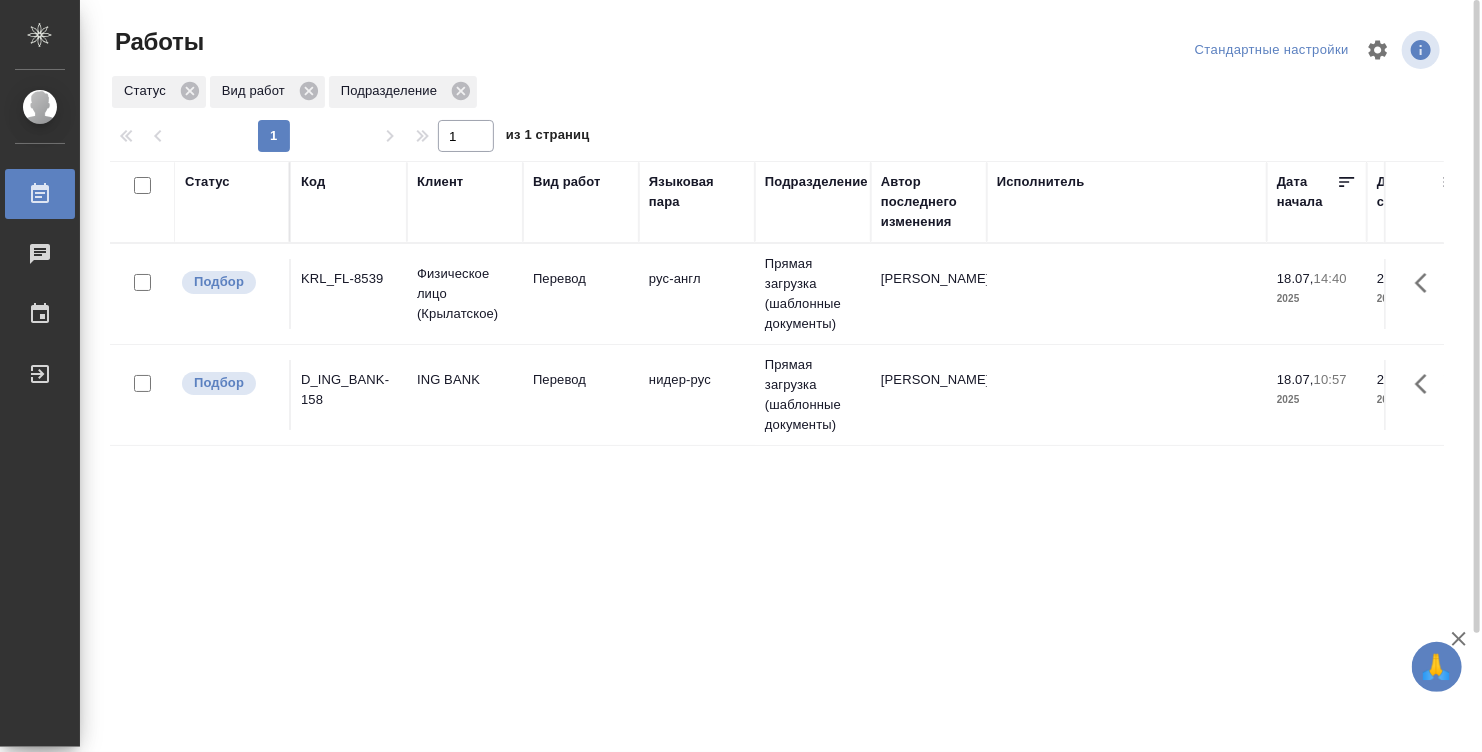 click on "рус-англ" at bounding box center (697, 294) 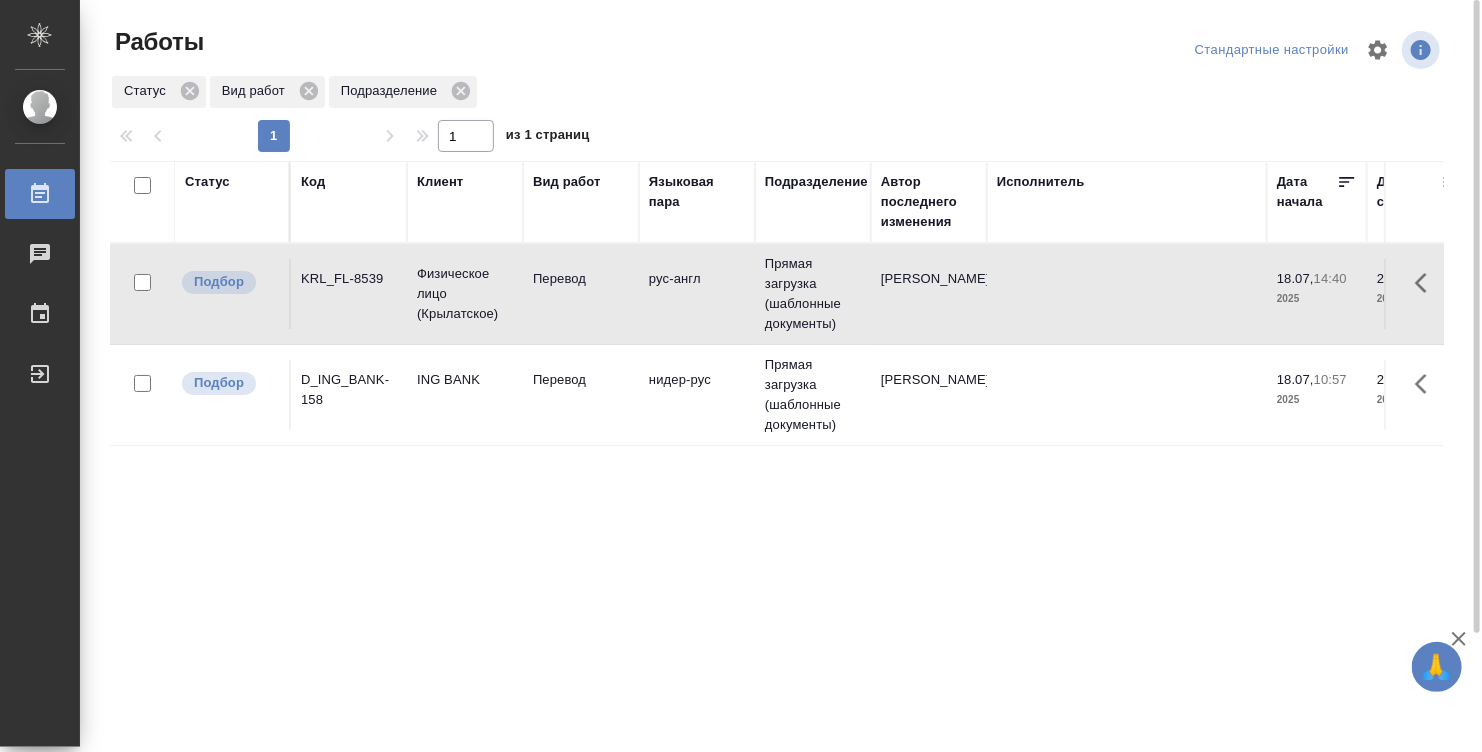 click on "рус-англ" at bounding box center [697, 294] 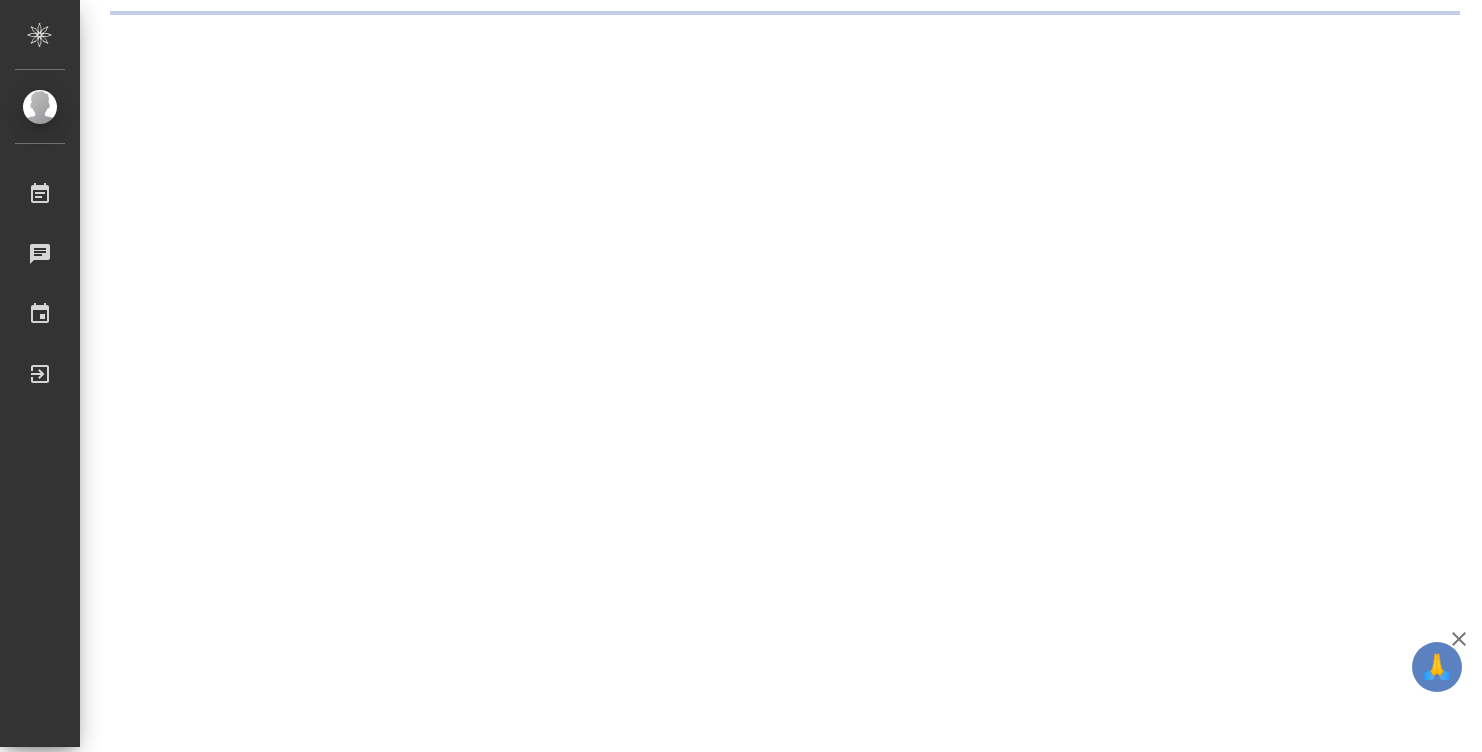scroll, scrollTop: 0, scrollLeft: 0, axis: both 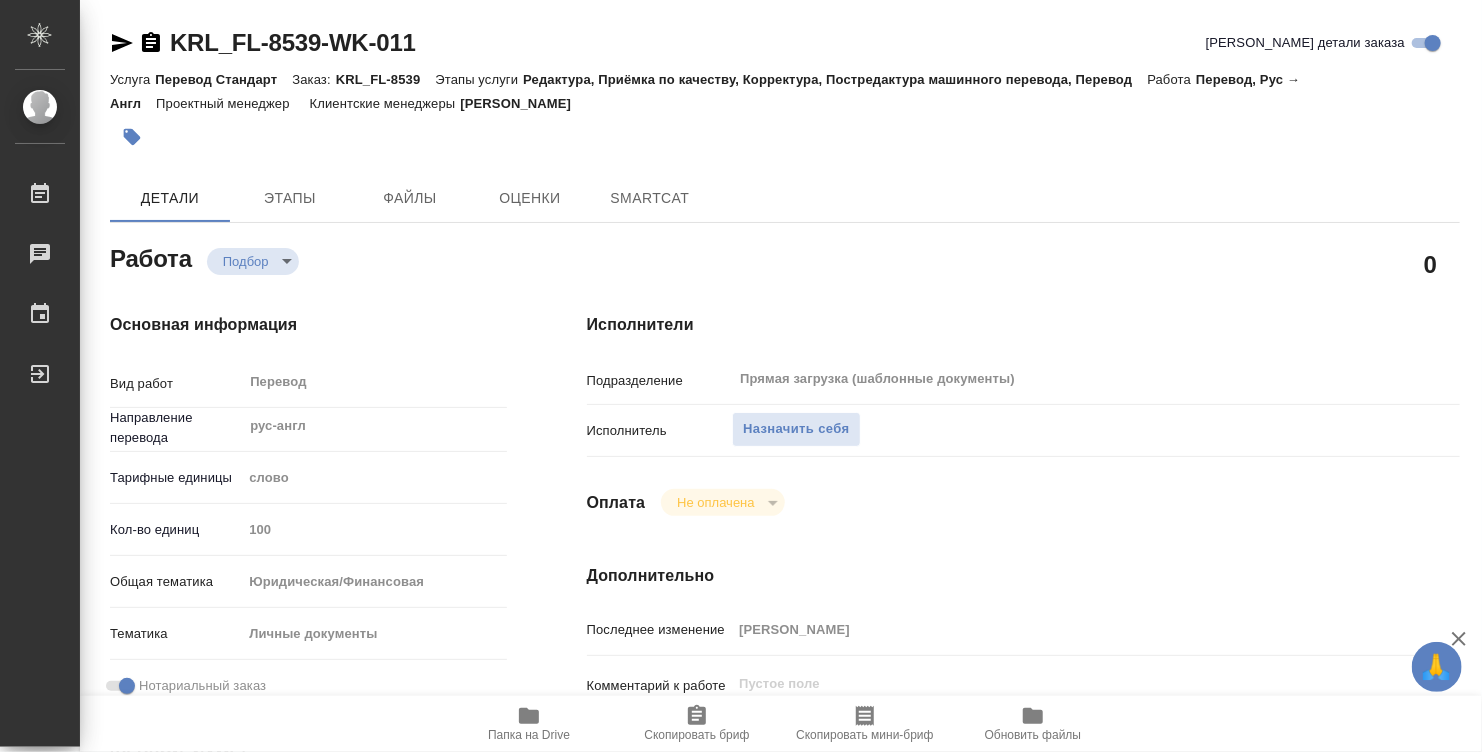 type on "x" 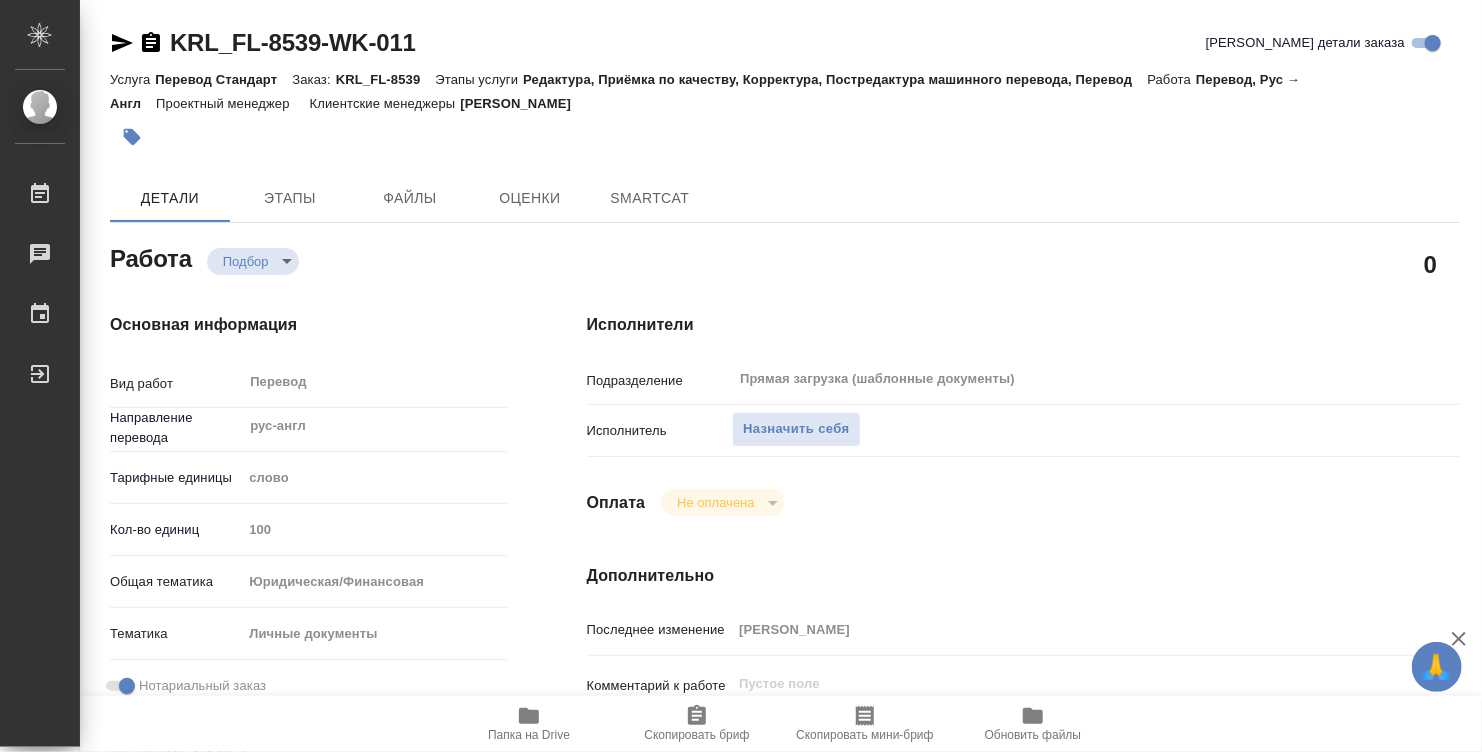 type on "x" 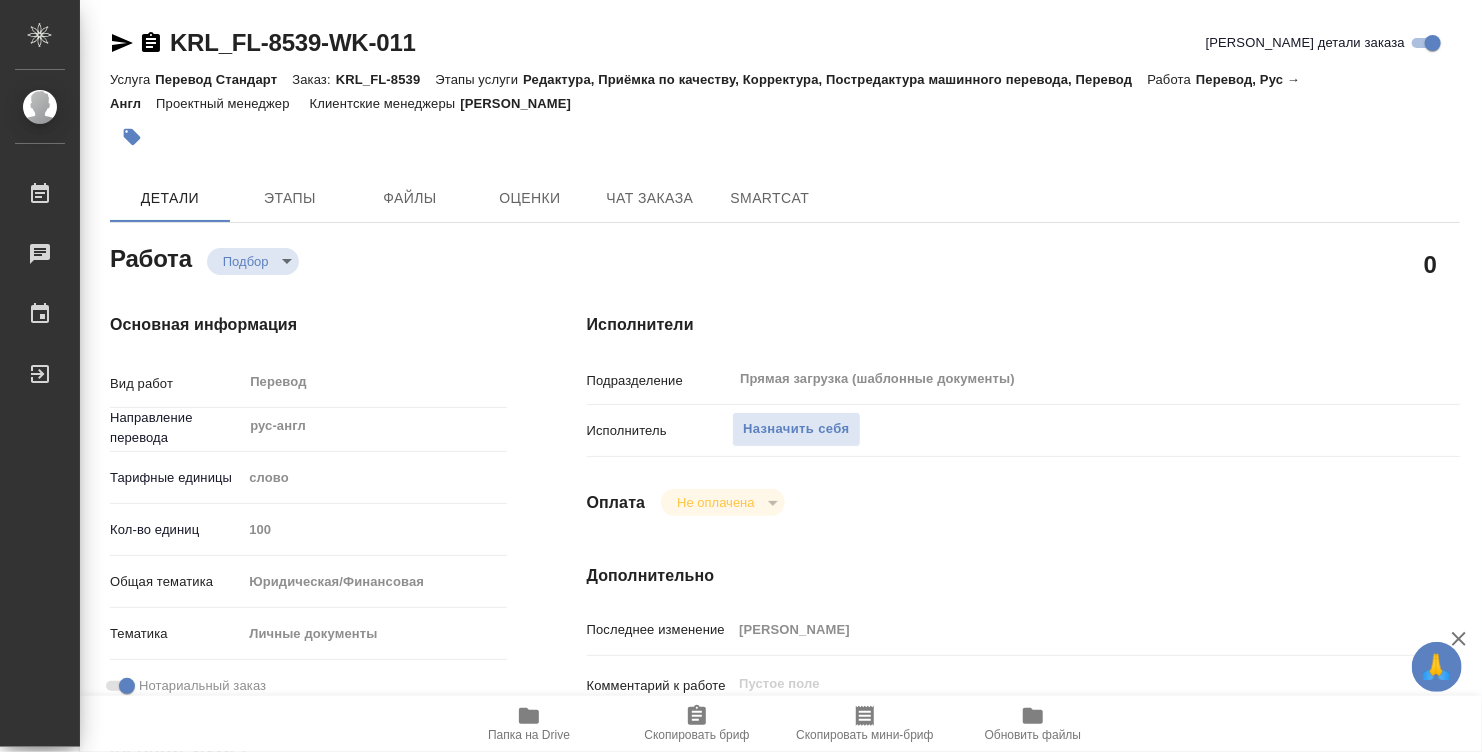 type on "x" 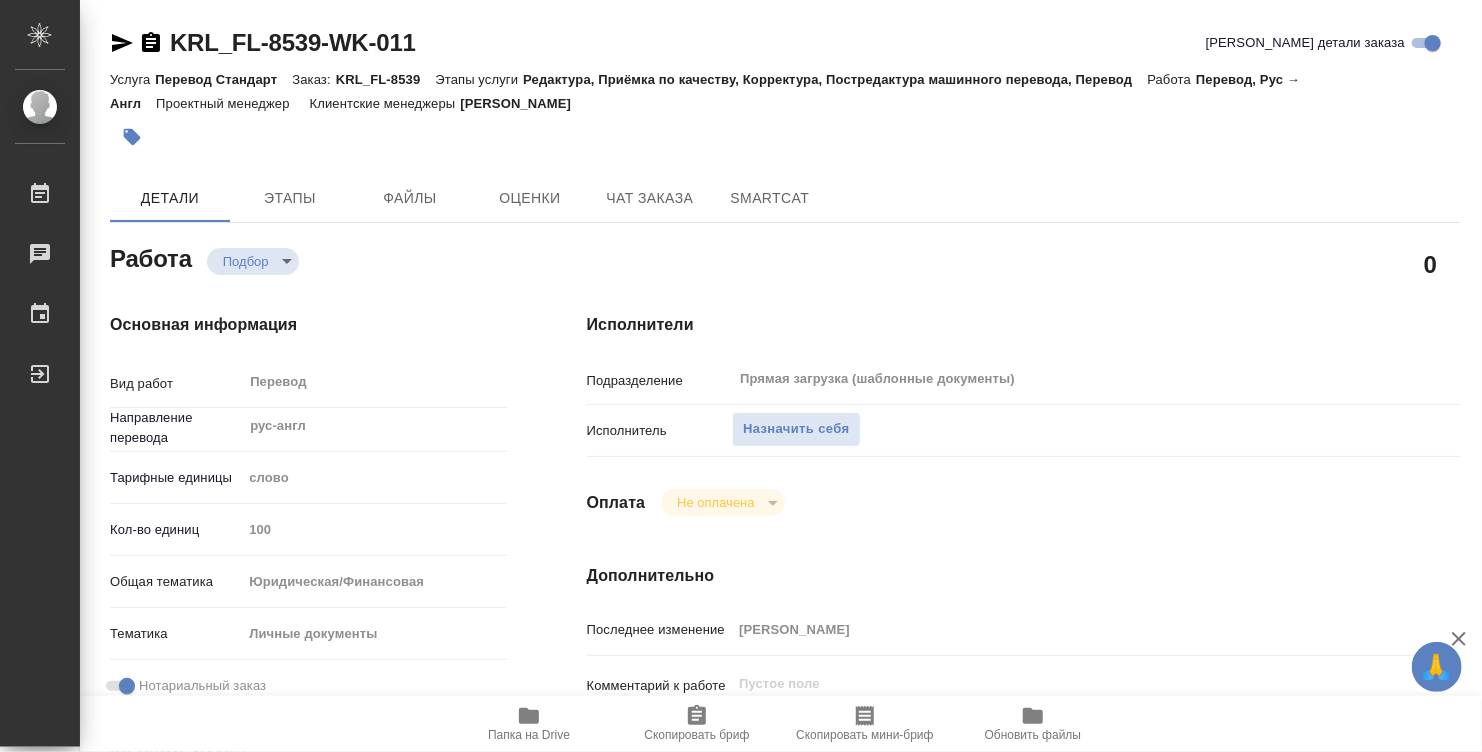 type on "x" 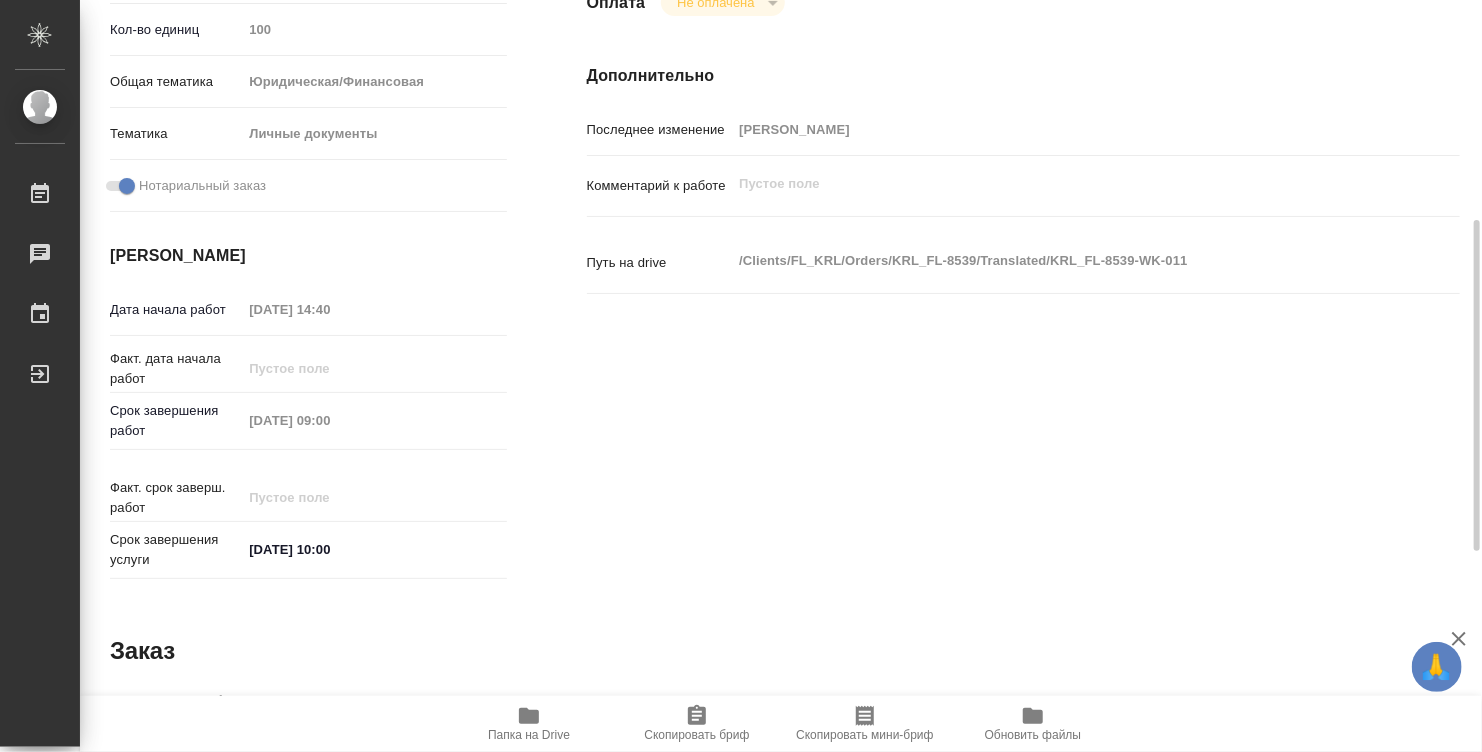 type on "x" 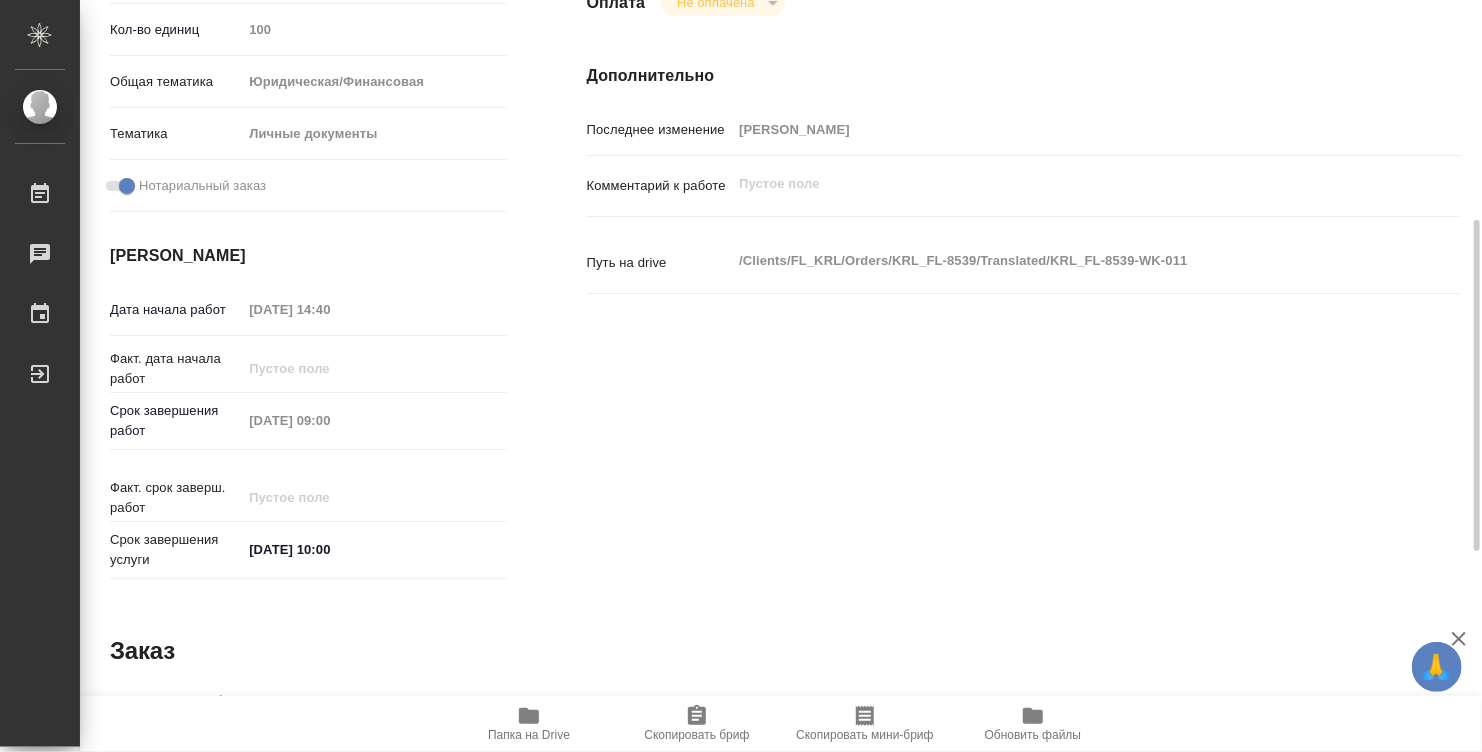 type on "x" 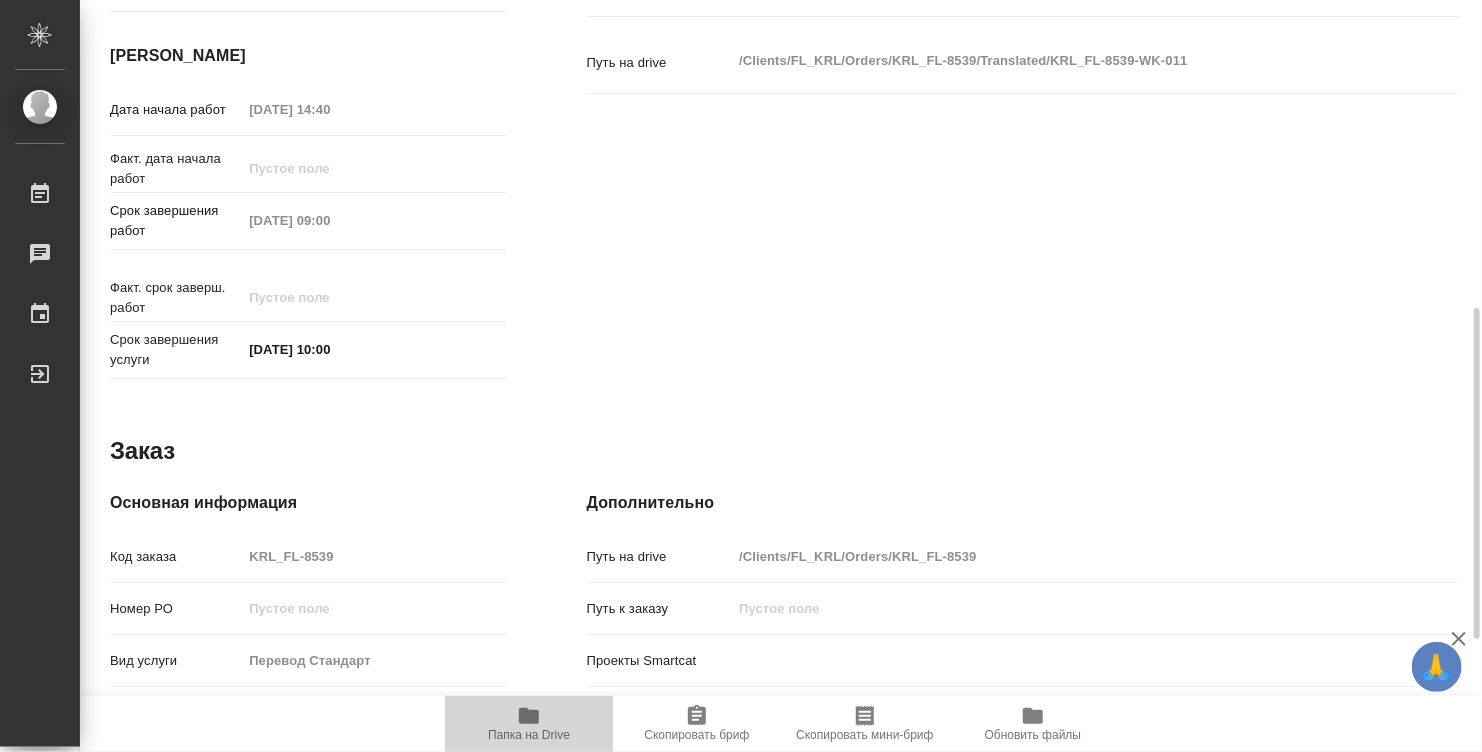 click 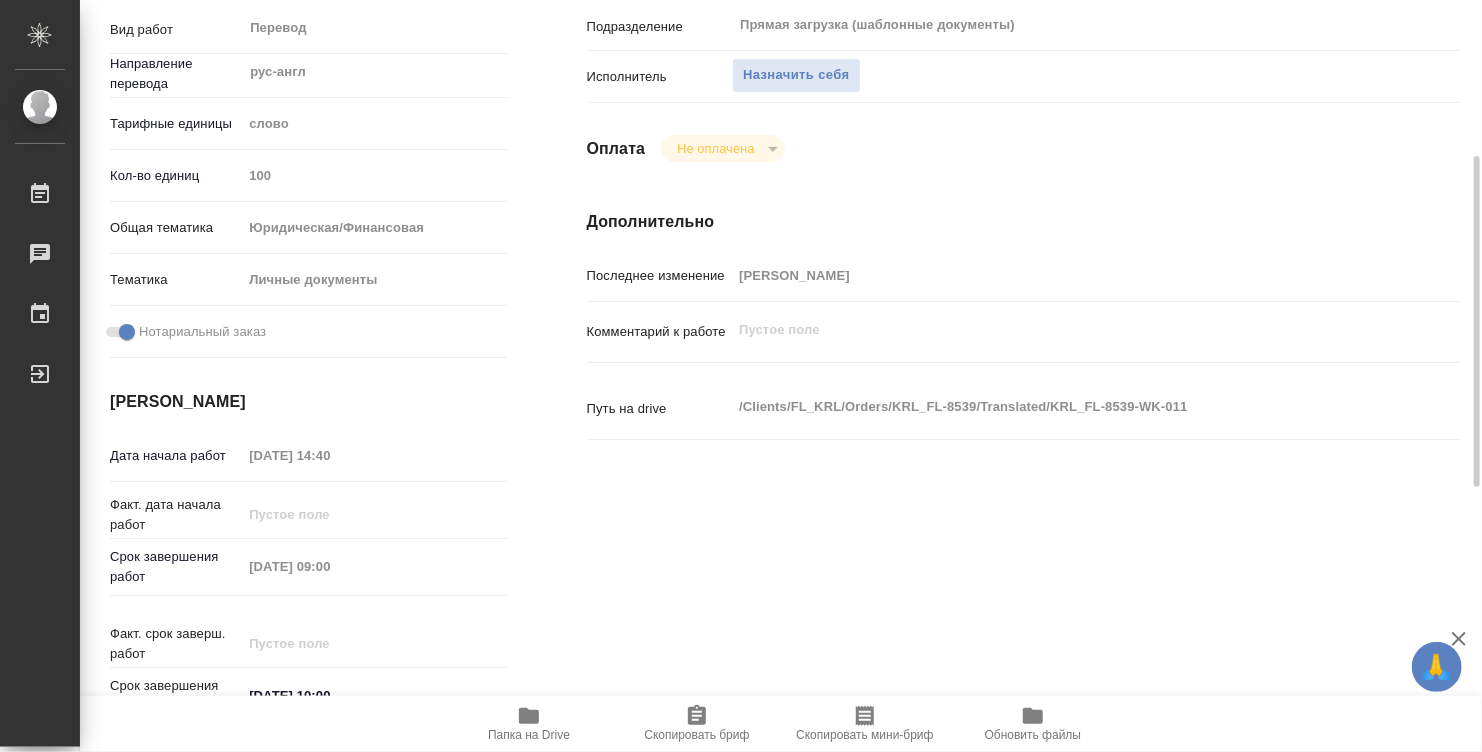 scroll, scrollTop: 254, scrollLeft: 0, axis: vertical 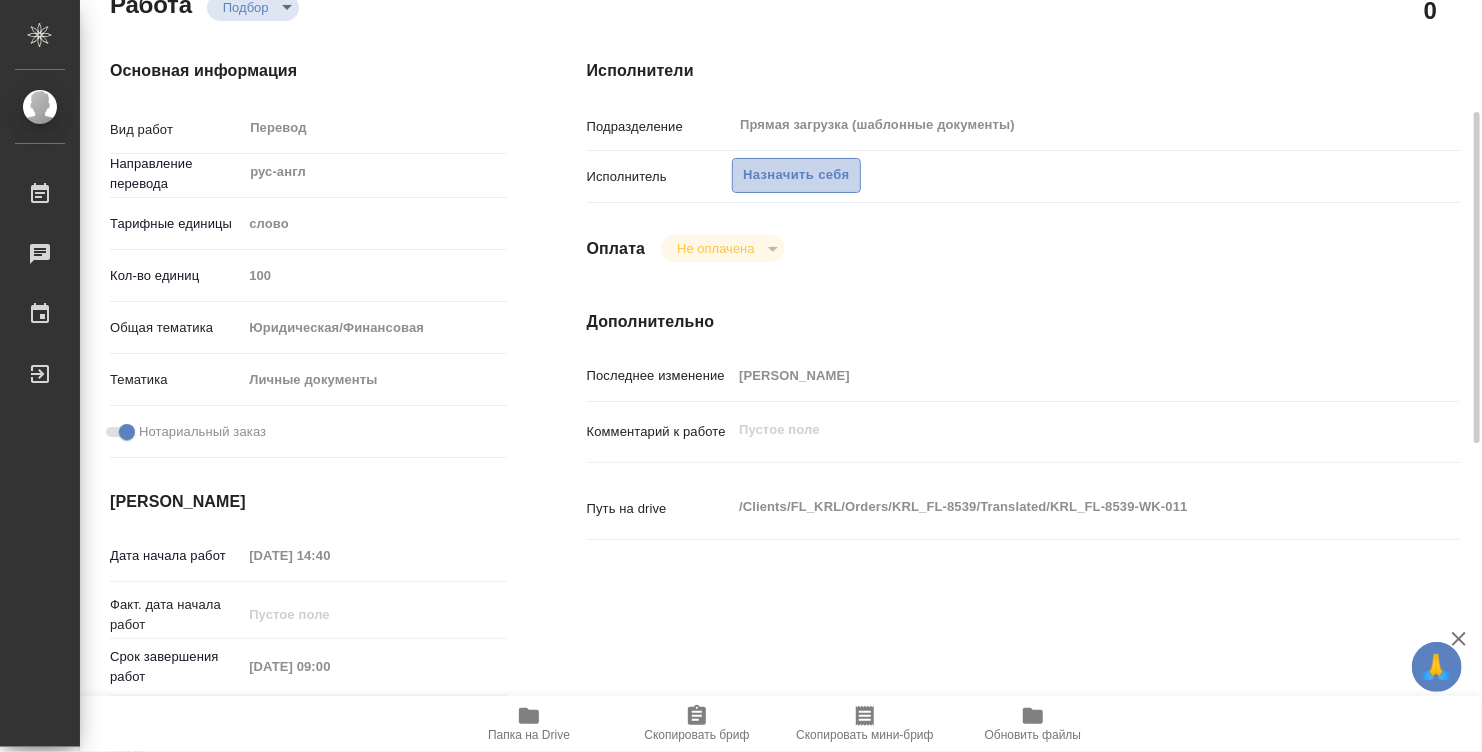 click on "Назначить себя" at bounding box center [796, 175] 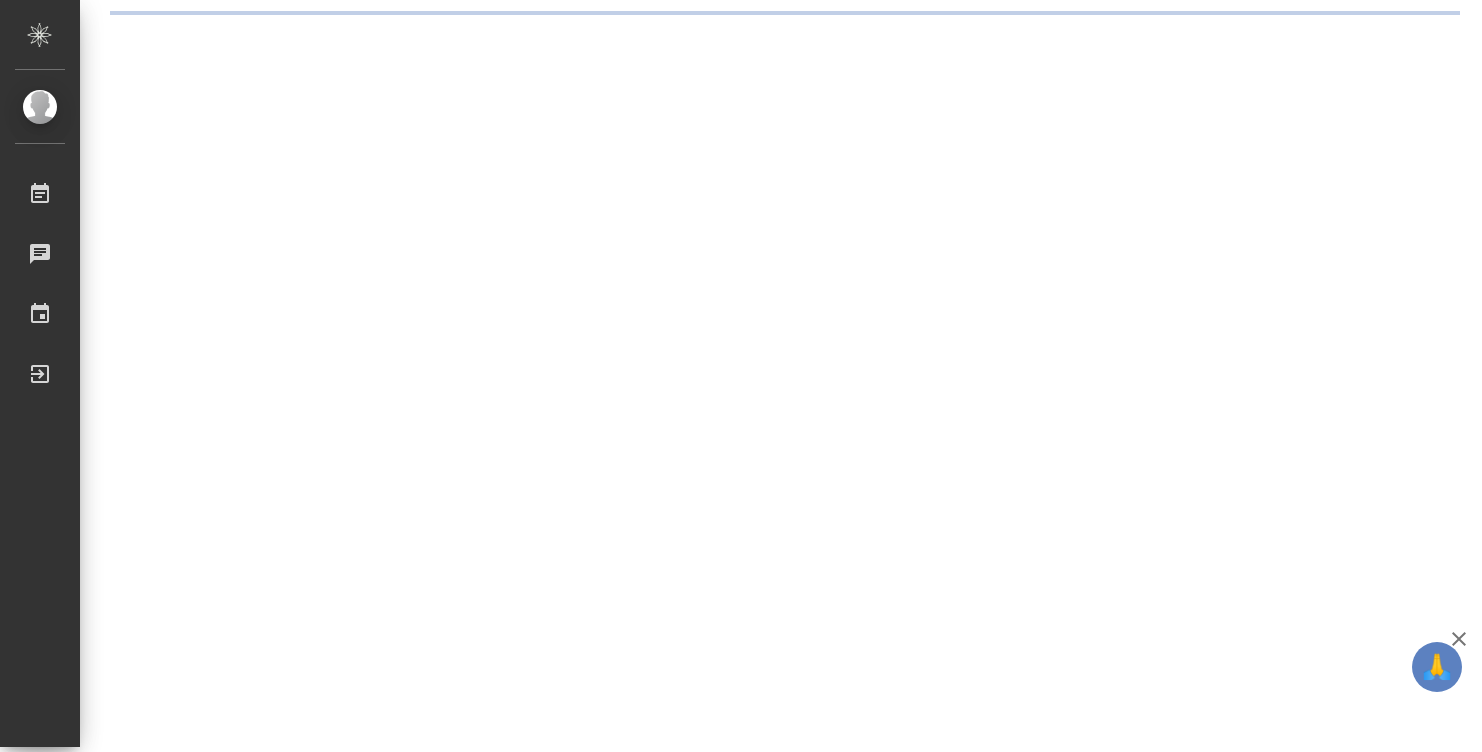 scroll, scrollTop: 0, scrollLeft: 0, axis: both 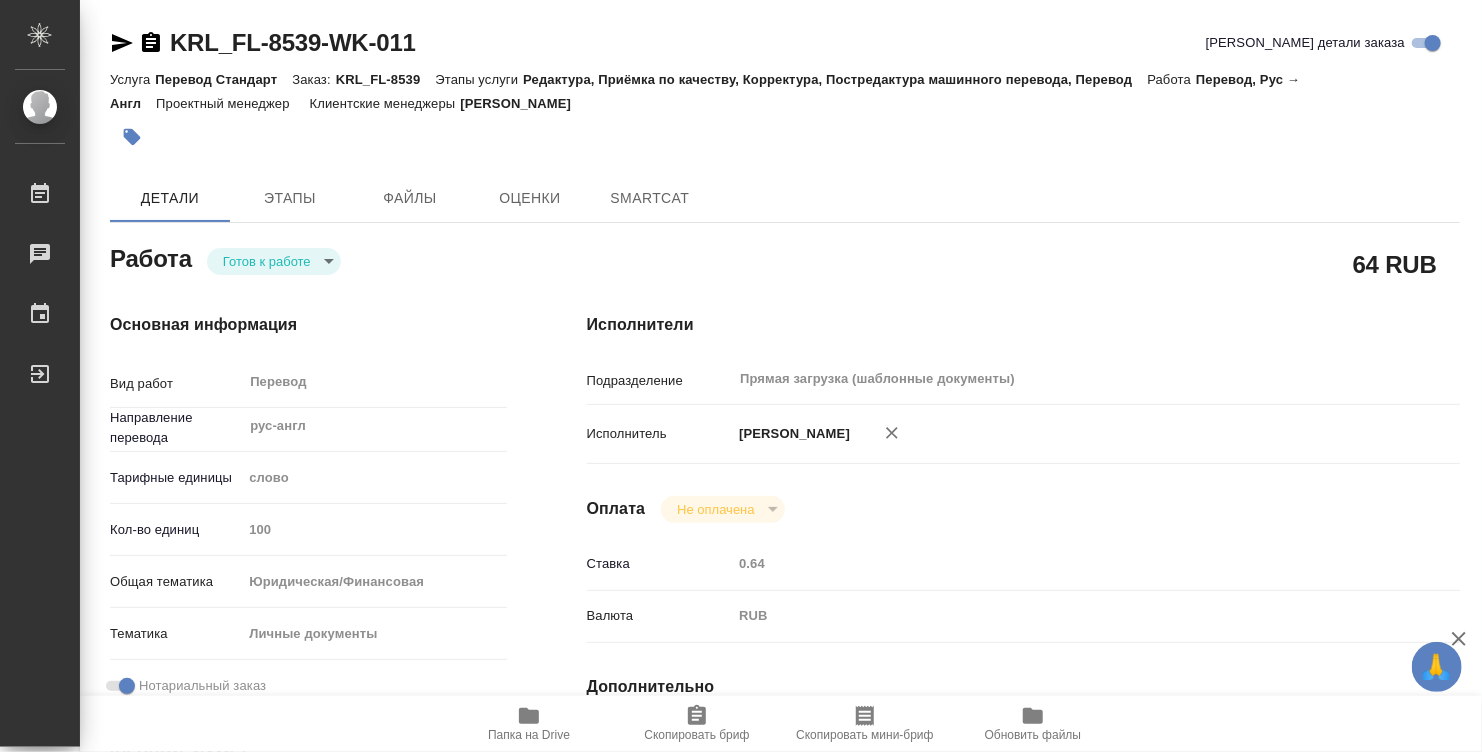 type on "x" 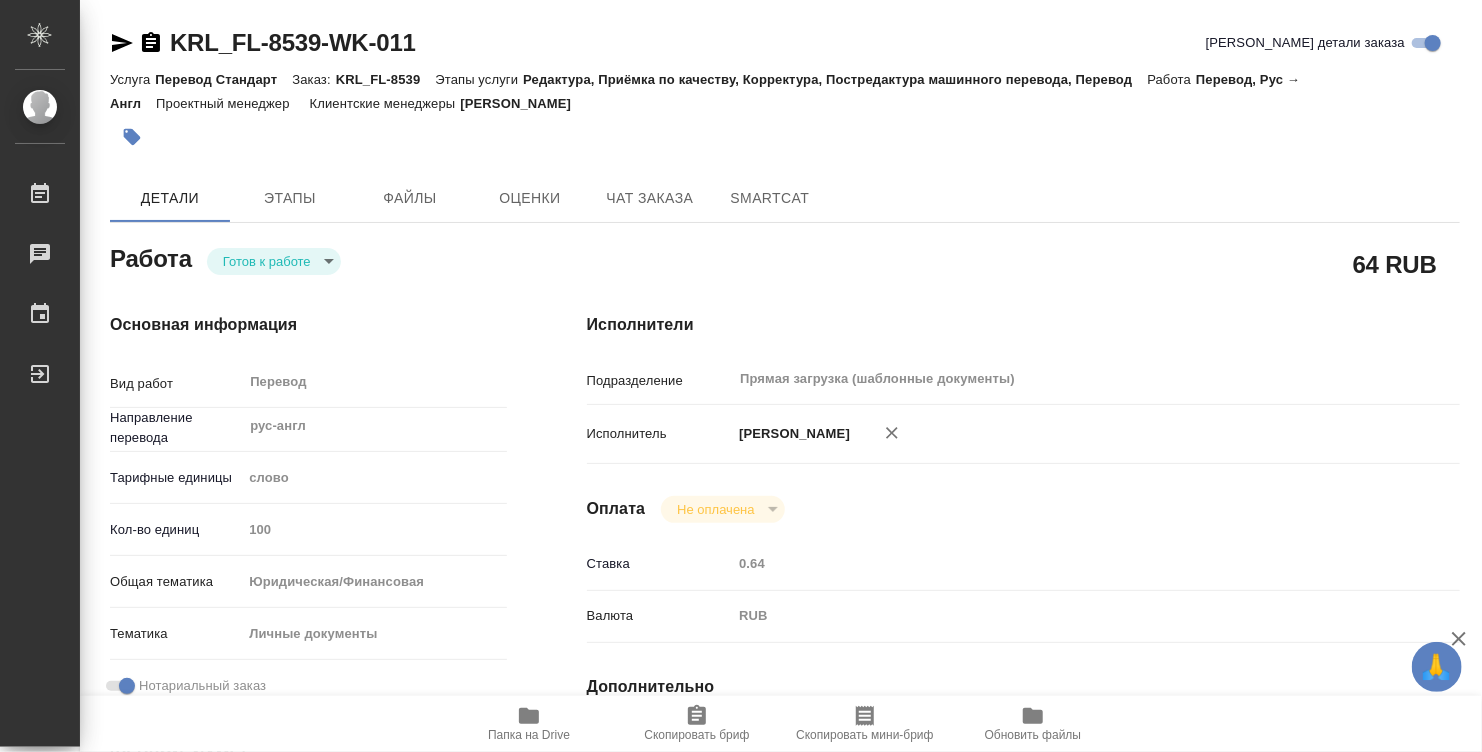 type on "x" 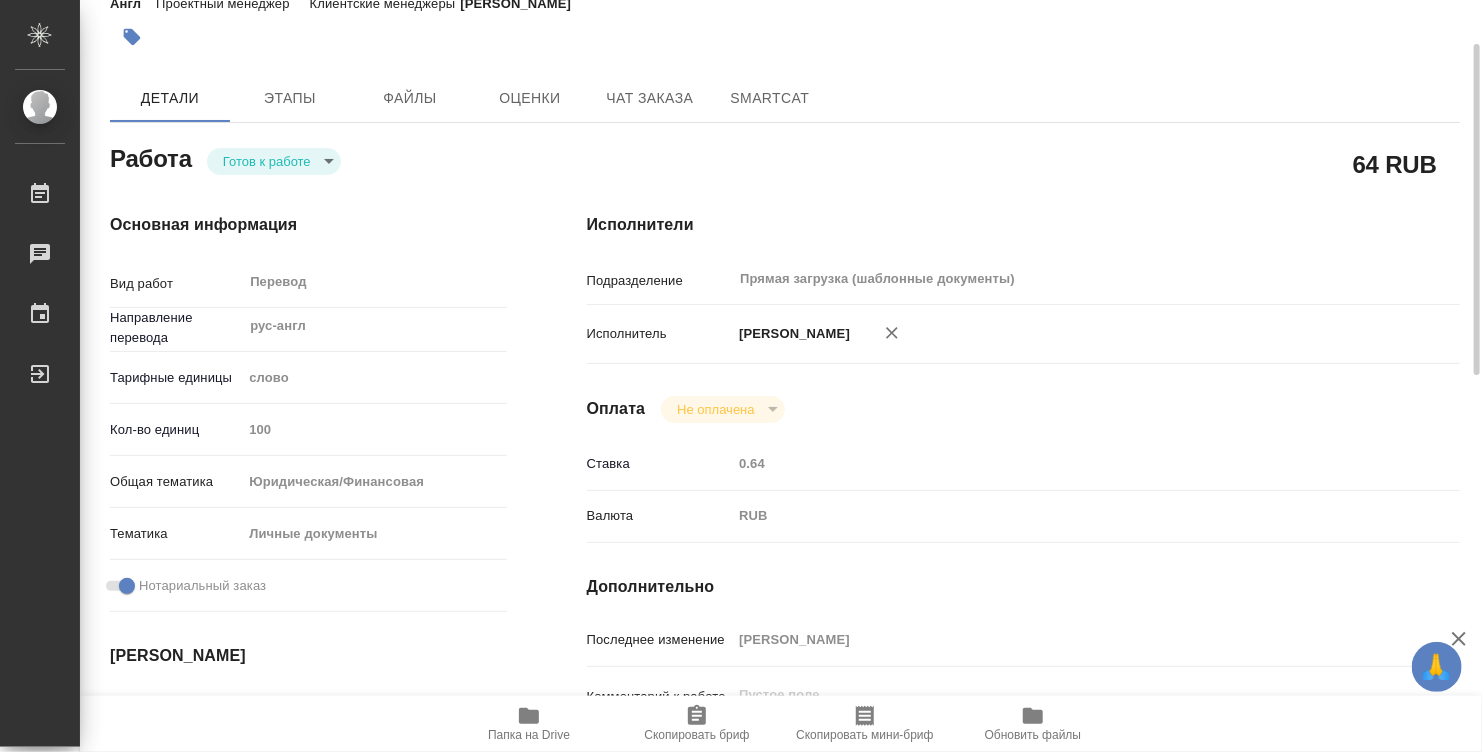 type on "x" 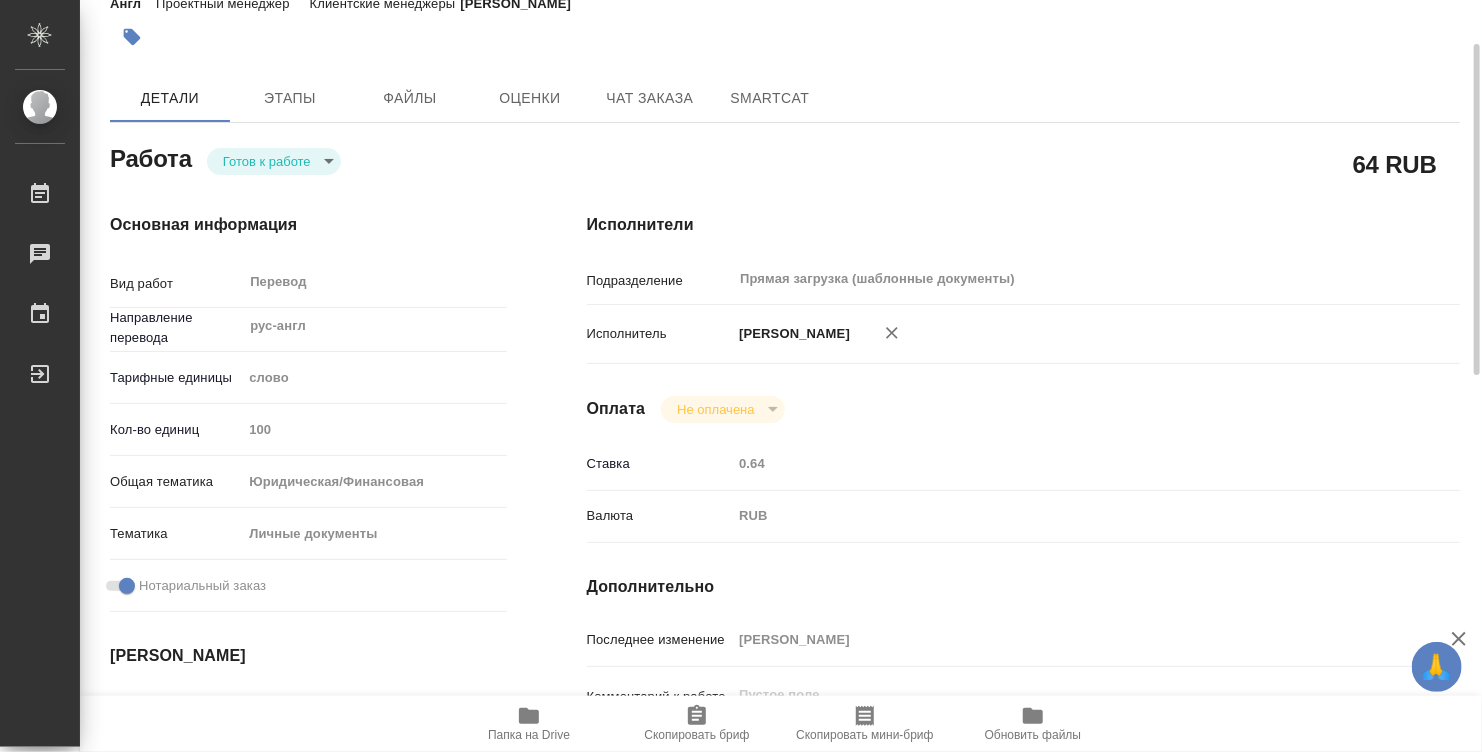 type on "x" 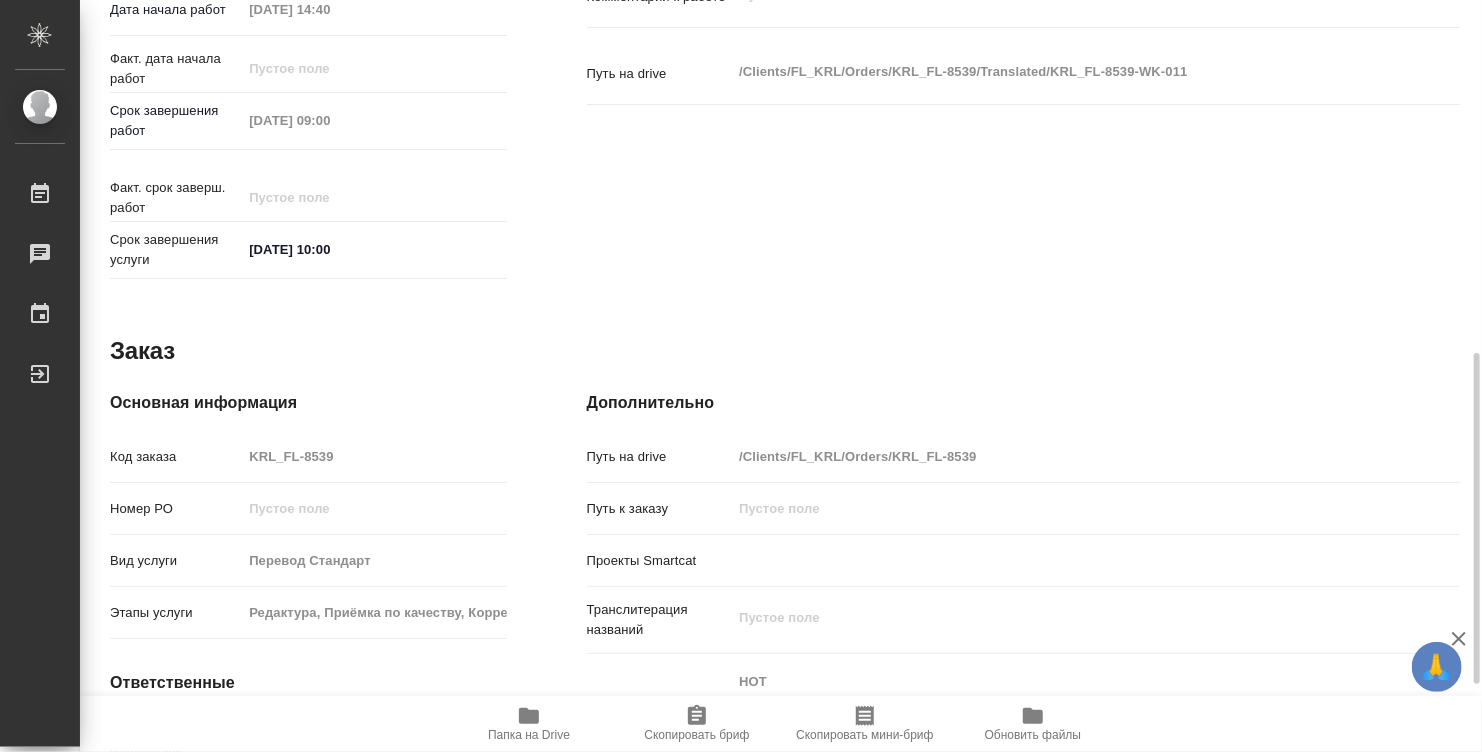 scroll, scrollTop: 954, scrollLeft: 0, axis: vertical 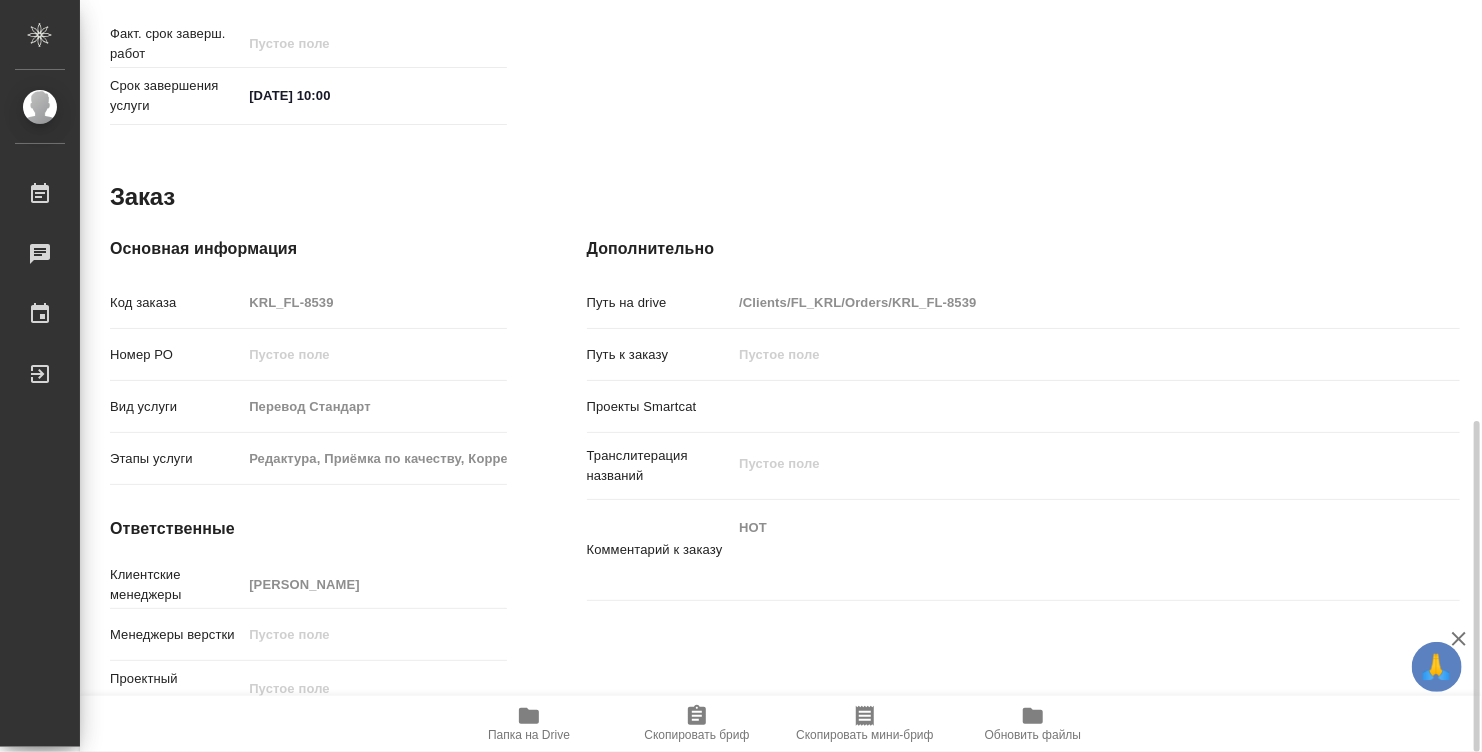click 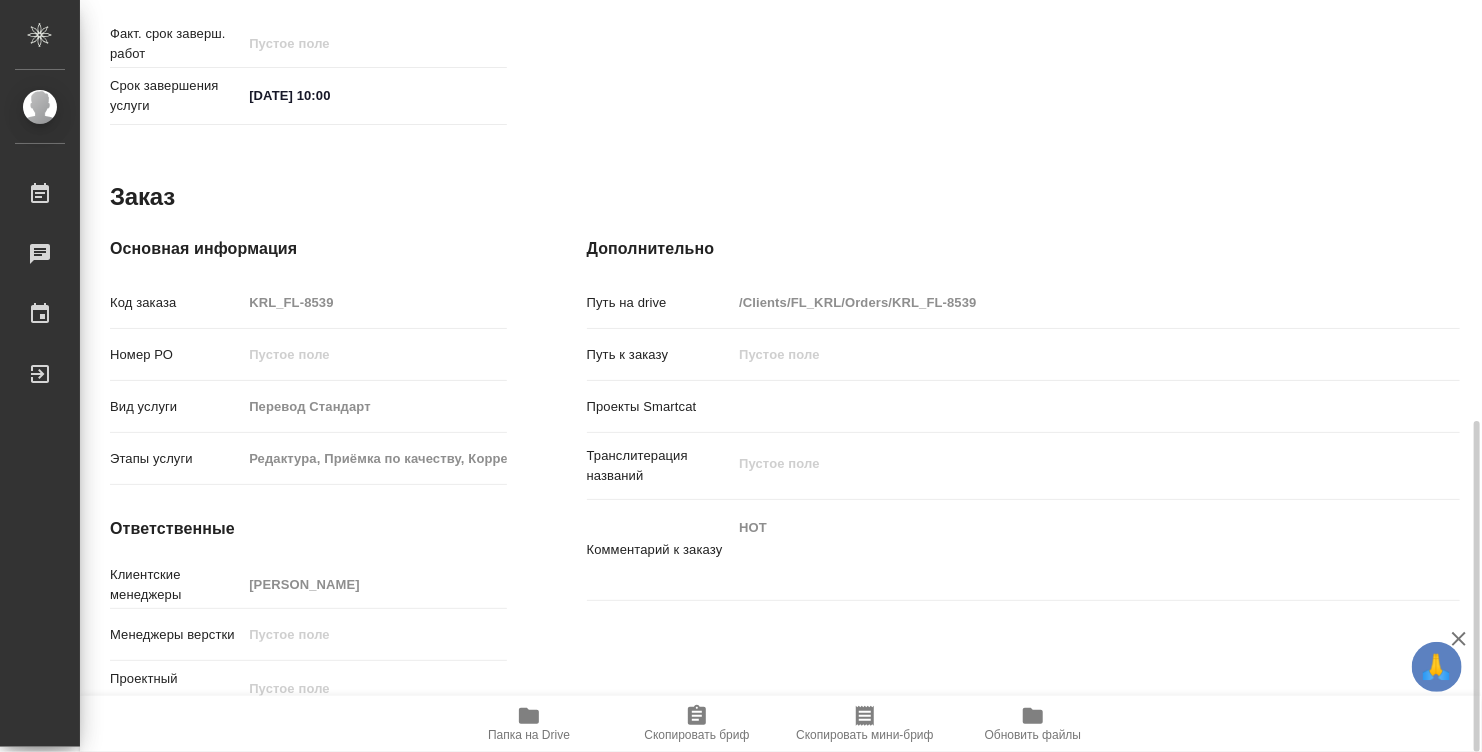 scroll, scrollTop: 854, scrollLeft: 0, axis: vertical 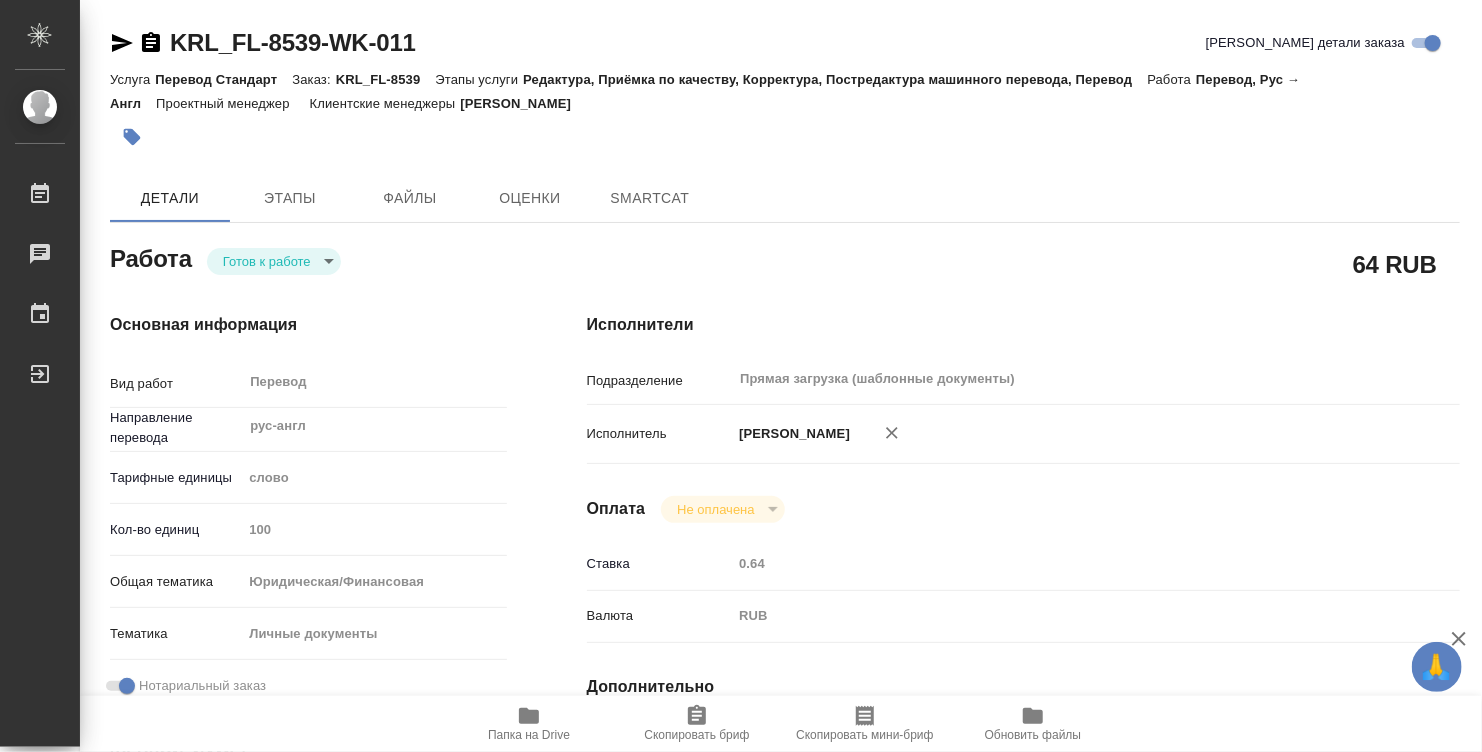 type on "x" 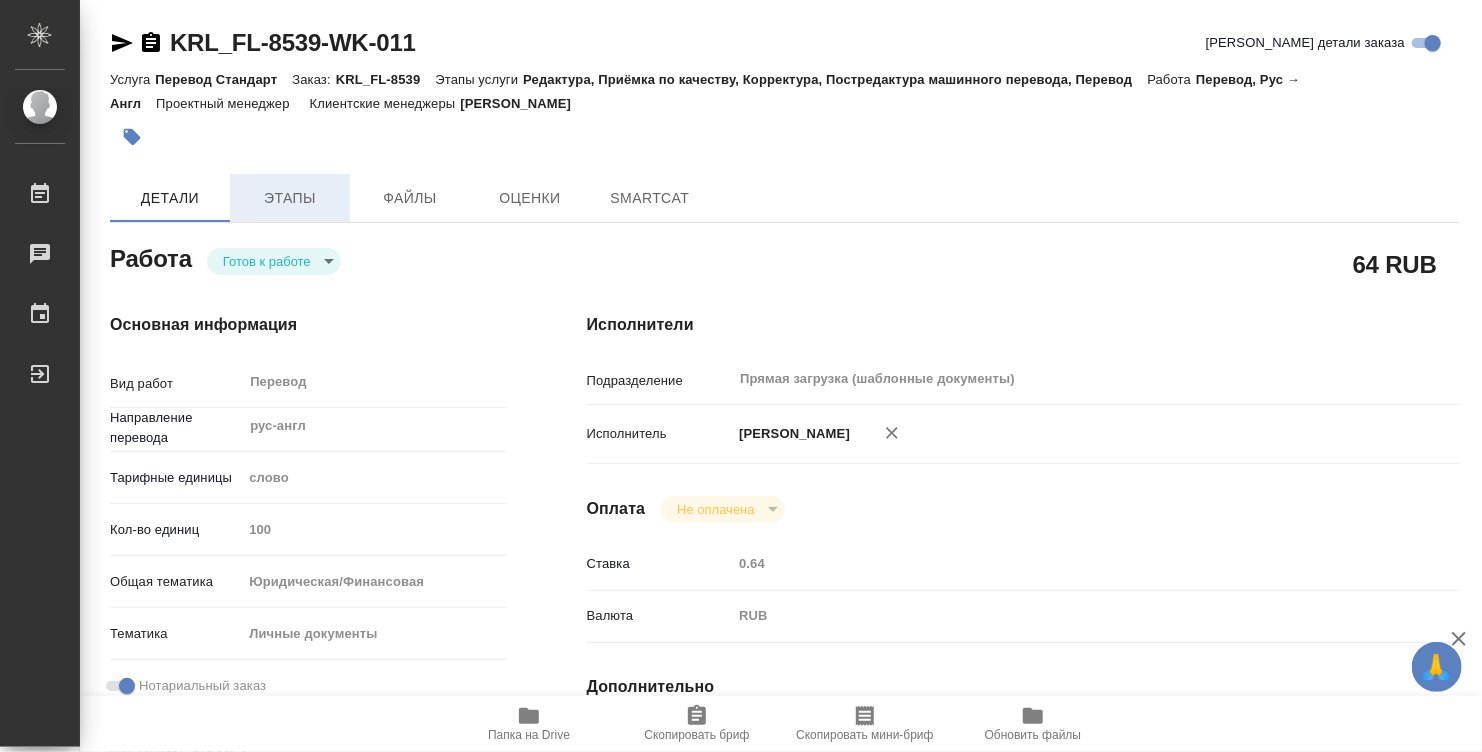 type on "x" 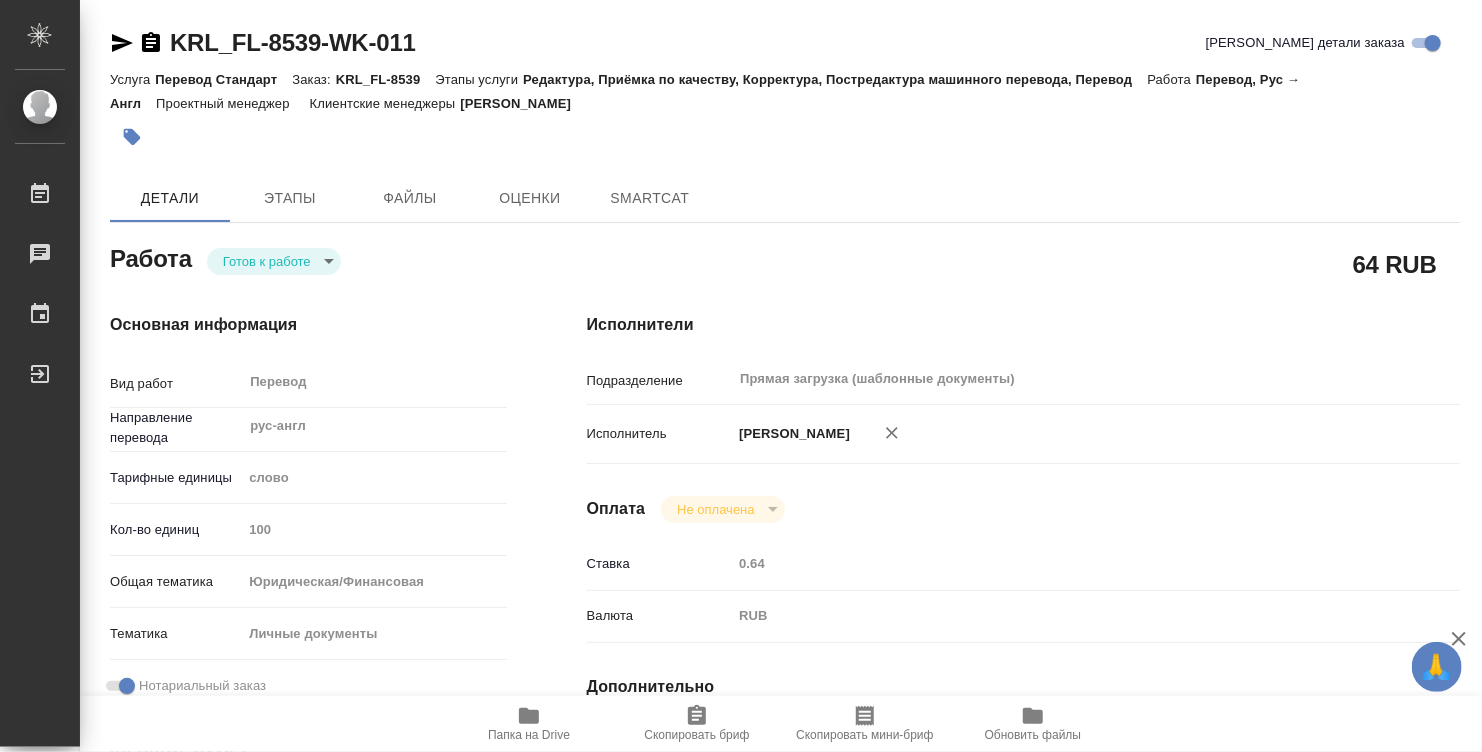 type on "x" 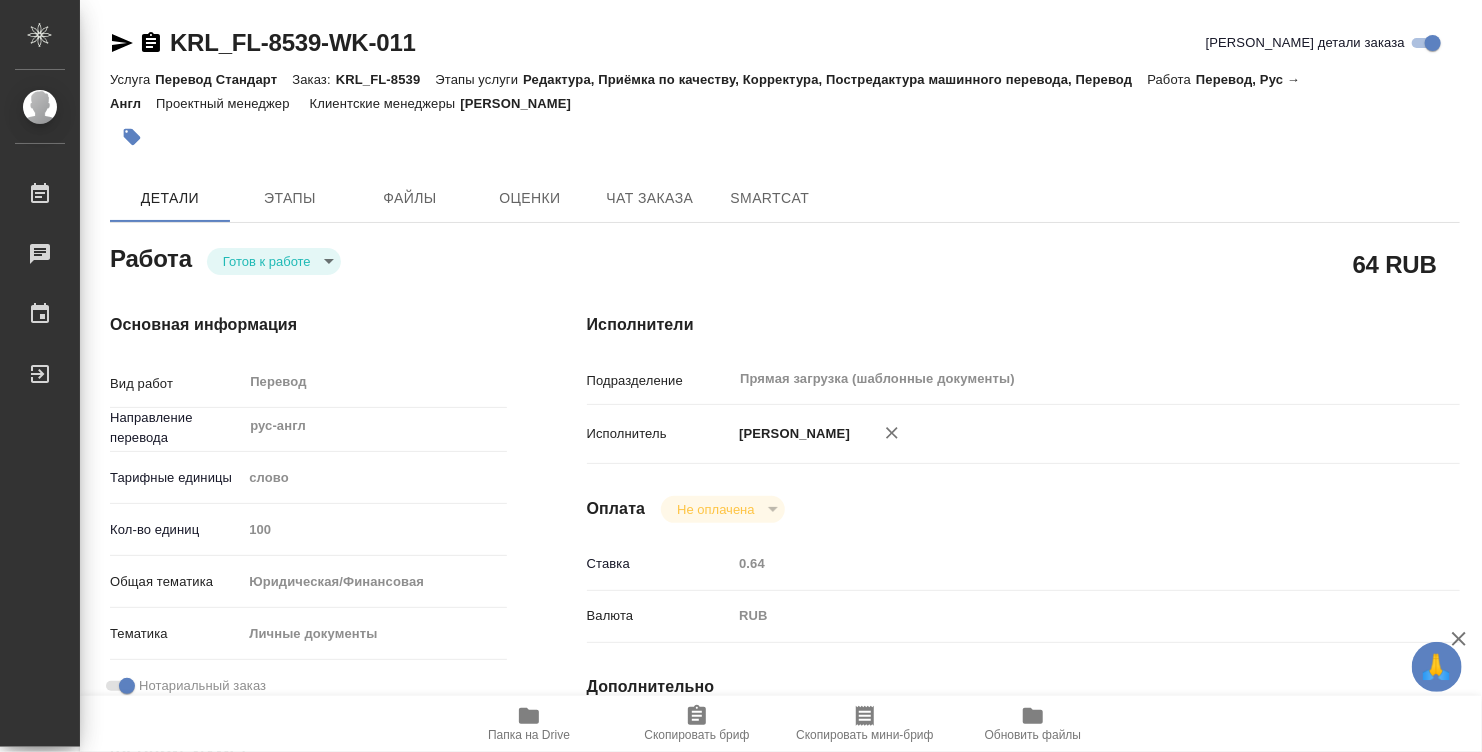 type on "x" 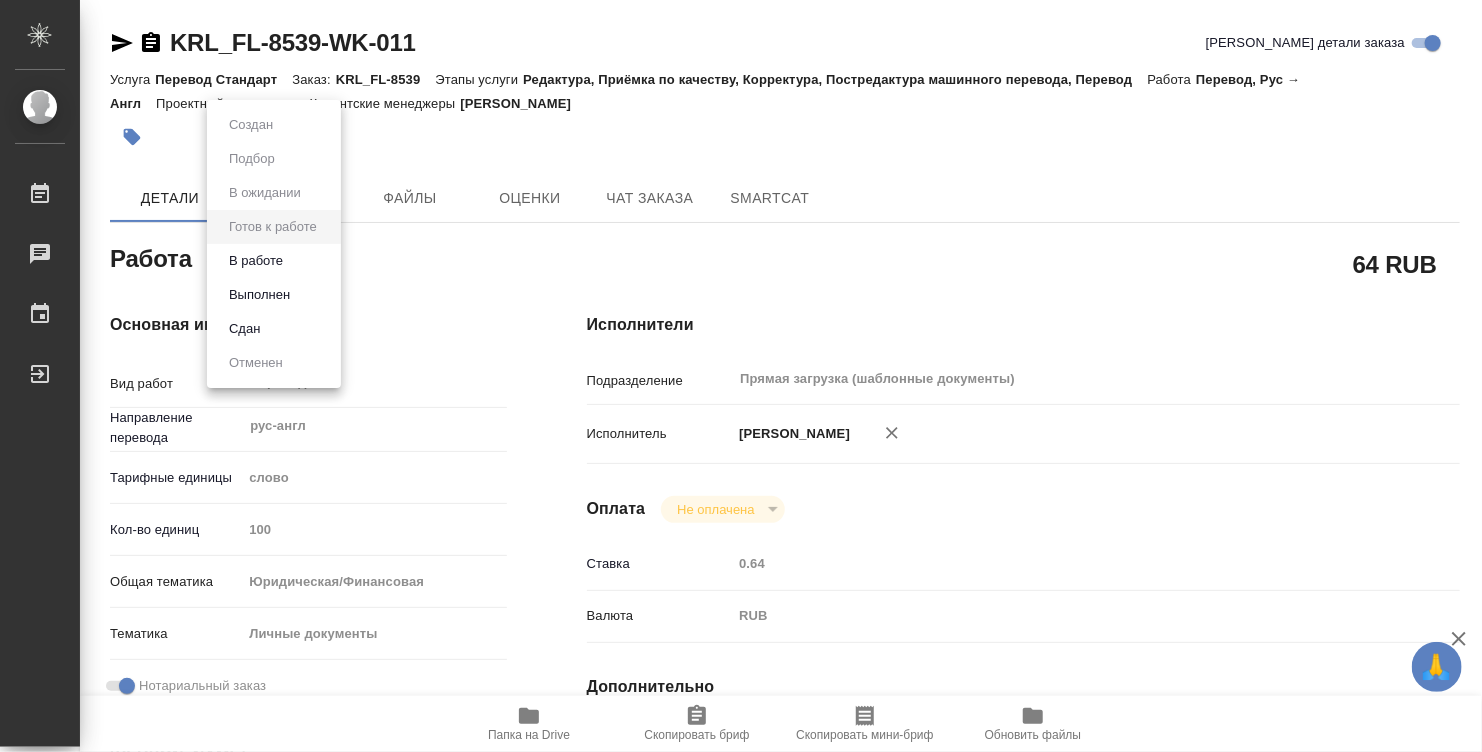 type on "x" 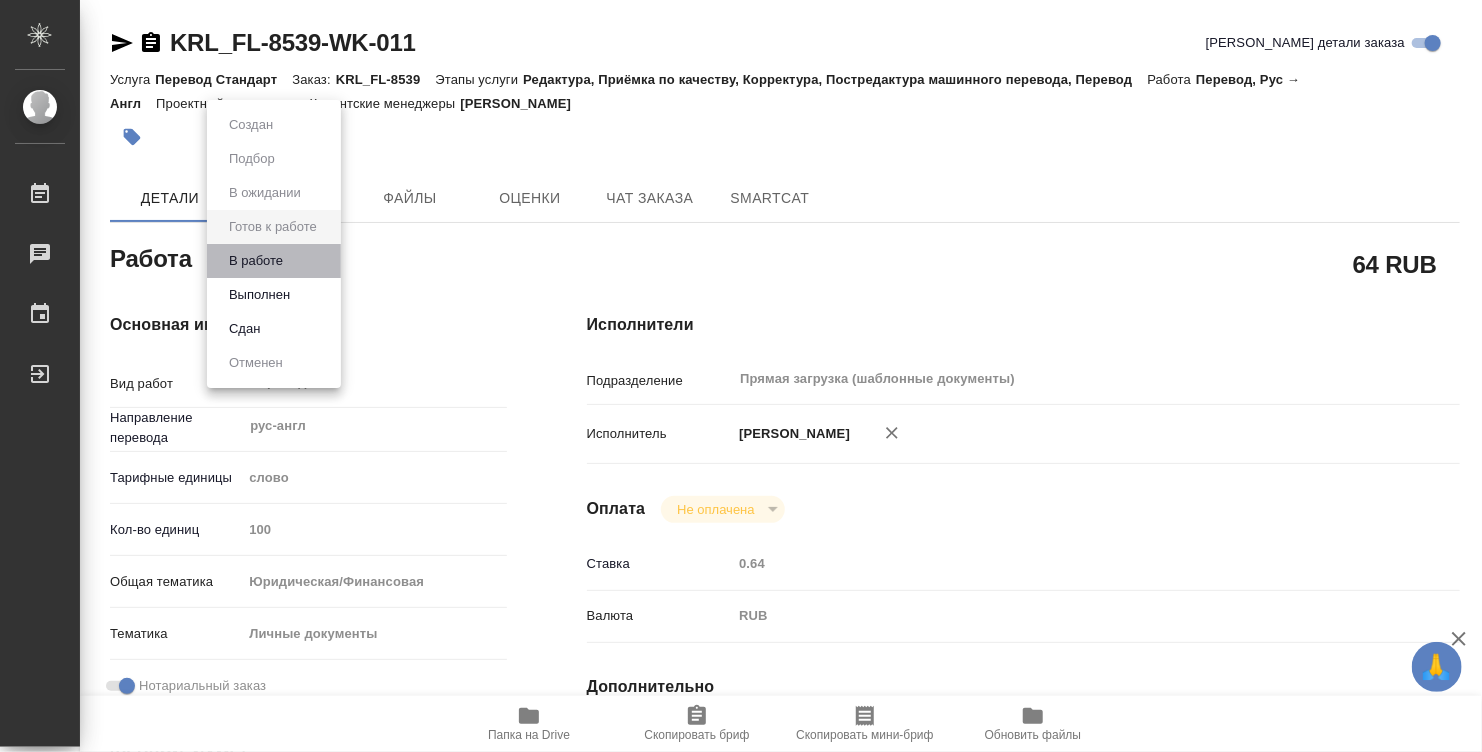 click on "В работе" at bounding box center (274, 261) 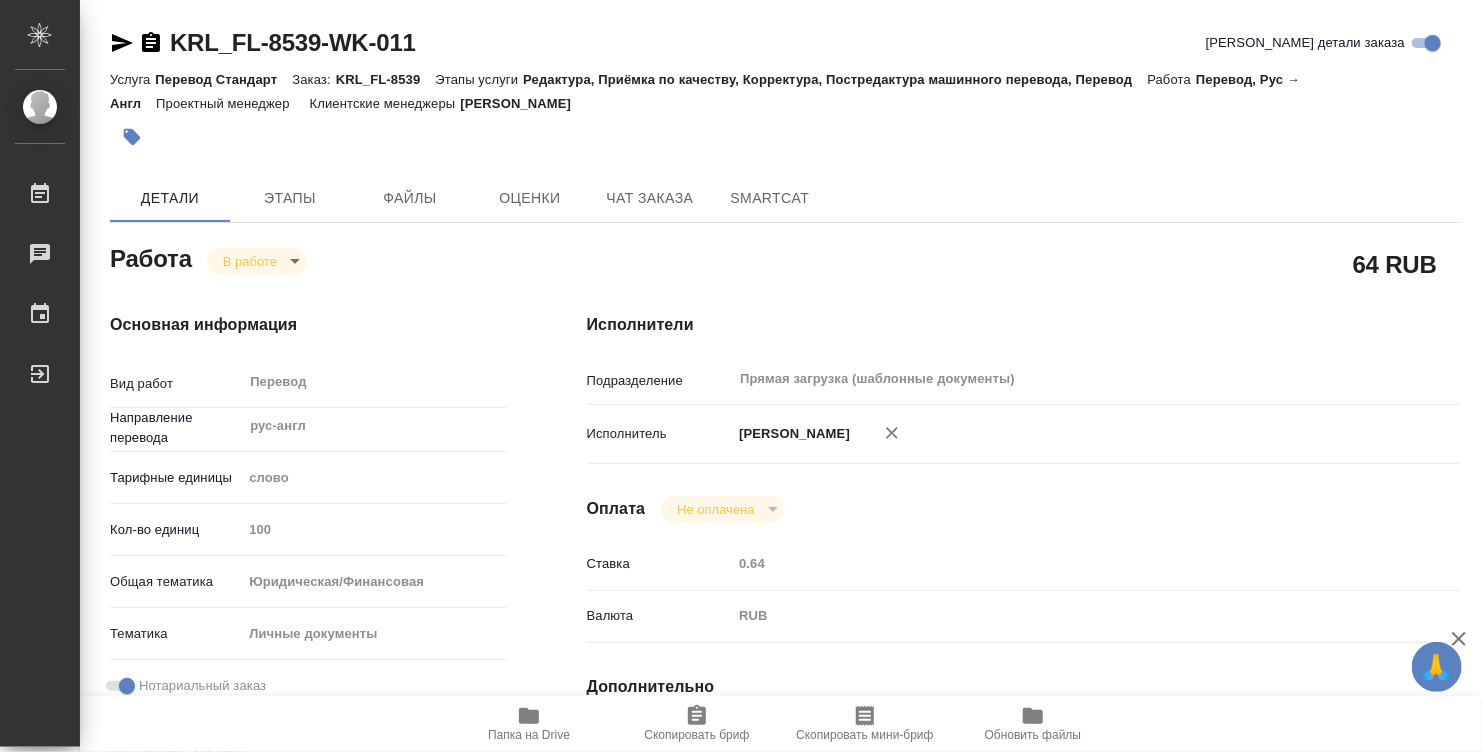 type on "x" 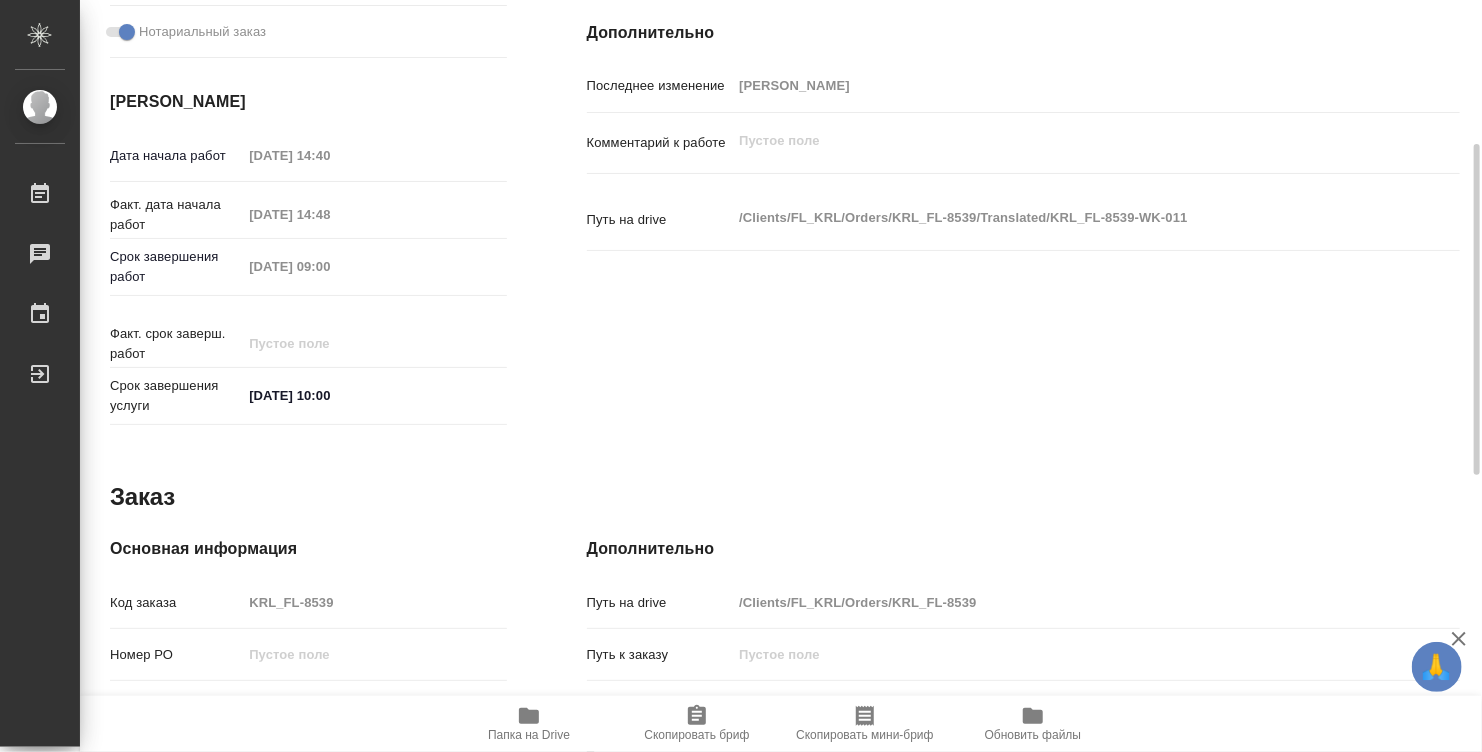 scroll, scrollTop: 454, scrollLeft: 0, axis: vertical 